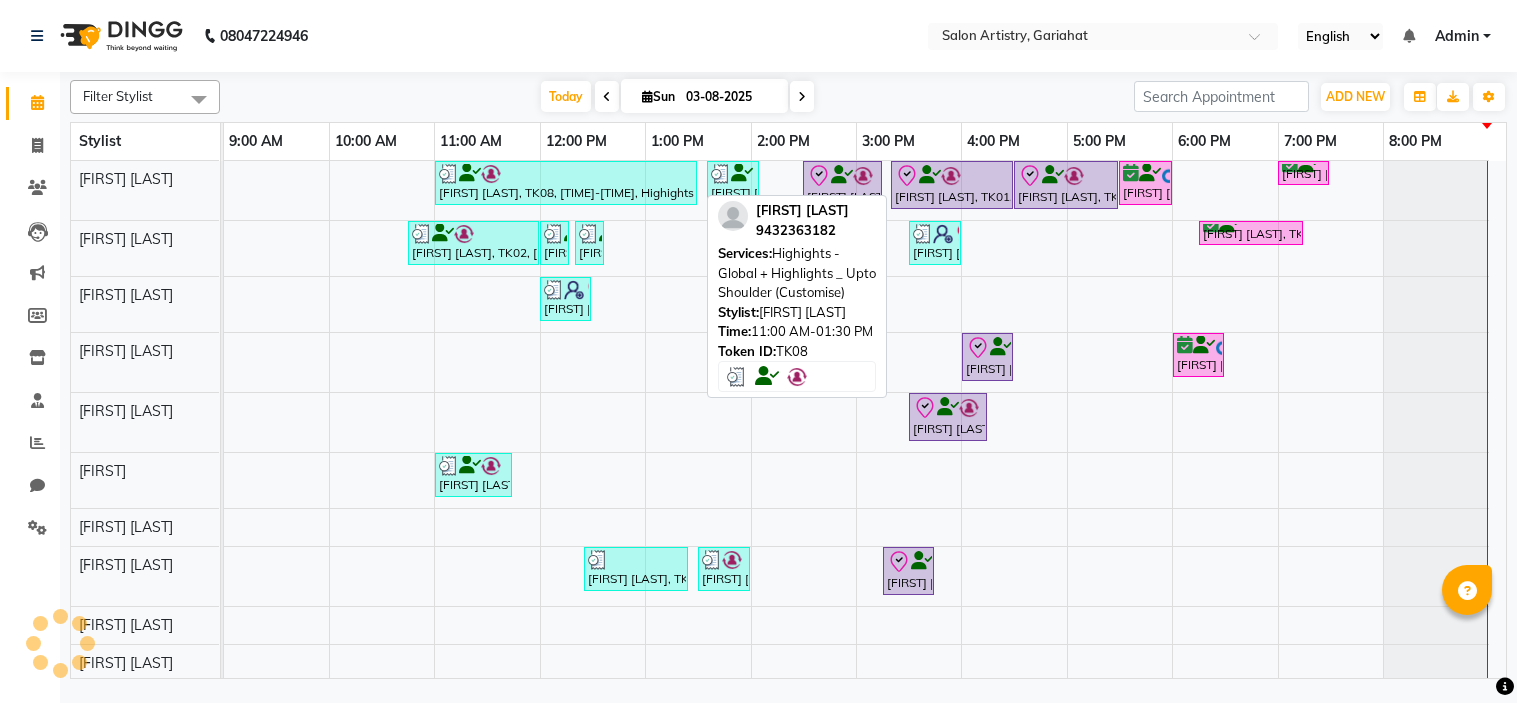 scroll, scrollTop: 0, scrollLeft: 0, axis: both 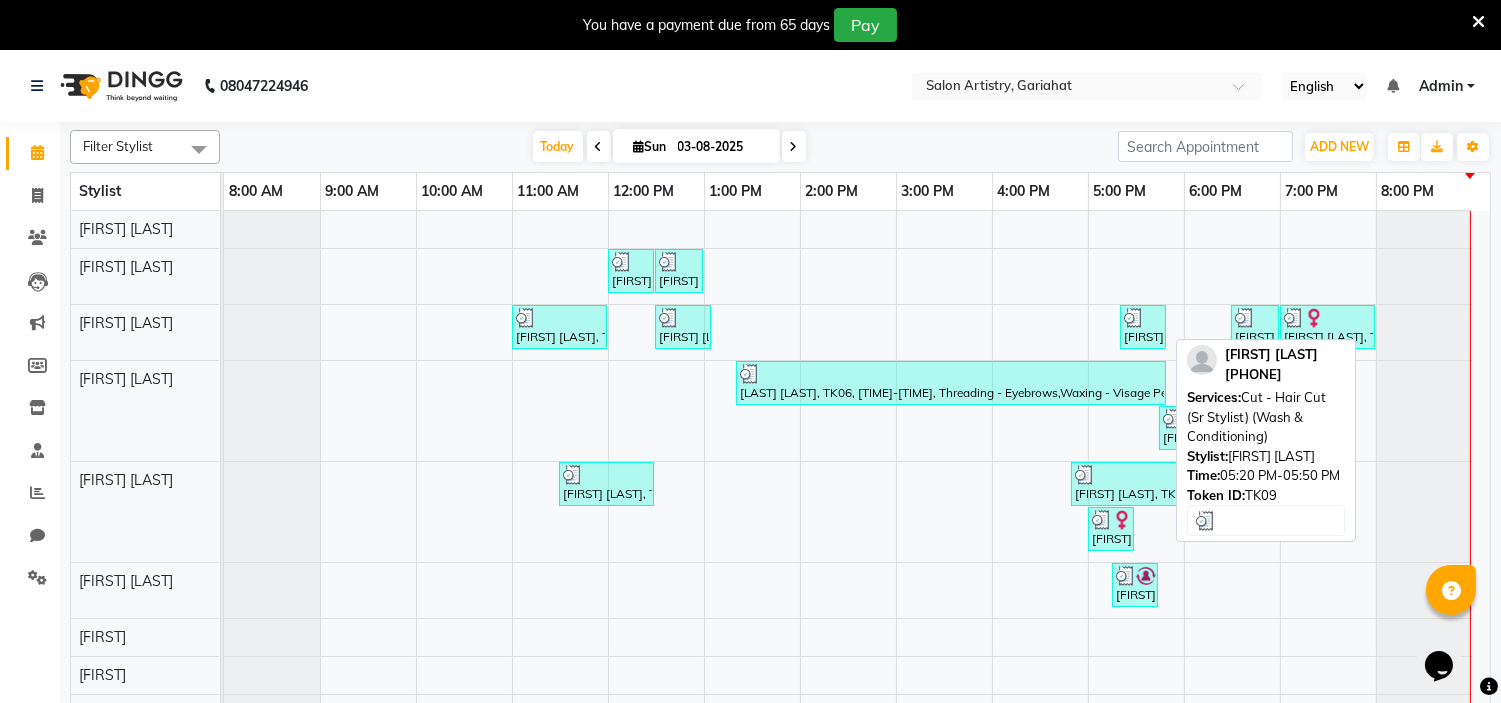 click at bounding box center (1143, 318) 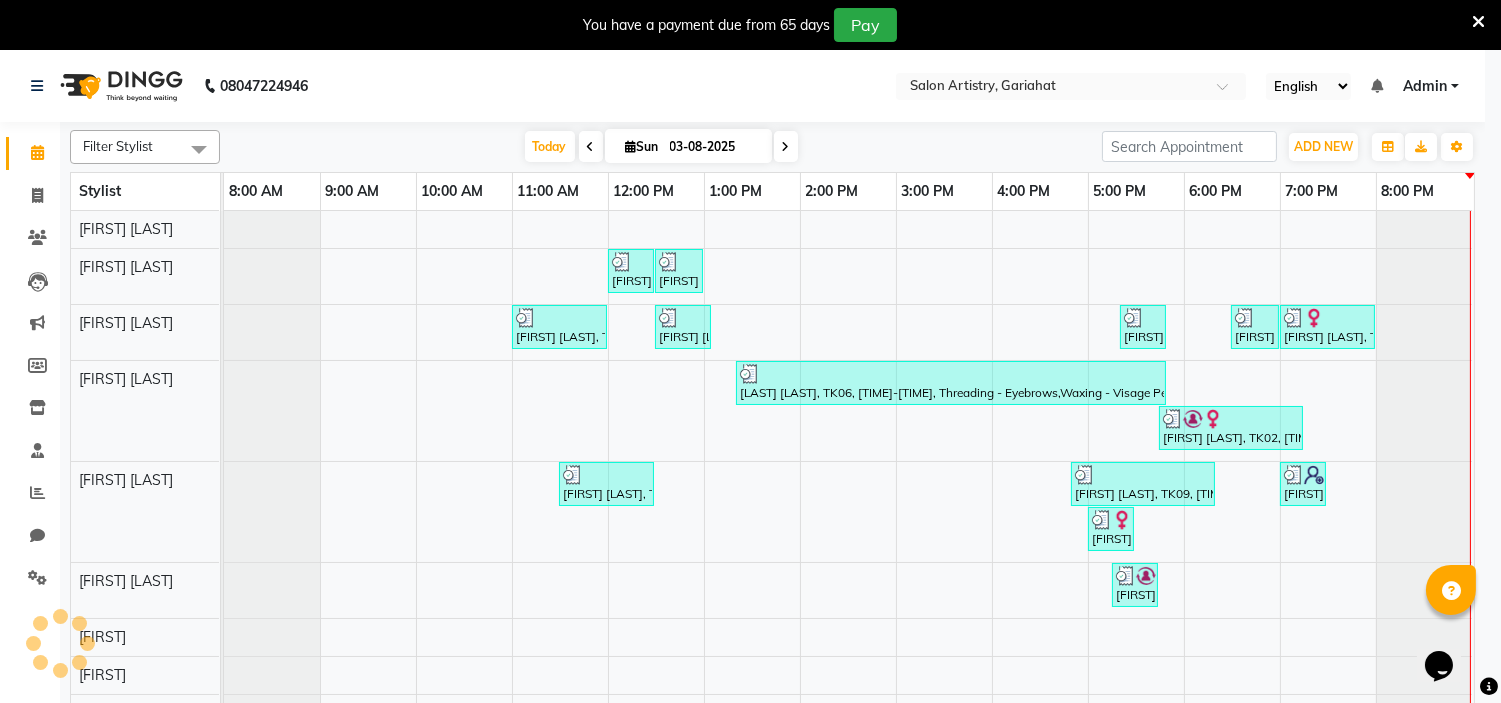 select on "3" 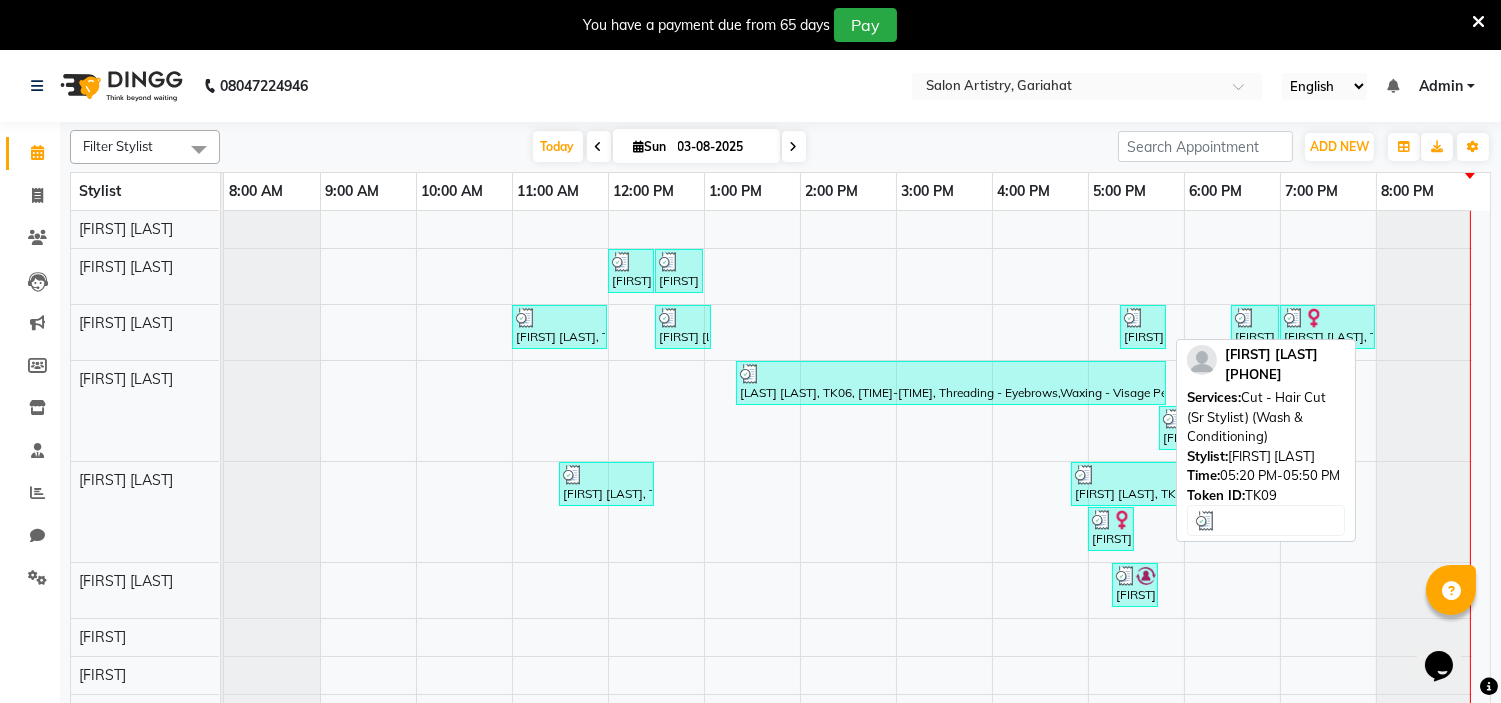 click at bounding box center [1143, 318] 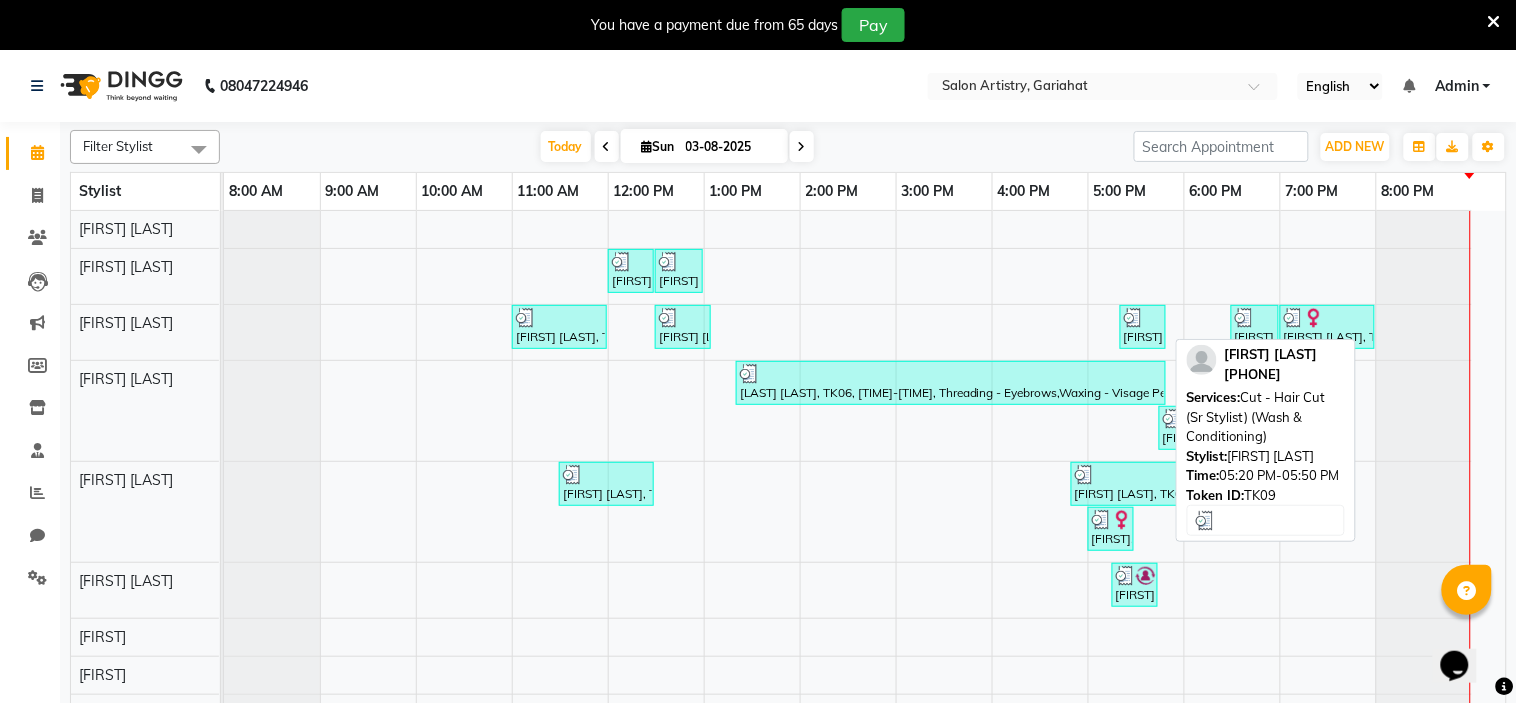 select on "3" 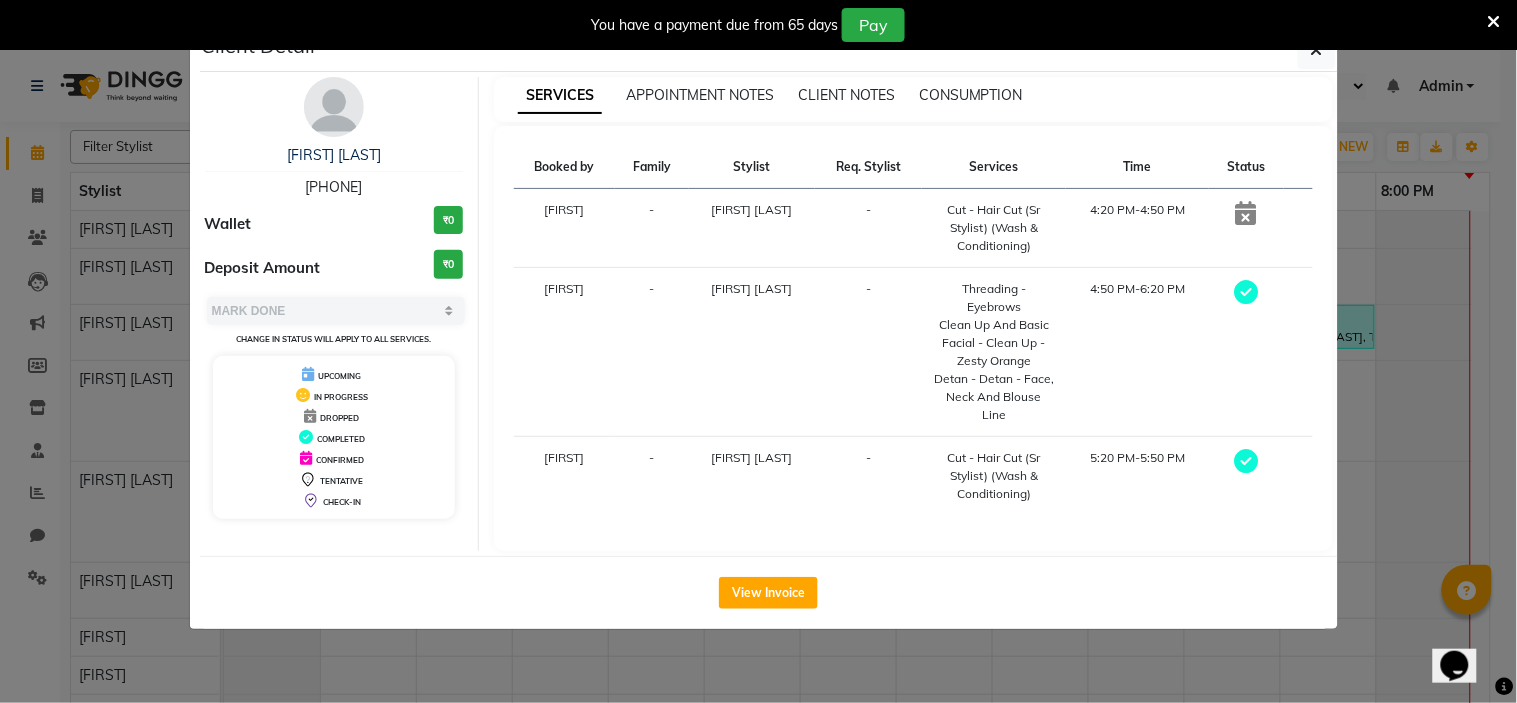 drag, startPoint x: 293, startPoint y: 185, endPoint x: 406, endPoint y: 183, distance: 113.0177 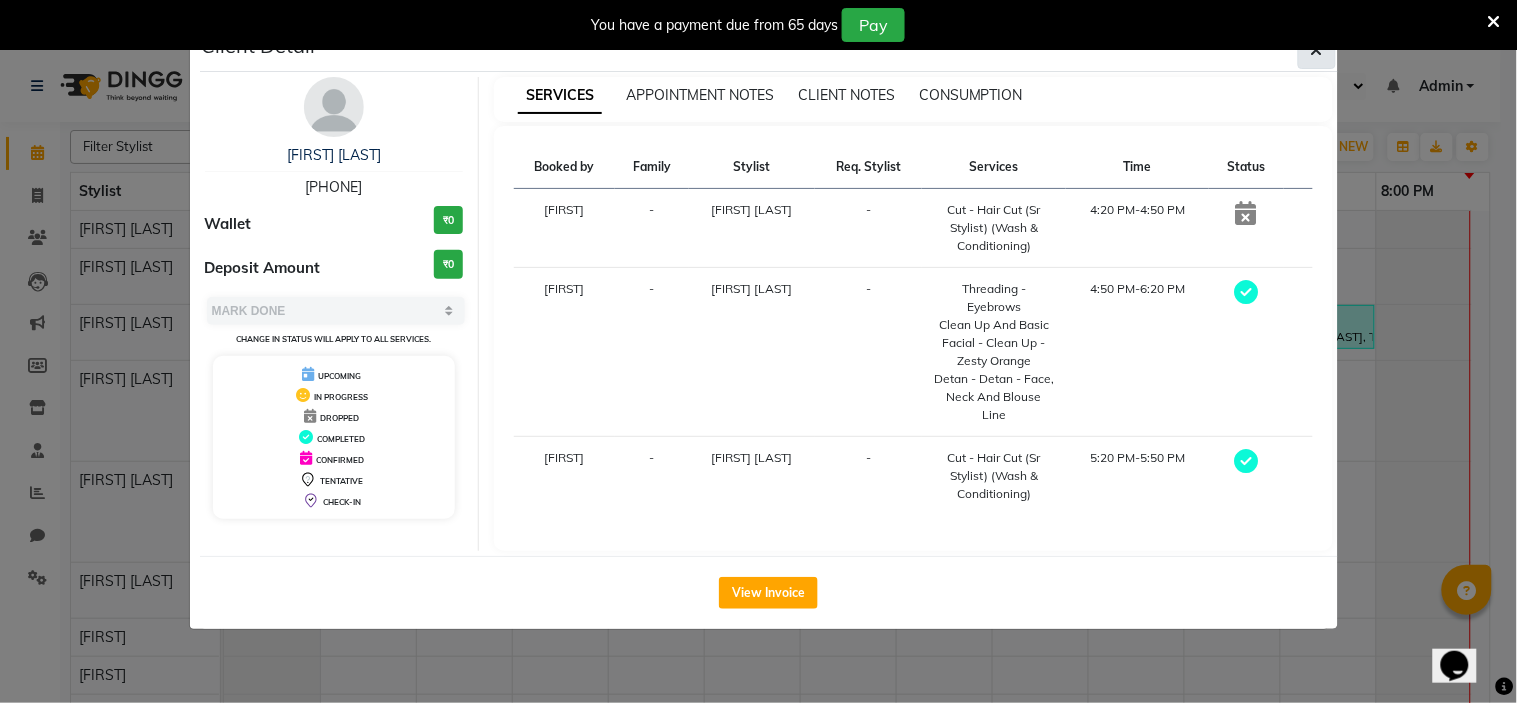 click 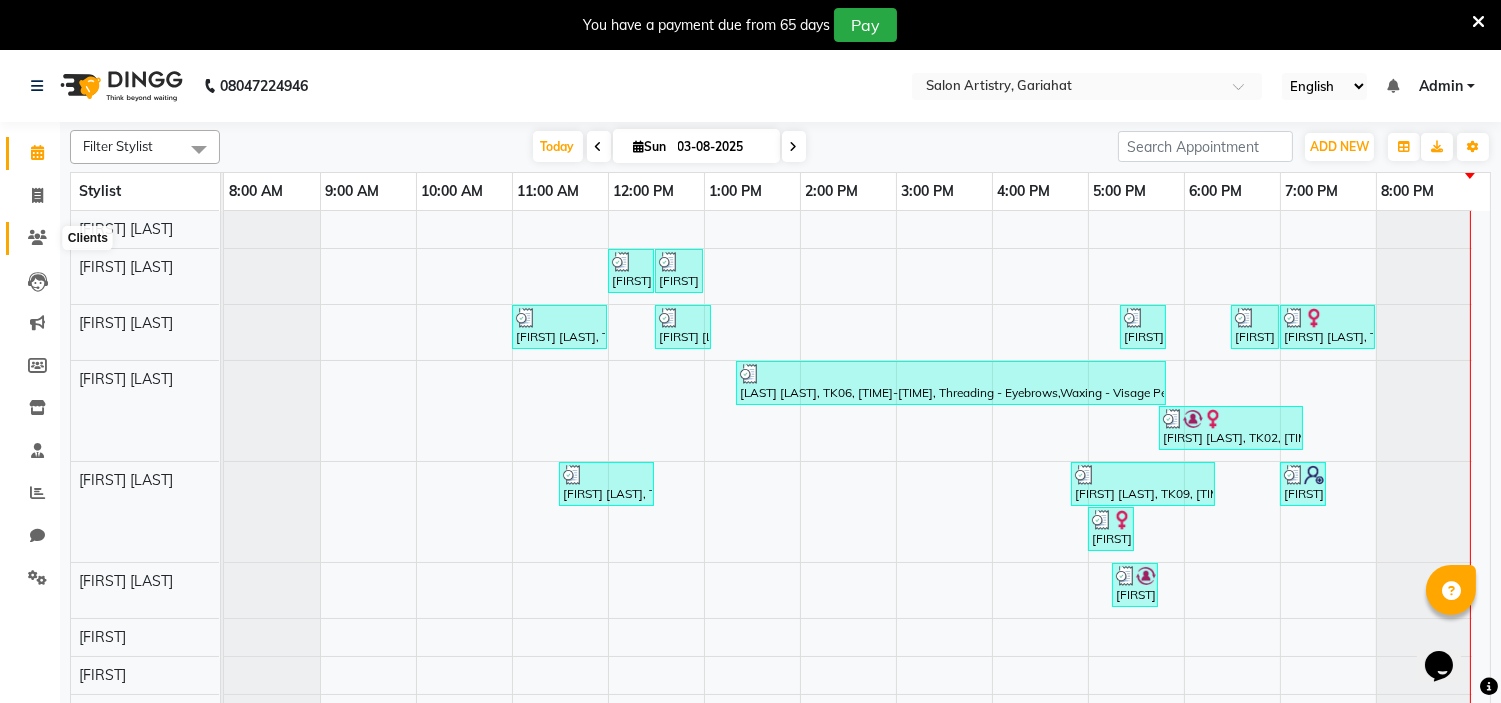click 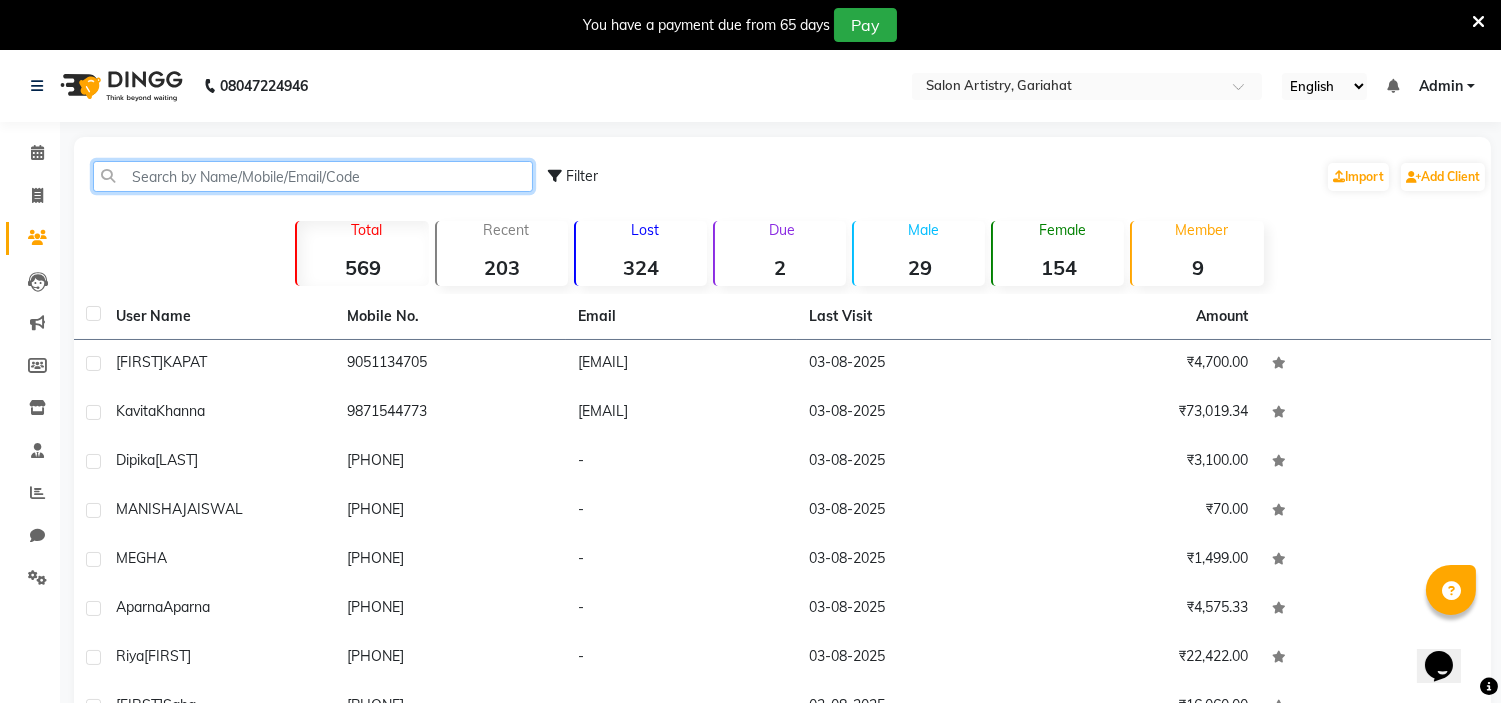 click 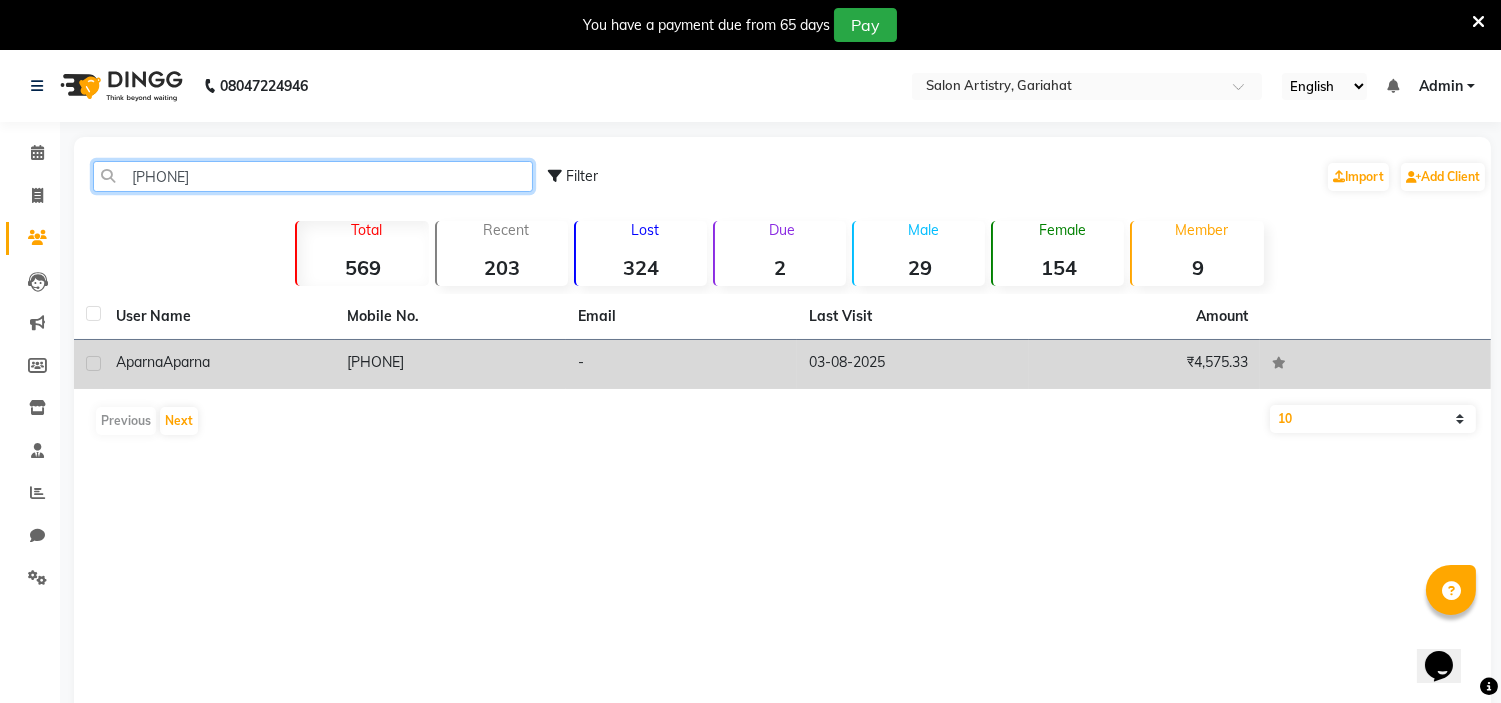 type on "[PHONE]" 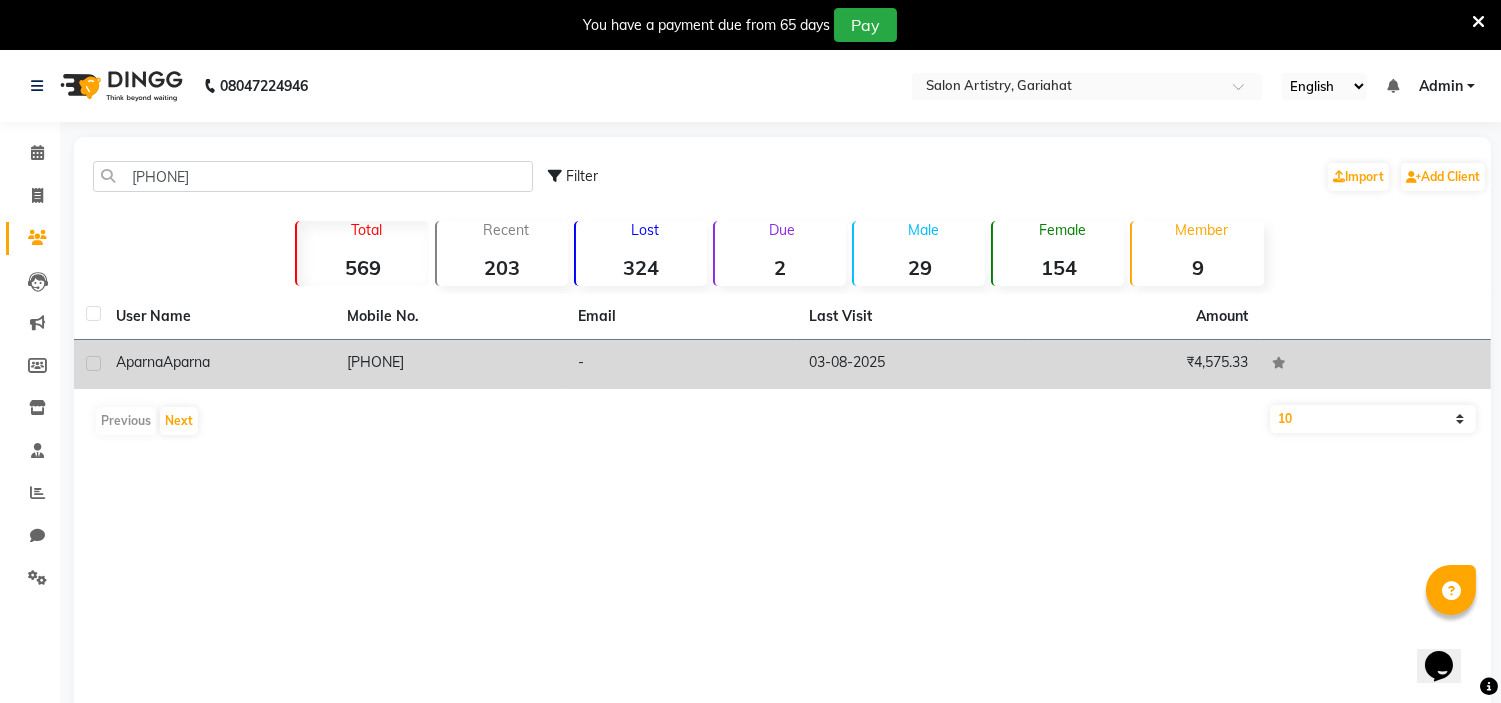 click on "Aparna" 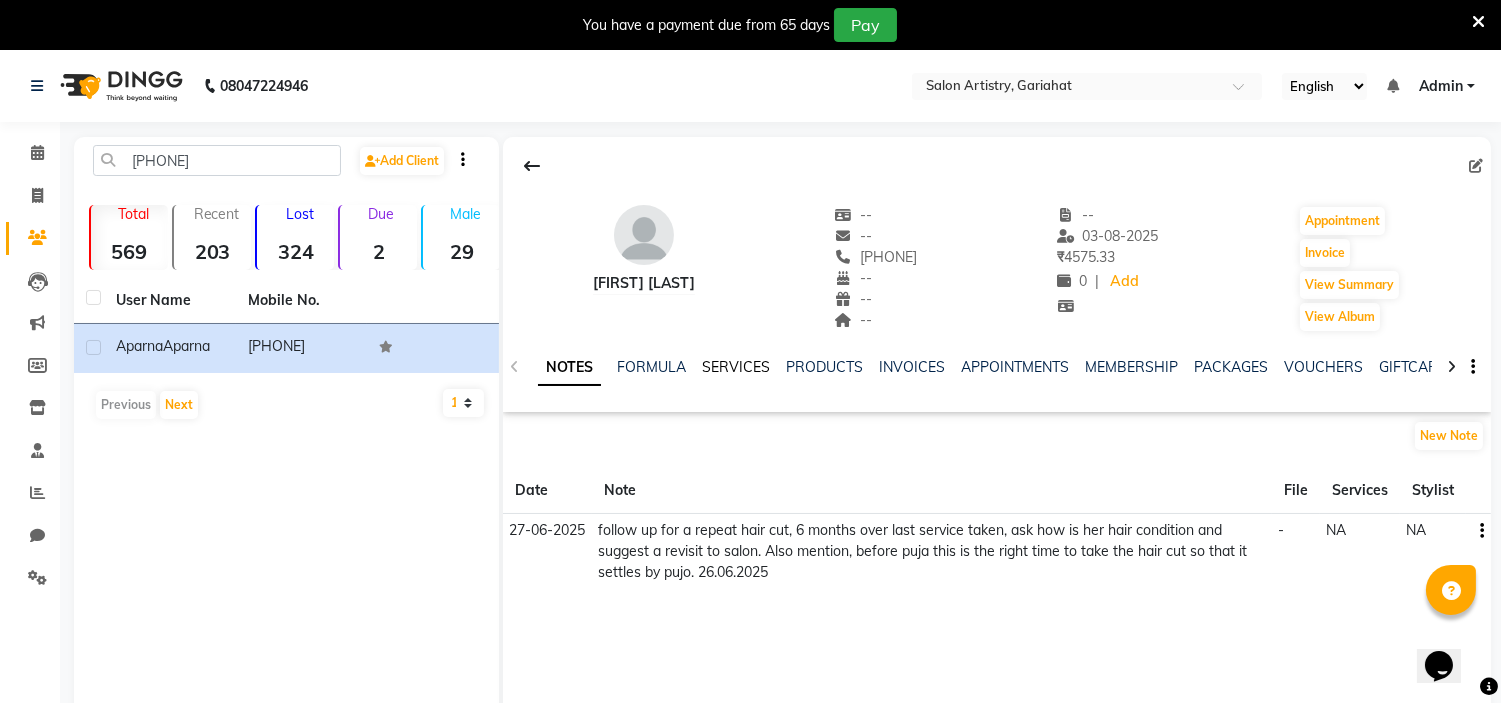 click on "SERVICES" 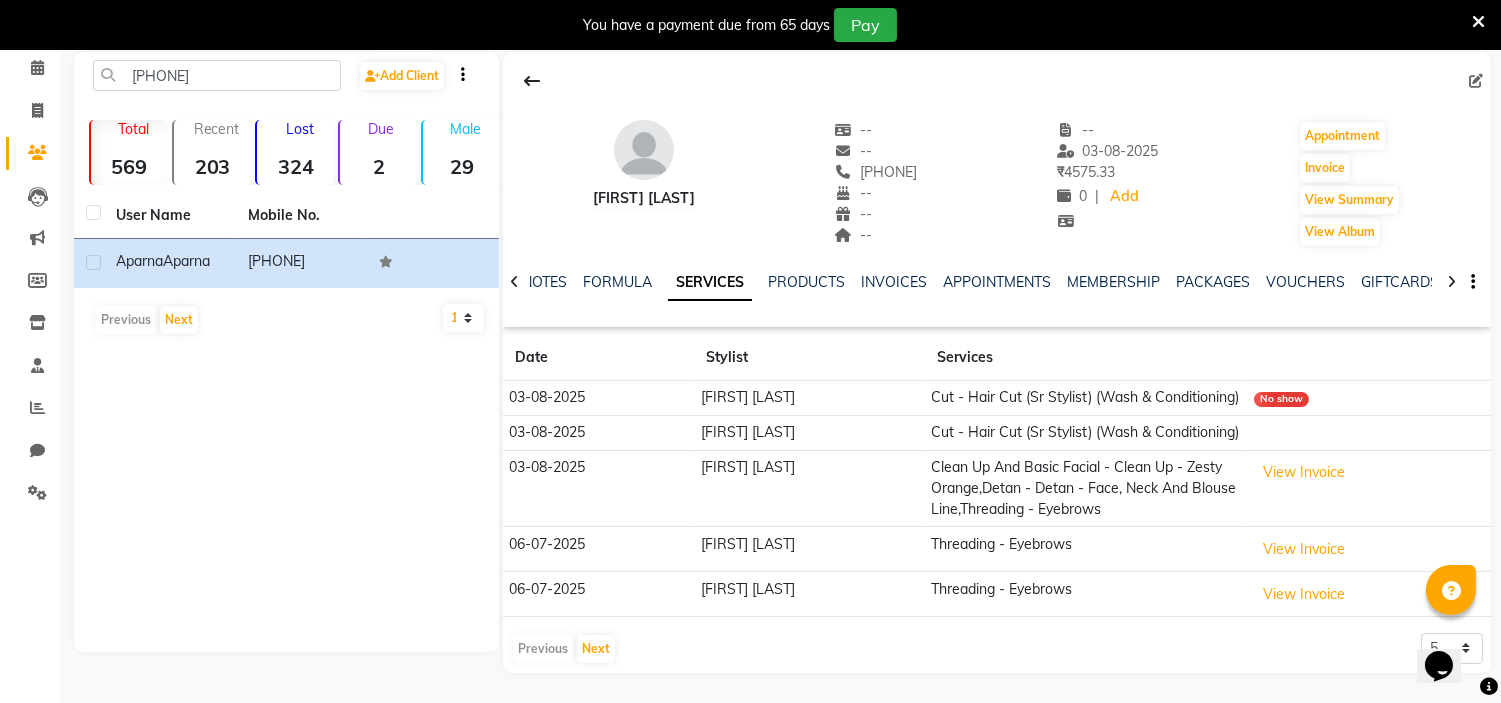 scroll, scrollTop: 127, scrollLeft: 0, axis: vertical 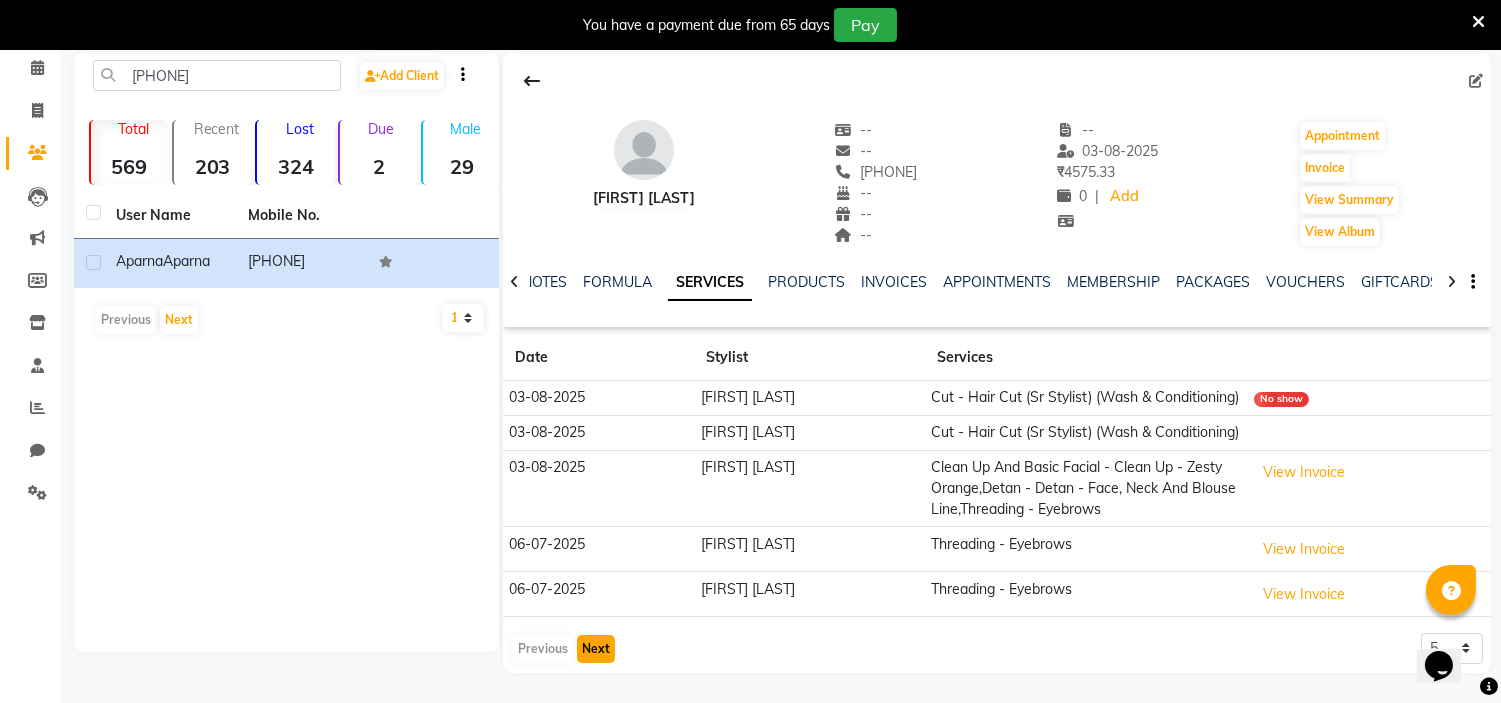 click on "Next" 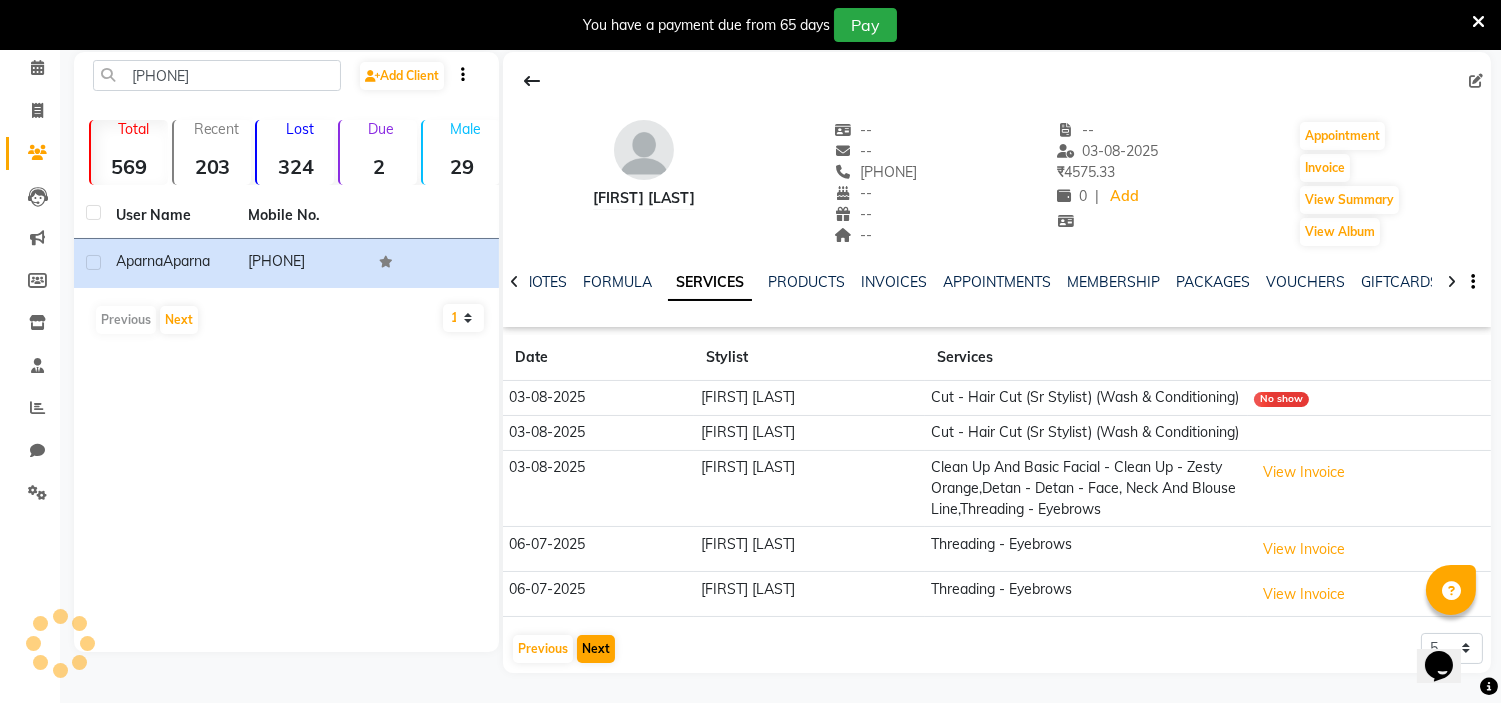 scroll, scrollTop: 63, scrollLeft: 0, axis: vertical 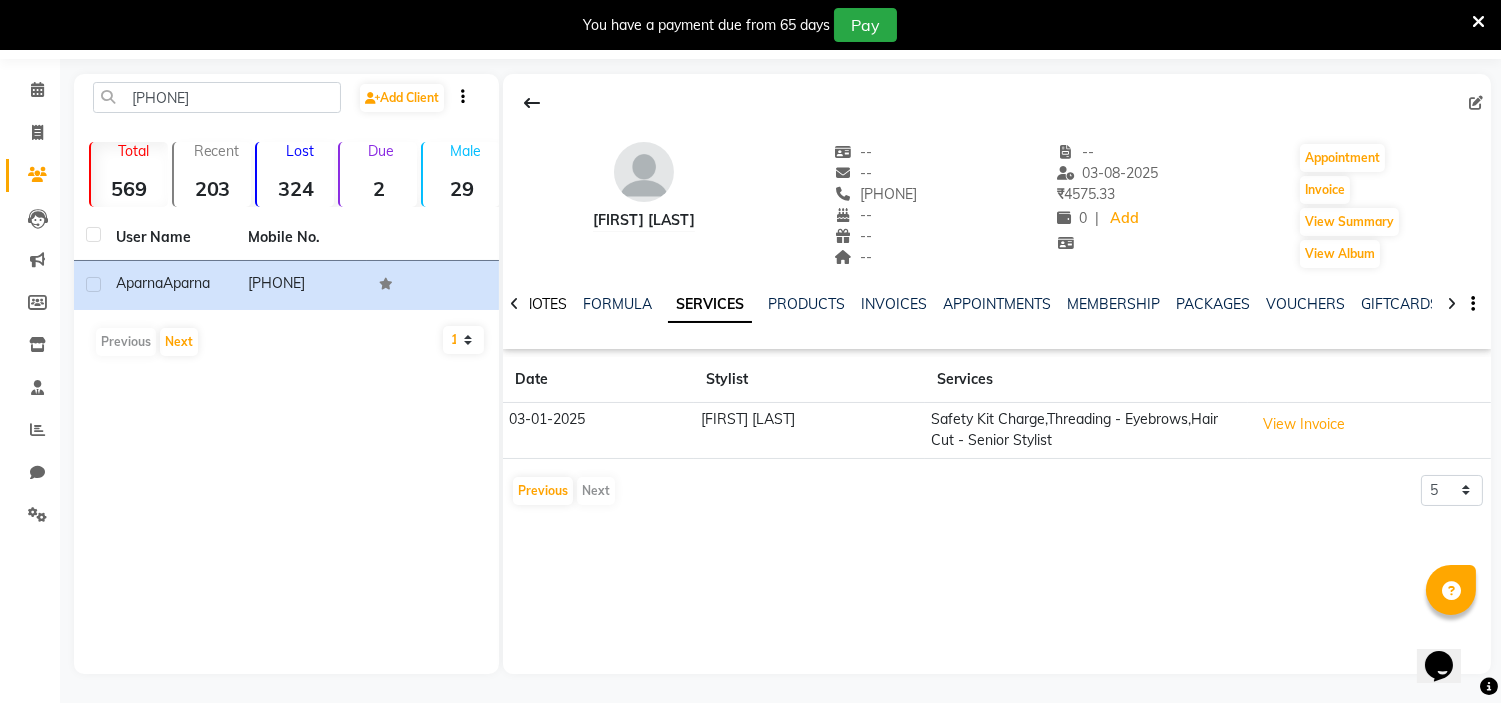 click on "NOTES" 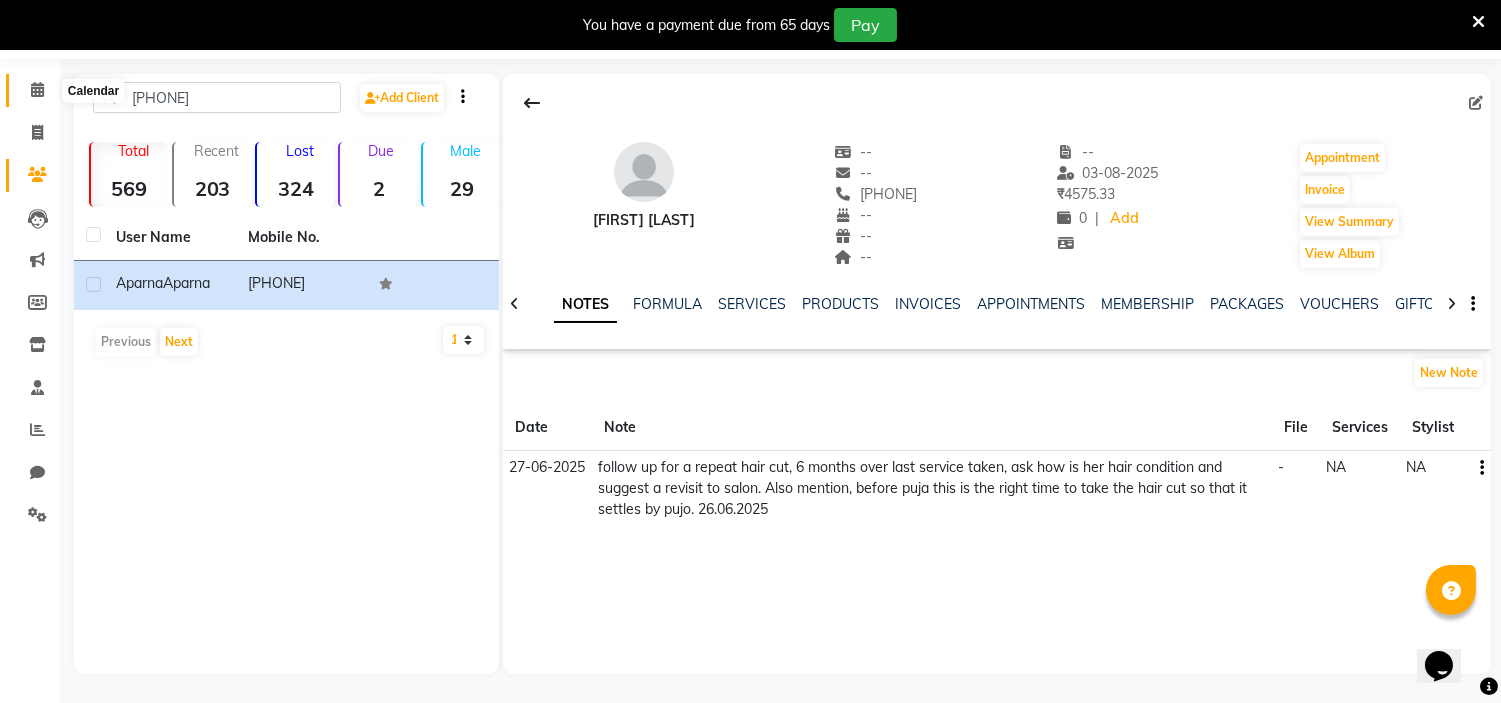click 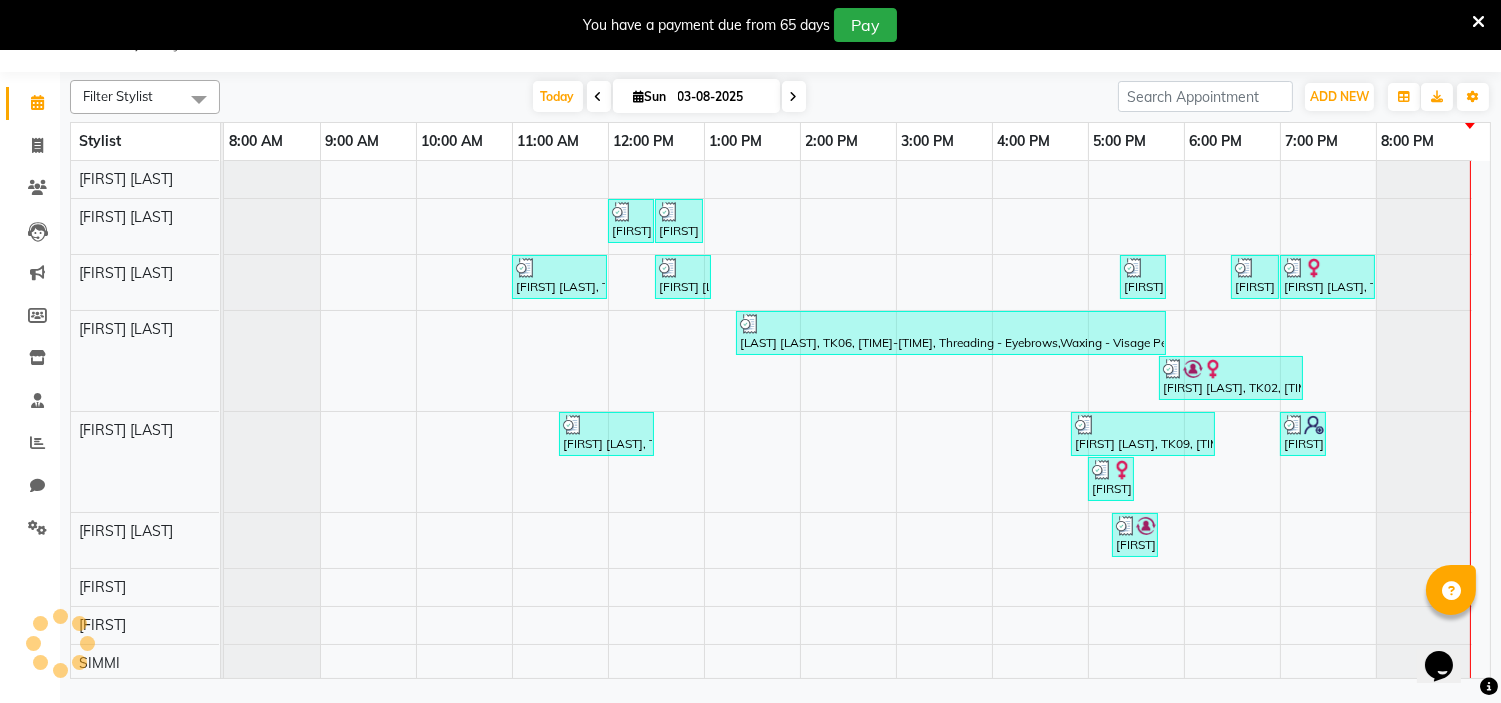 scroll, scrollTop: 50, scrollLeft: 0, axis: vertical 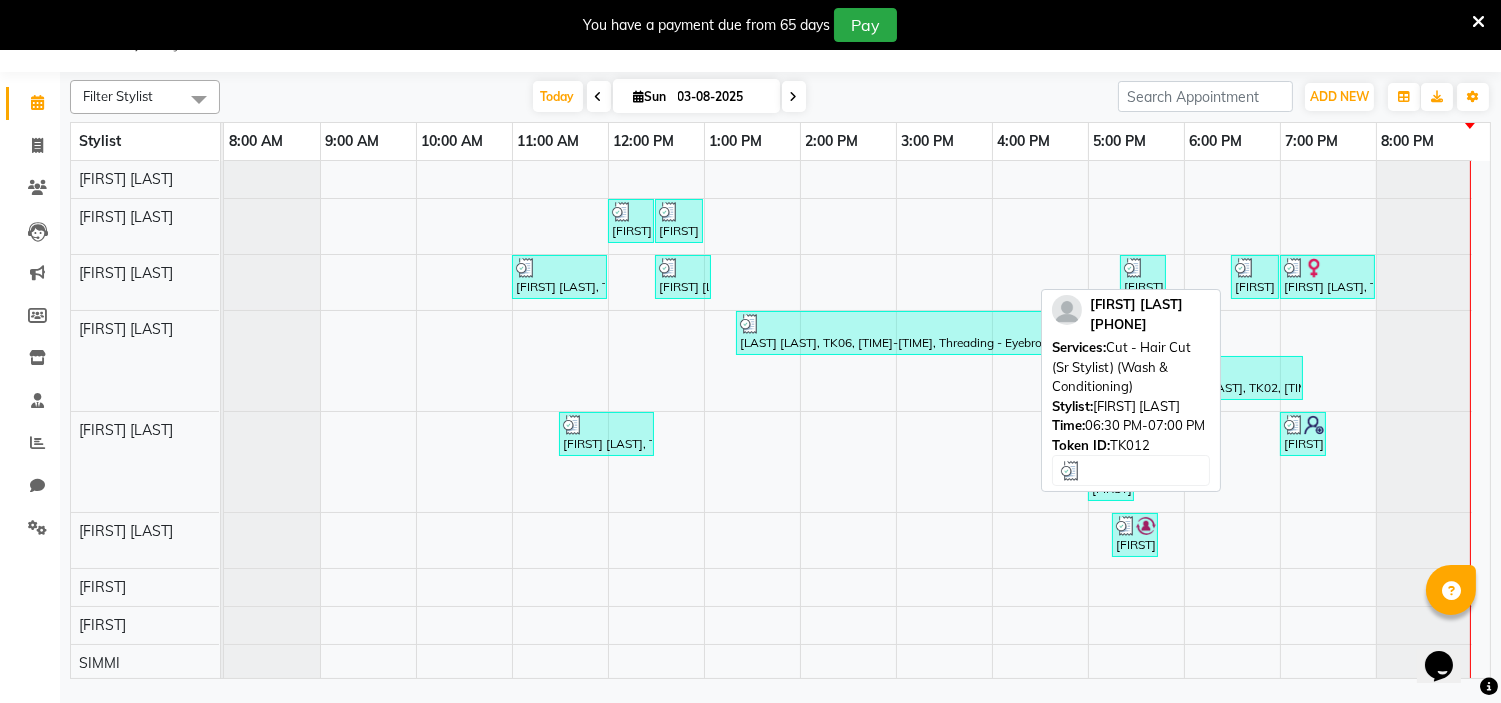 click on "[FIRST] [LAST], TK12, 06:30 PM-07:00 PM, Cut - Hair Cut (Sr Stylist) (Wash & Conditioning)" at bounding box center (1255, 277) 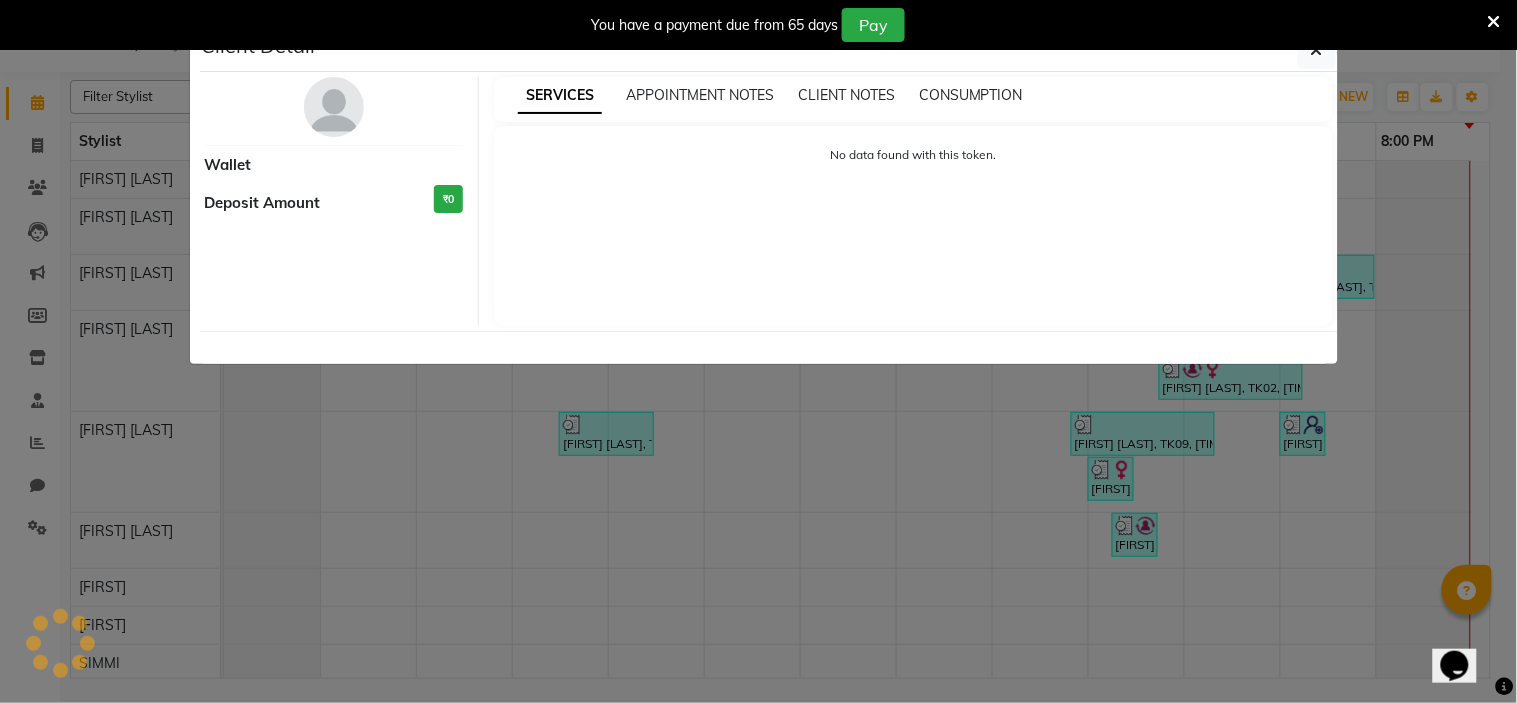 select on "3" 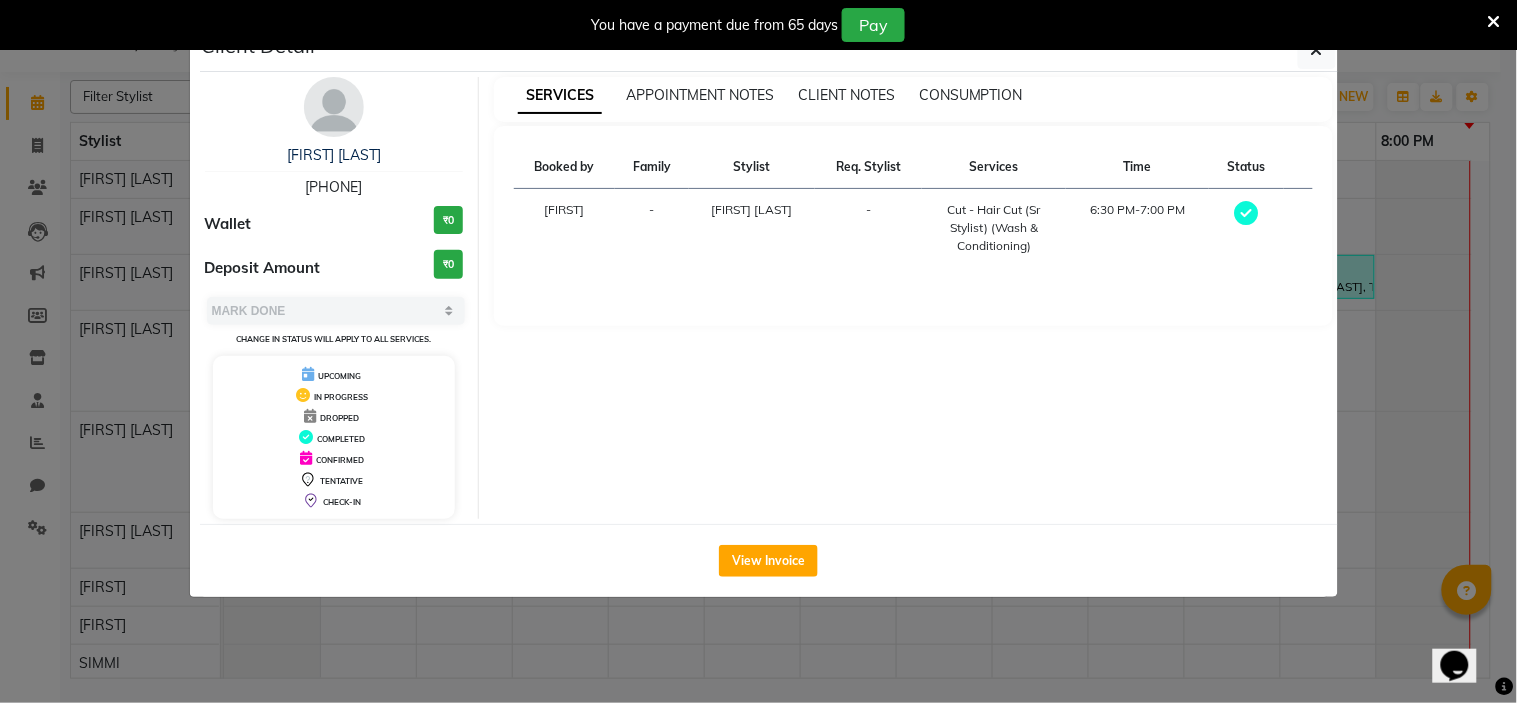 drag, startPoint x: 291, startPoint y: 183, endPoint x: 384, endPoint y: 183, distance: 93 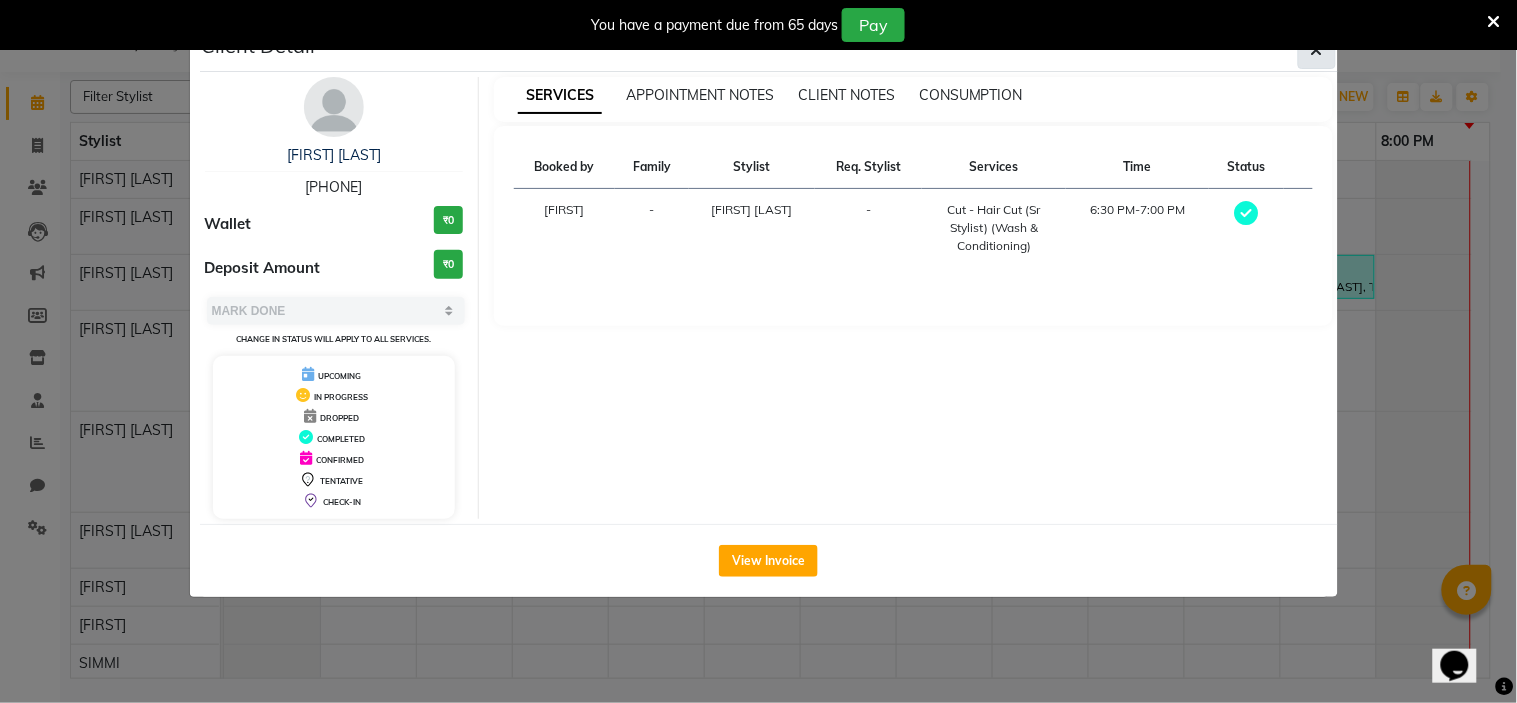click 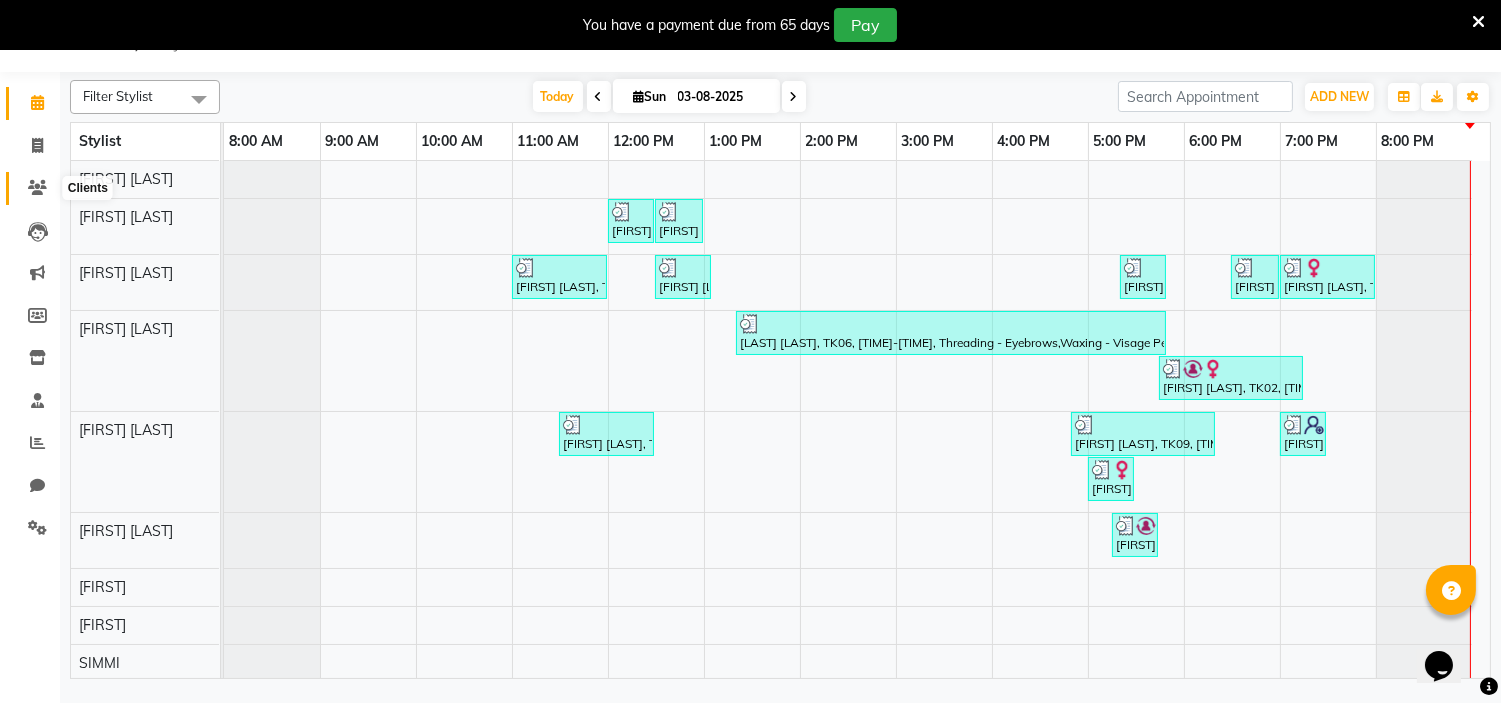 click 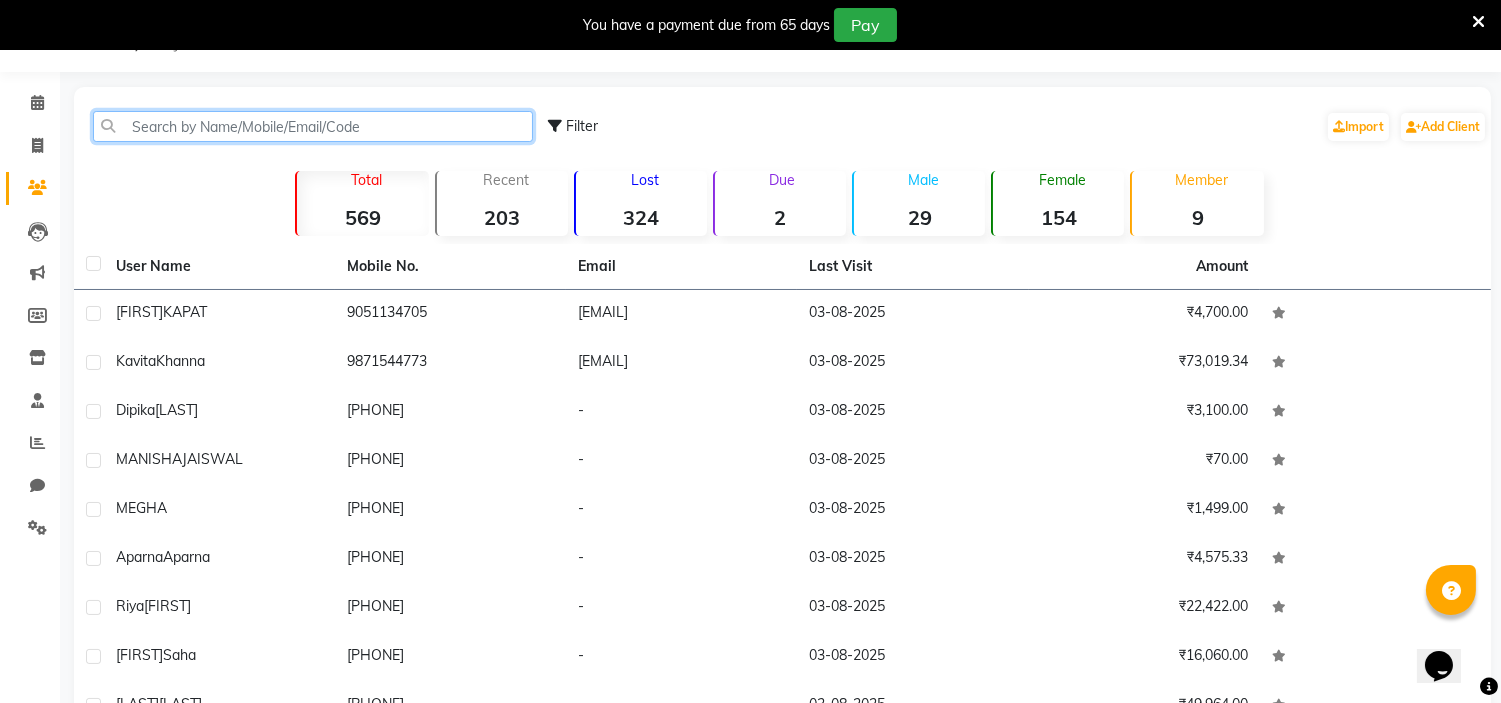 click 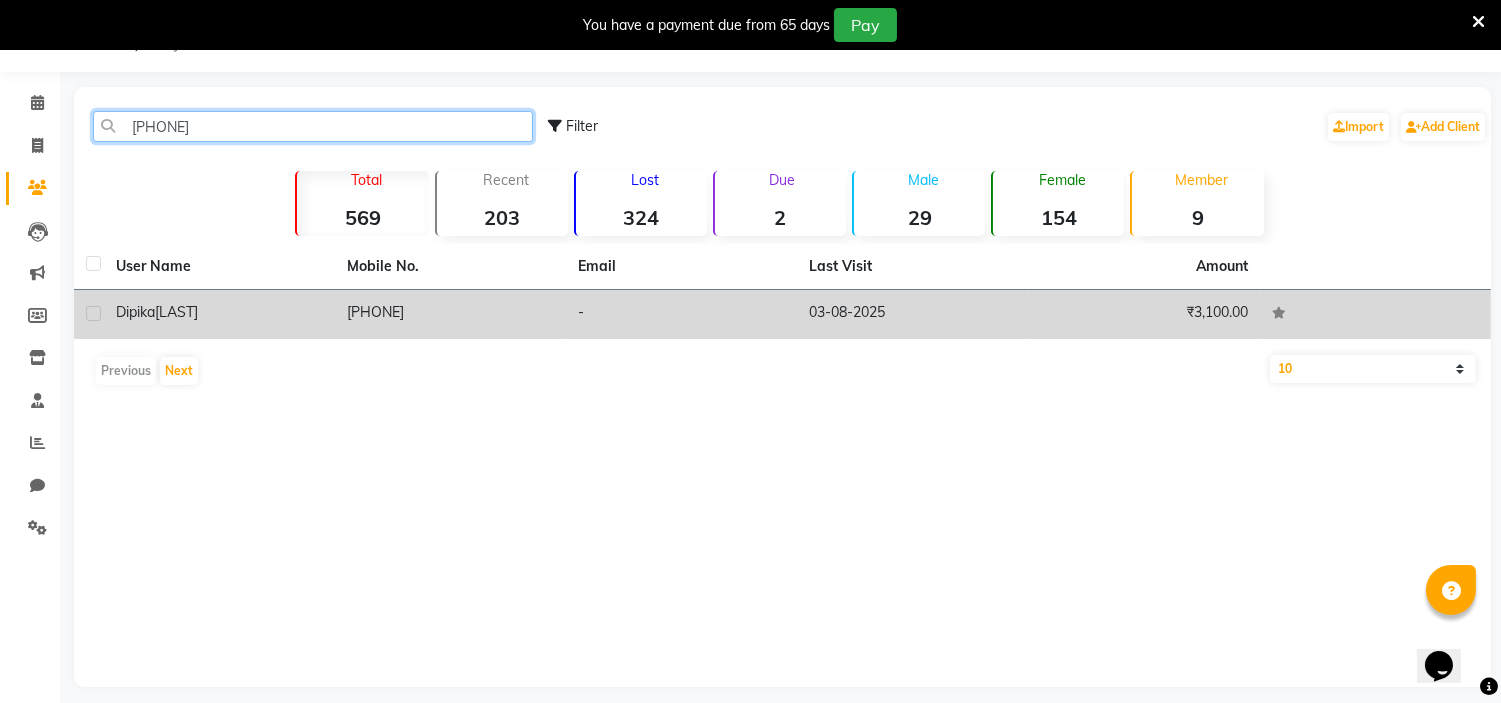 type on "[PHONE]" 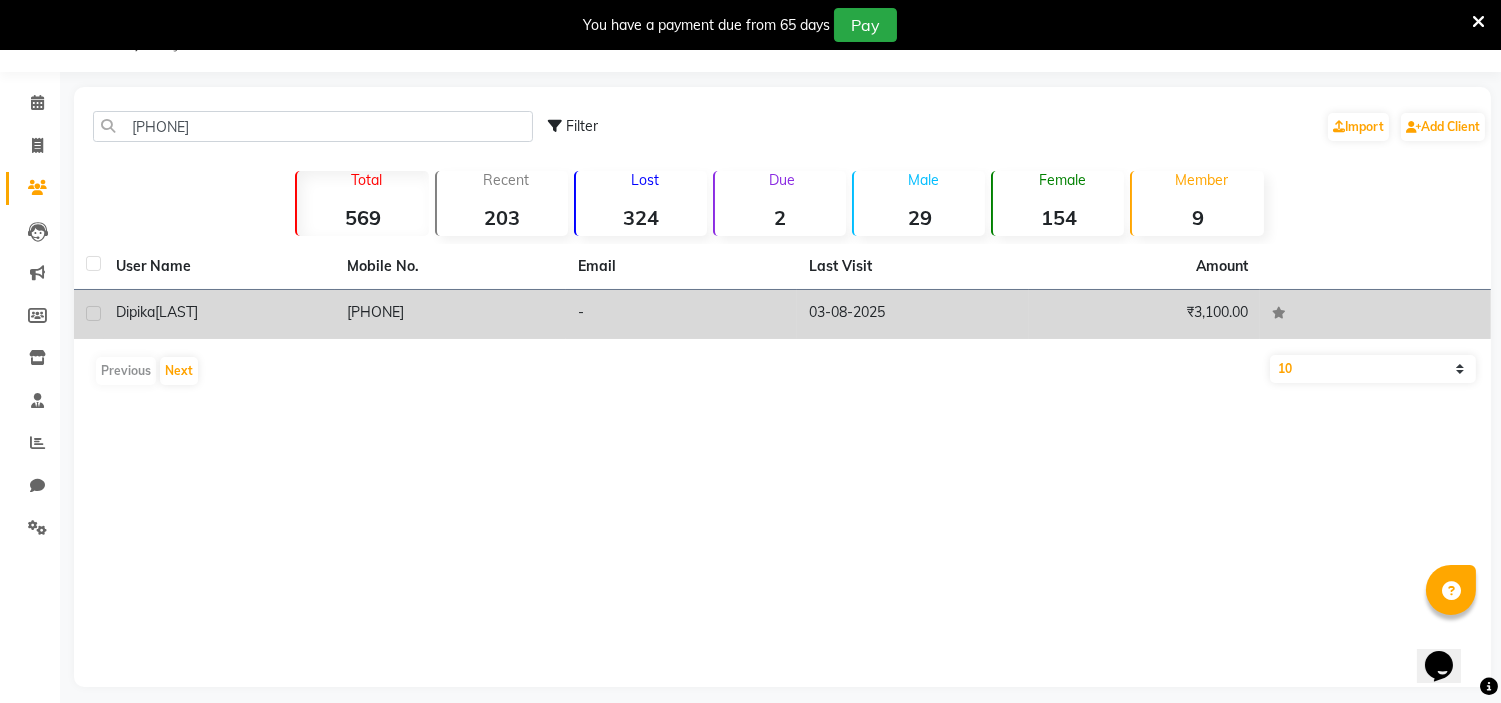 click on "[LAST]" 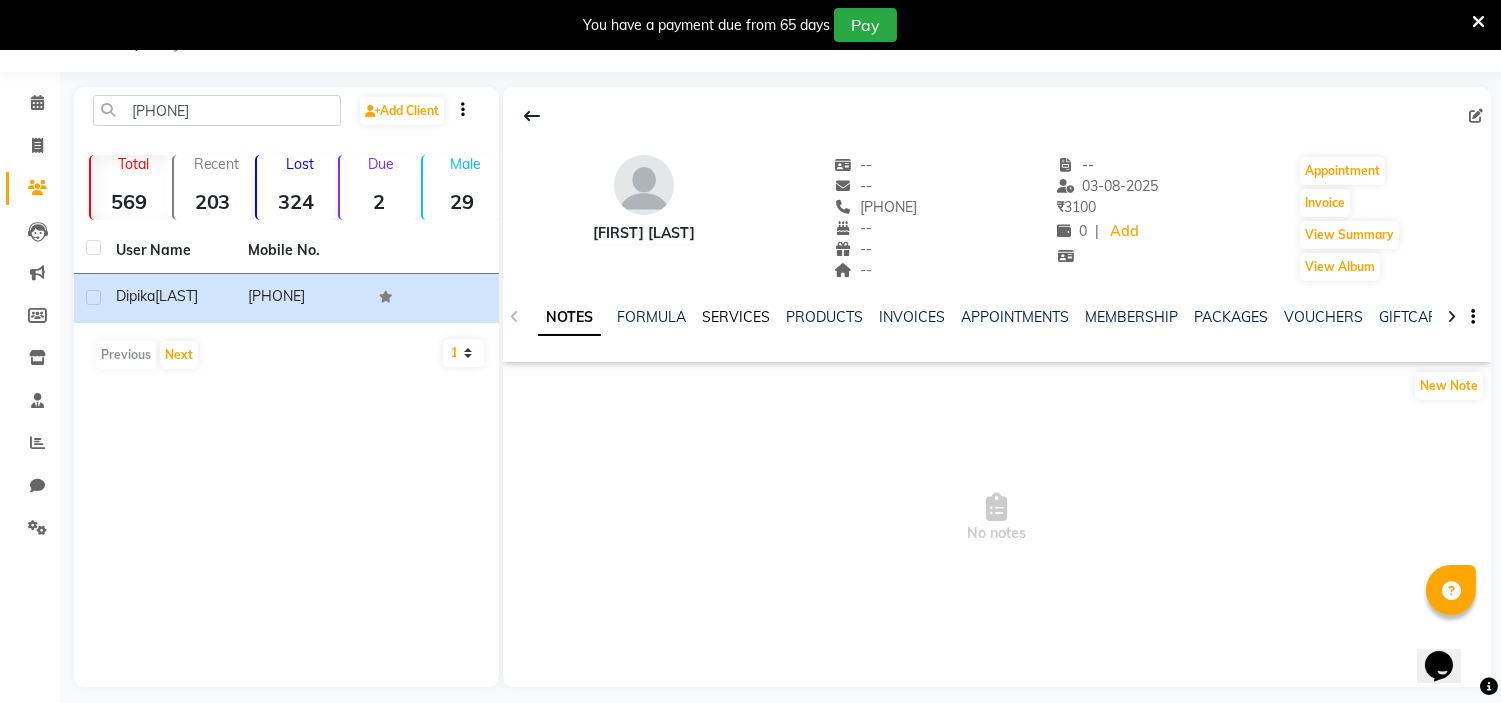 click on "SERVICES" 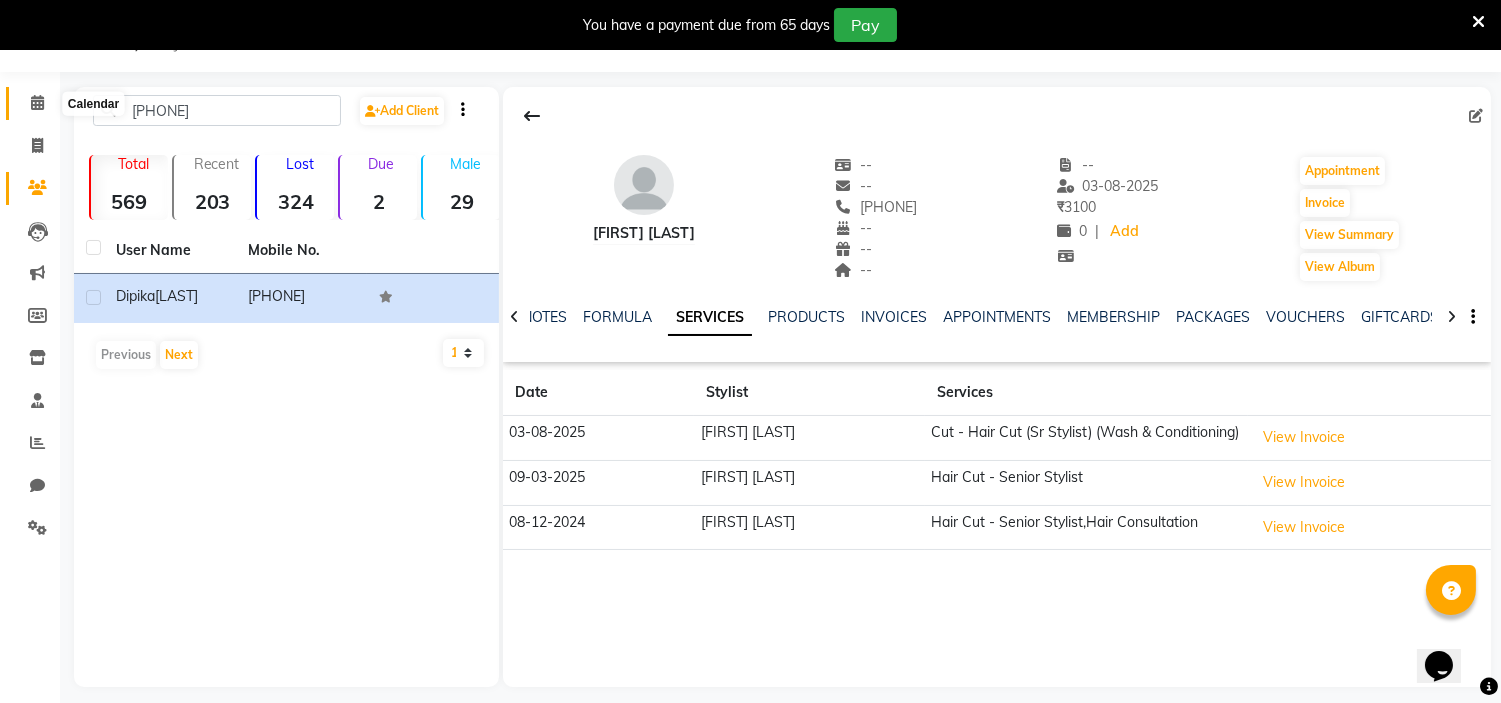 click 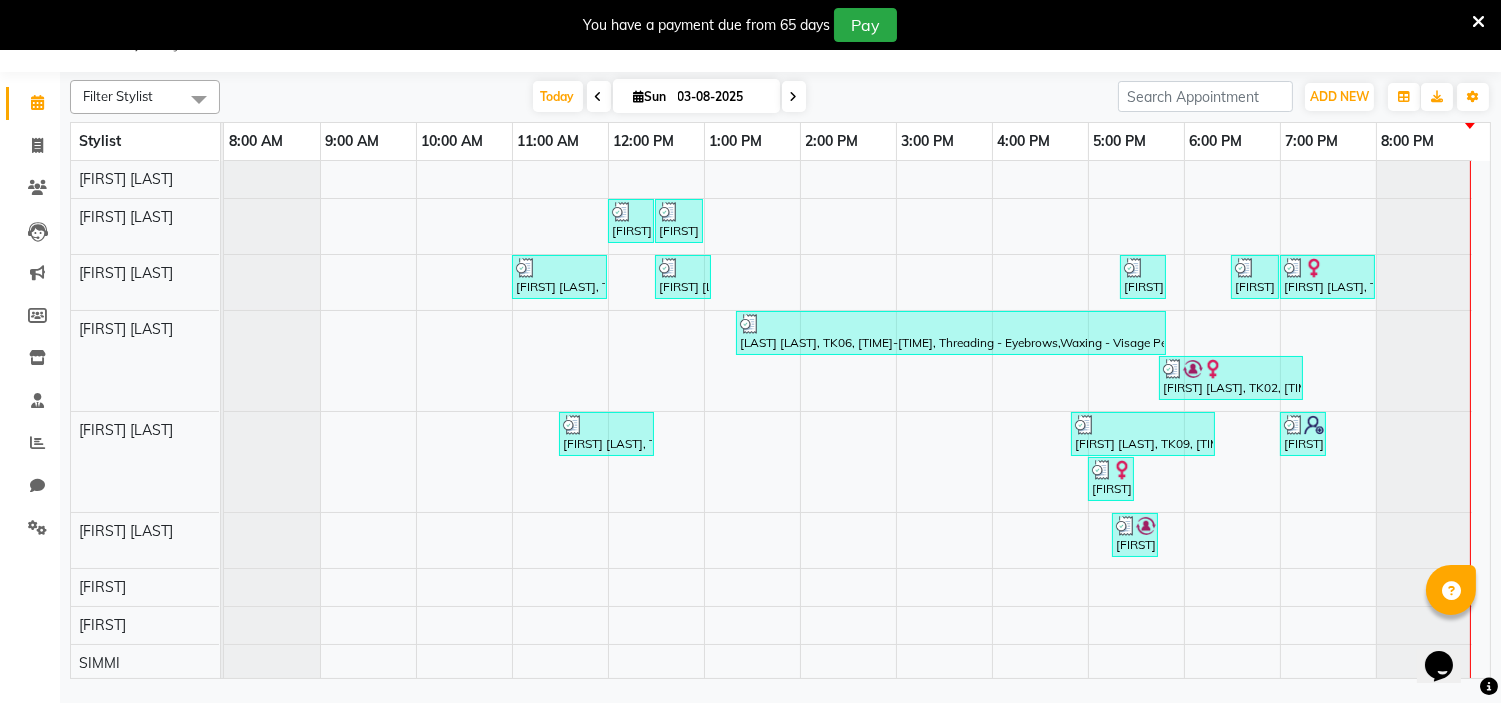 scroll, scrollTop: 44, scrollLeft: 0, axis: vertical 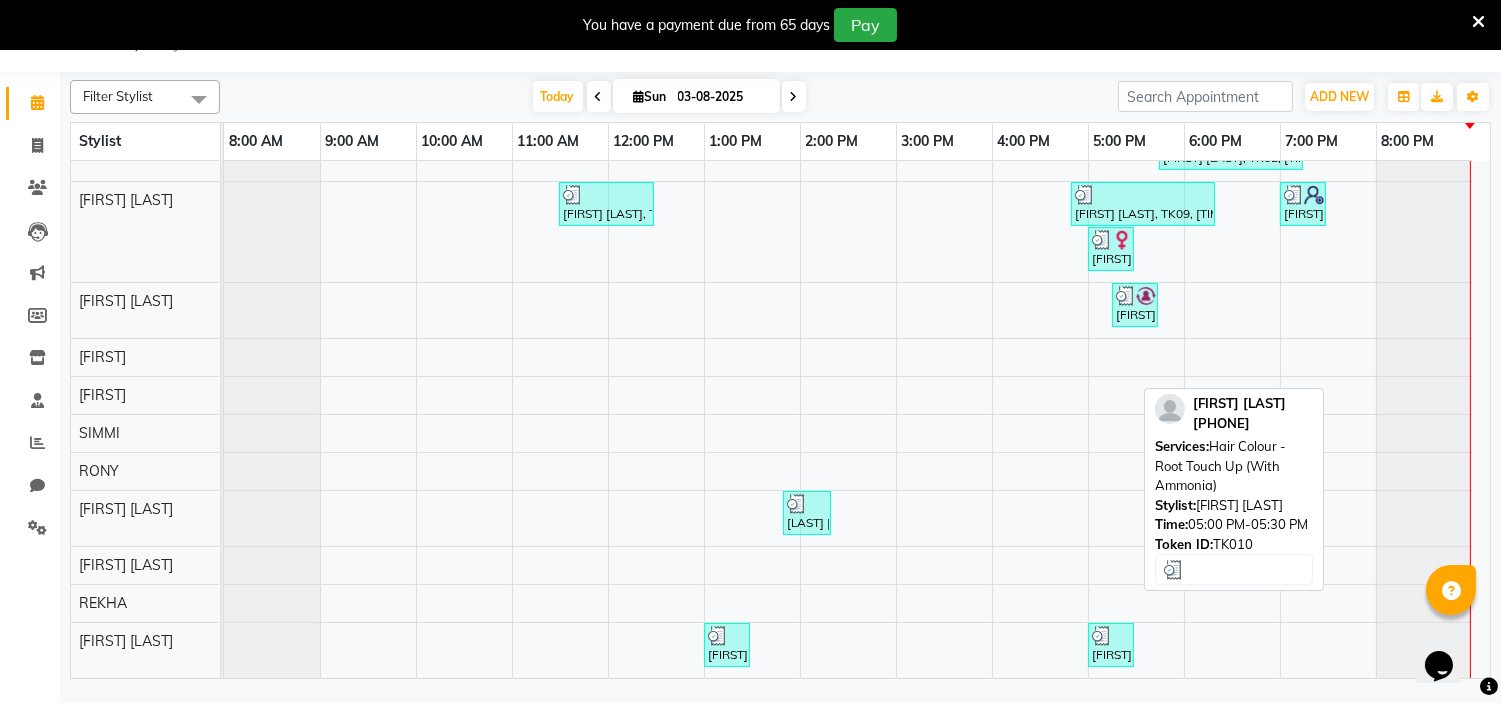 click on "[FIRST] [LAST], TK10, 05:00 PM-05:30 PM, Hair Colour - Root Touch Up (With Ammonia)" at bounding box center [1111, 645] 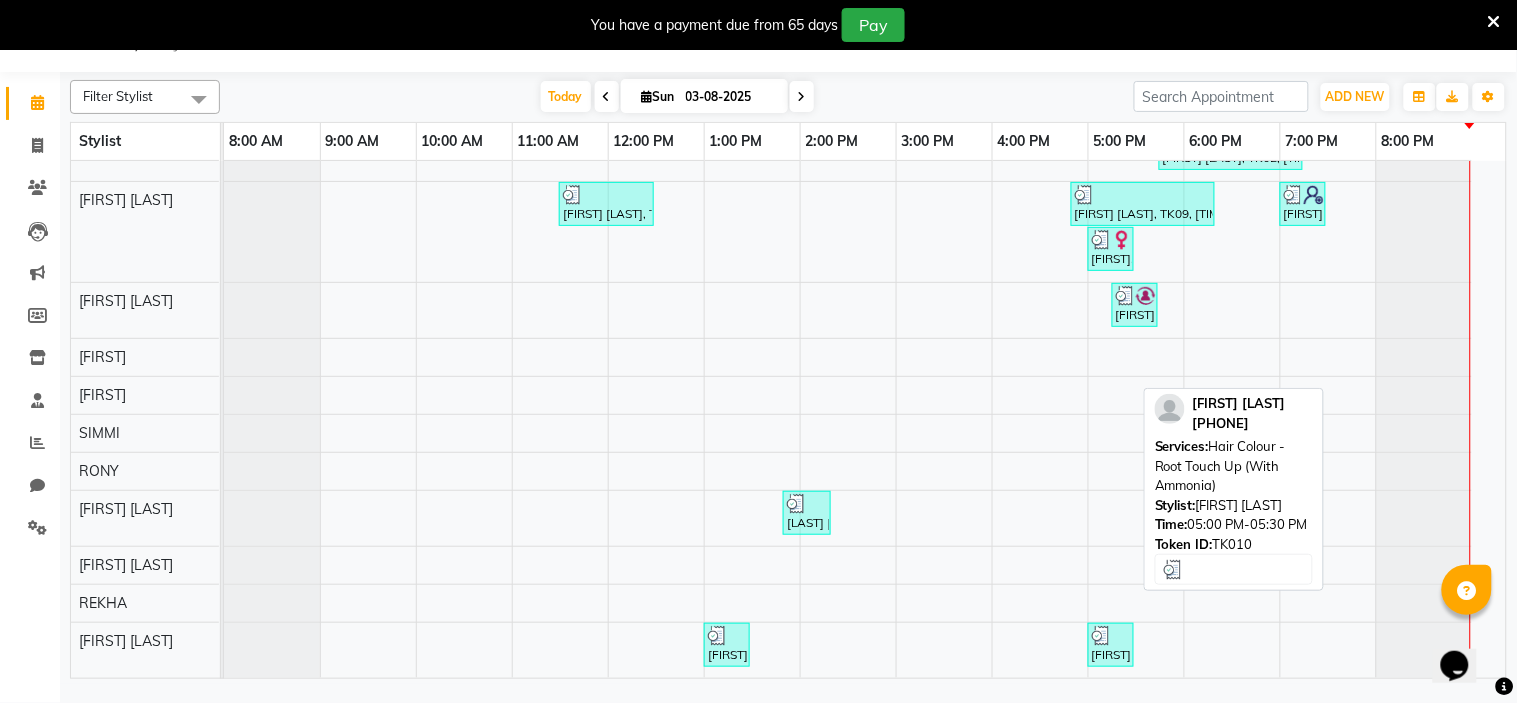 select on "3" 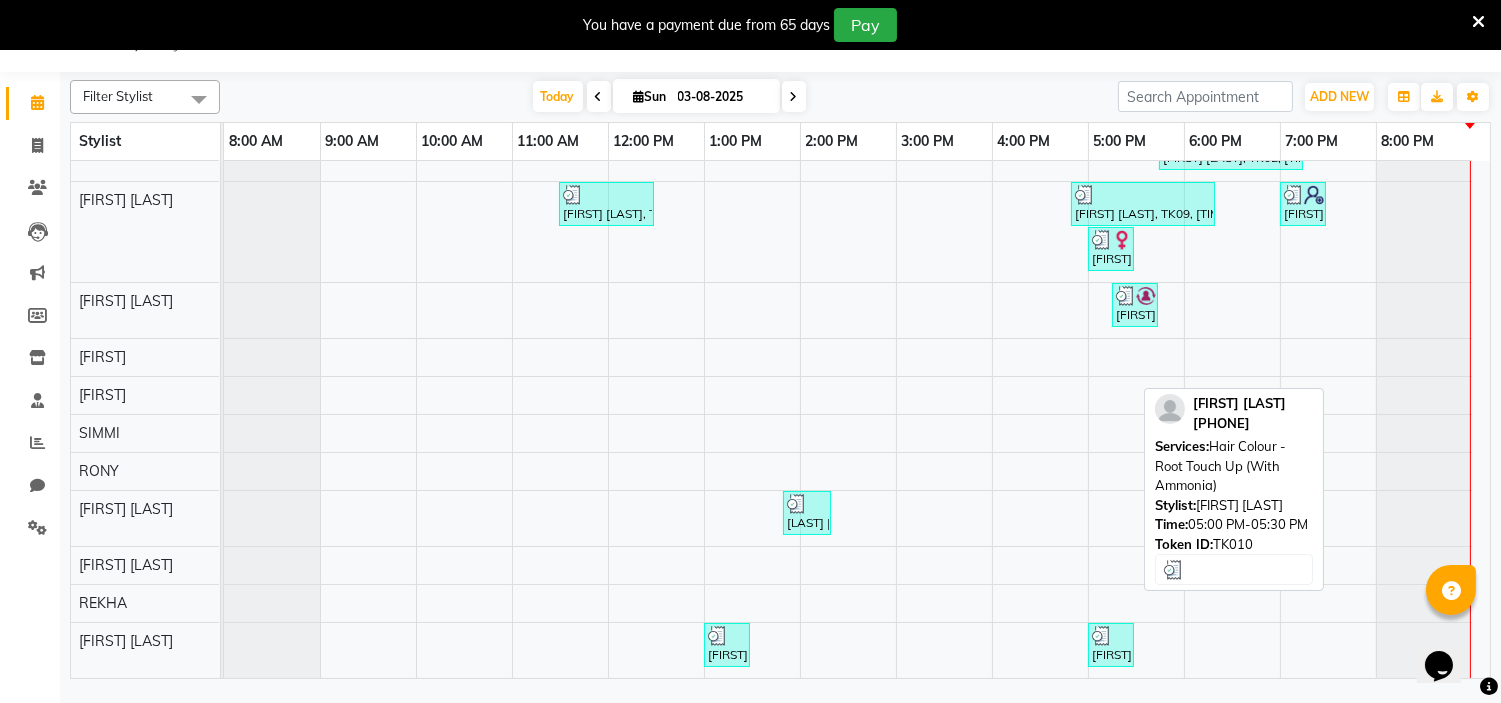 click at bounding box center (1111, 636) 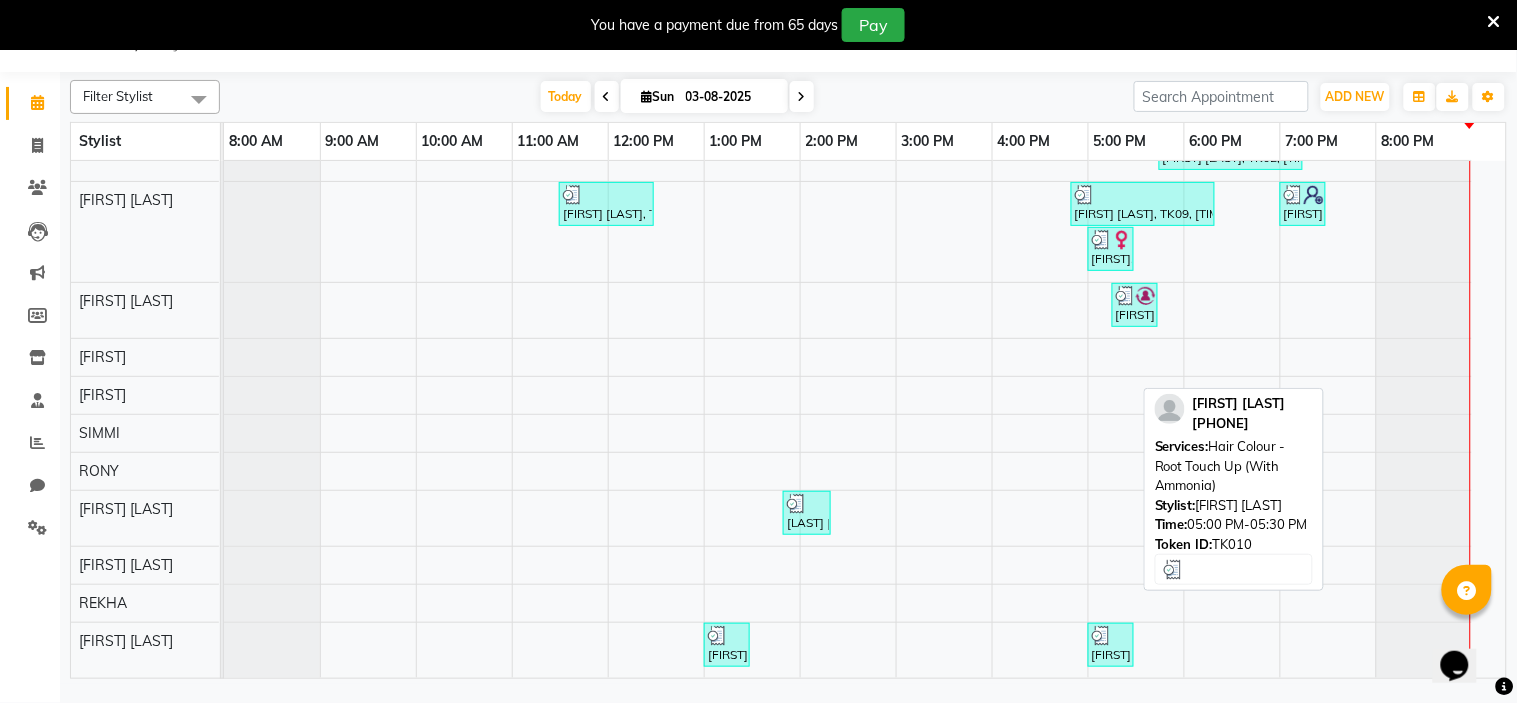 select on "3" 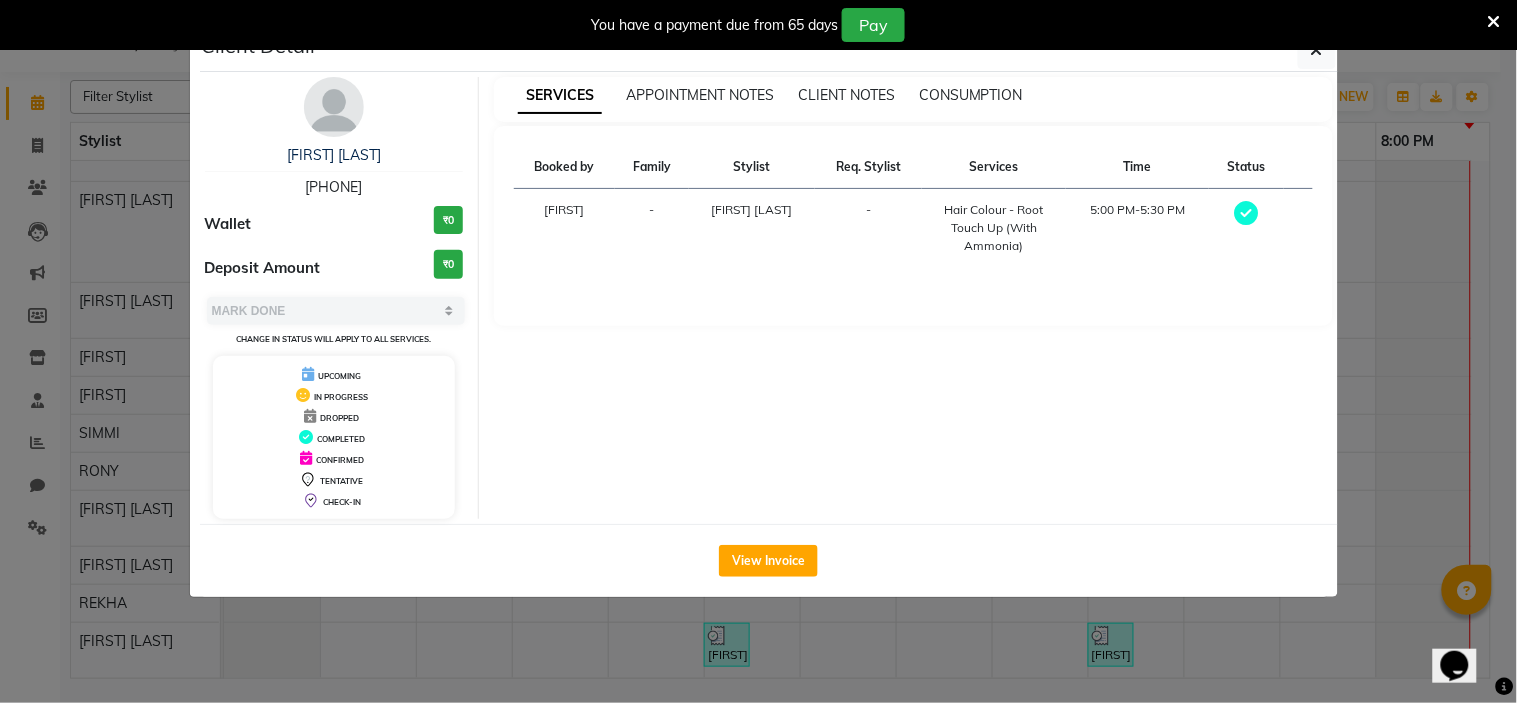 click on "[PHONE]" at bounding box center [333, 187] 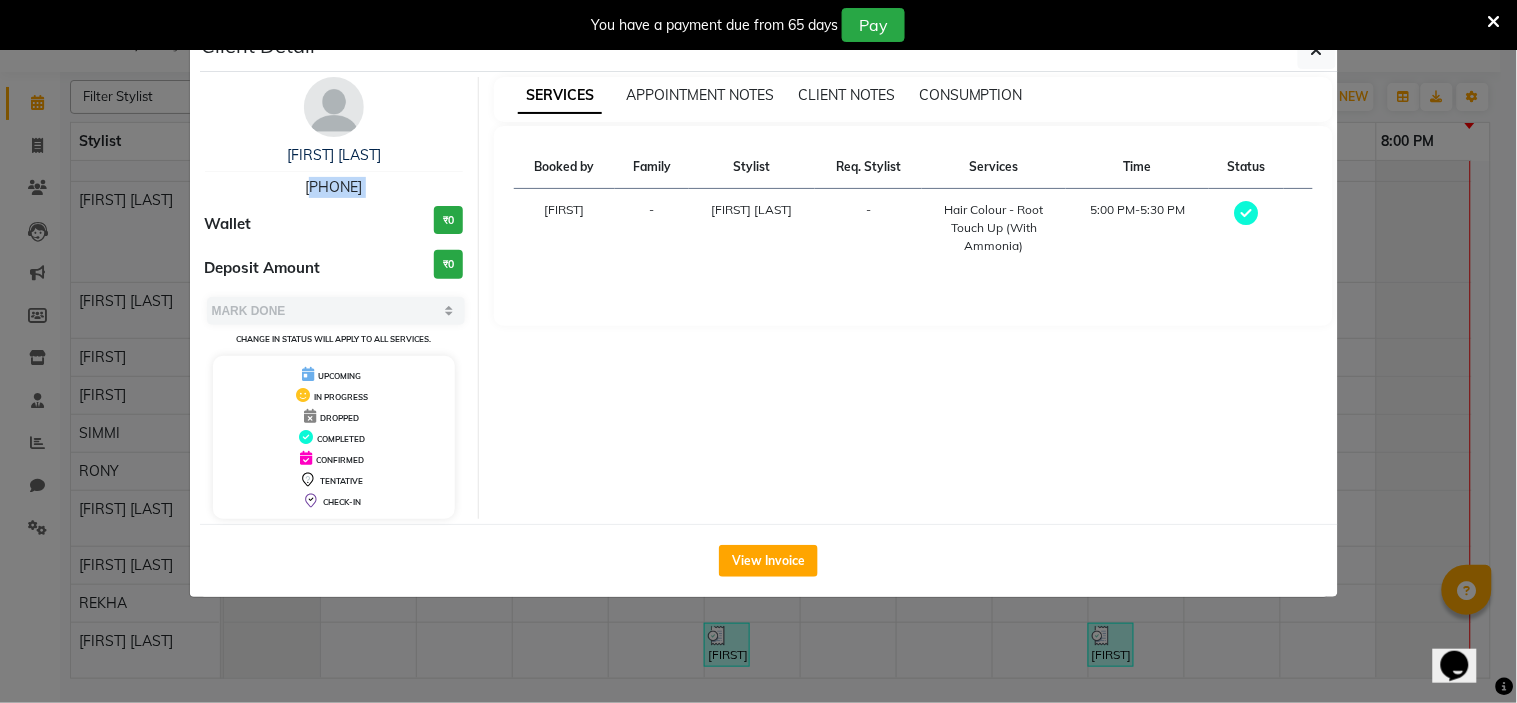click on "[PHONE]" at bounding box center (333, 187) 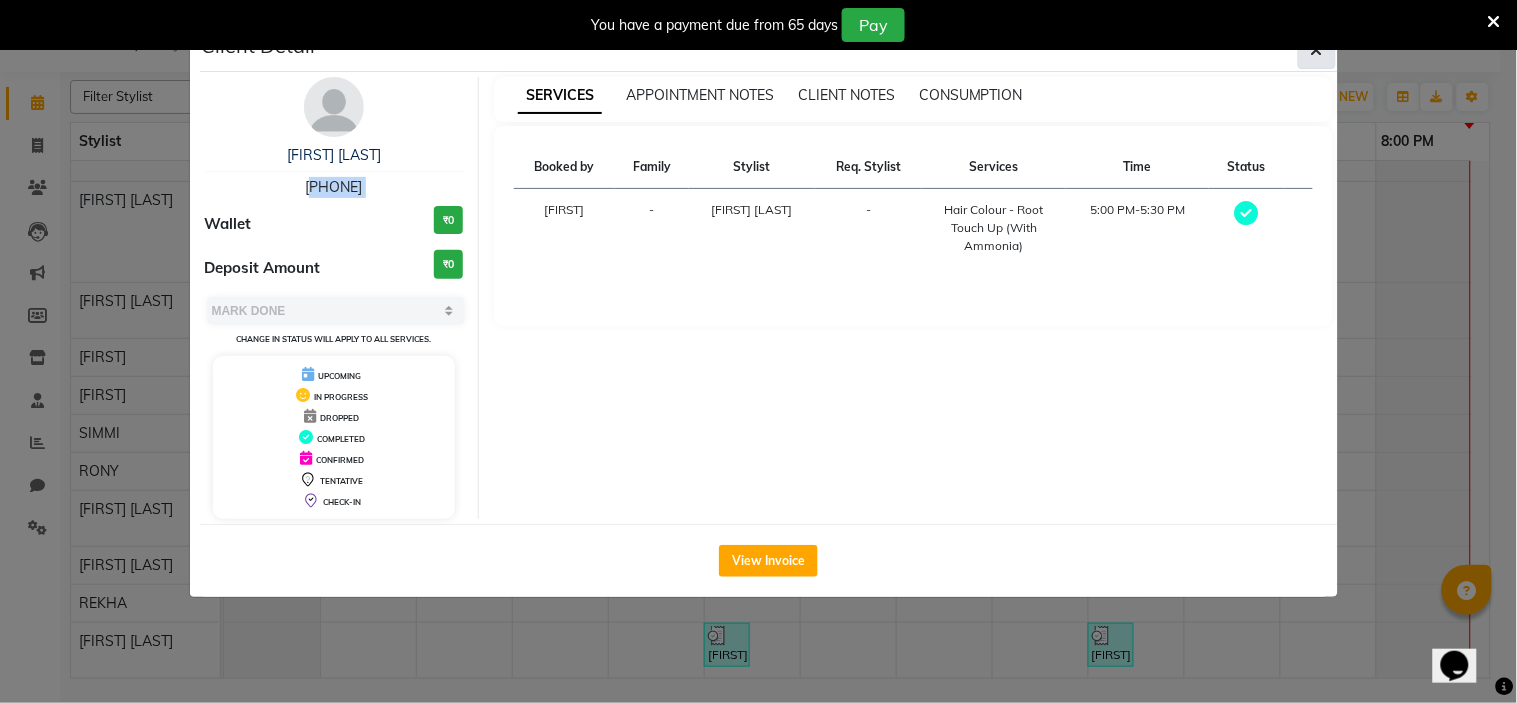 click 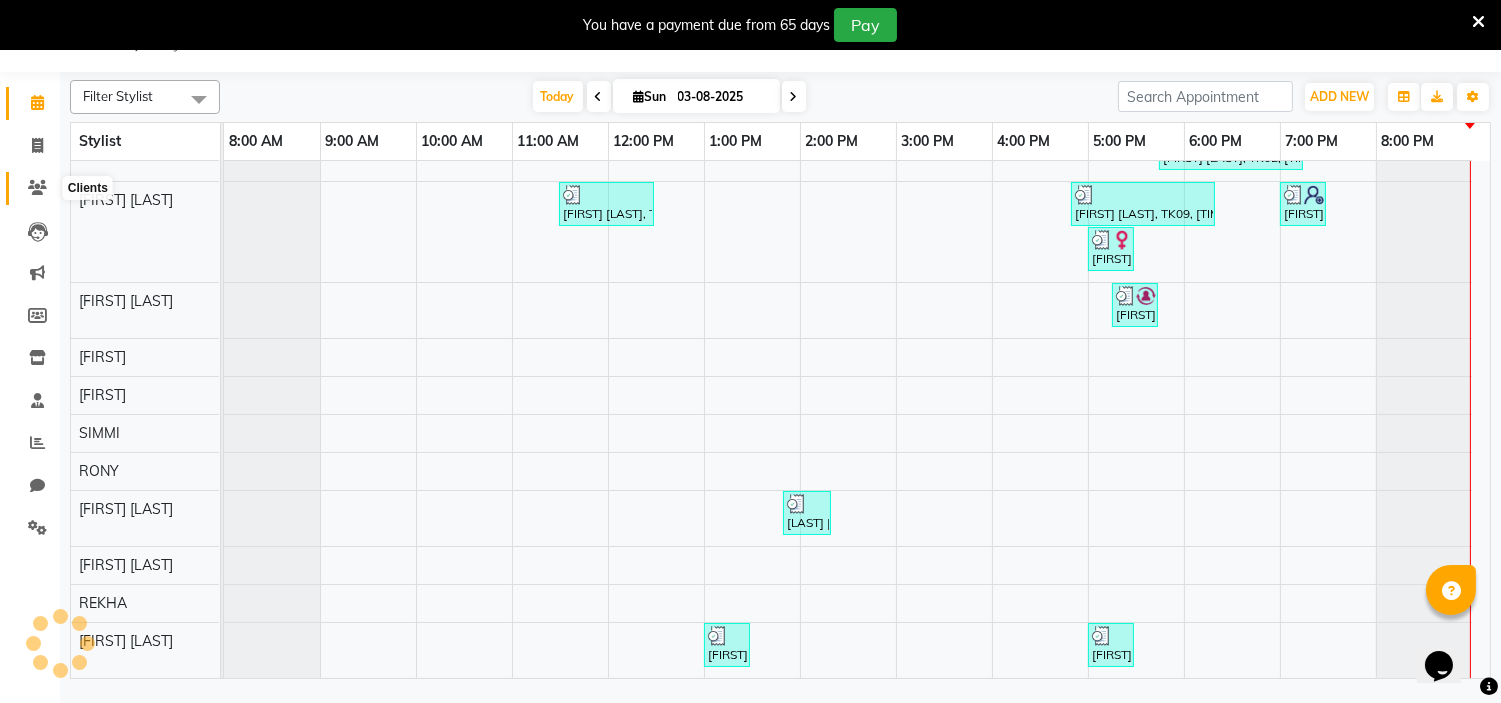 click 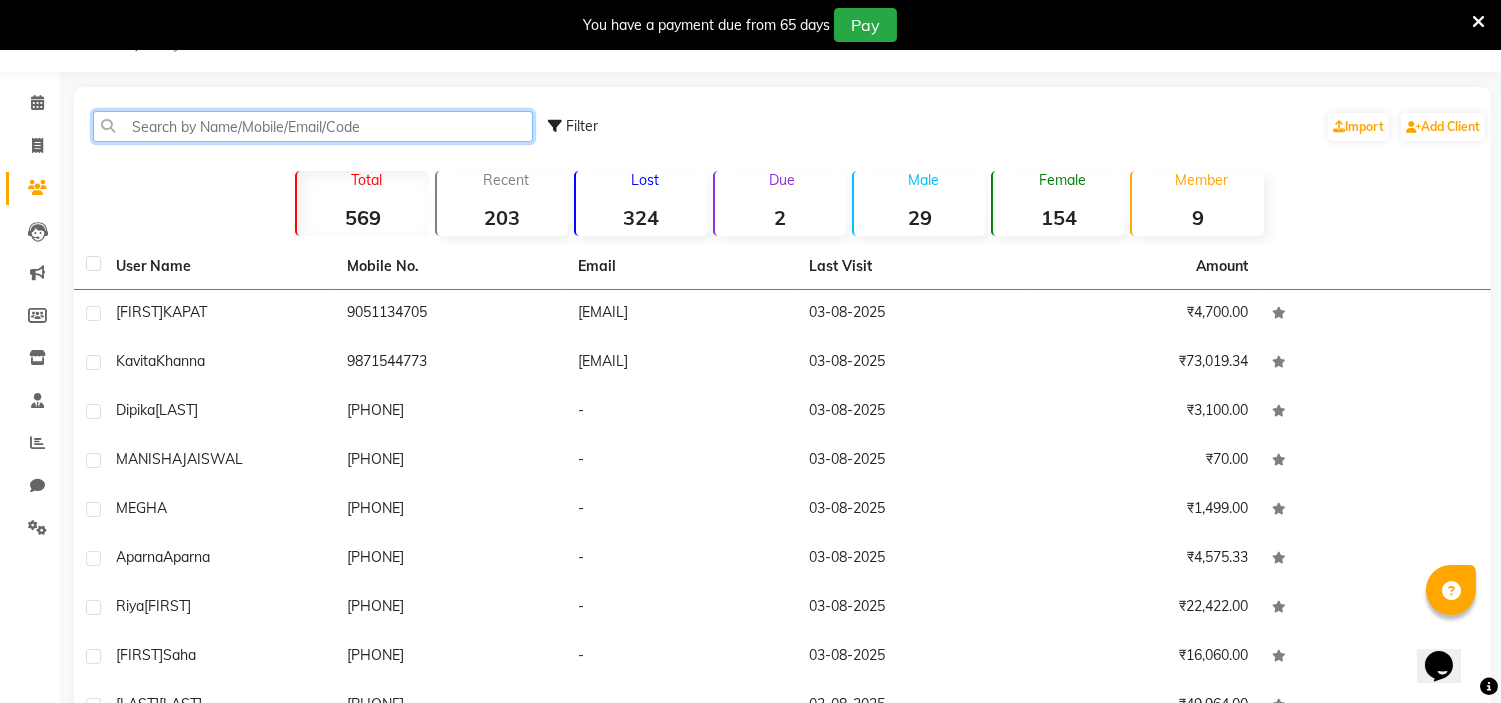 click 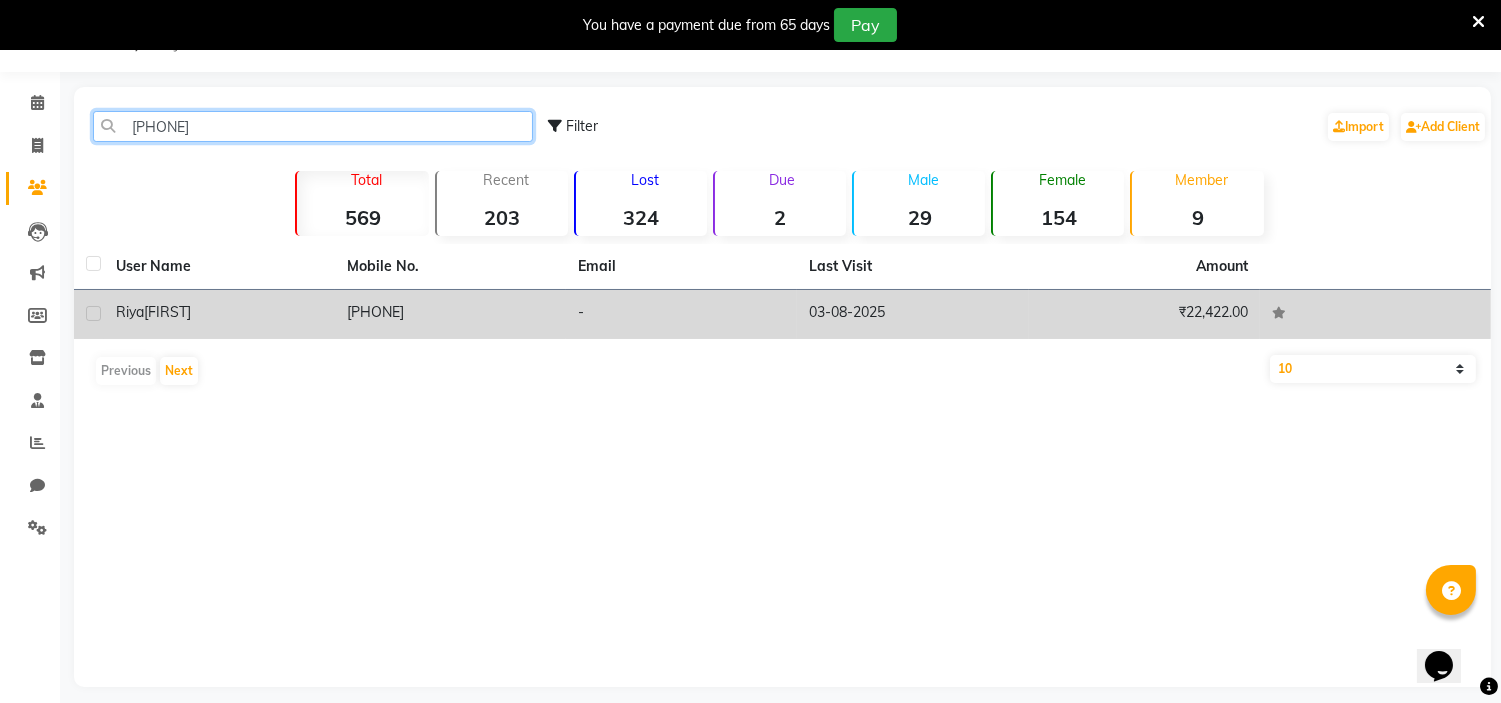 type on "[PHONE]" 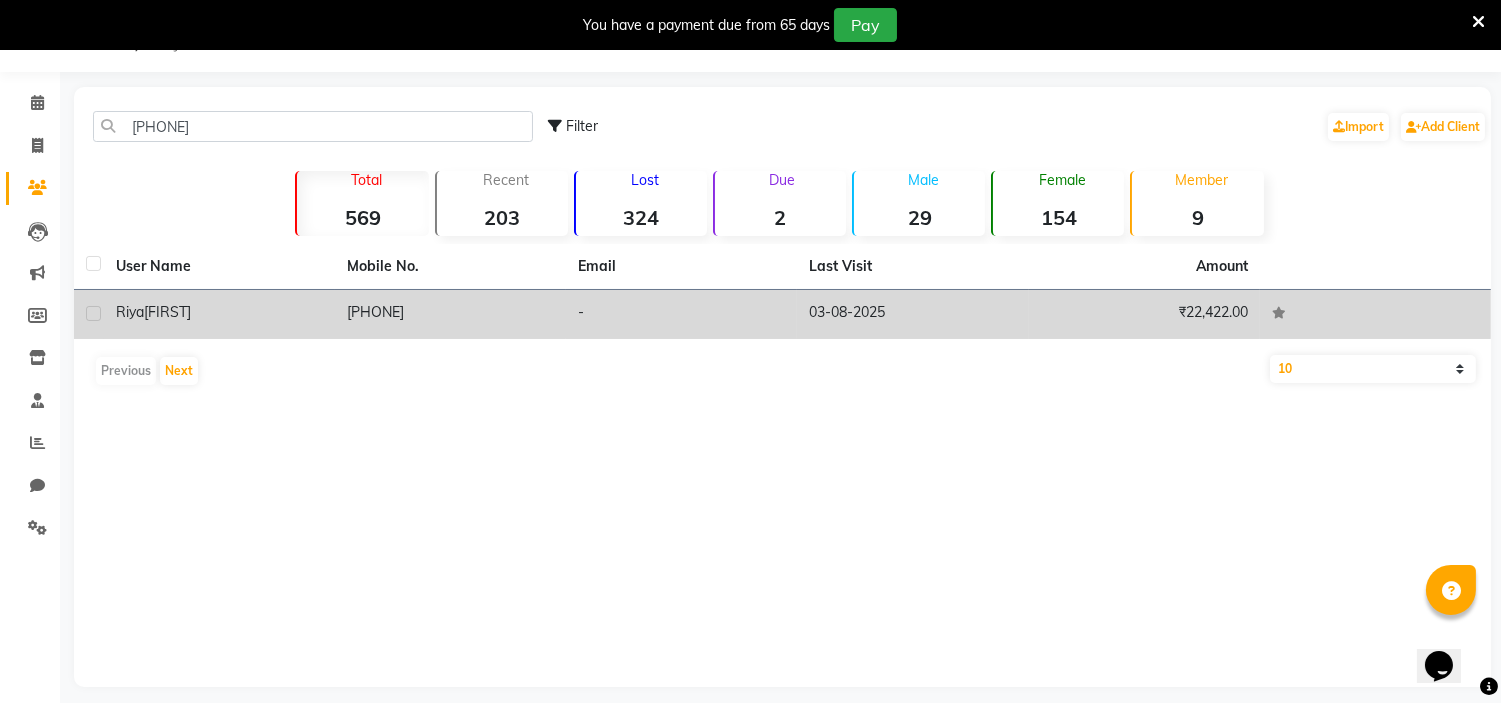 click on "[LAST]" 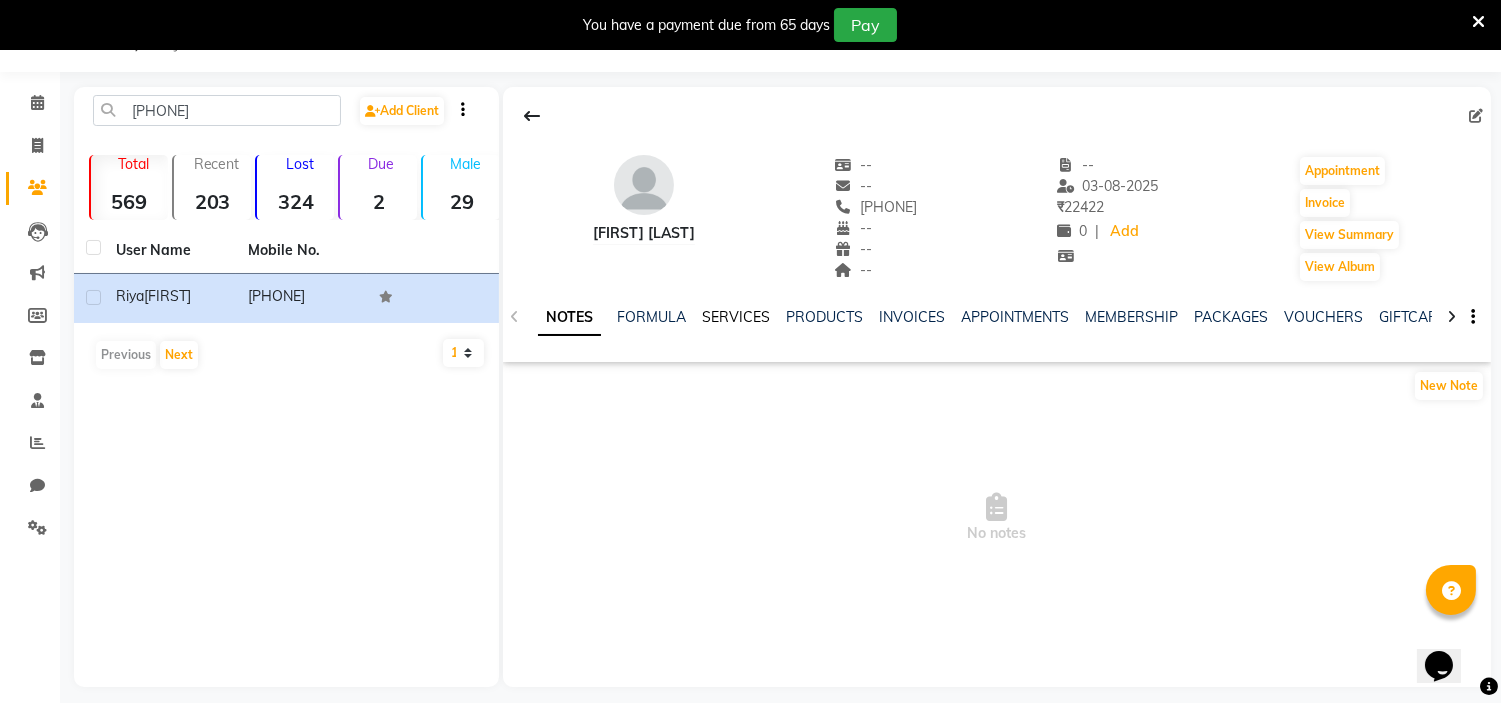 click on "SERVICES" 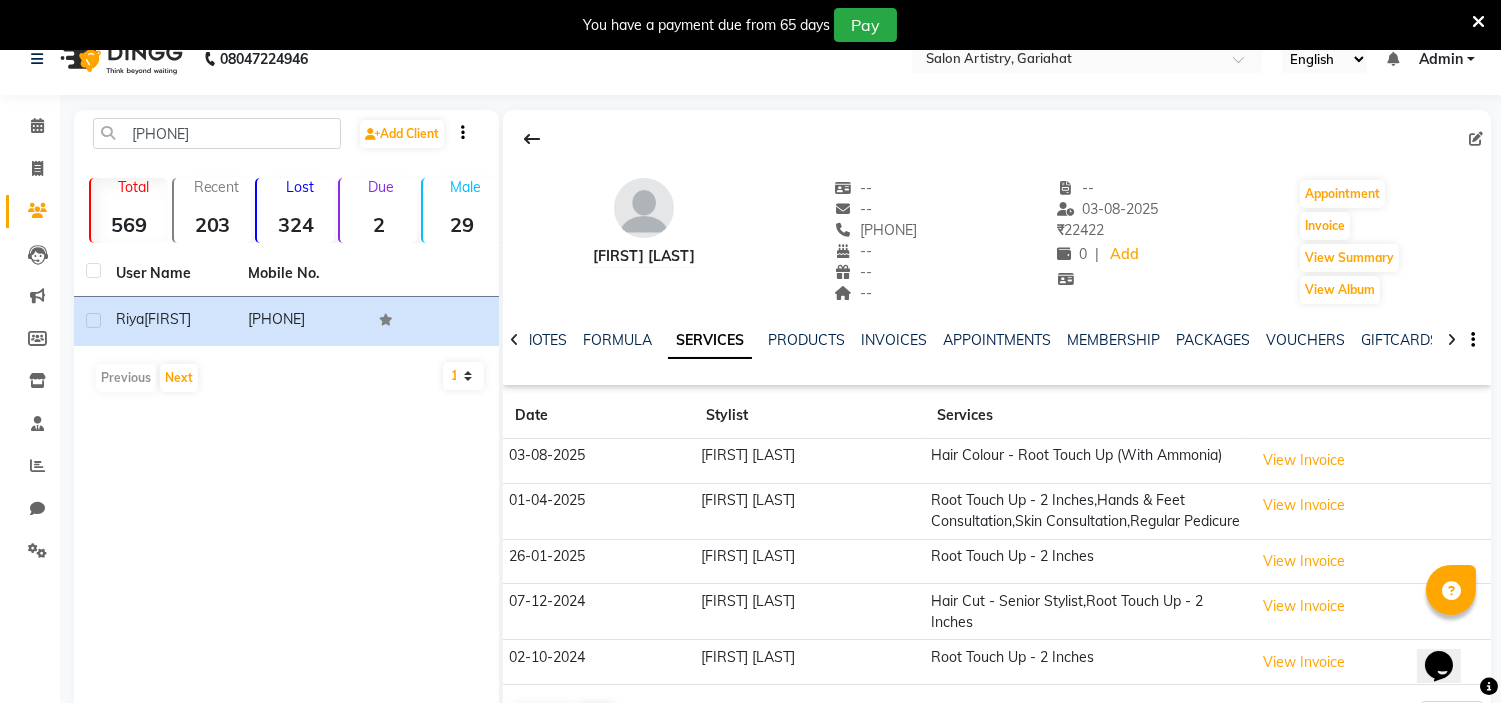 scroll, scrollTop: 0, scrollLeft: 0, axis: both 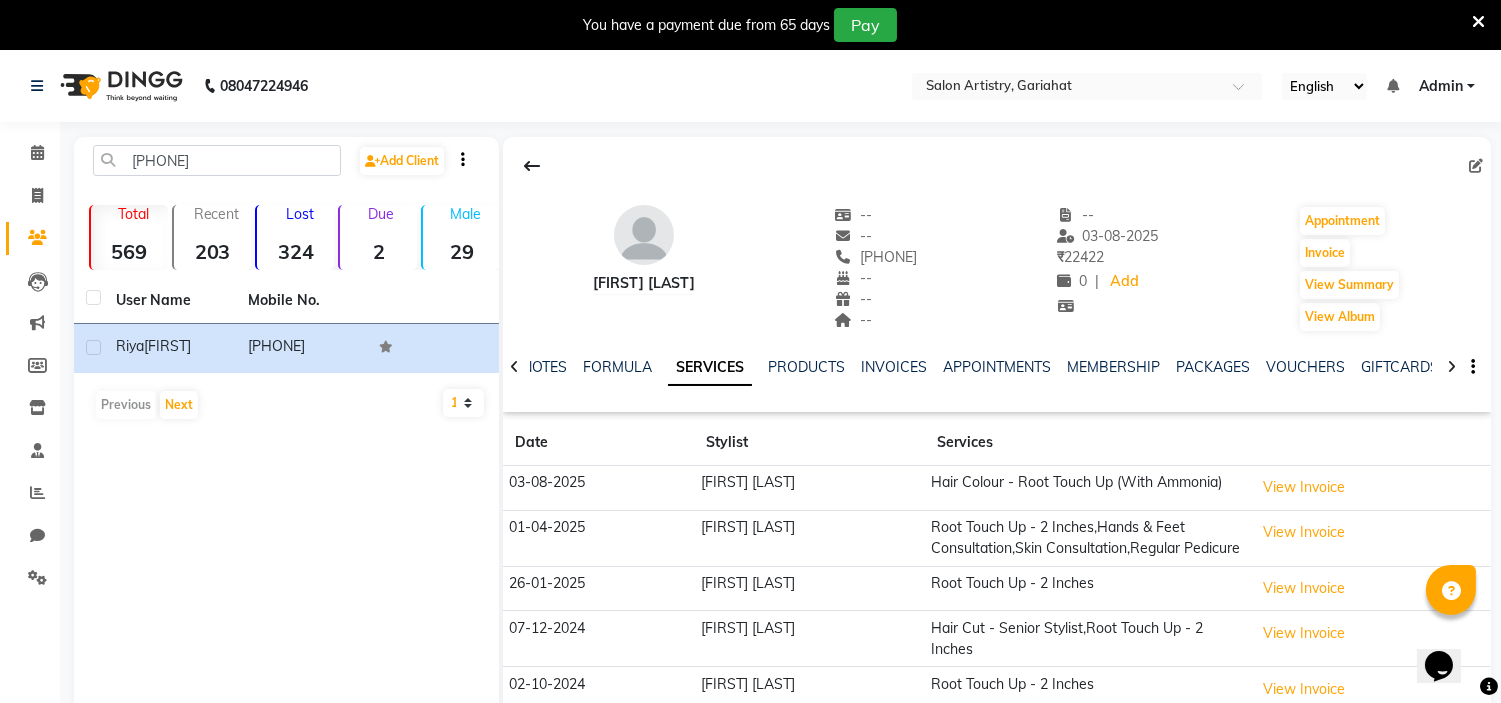 click on "08047224946 Select Location ×  Salon Artistry, Gariahat English ENGLISH Español العربية मराठी हिंदी ગુજરાતી தமிழ் 中文 Notifications nothing to show Admin Manage Profile Change Password Sign out  Version:3.15.11" 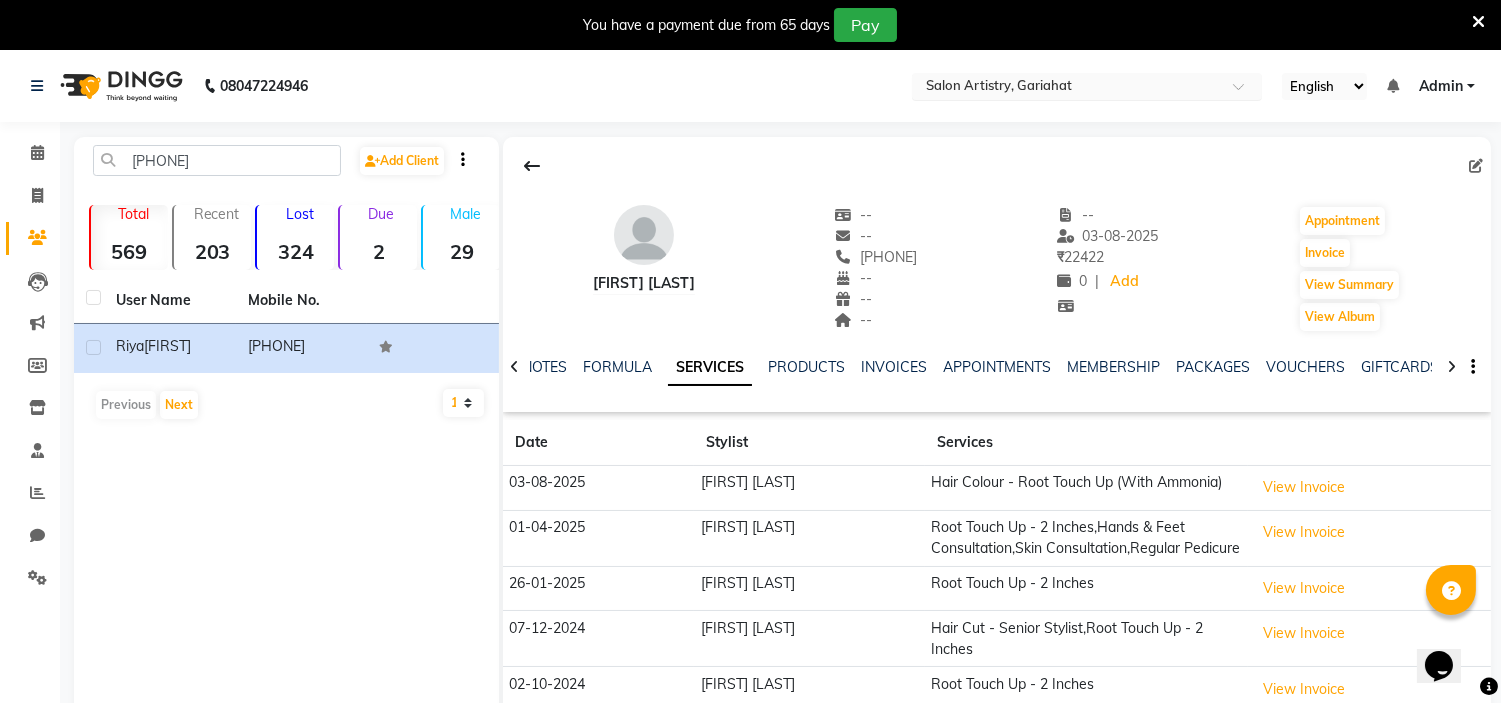 click at bounding box center (1067, 88) 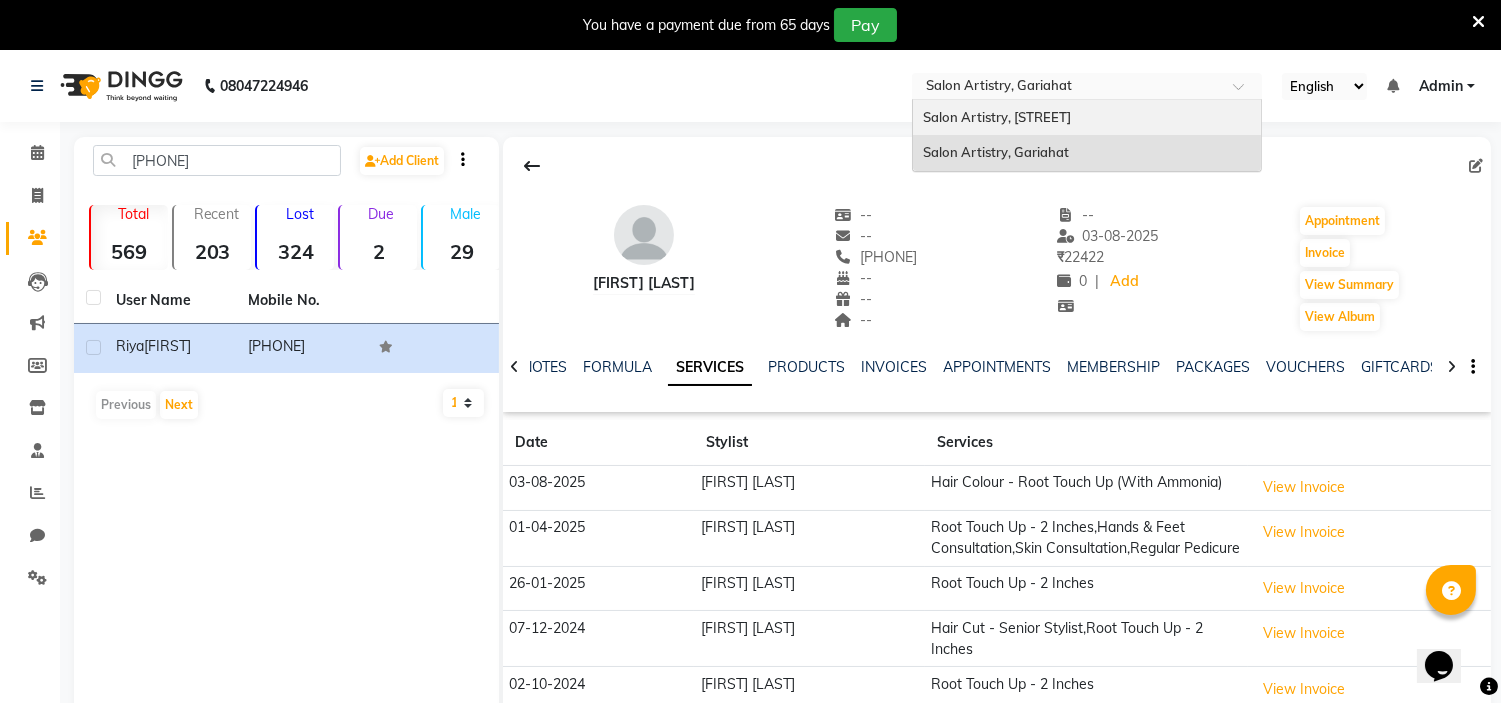 click on "Salon Artistry, Middleton Street" at bounding box center [997, 117] 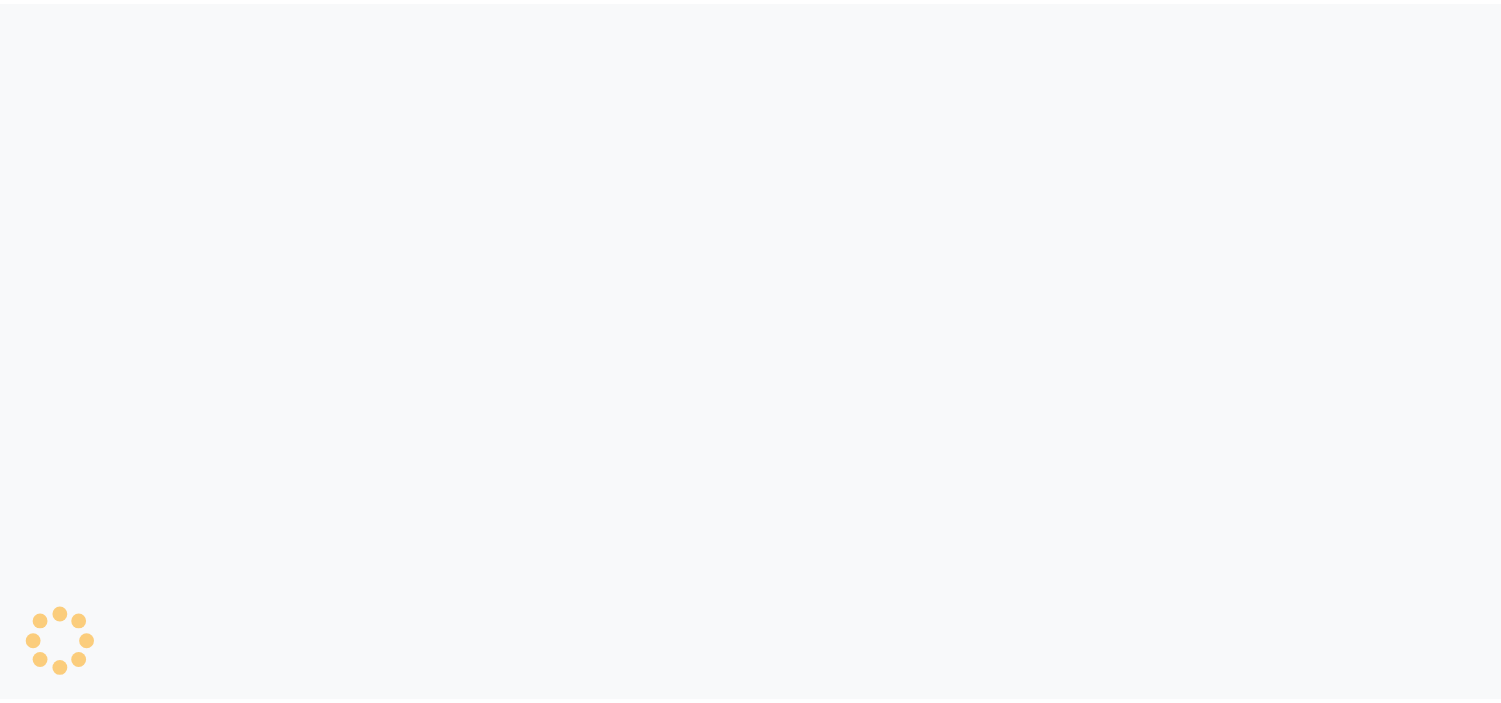 scroll, scrollTop: 0, scrollLeft: 0, axis: both 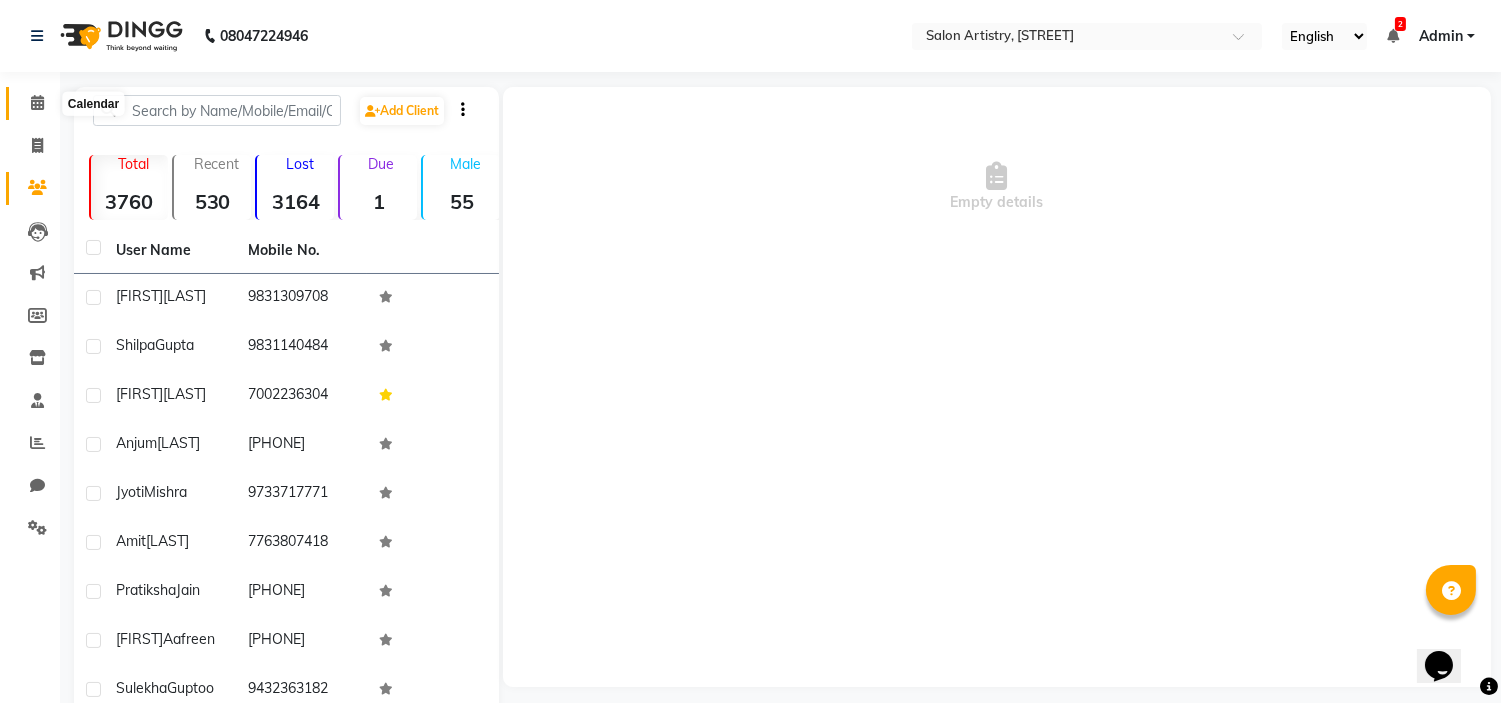 click 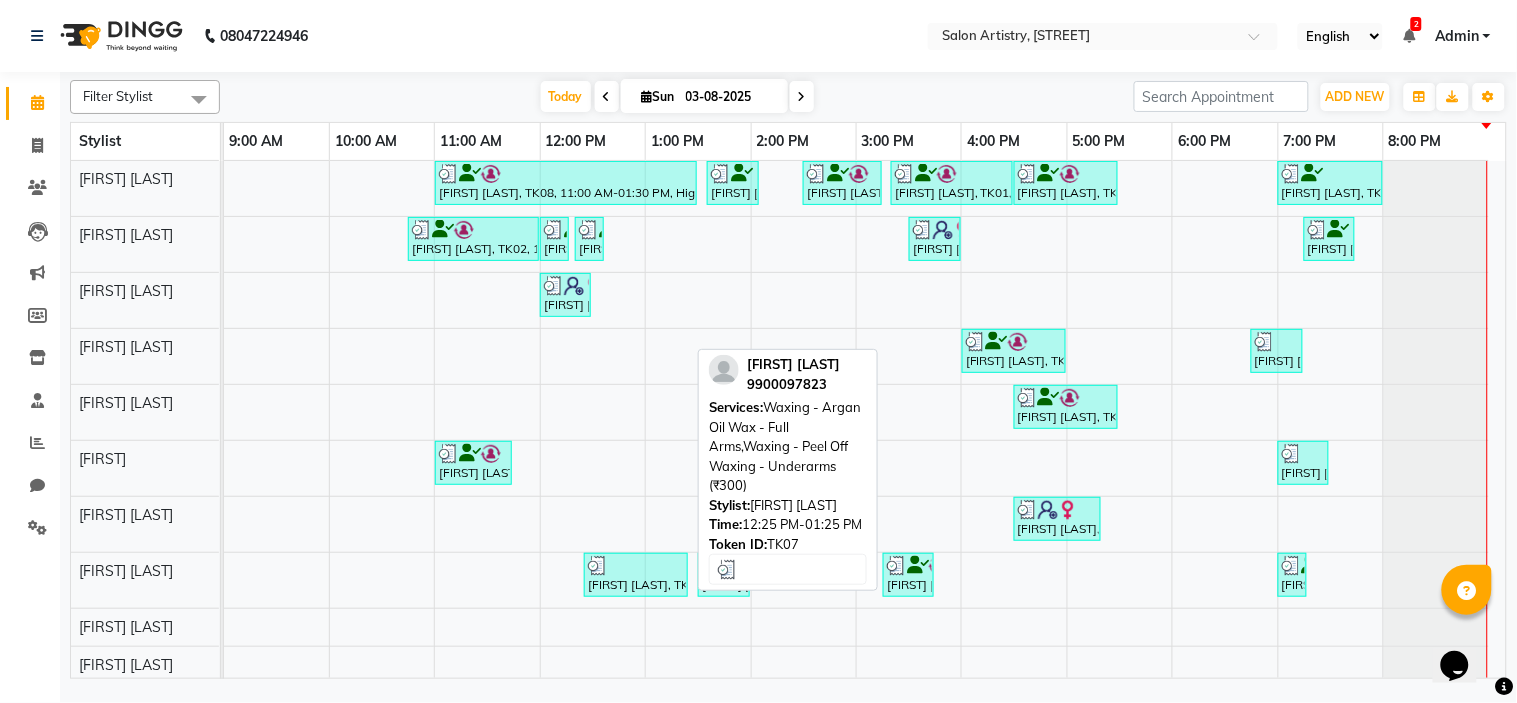 click on "Neena Mukharjee, TK07, 12:25 PM-01:25 PM, Waxing - Argan Oil Wax - Full Arms,Waxing - Peel Off Waxing - Underarms (₹300)" at bounding box center (636, 575) 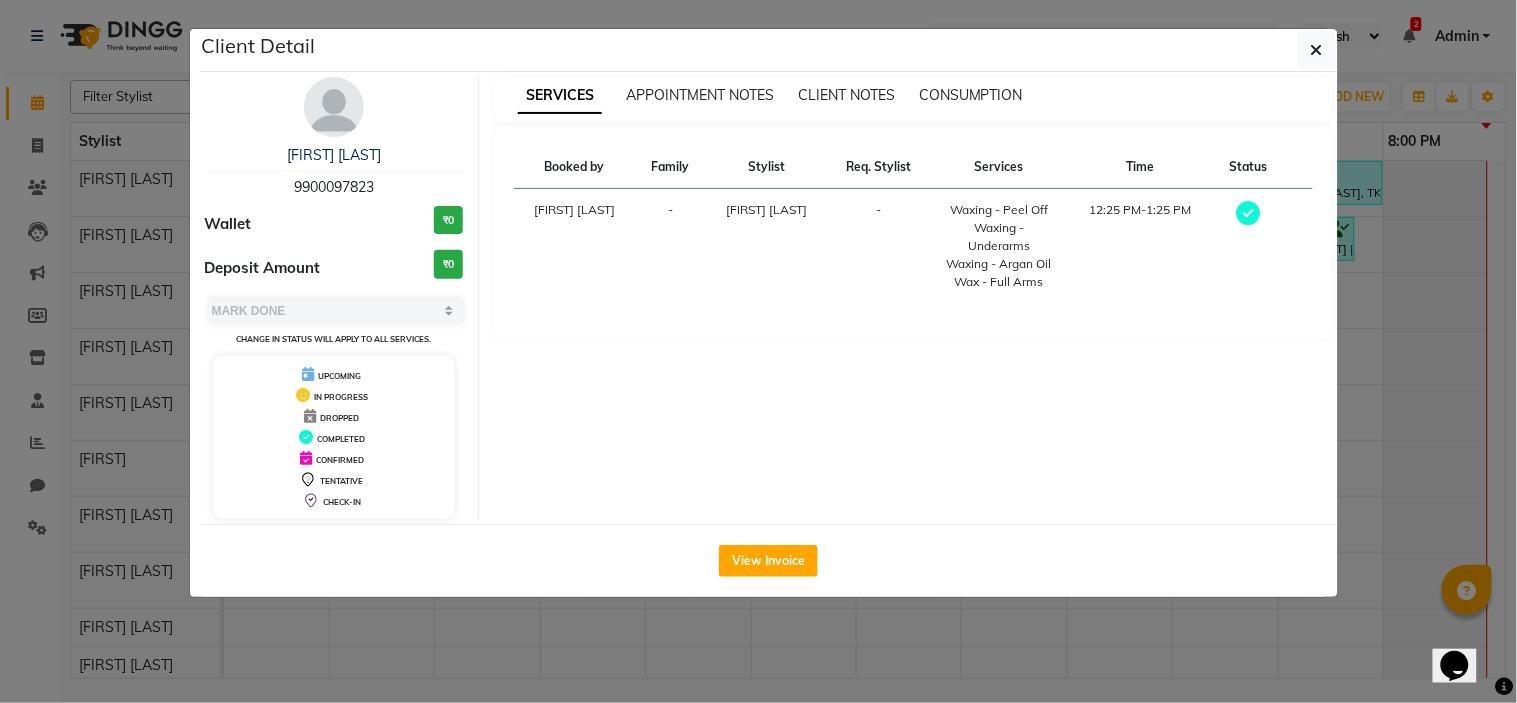 drag, startPoint x: 288, startPoint y: 183, endPoint x: 380, endPoint y: 194, distance: 92.65527 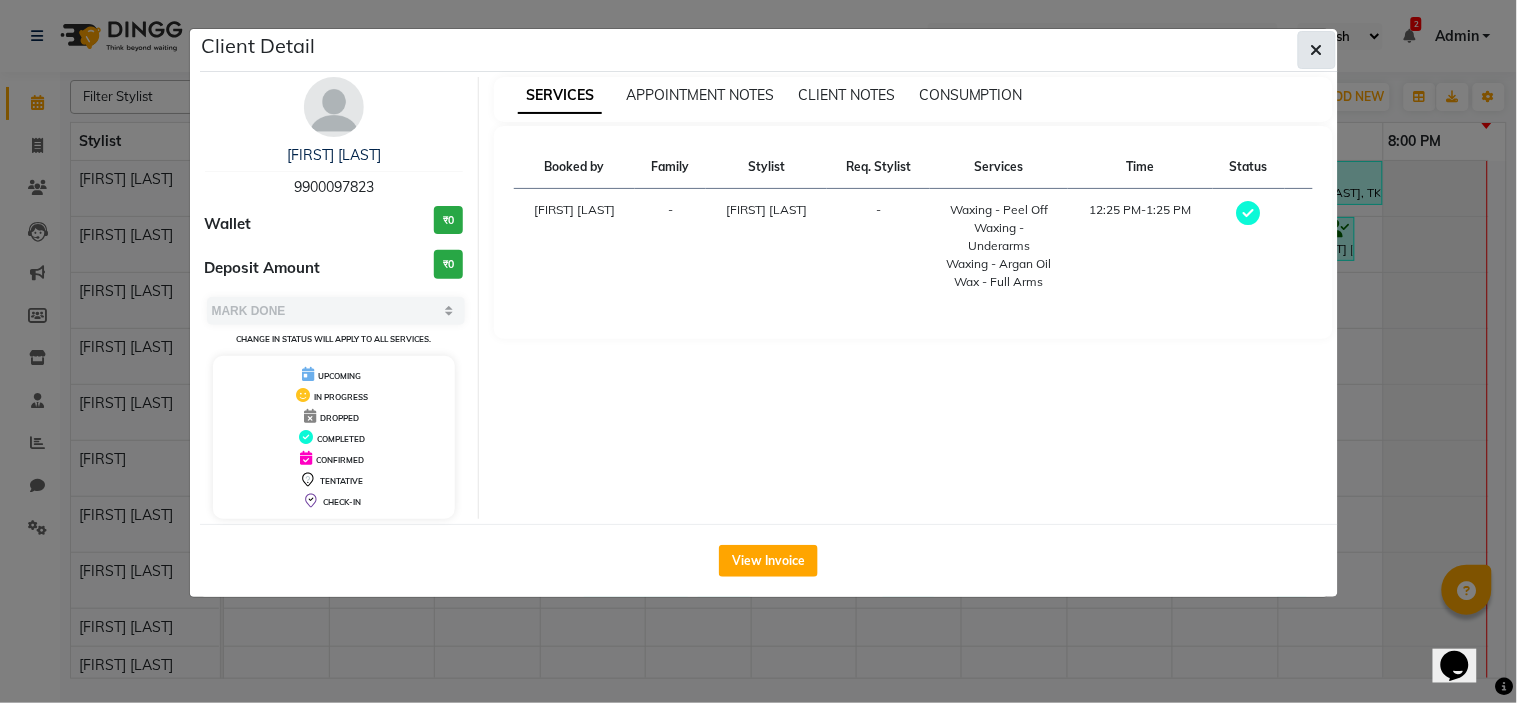 click 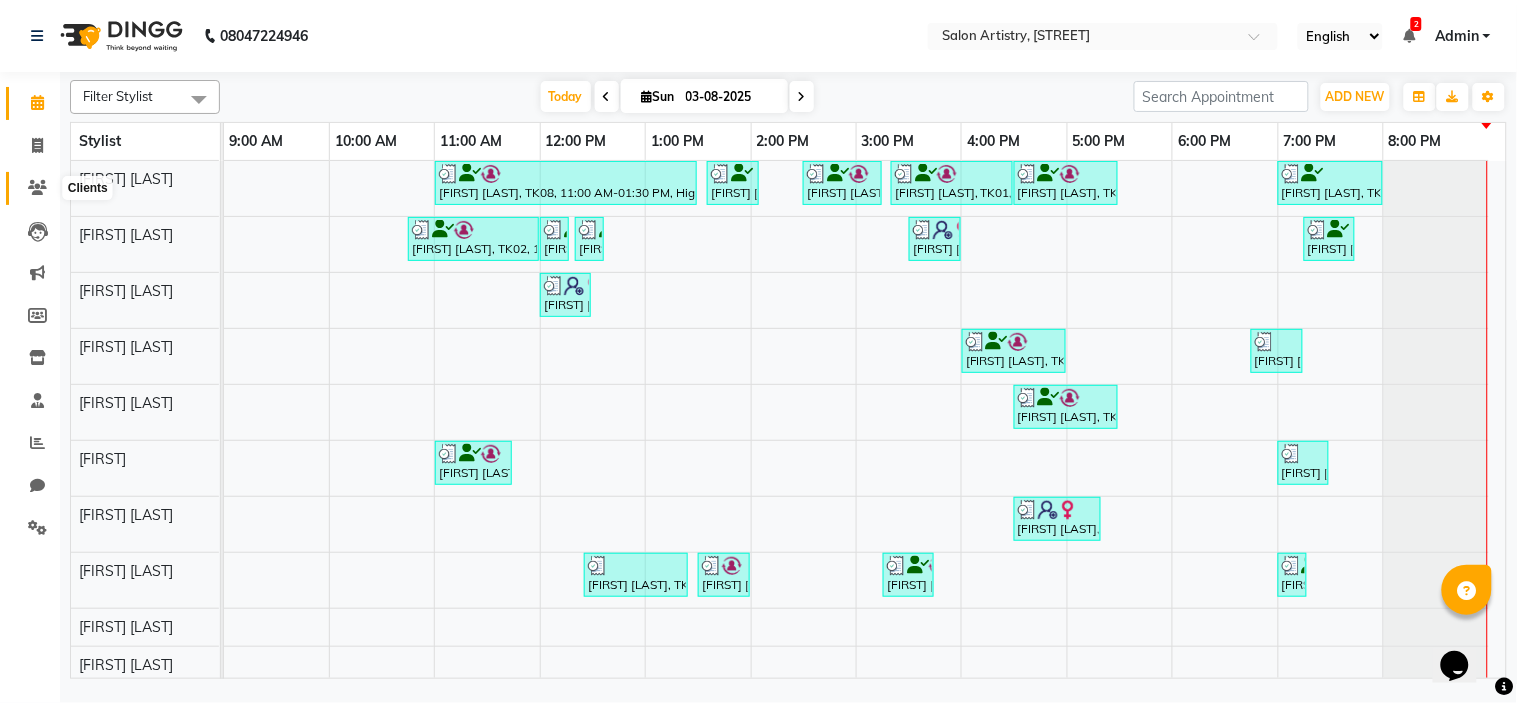 click 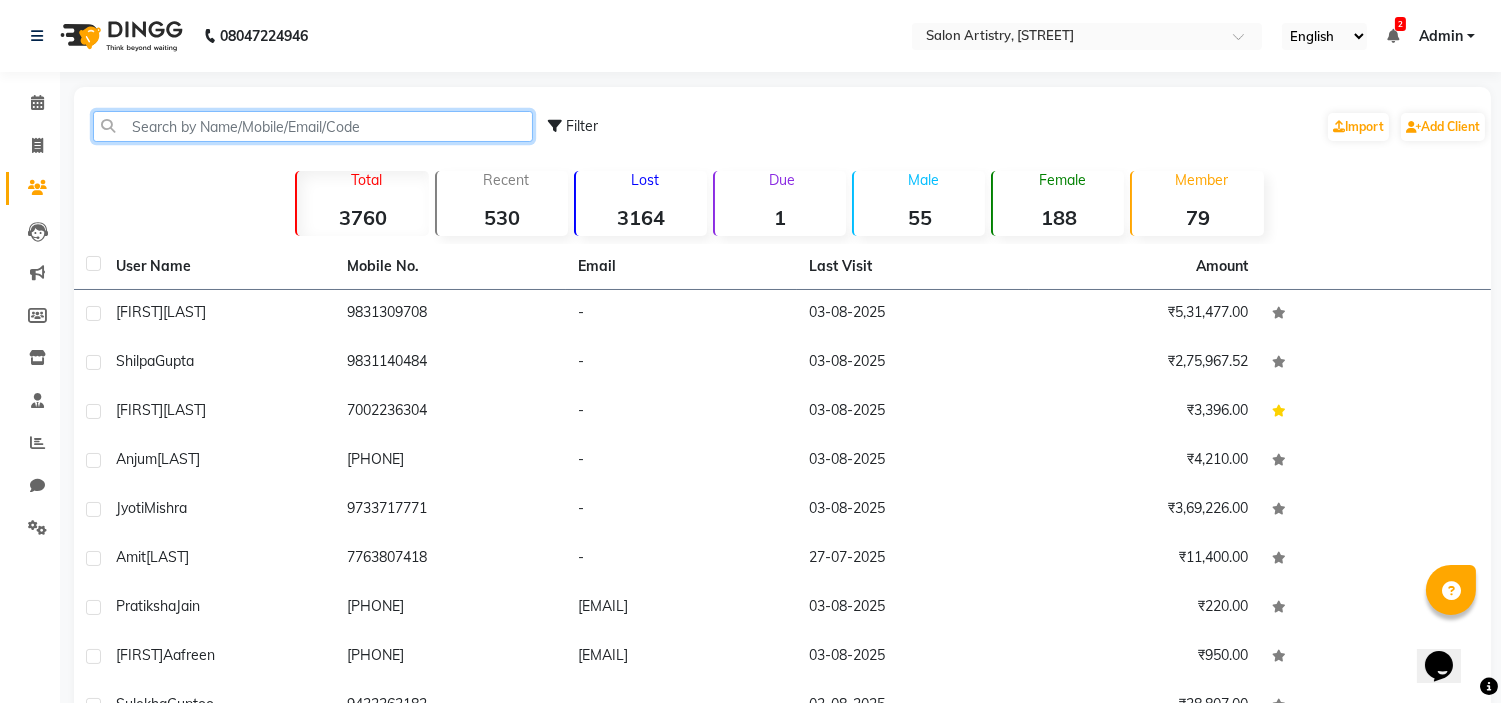 click 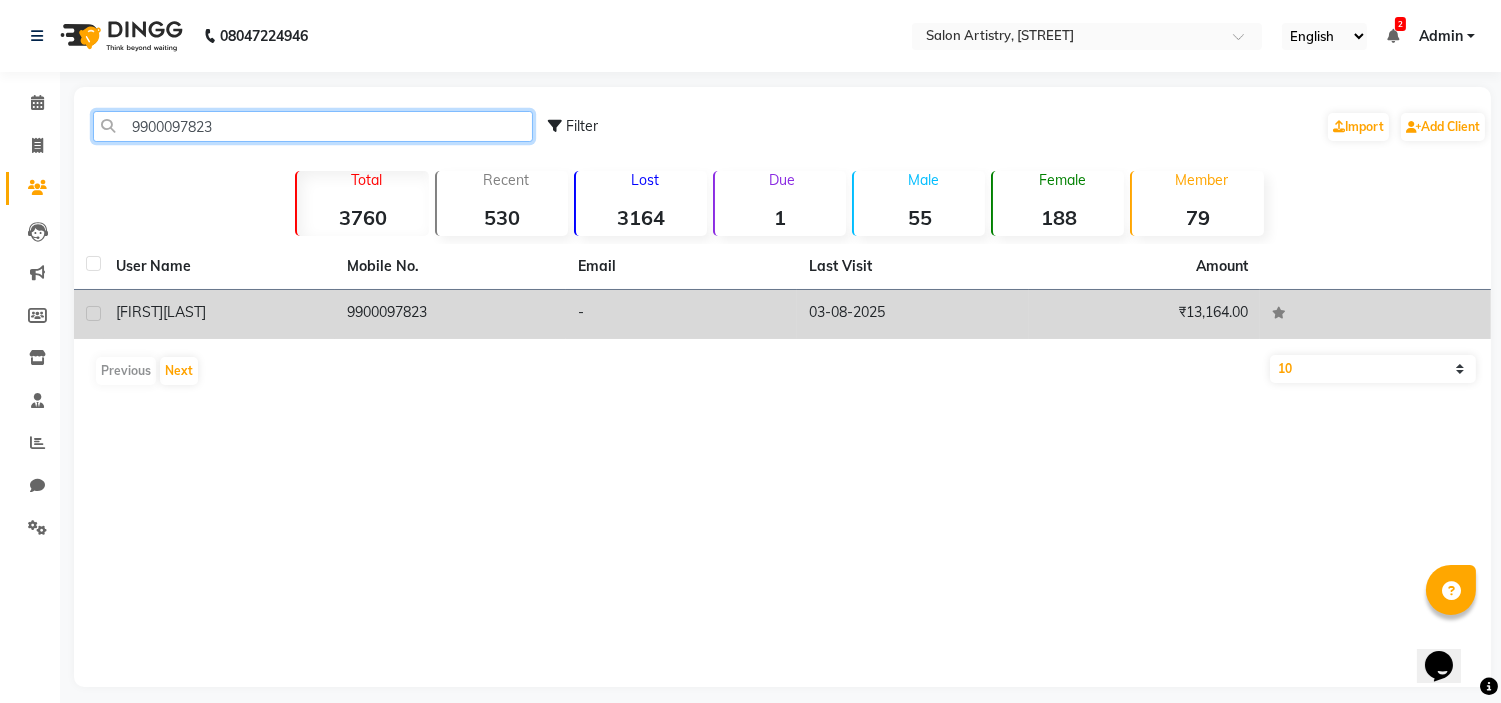 type on "9900097823" 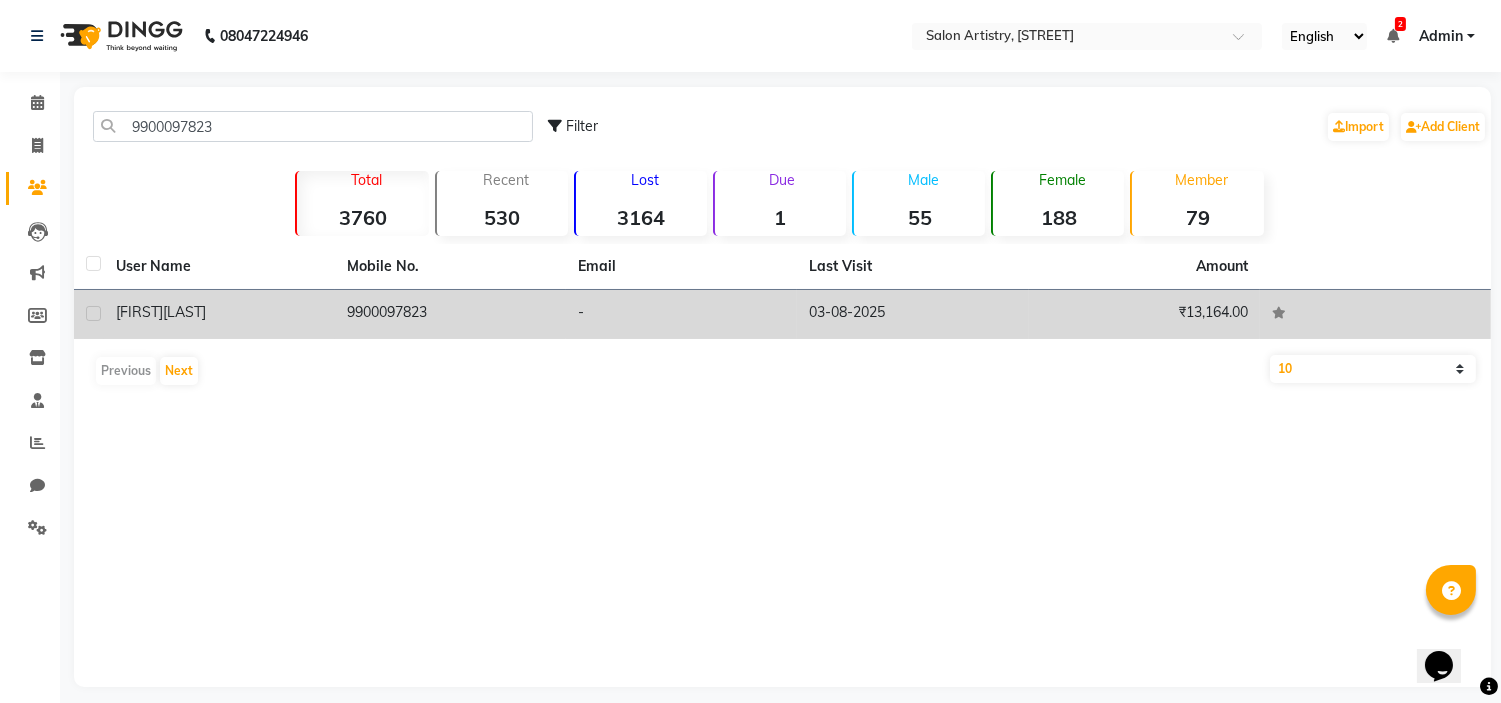 click on "9900097823" 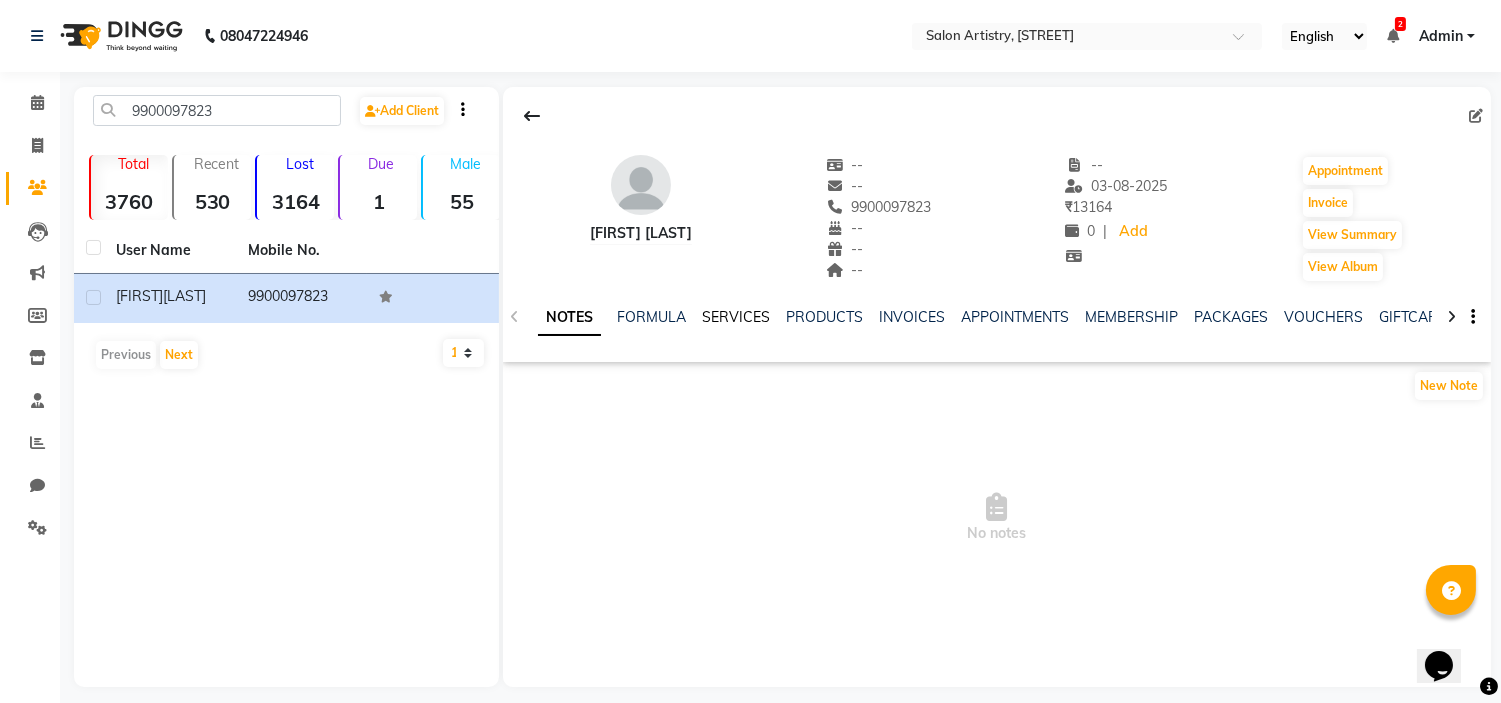 click on "SERVICES" 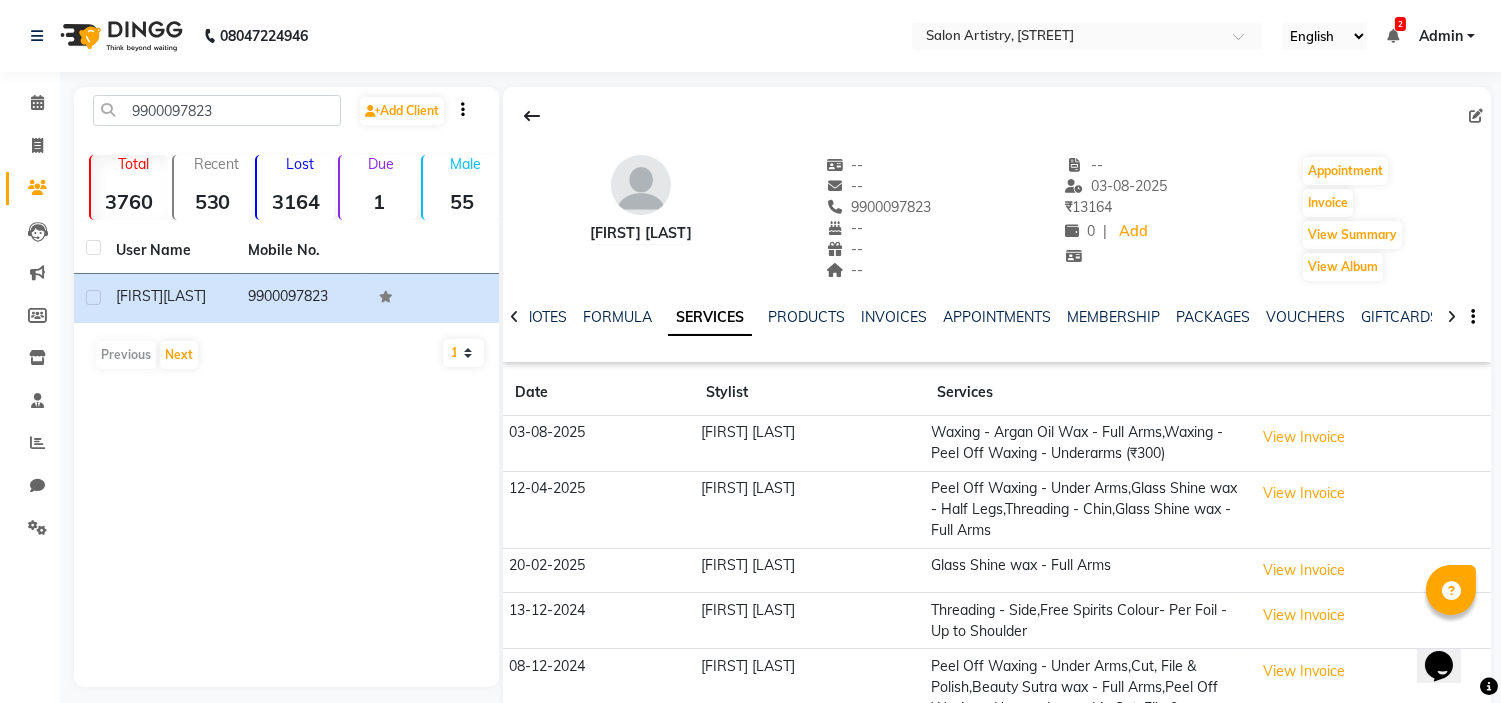 click on "Minika Das" 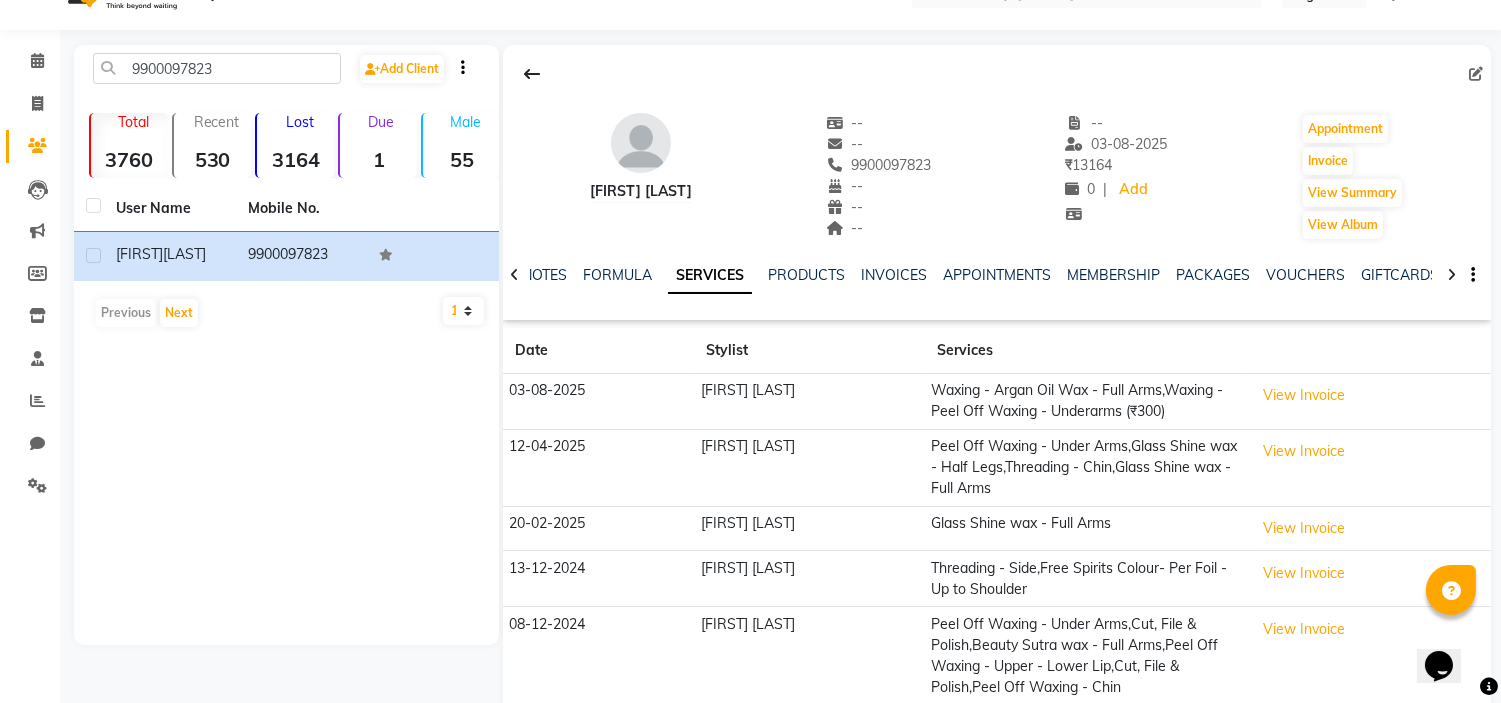 scroll, scrollTop: 44, scrollLeft: 0, axis: vertical 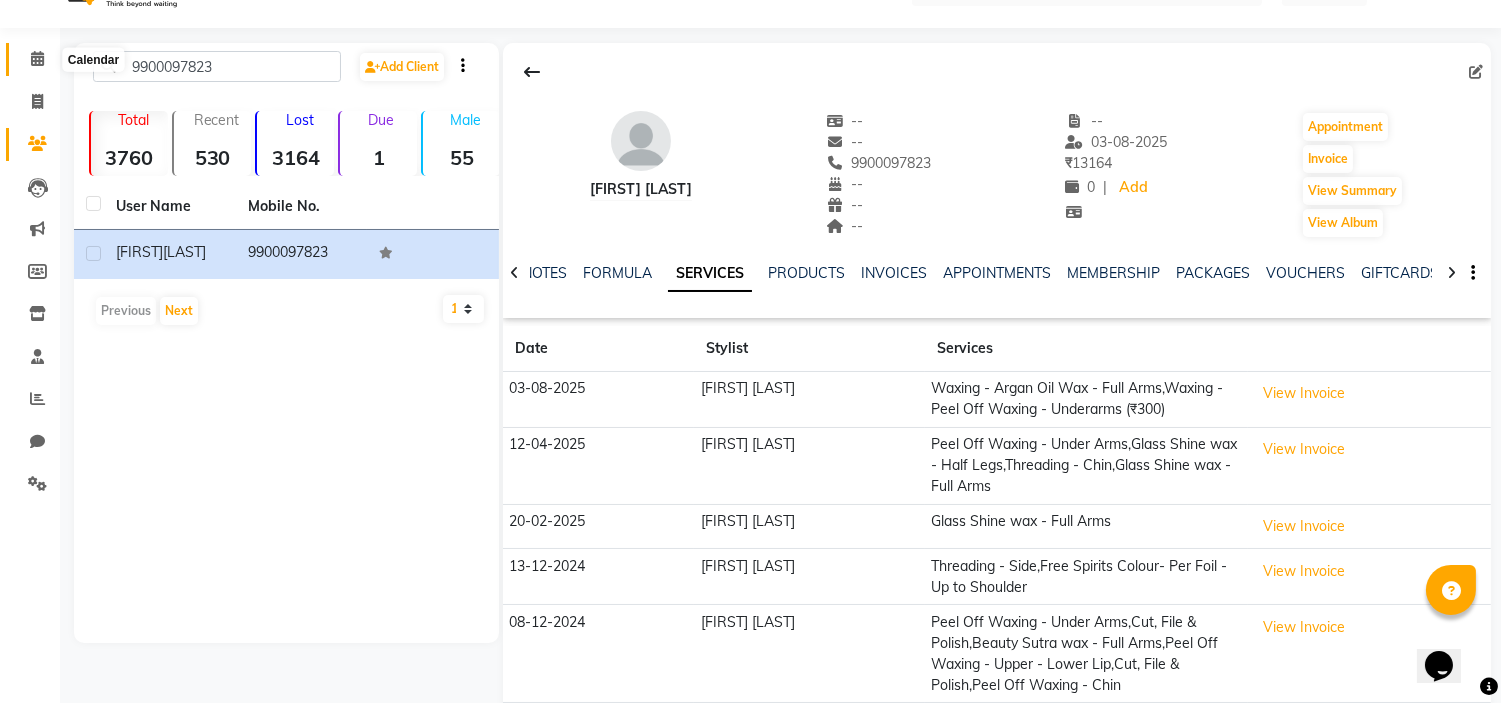 click 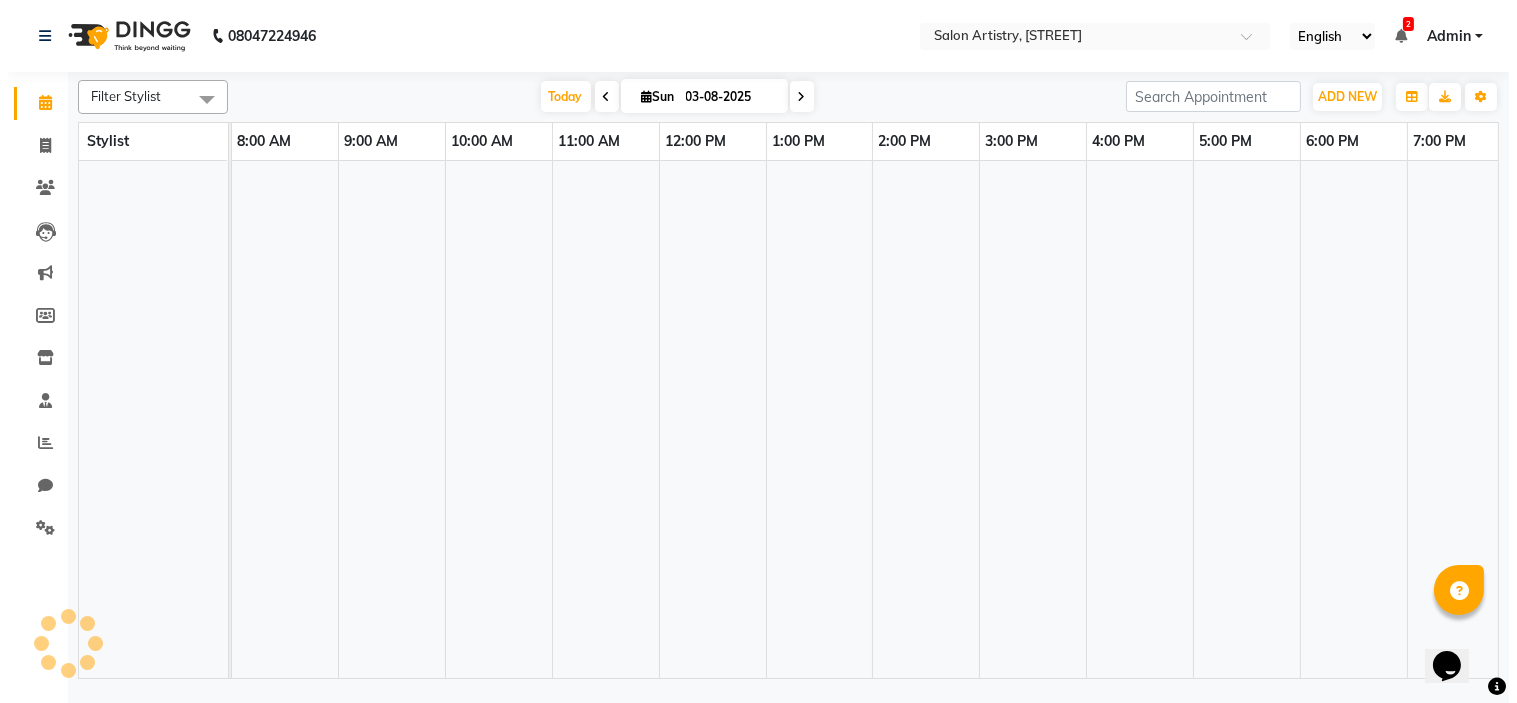 scroll, scrollTop: 0, scrollLeft: 0, axis: both 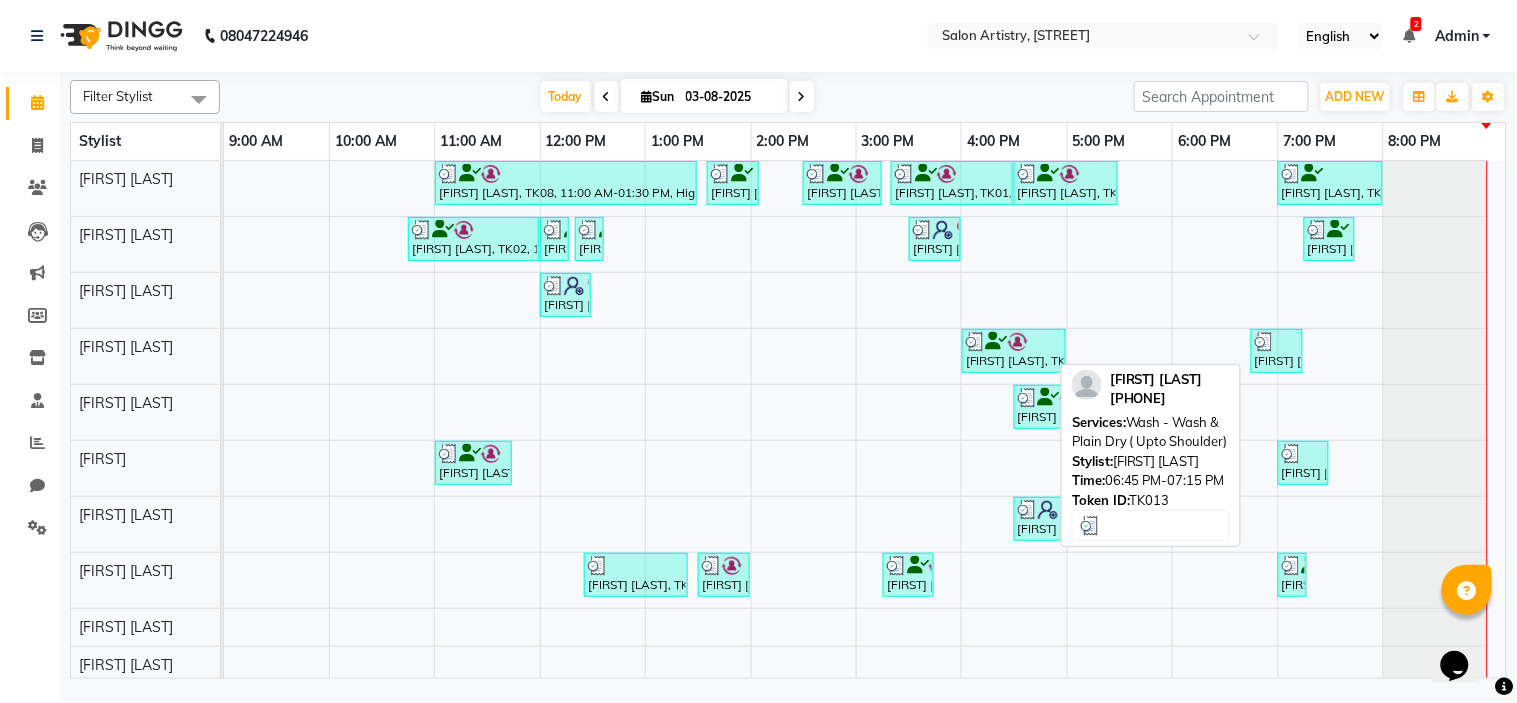 click on "Anjum Dhandhania, TK13, 06:45 PM-07:15 PM, Wash  - Wash & Plain Dry ( Upto Shoulder)" at bounding box center (1277, 351) 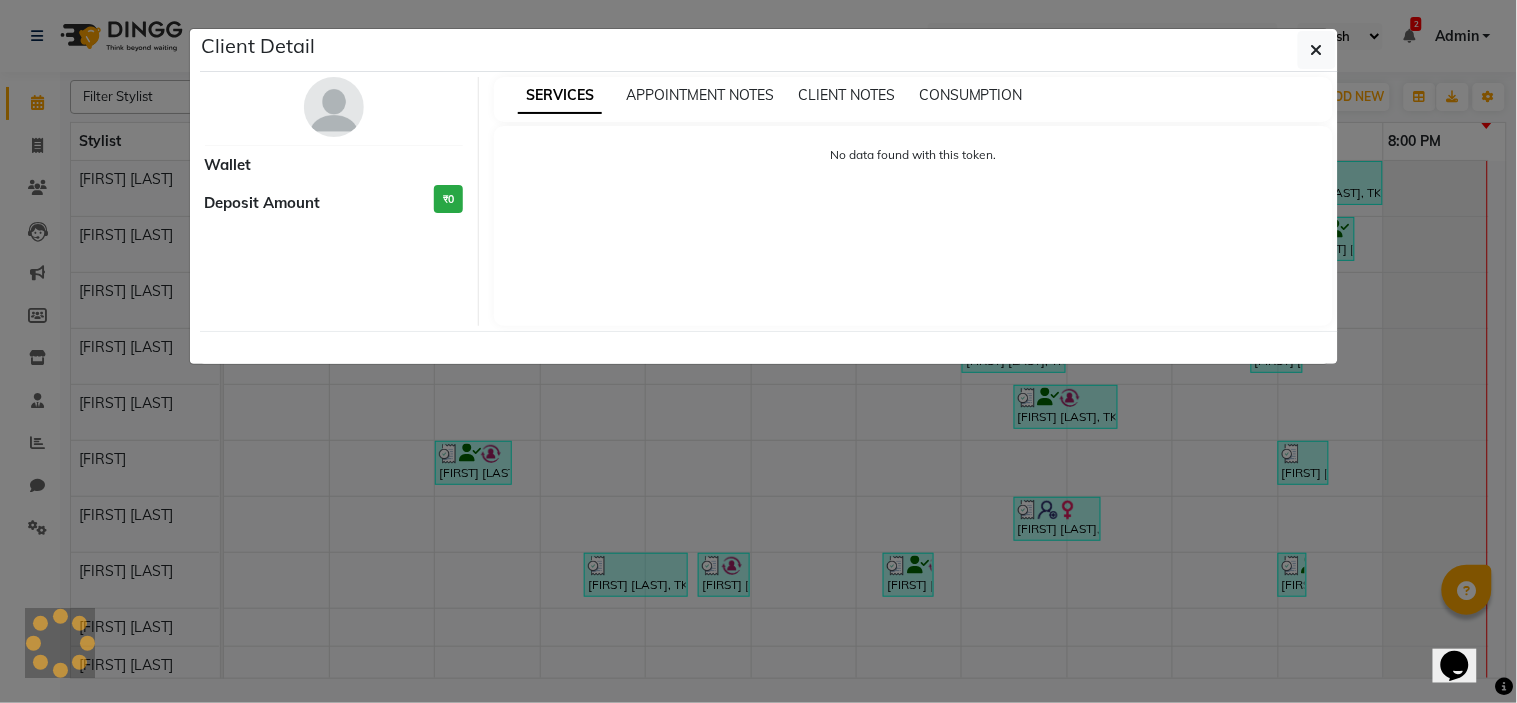 select on "3" 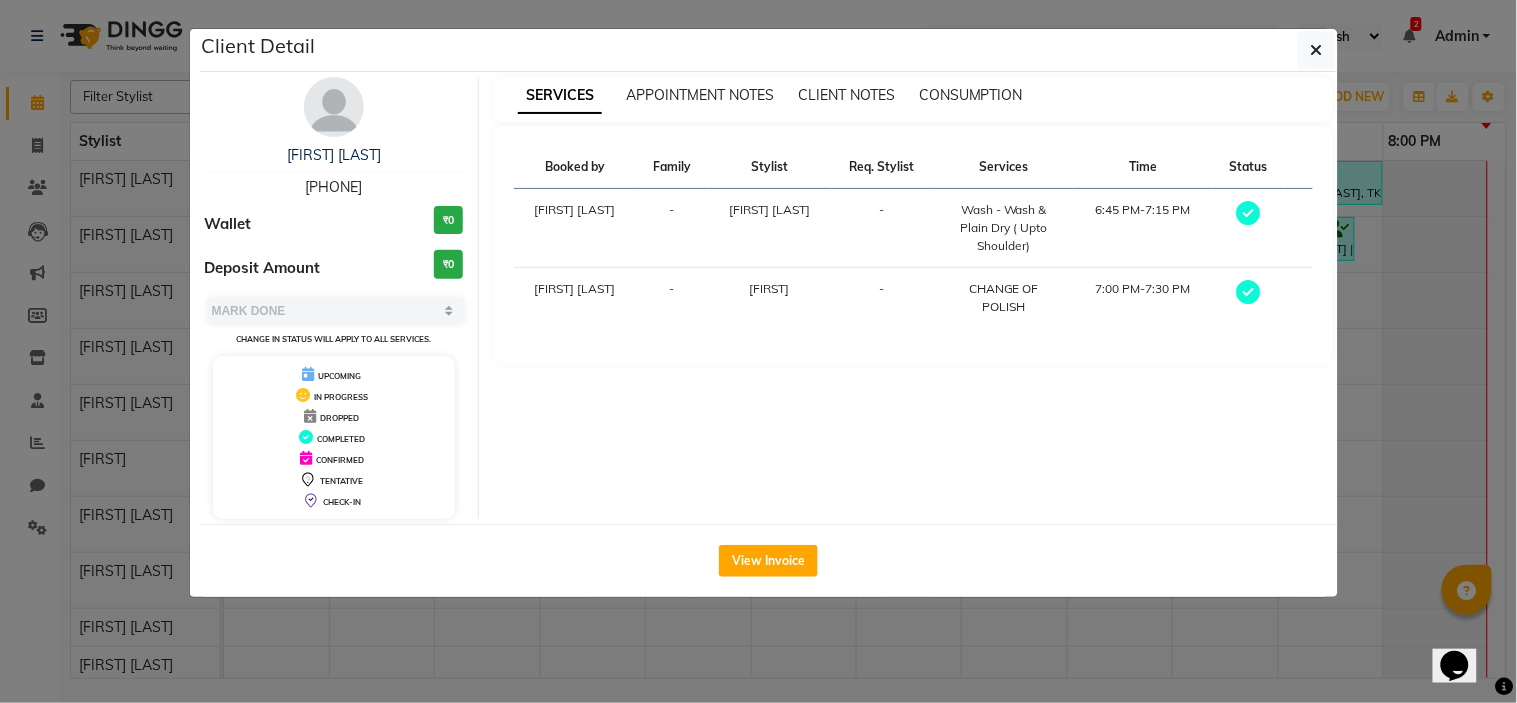 drag, startPoint x: 293, startPoint y: 187, endPoint x: 398, endPoint y: 188, distance: 105.00476 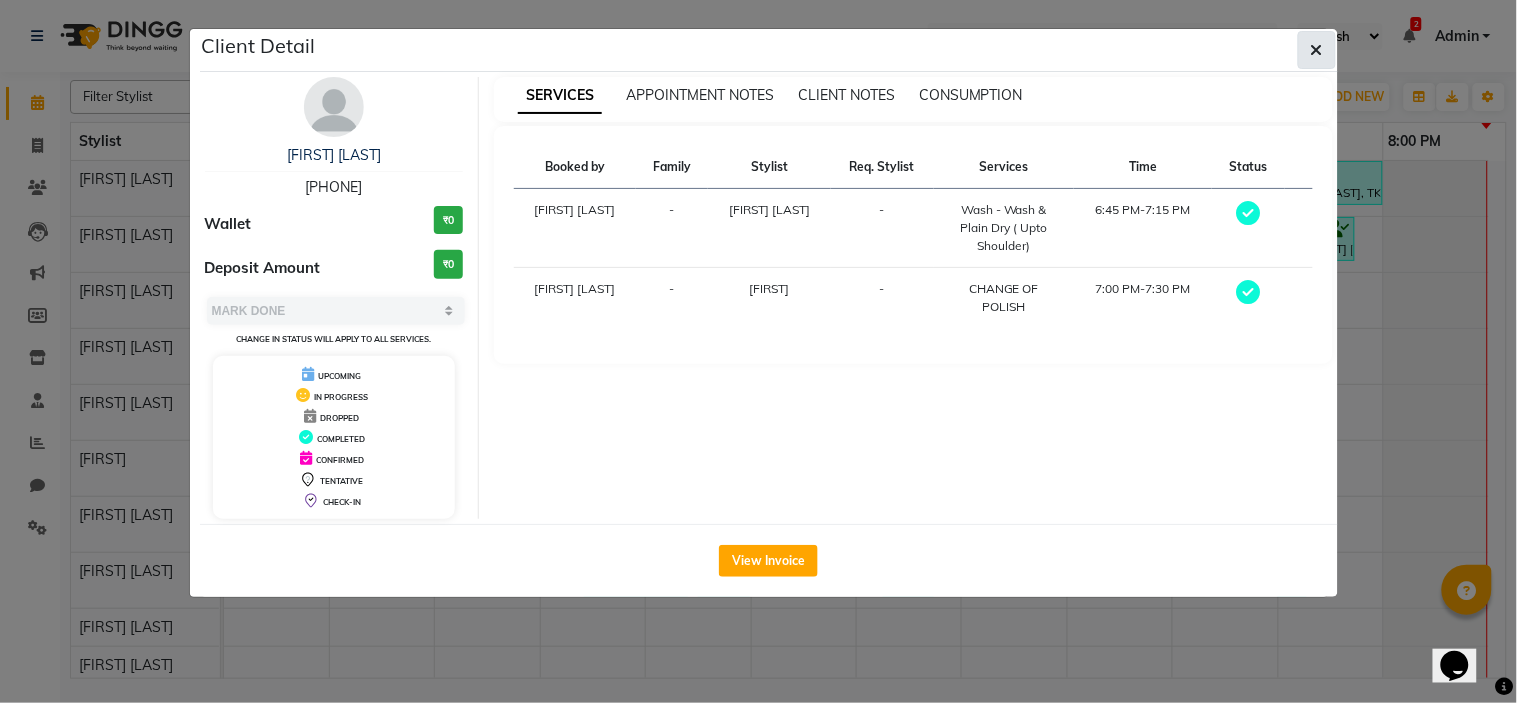 click 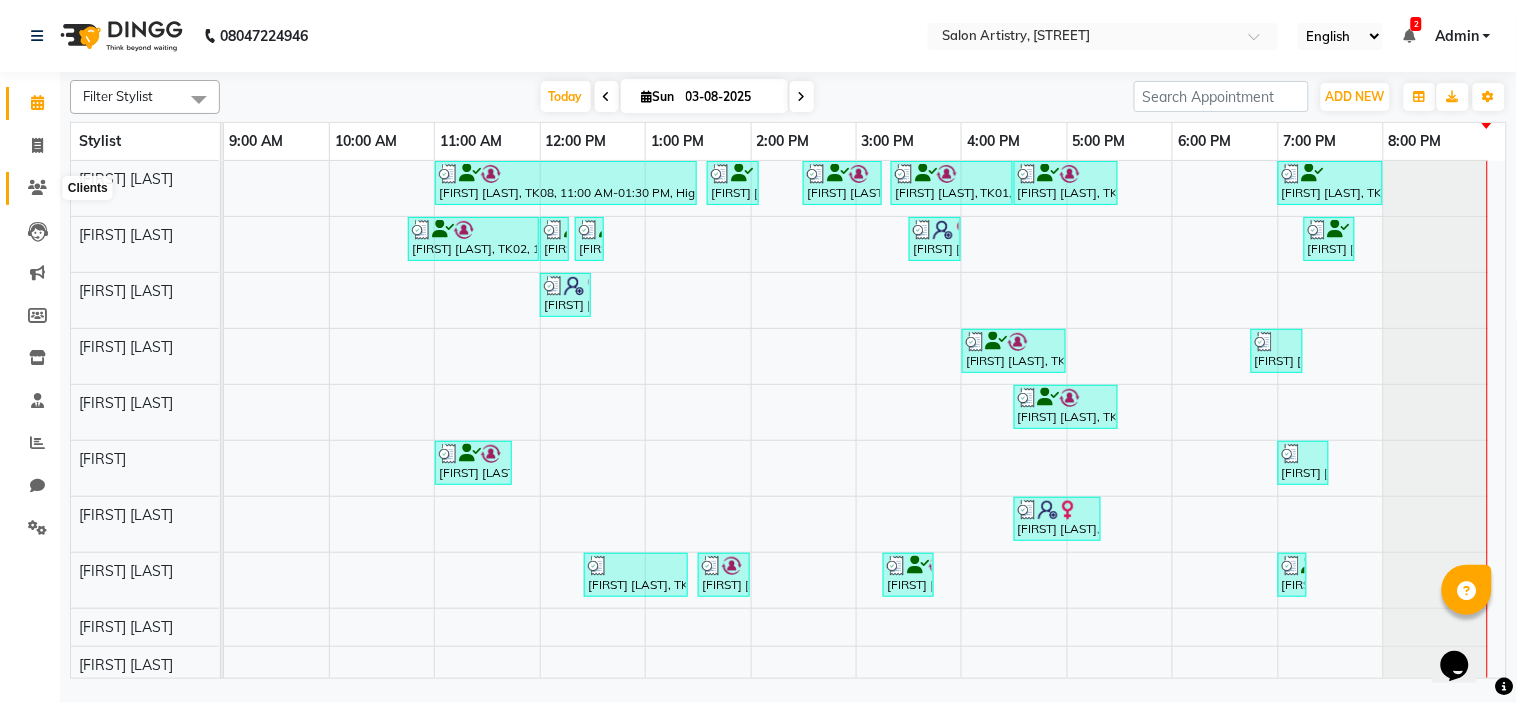 click 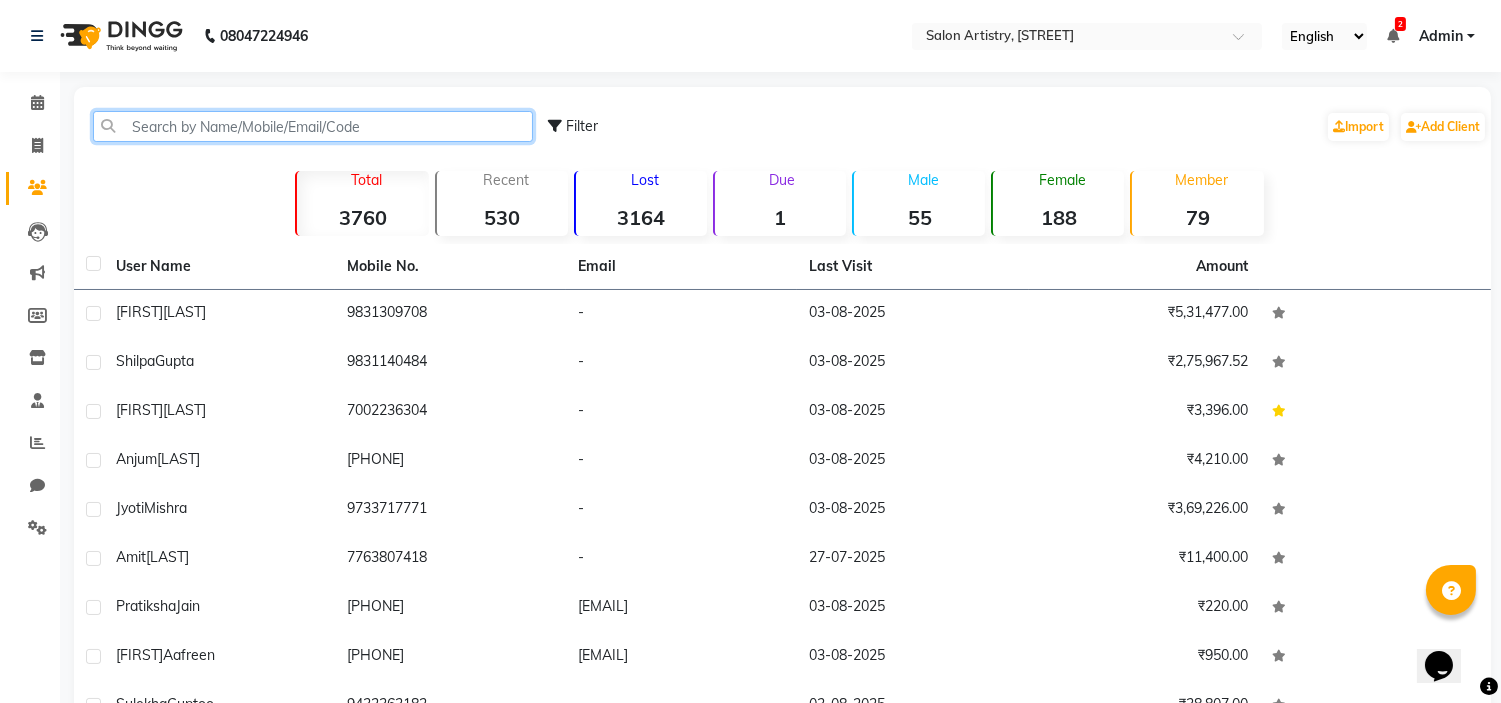 click 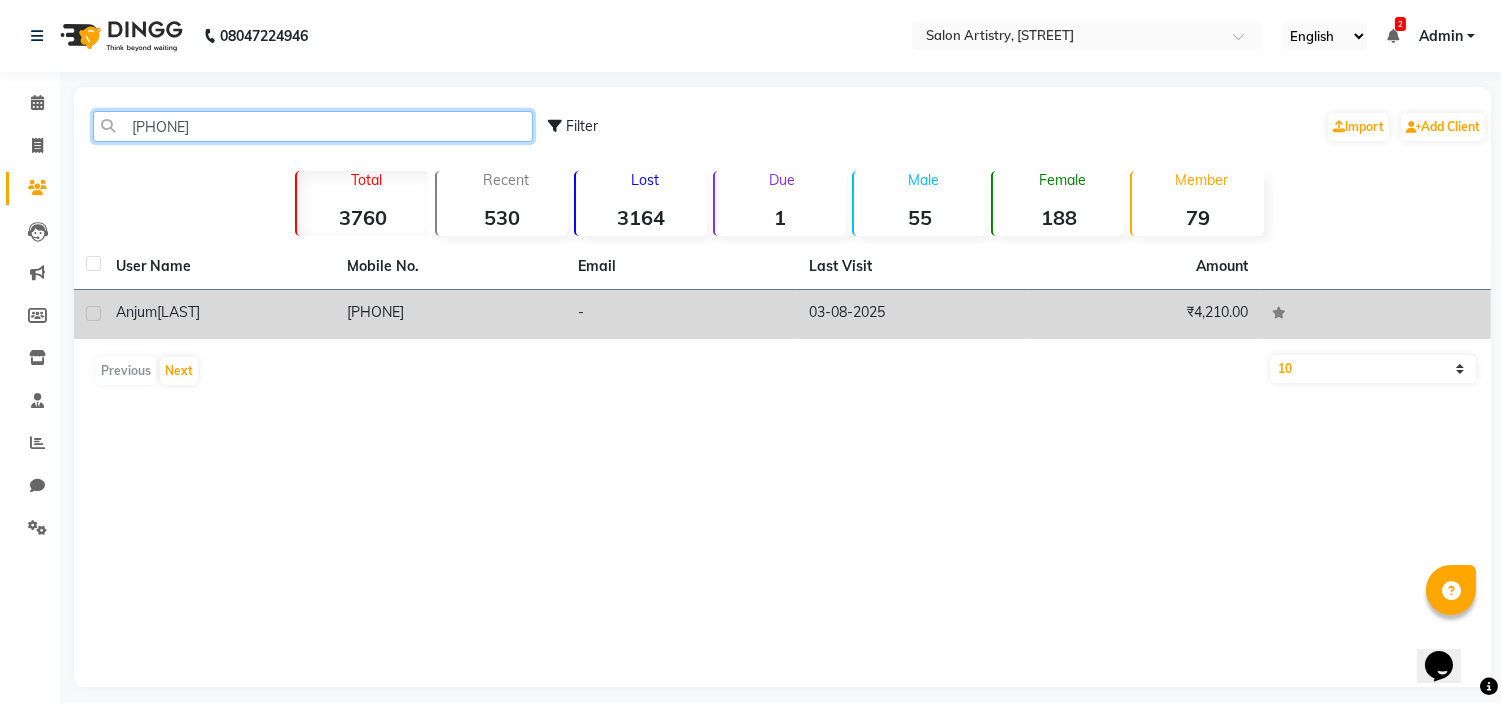 type on "9830006624" 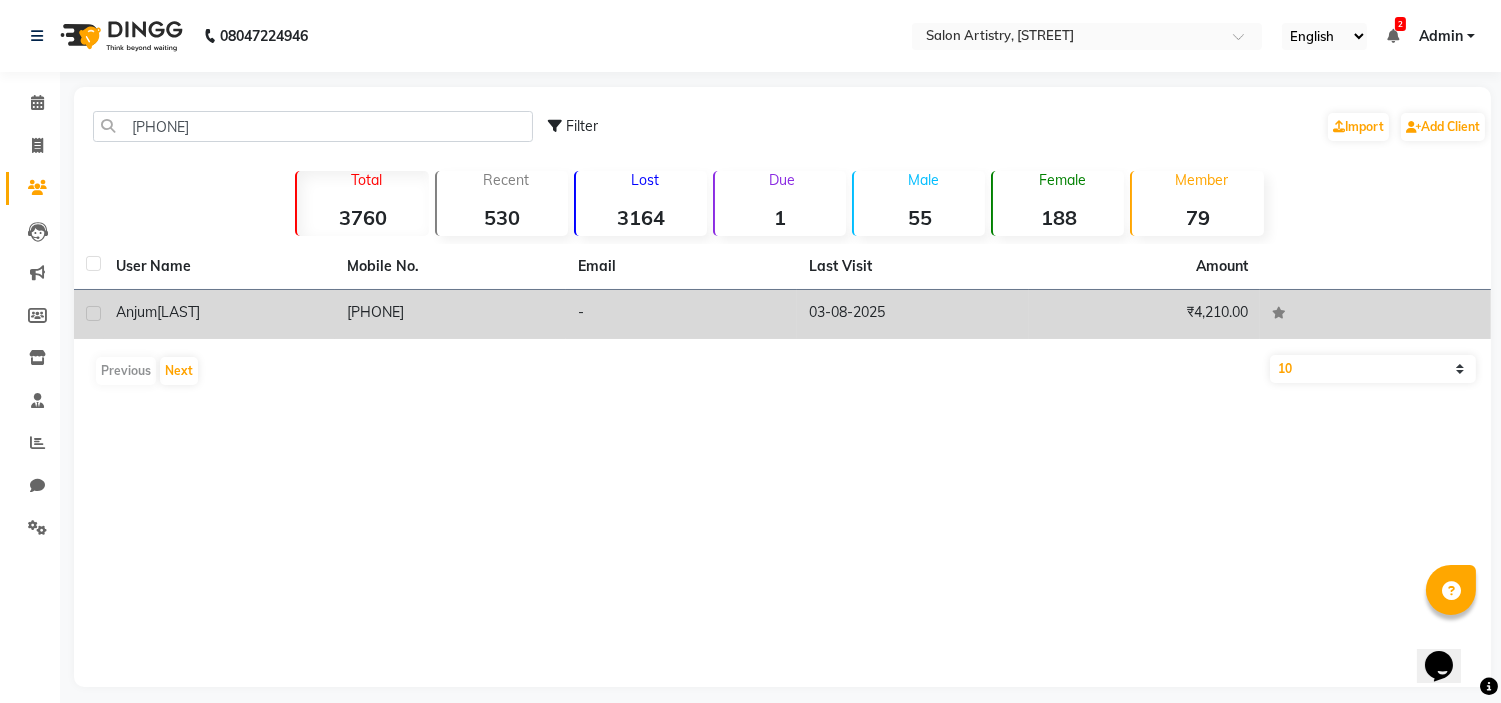 click on "Dhandhania" 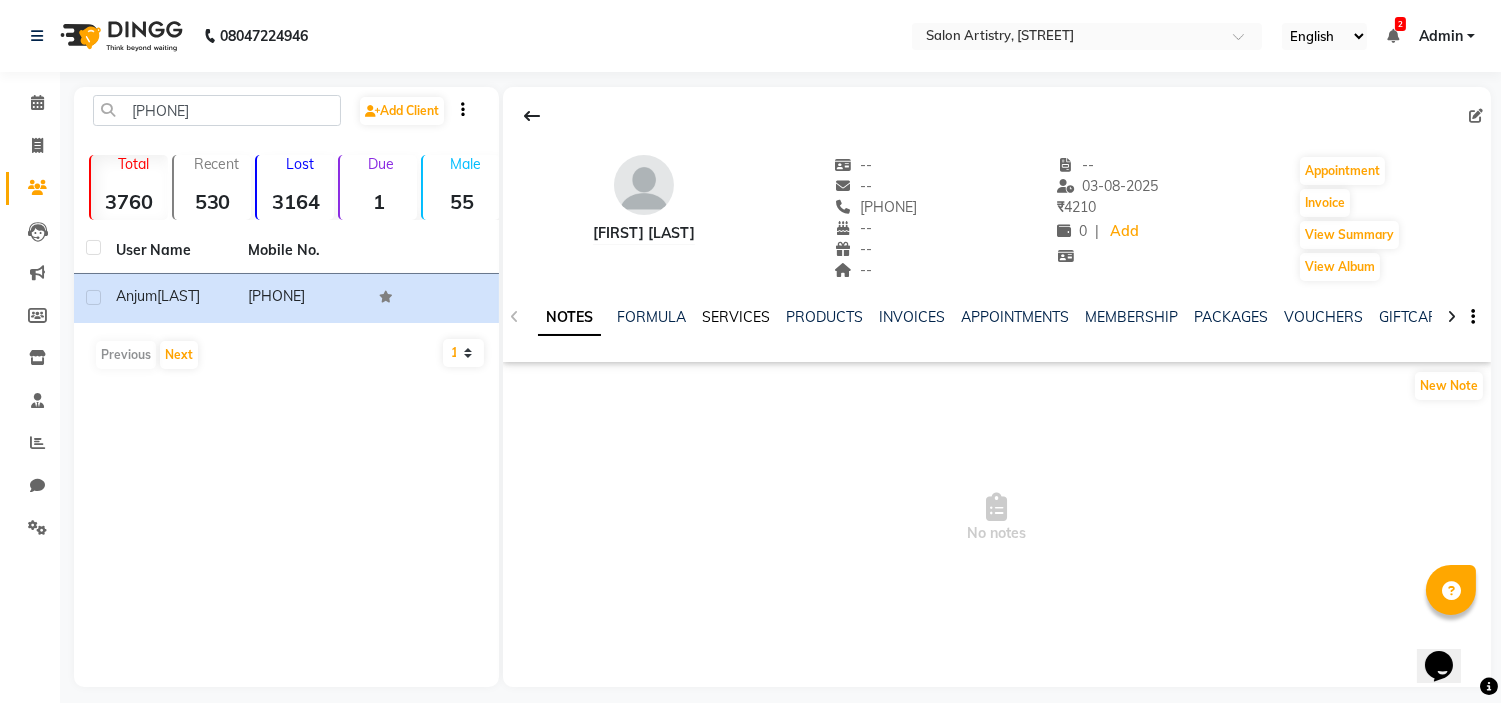 click on "SERVICES" 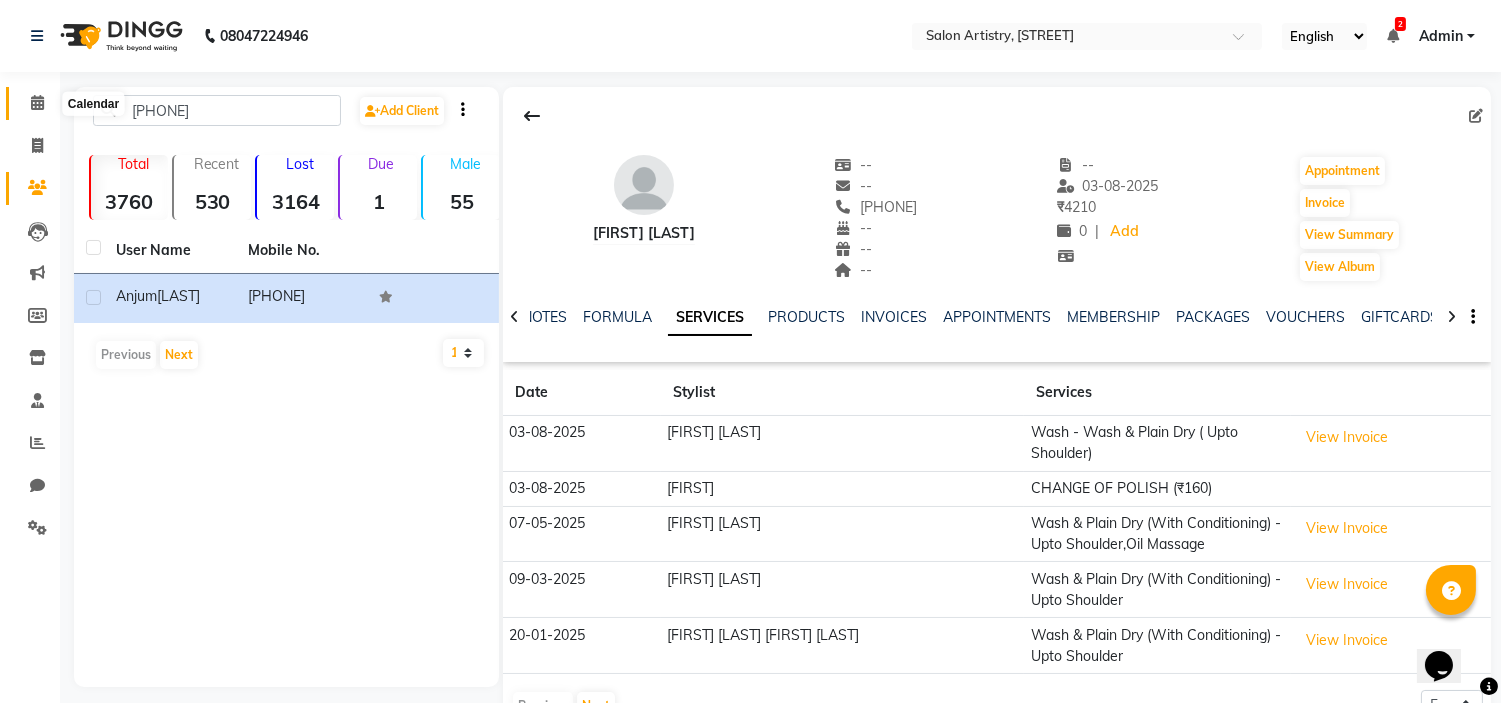 click 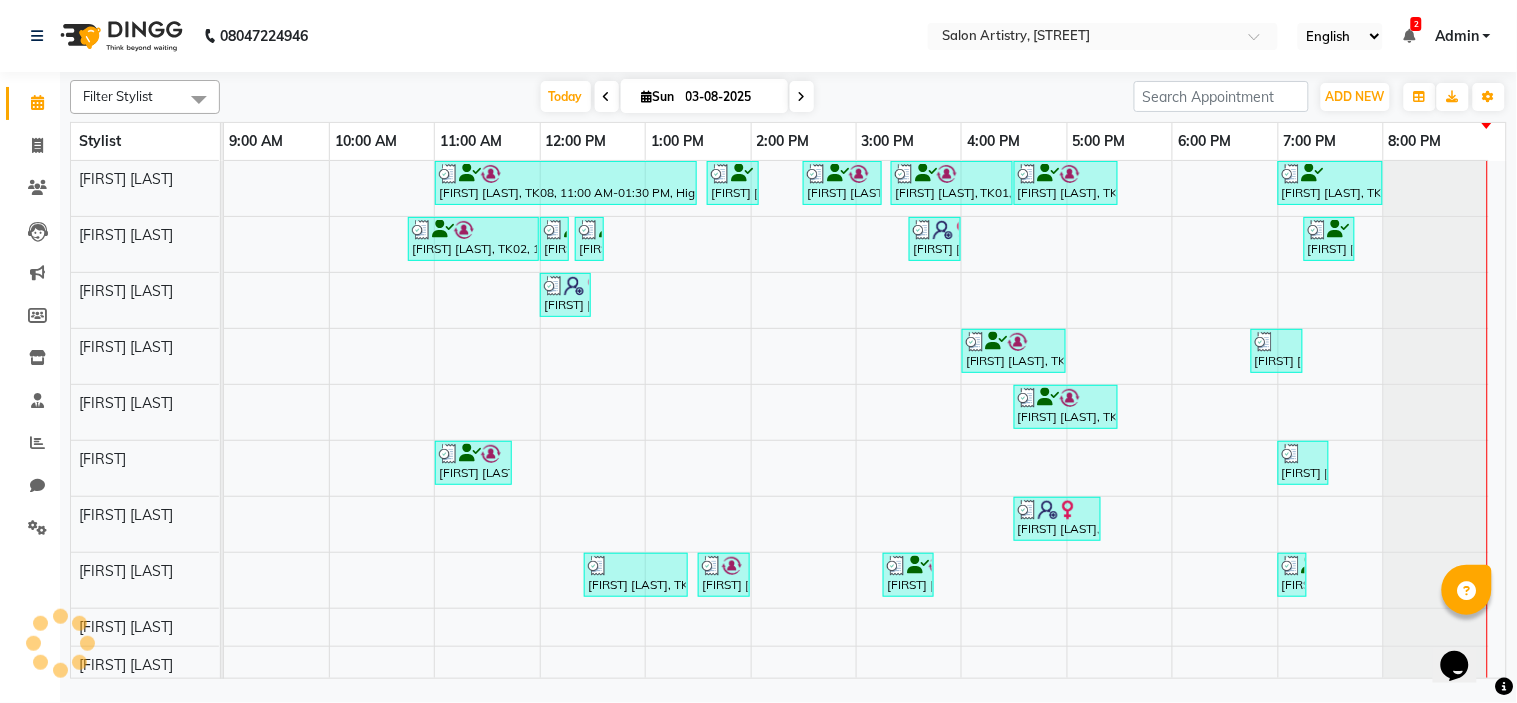 scroll, scrollTop: 0, scrollLeft: 0, axis: both 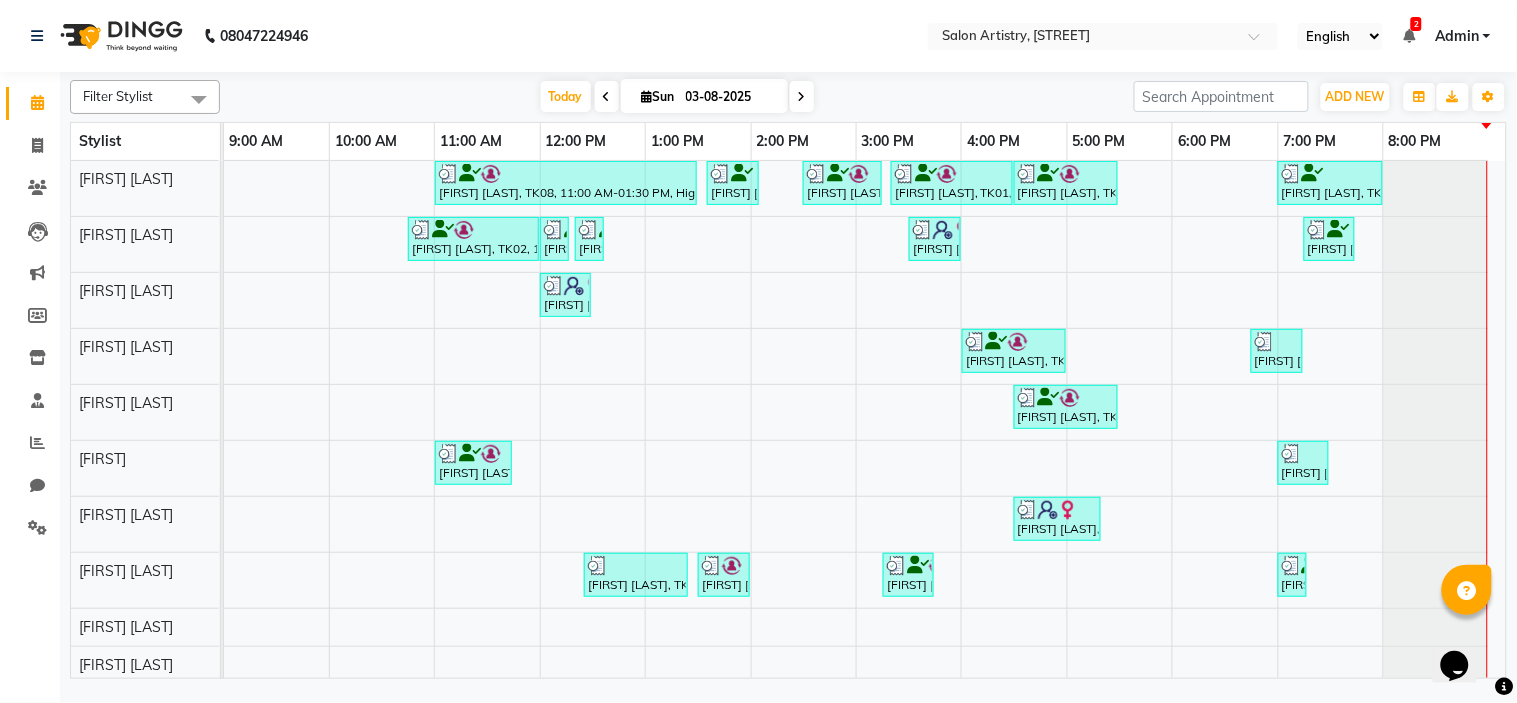 click at bounding box center (802, 96) 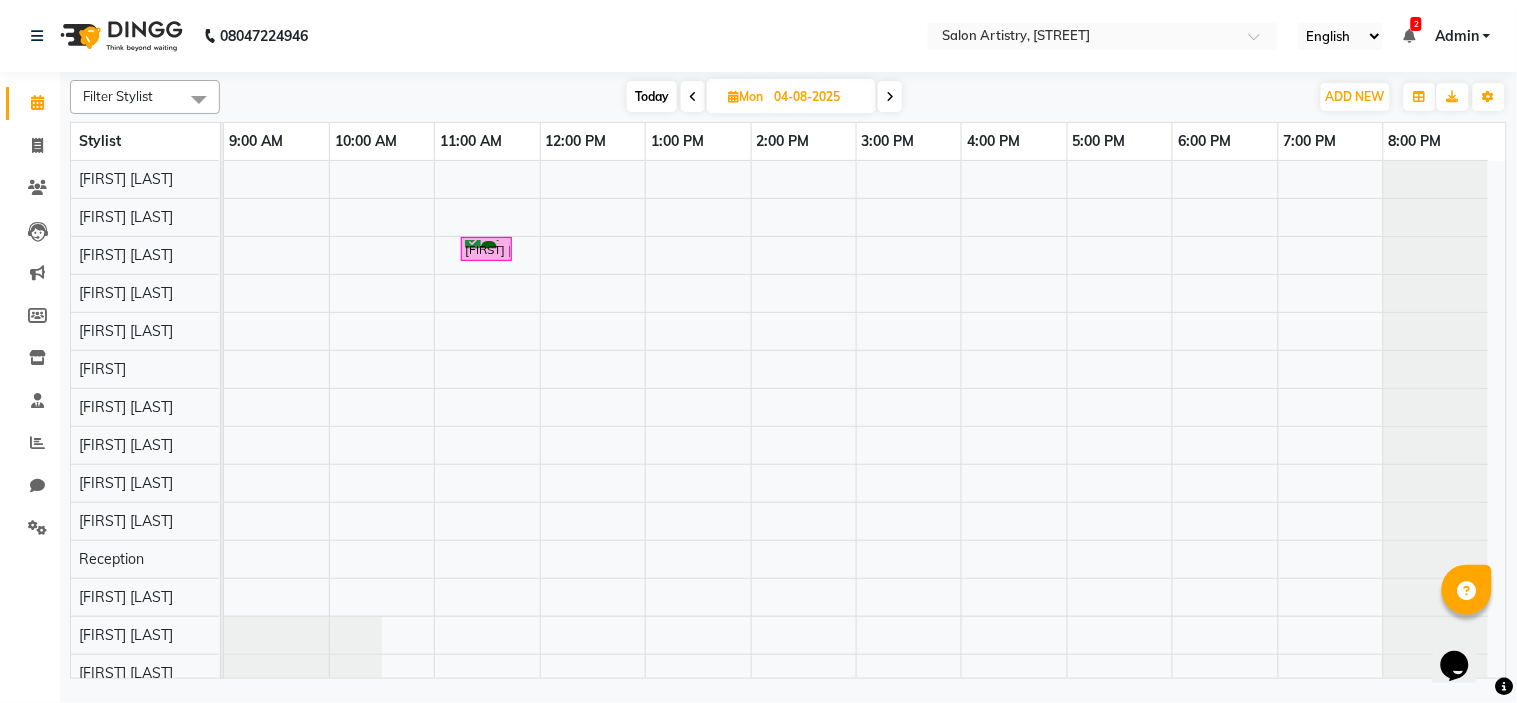 click at bounding box center [693, 97] 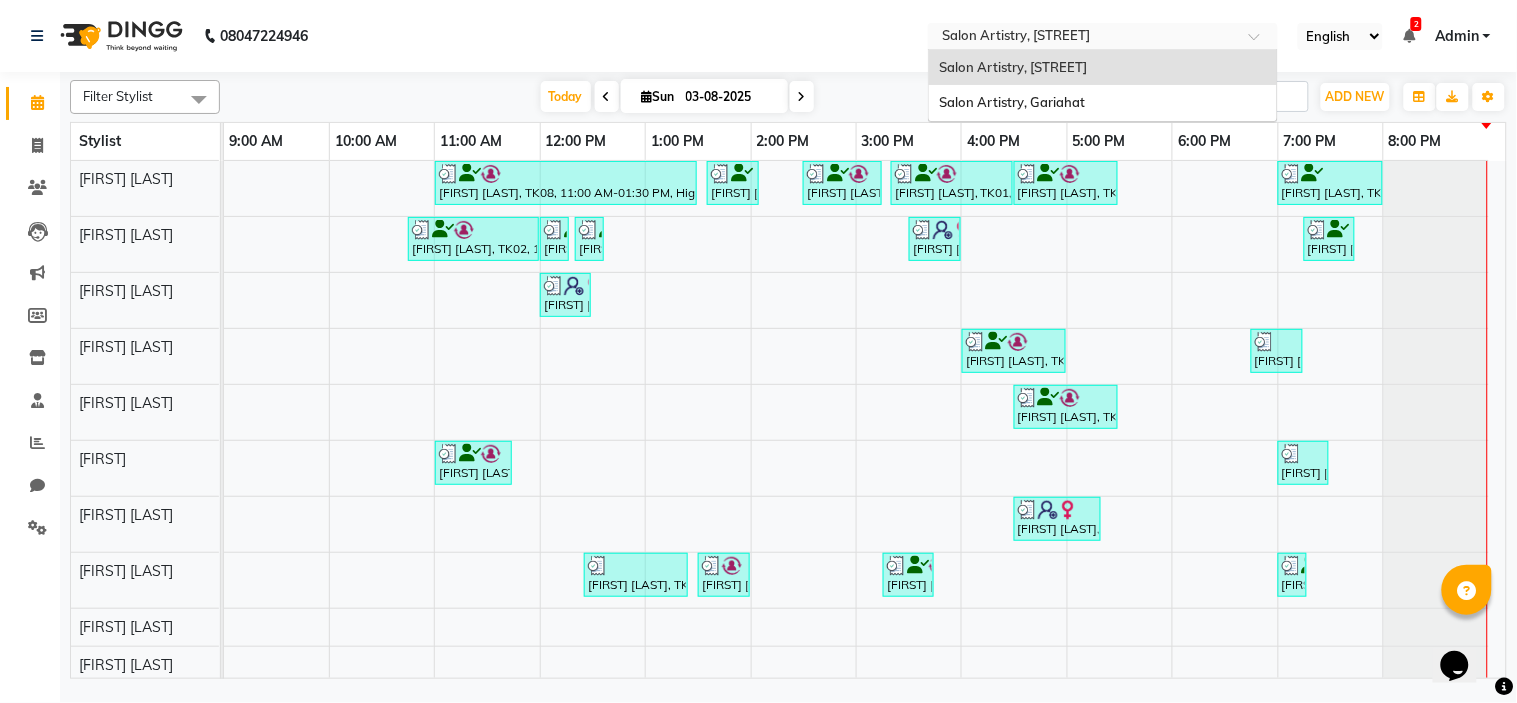 click at bounding box center [1083, 38] 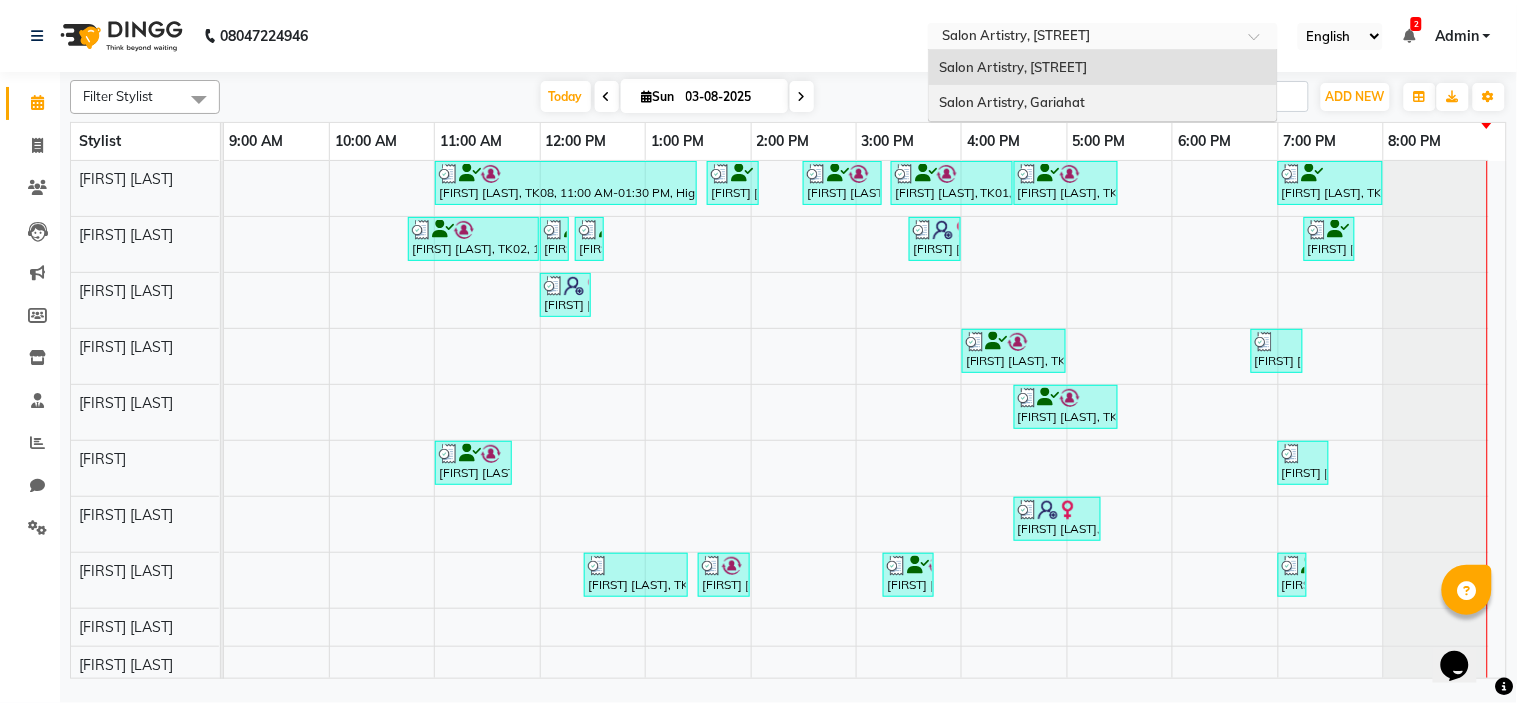 click on "Salon Artistry, Gariahat" at bounding box center [1012, 102] 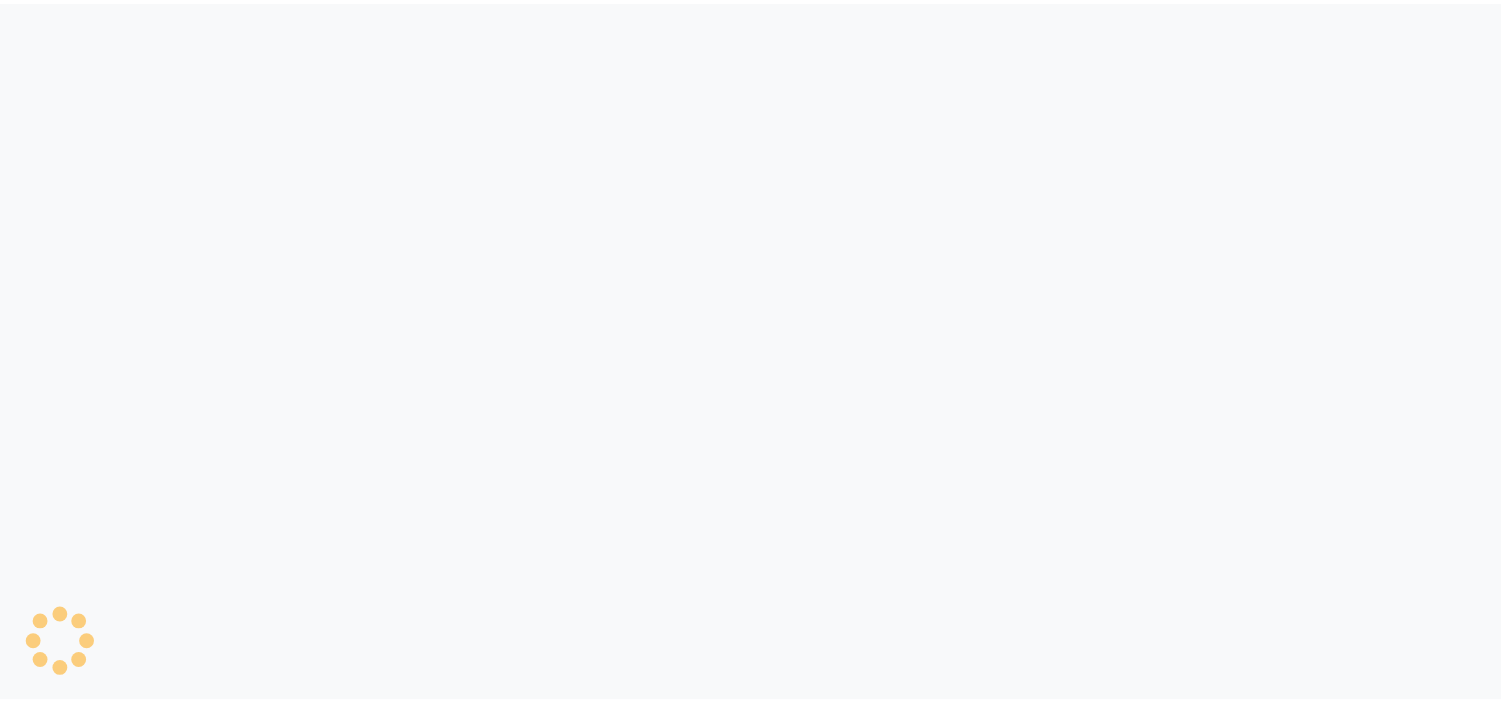 scroll, scrollTop: 0, scrollLeft: 0, axis: both 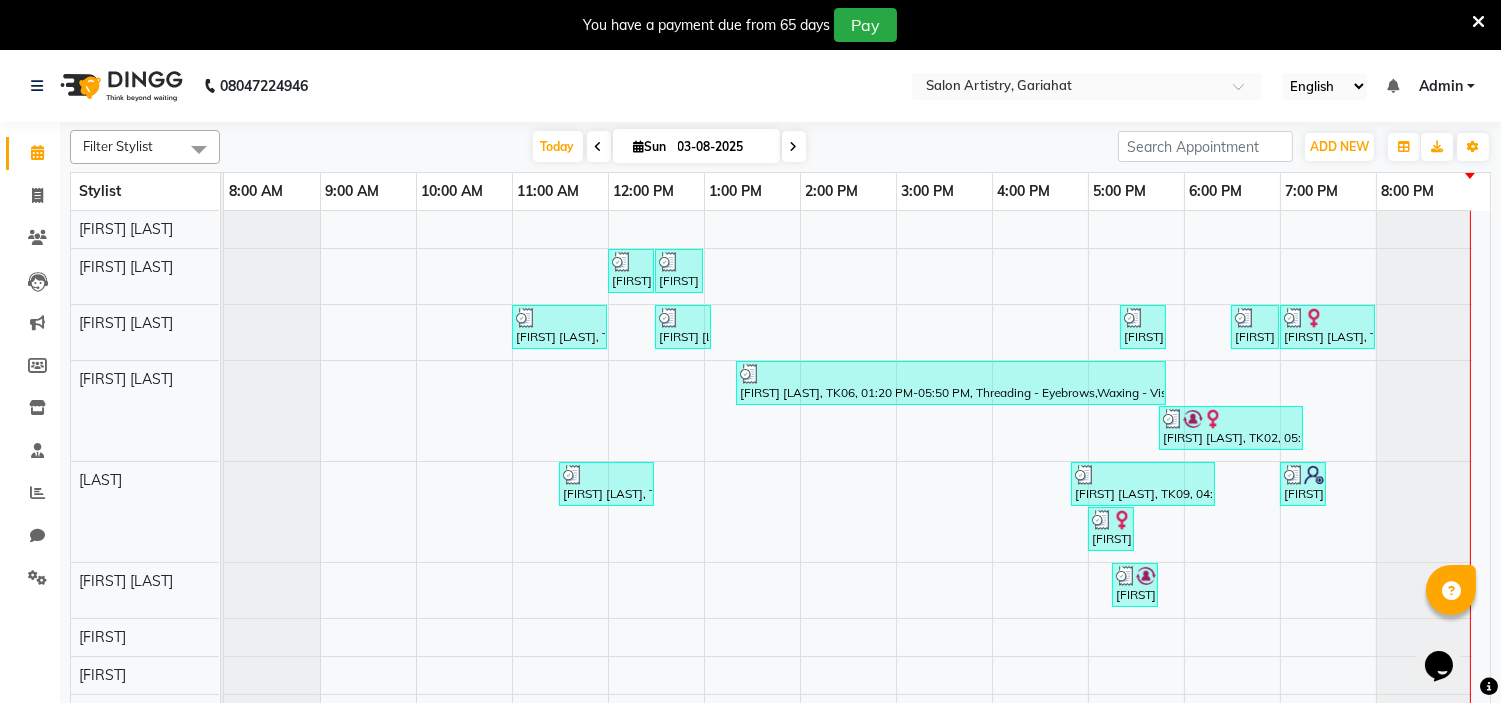 click at bounding box center [794, 147] 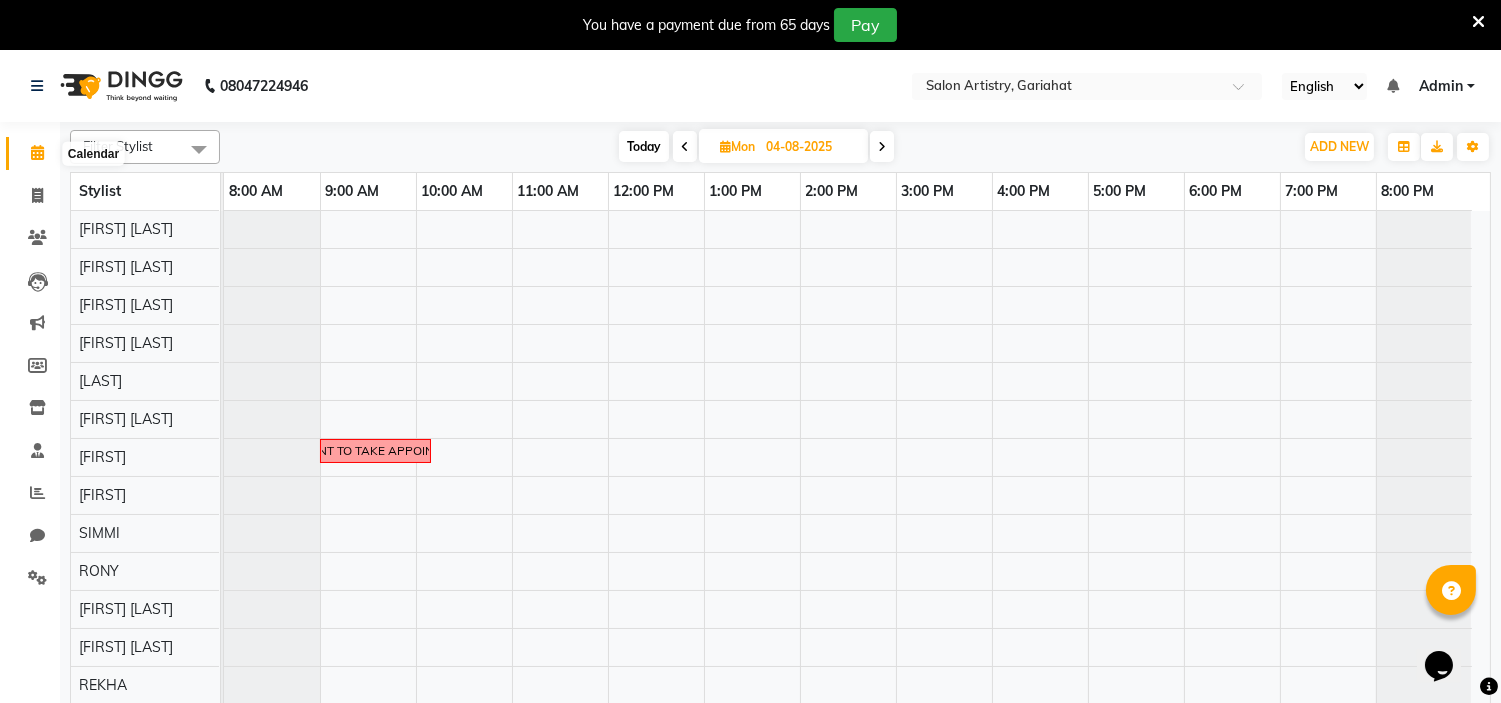 click 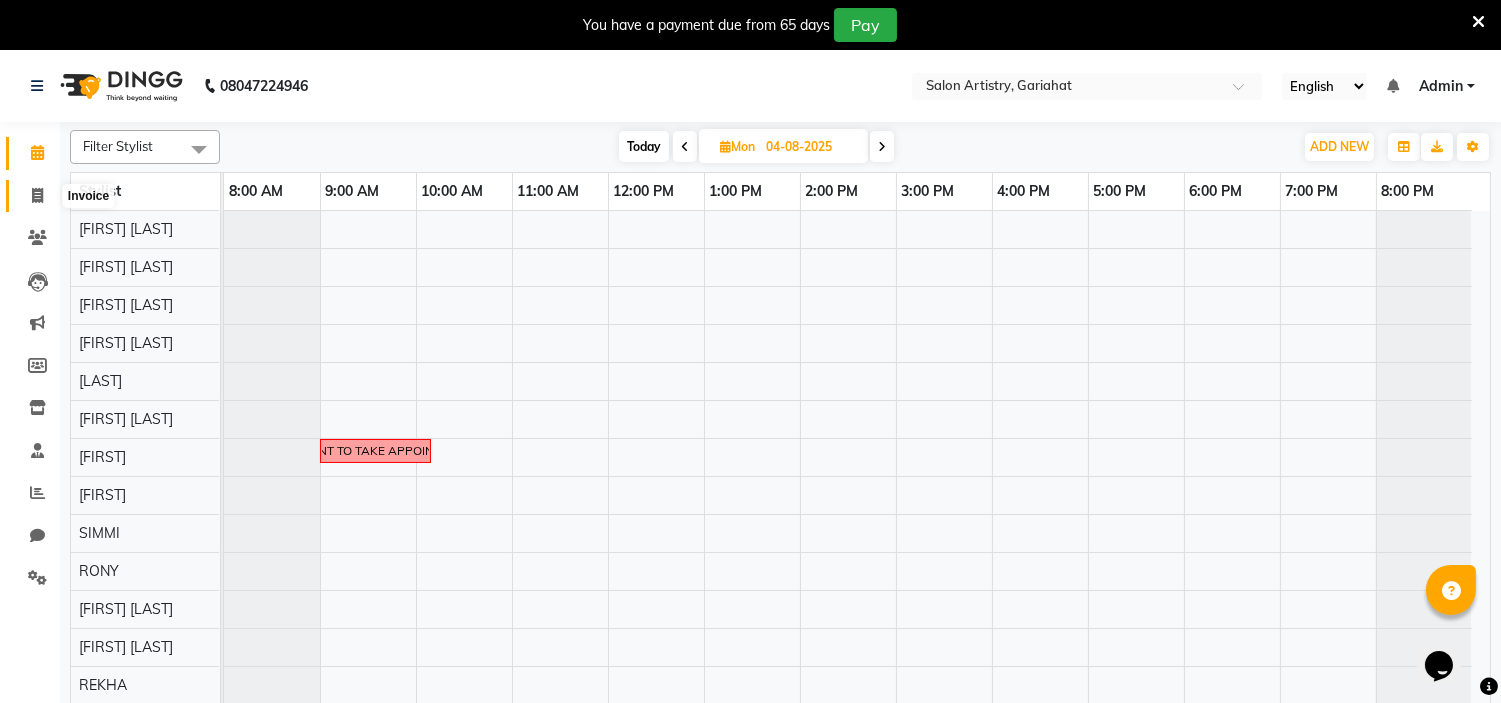 click 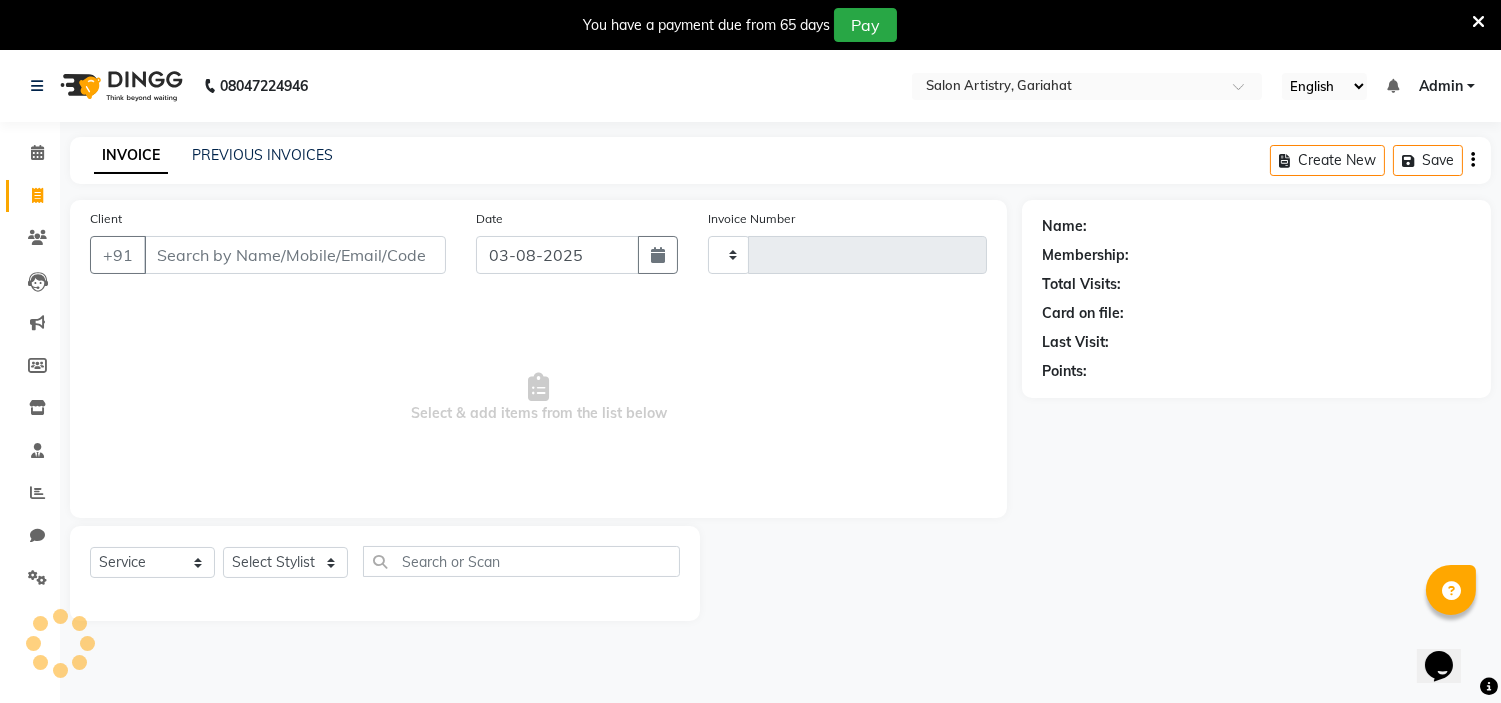 type on "0524" 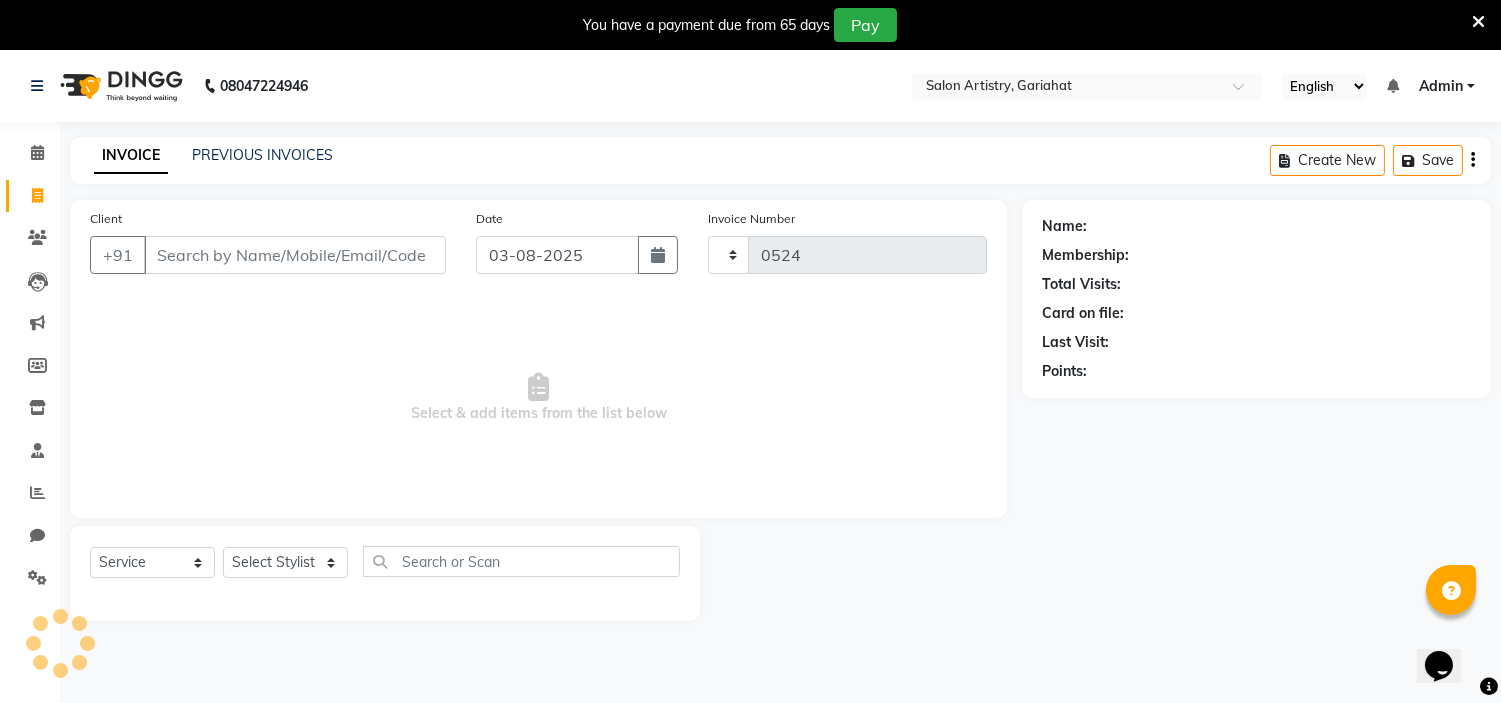 select on "8368" 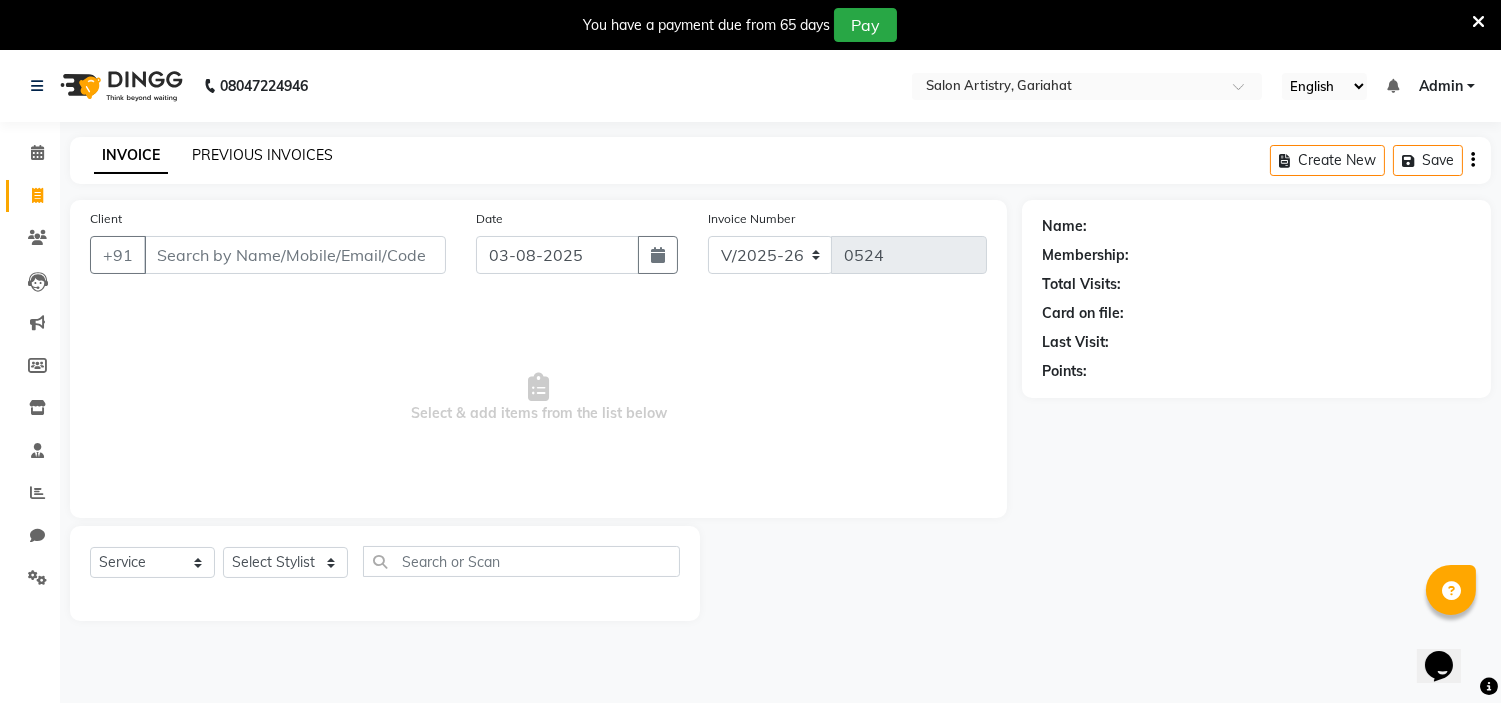 click on "PREVIOUS INVOICES" 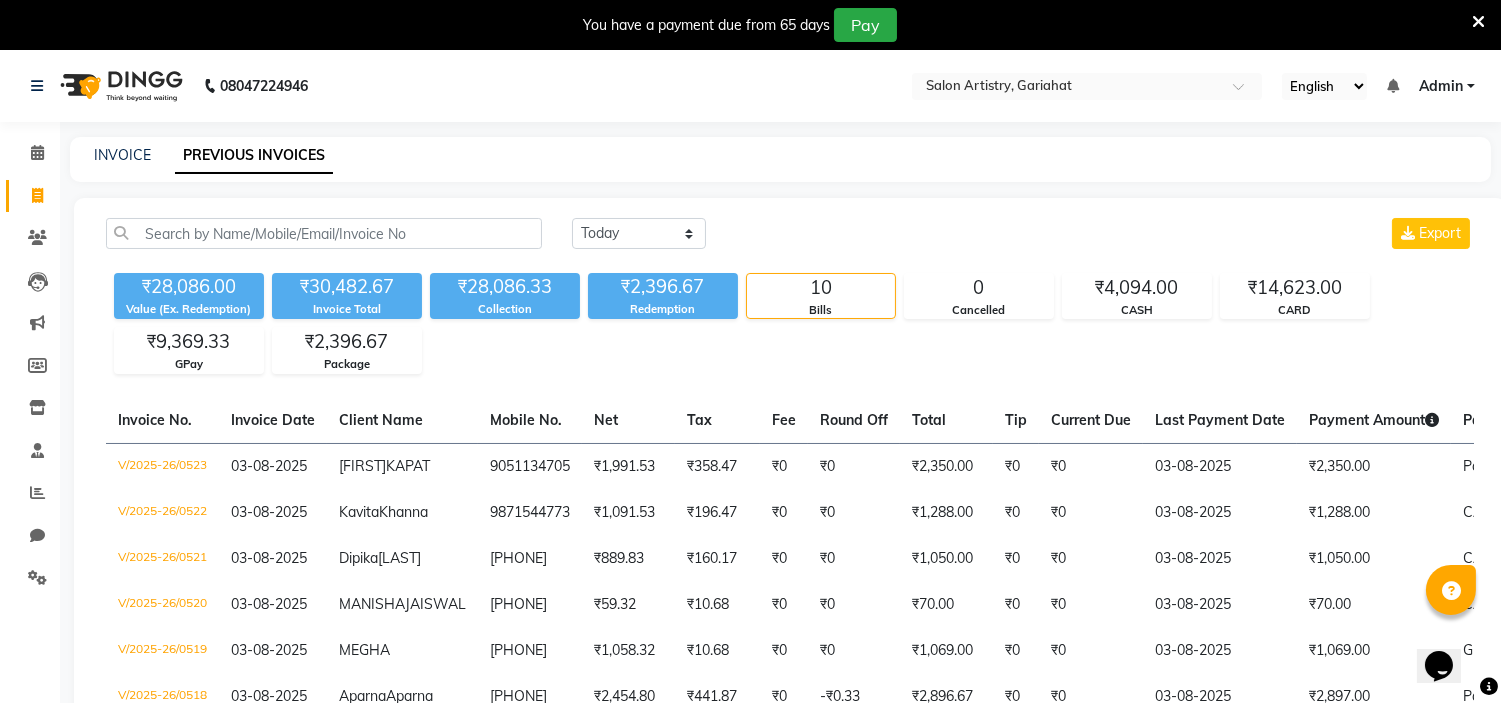 click on "Today Yesterday Custom Range Export ₹28,086.00 Value (Ex. Redemption) ₹30,482.67 Invoice Total  ₹28,086.33 Collection ₹2,396.67 Redemption 10 Bills 0 Cancelled ₹4,094.00 CASH ₹14,623.00 CARD ₹9,369.33 GPay ₹2,396.67 Package  Invoice No.   Invoice Date   Client Name   Mobile No.   Net   Tax   Fee   Round Off   Total   Tip   Current Due   Last Payment Date   Payment Amount   Payment Methods   Cancel Reason   Status   V/2025-26/0523  03-08-2025 PAYEL  KAPAT 9051134705 ₹1,991.53 ₹358.47  ₹0  ₹0 ₹2,350.00 ₹0 ₹0 03-08-2025 ₹2,350.00  Package - PAID  V/2025-26/0522  03-08-2025 Kavita  Khanna 9871544773 ₹1,091.53 ₹196.47  ₹0  ₹0 ₹1,288.00 ₹0 ₹0 03-08-2025 ₹1,288.00  CARD - PAID  V/2025-26/0521  03-08-2025 Dipika  Roy 9874723392 ₹889.83 ₹160.17  ₹0  ₹0 ₹1,050.00 ₹0 ₹0 03-08-2025 ₹1,050.00  CARD - PAID  V/2025-26/0520  03-08-2025 MANISHA  JAISWAL 8794092286 ₹59.32 ₹10.68  ₹0  ₹0 ₹70.00 ₹0 ₹0 03-08-2025 ₹70.00  CASH - PAID  V/2025-26/0519" 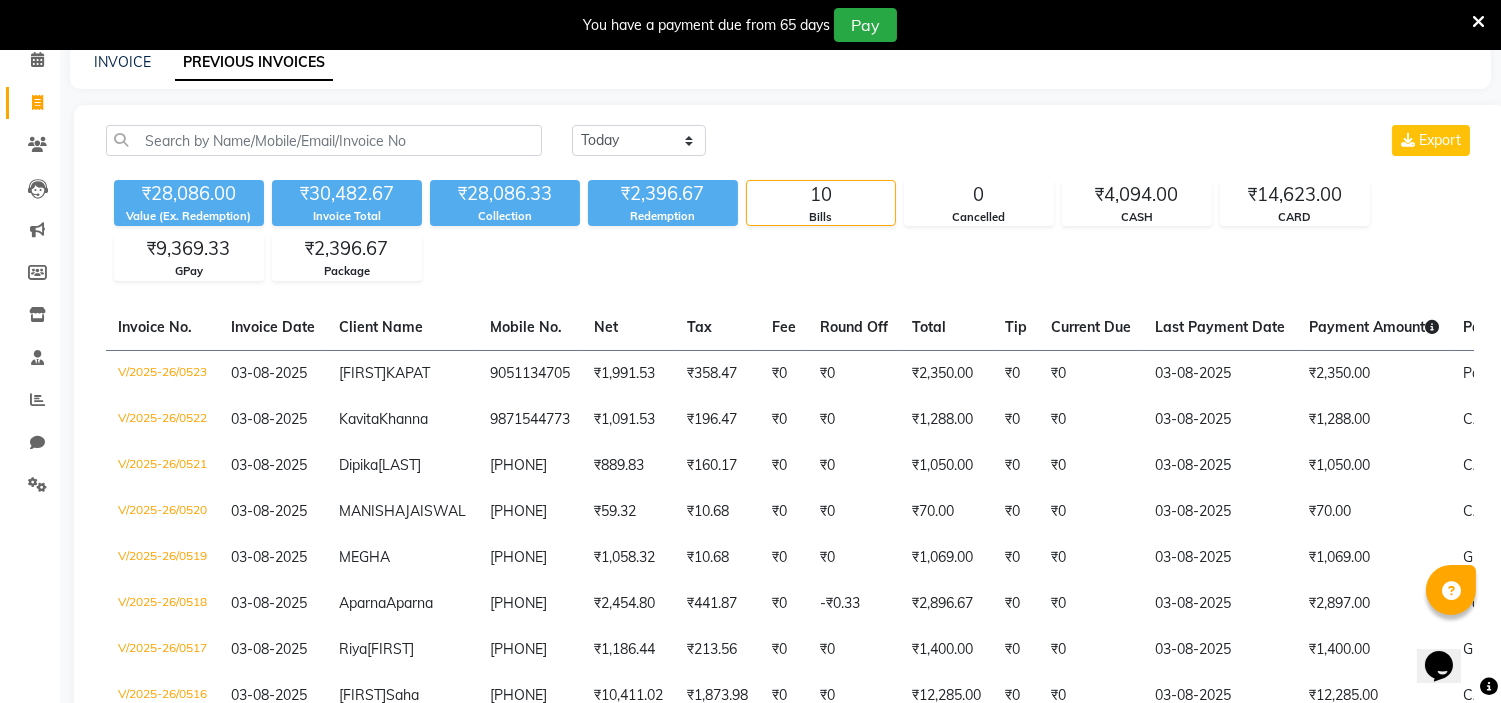 scroll, scrollTop: 88, scrollLeft: 0, axis: vertical 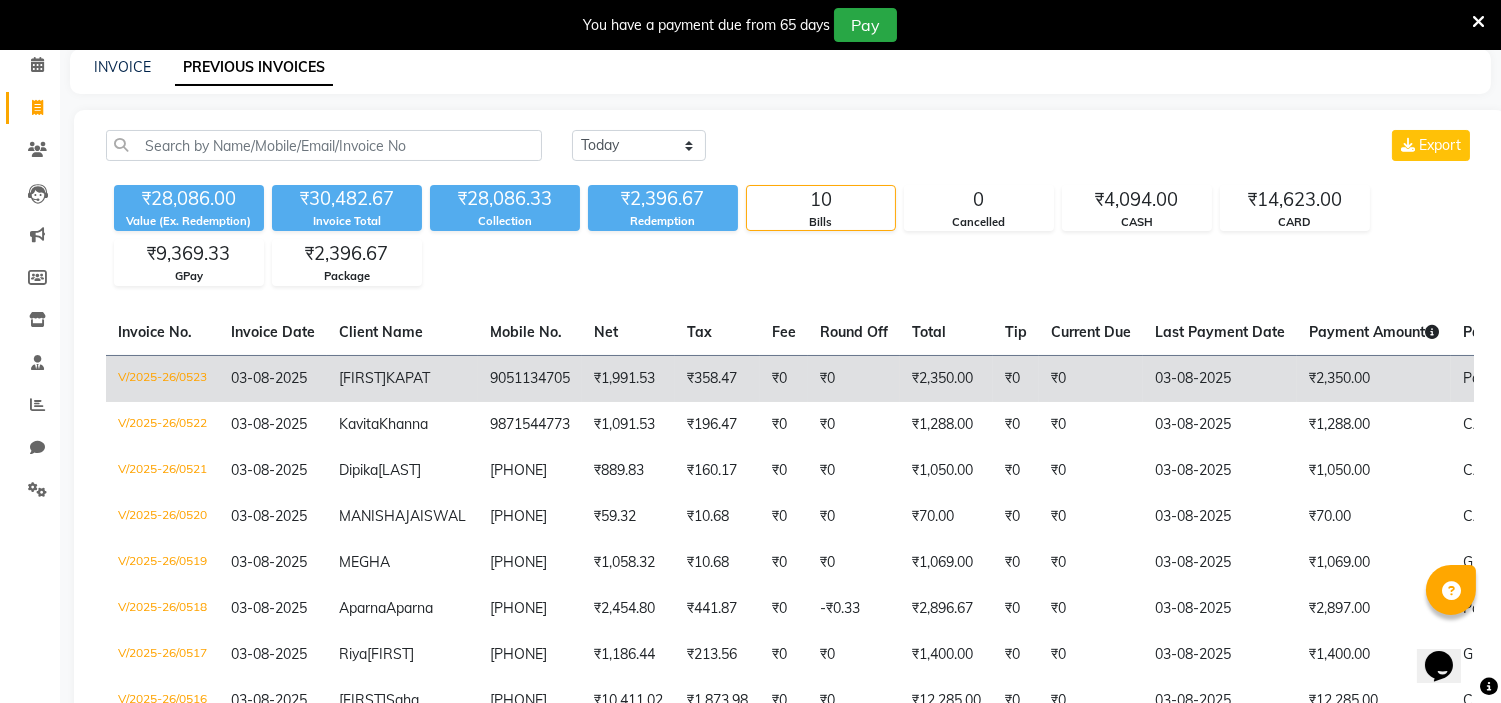 click on "V/2025-26/0523" 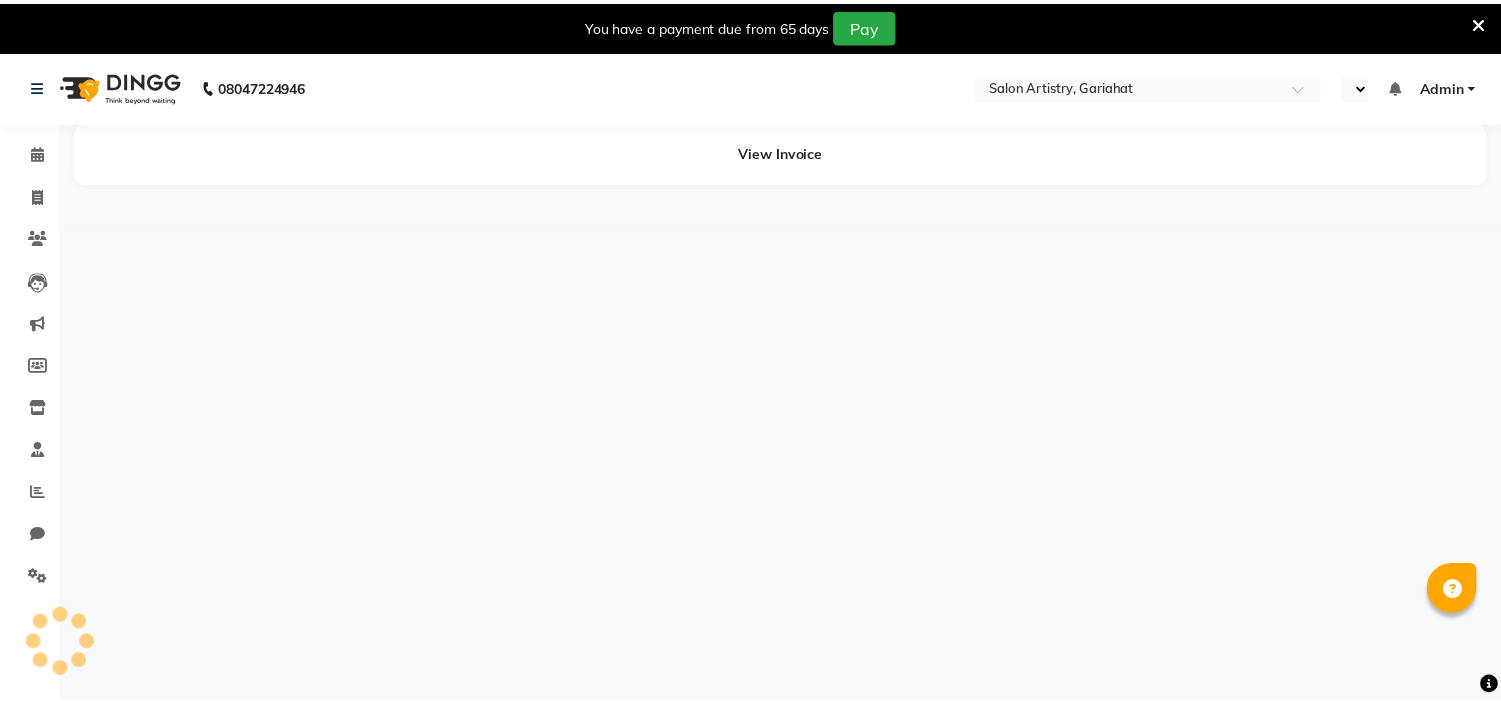 scroll, scrollTop: 0, scrollLeft: 0, axis: both 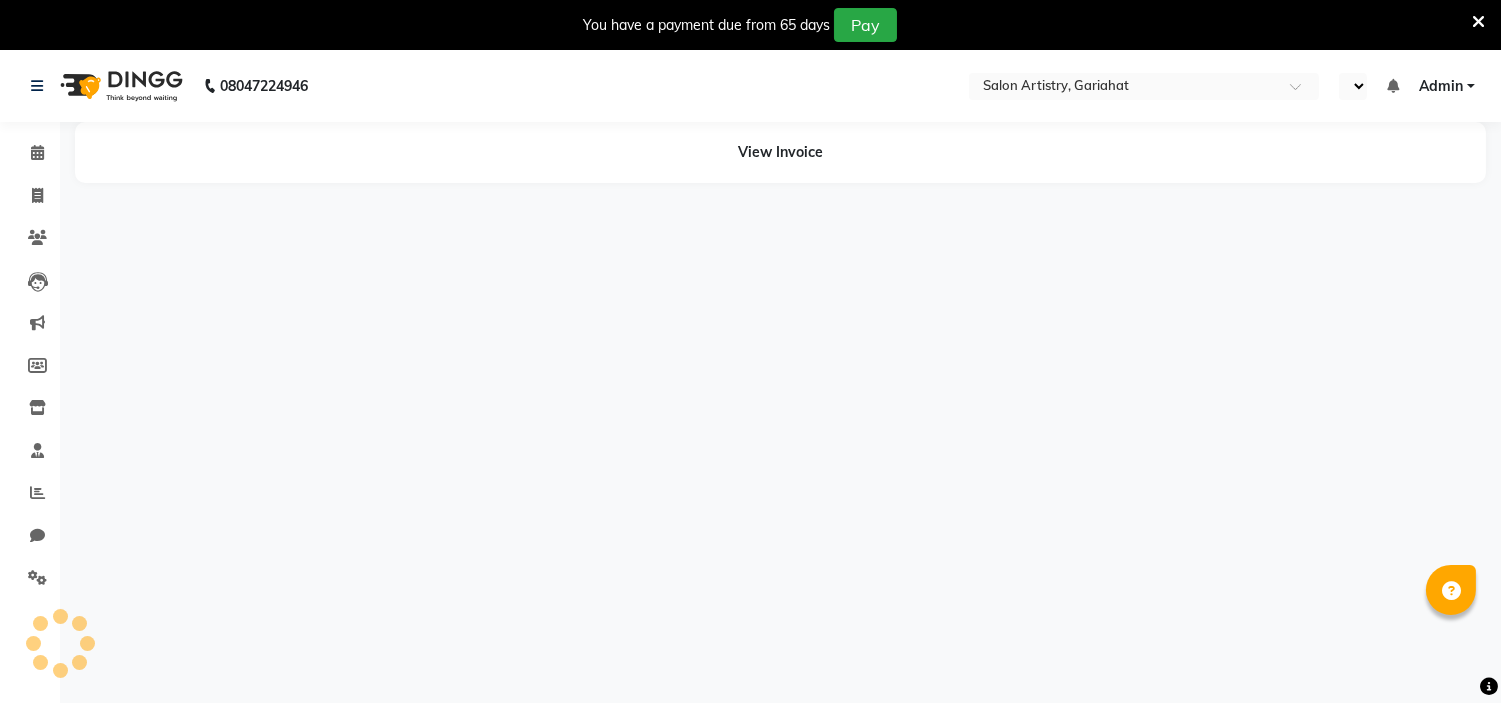 select on "en" 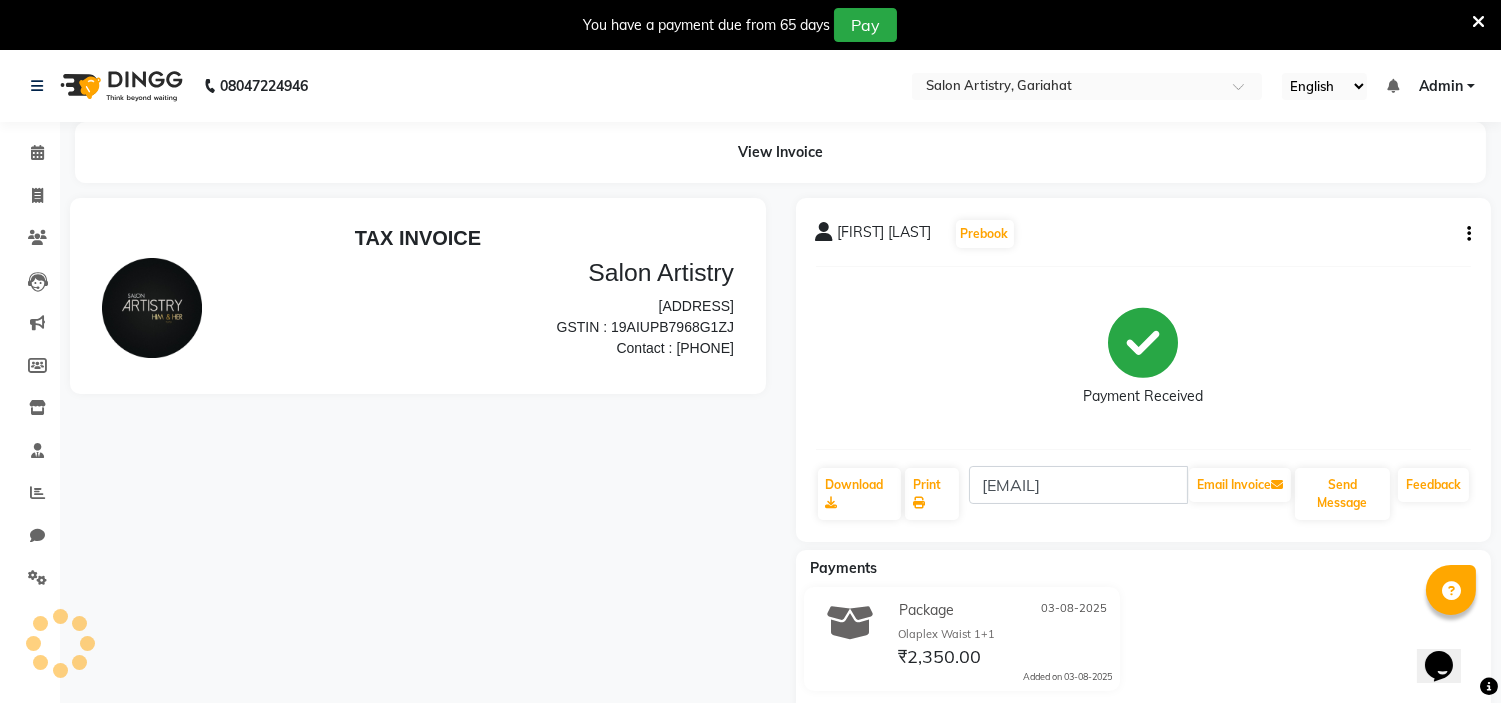 scroll, scrollTop: 0, scrollLeft: 0, axis: both 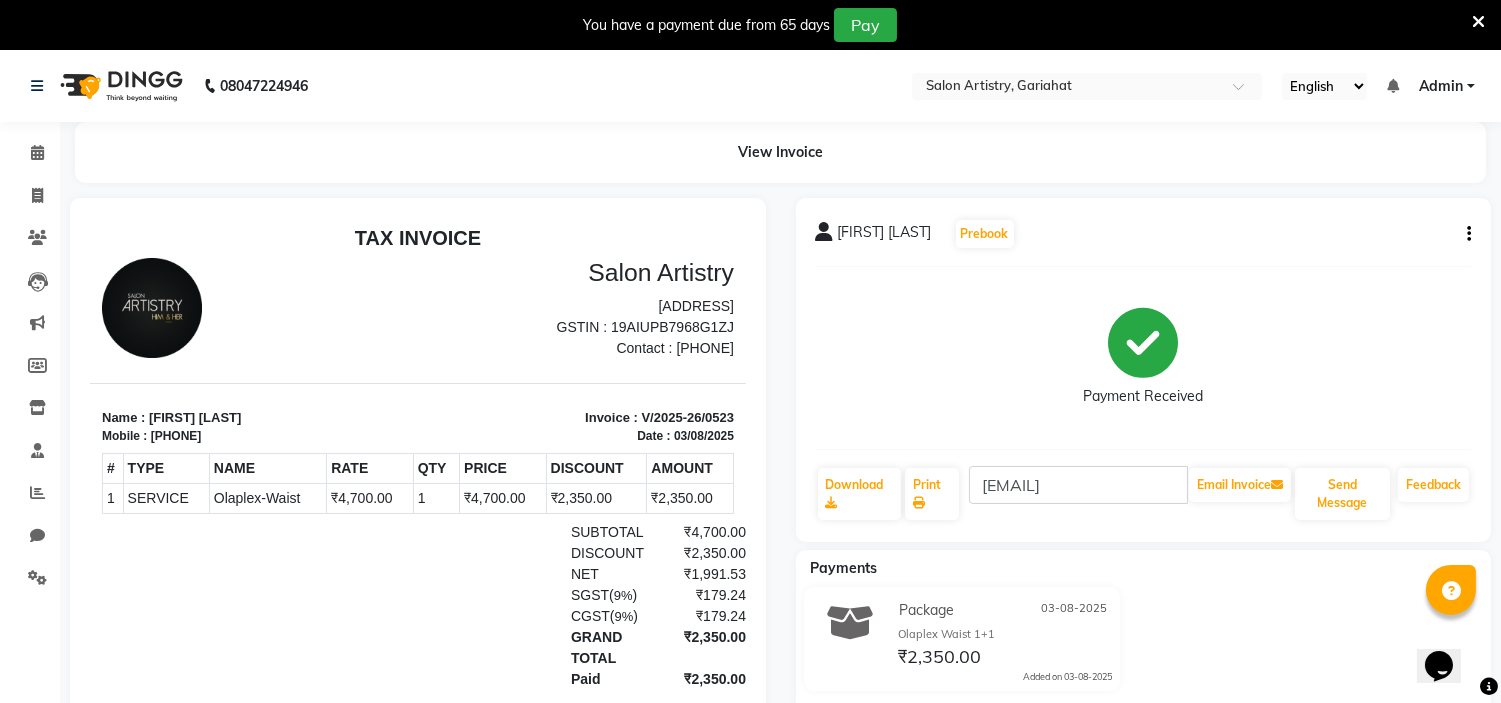 click on "SGST  ( 9% )
₹179.24" at bounding box center (523, 594) 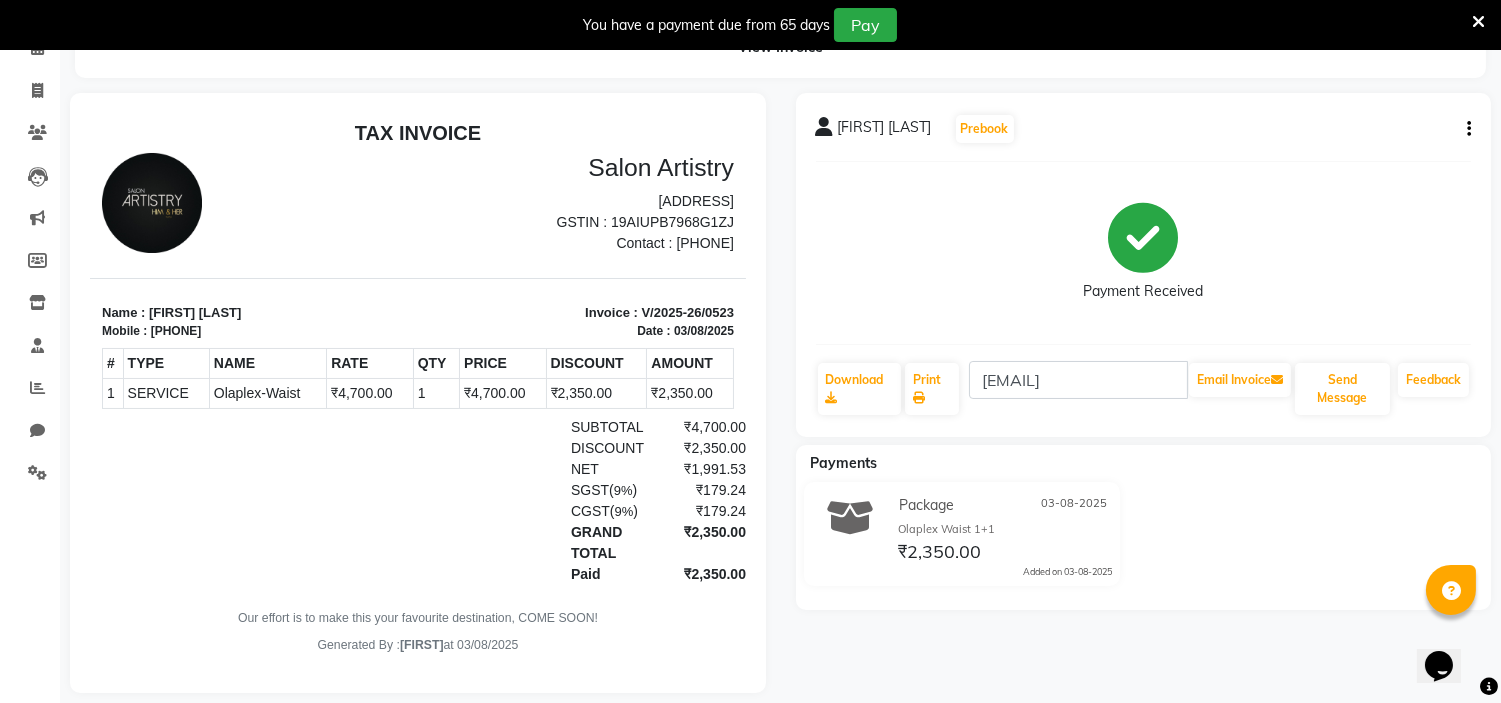 scroll, scrollTop: 133, scrollLeft: 0, axis: vertical 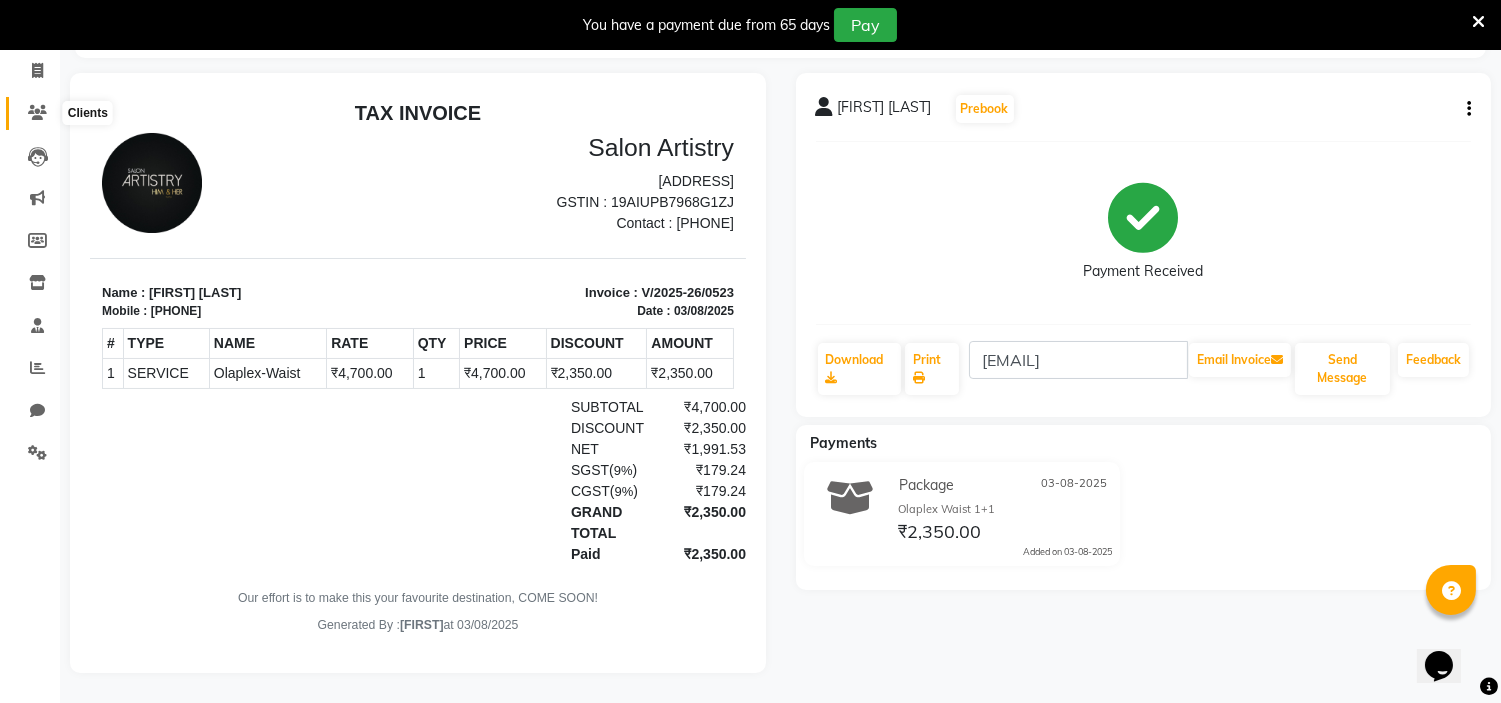 click 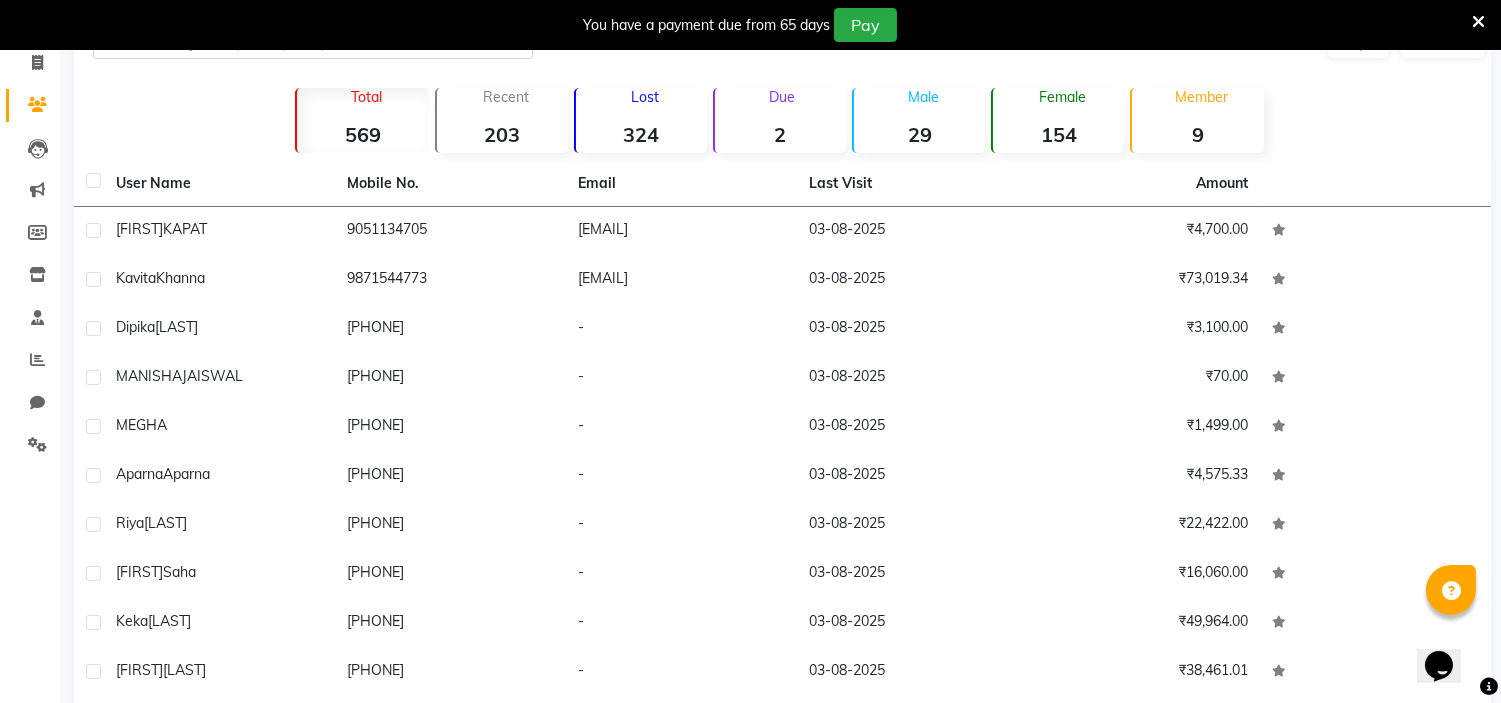 click on "Total  569  Recent  203  Lost  324  Due  2  Male  29  Female  154  Member  9" 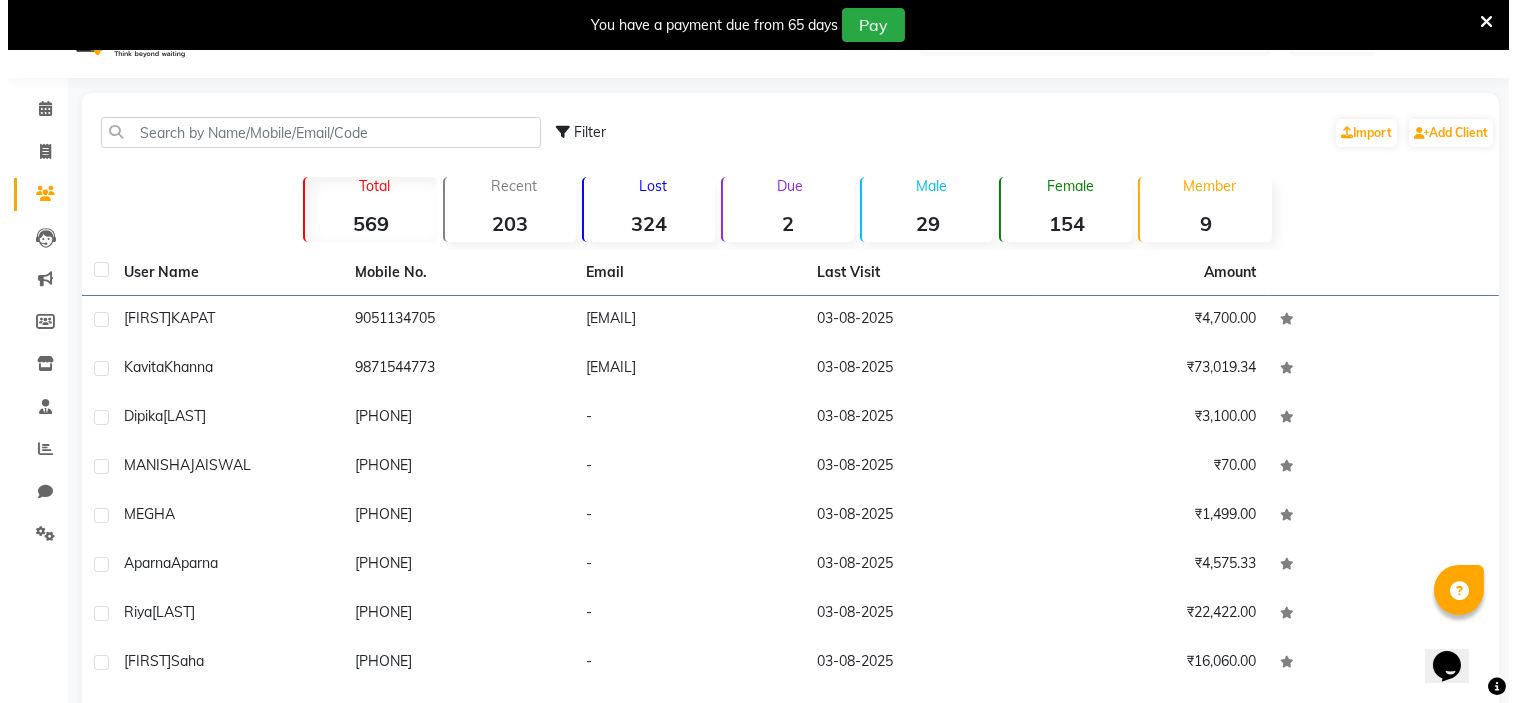 scroll, scrollTop: 0, scrollLeft: 0, axis: both 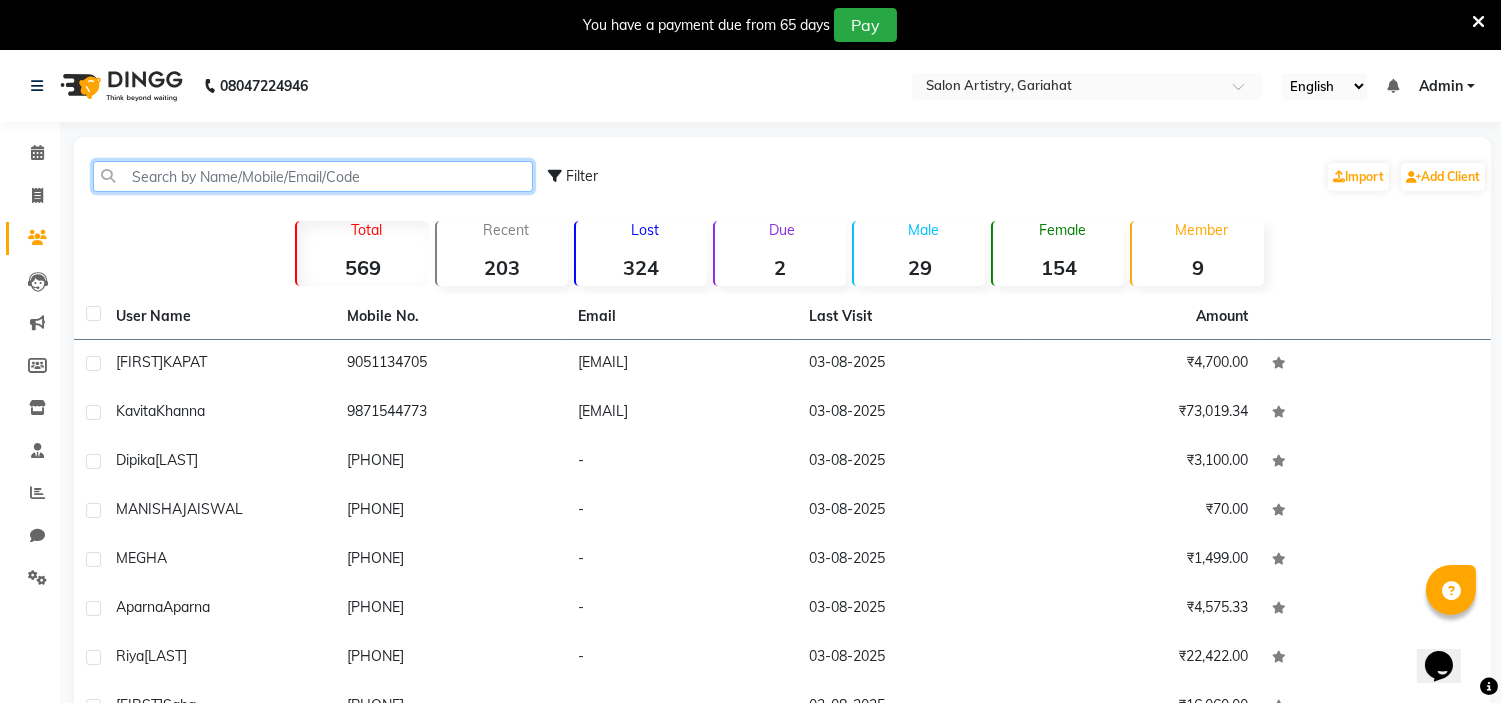 click 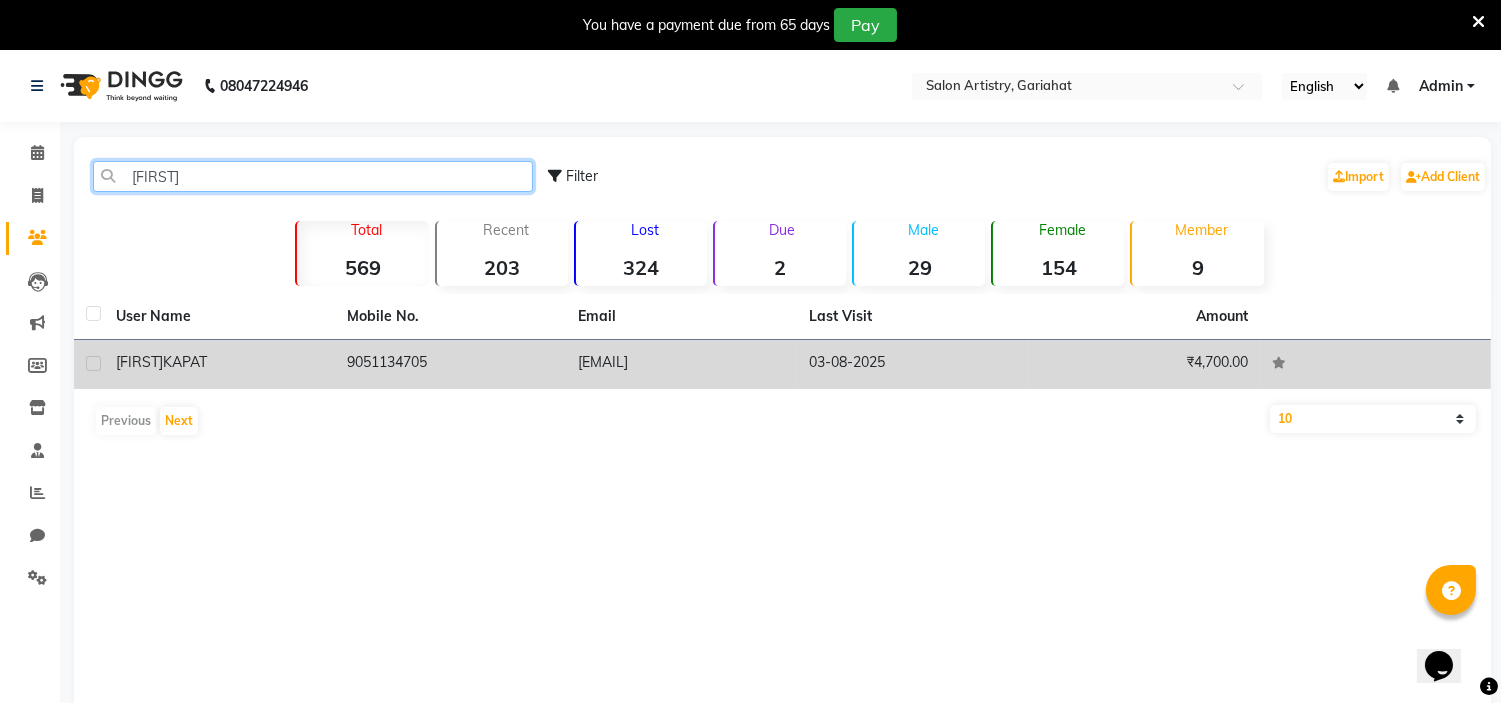 type on "payel" 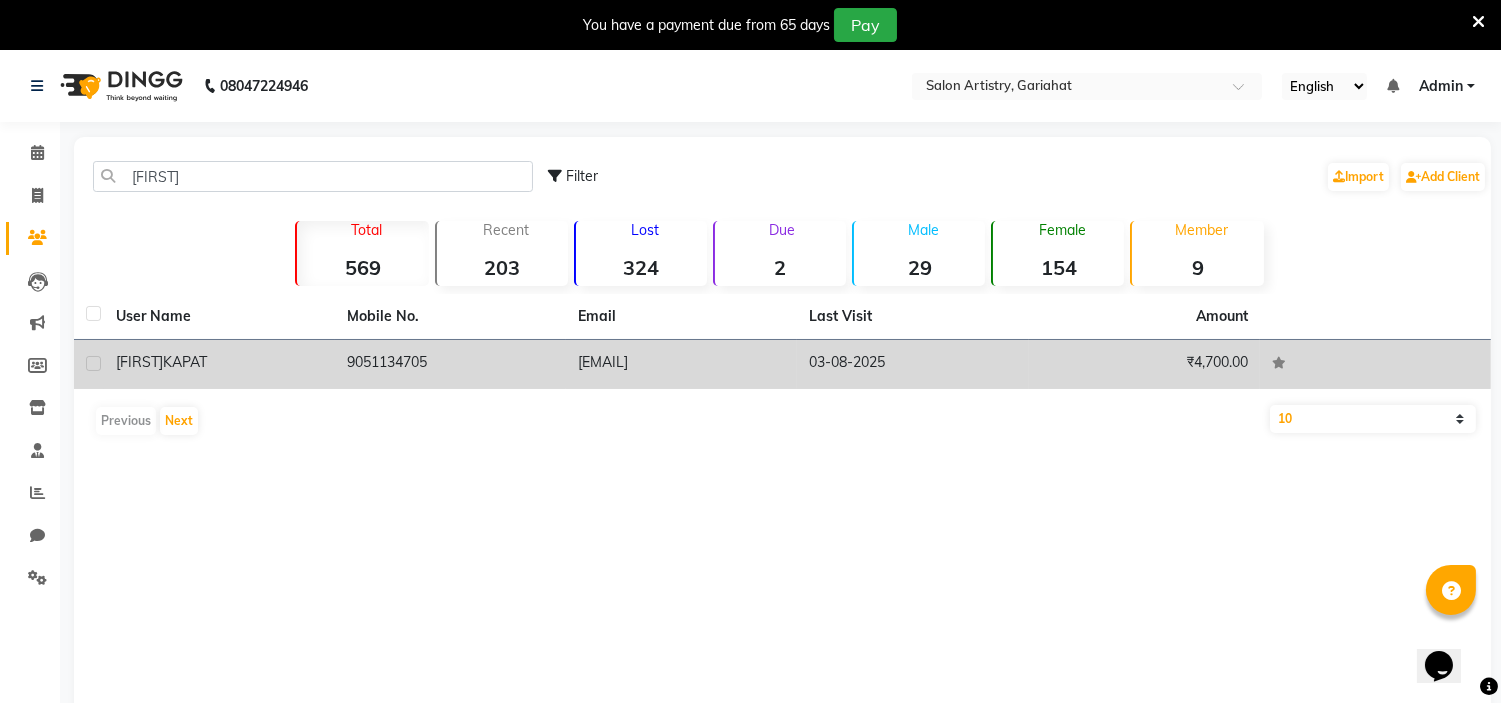 click on "KAPAT" 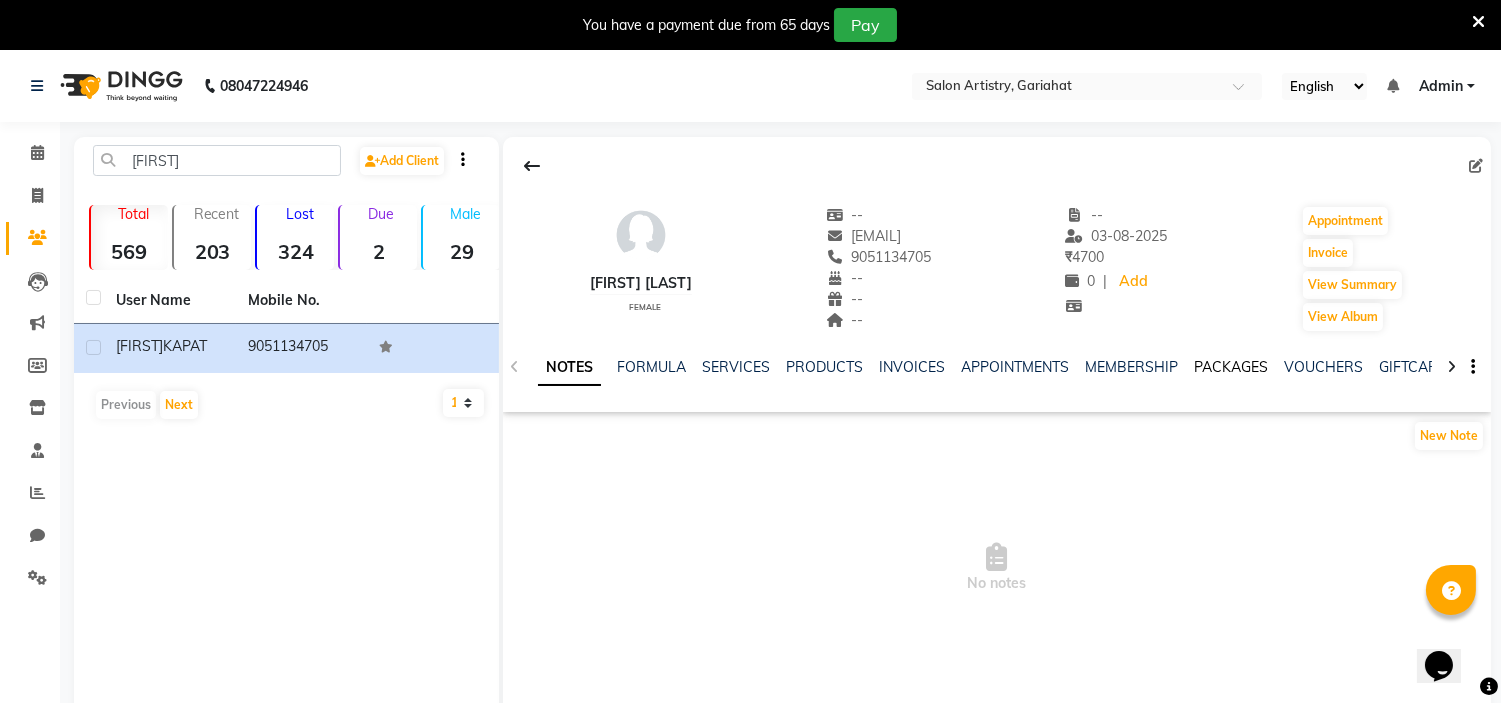 click on "PACKAGES" 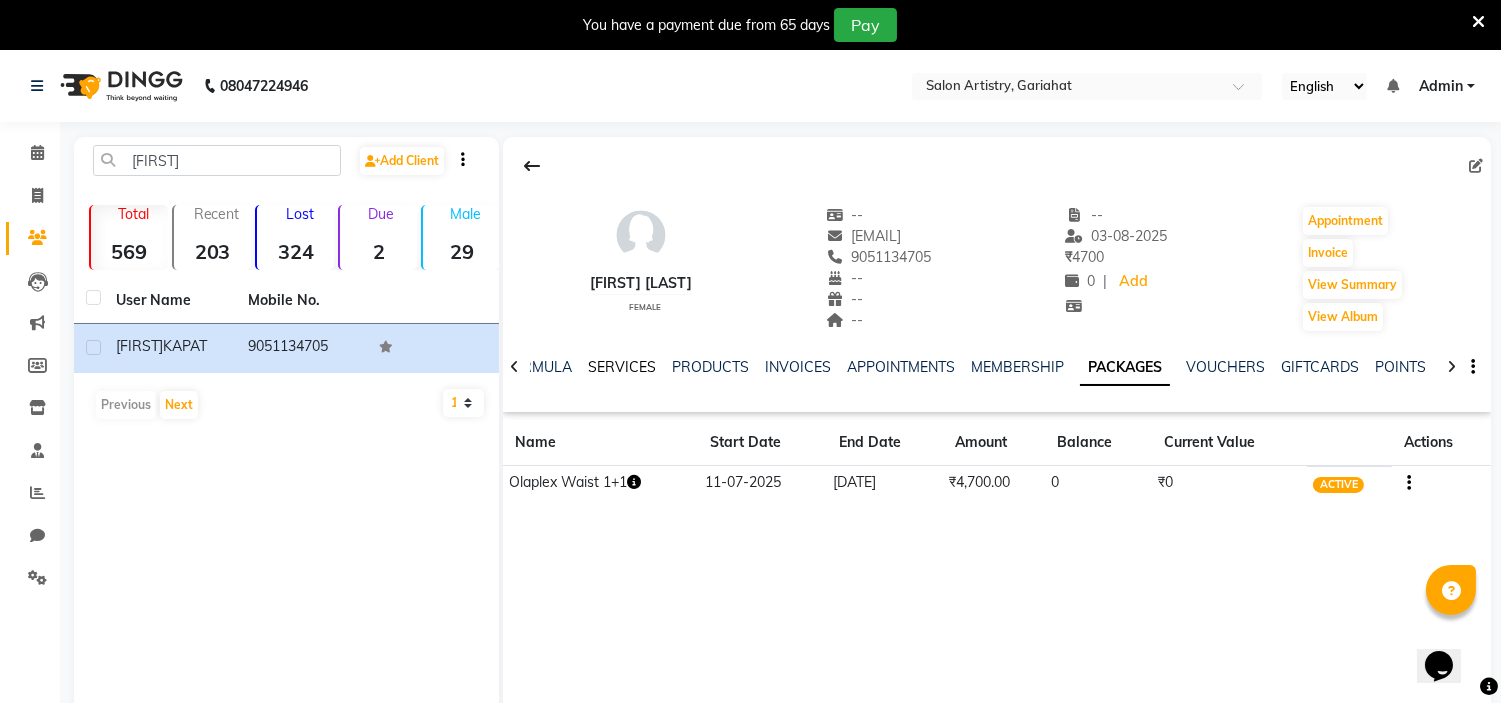 click on "SERVICES" 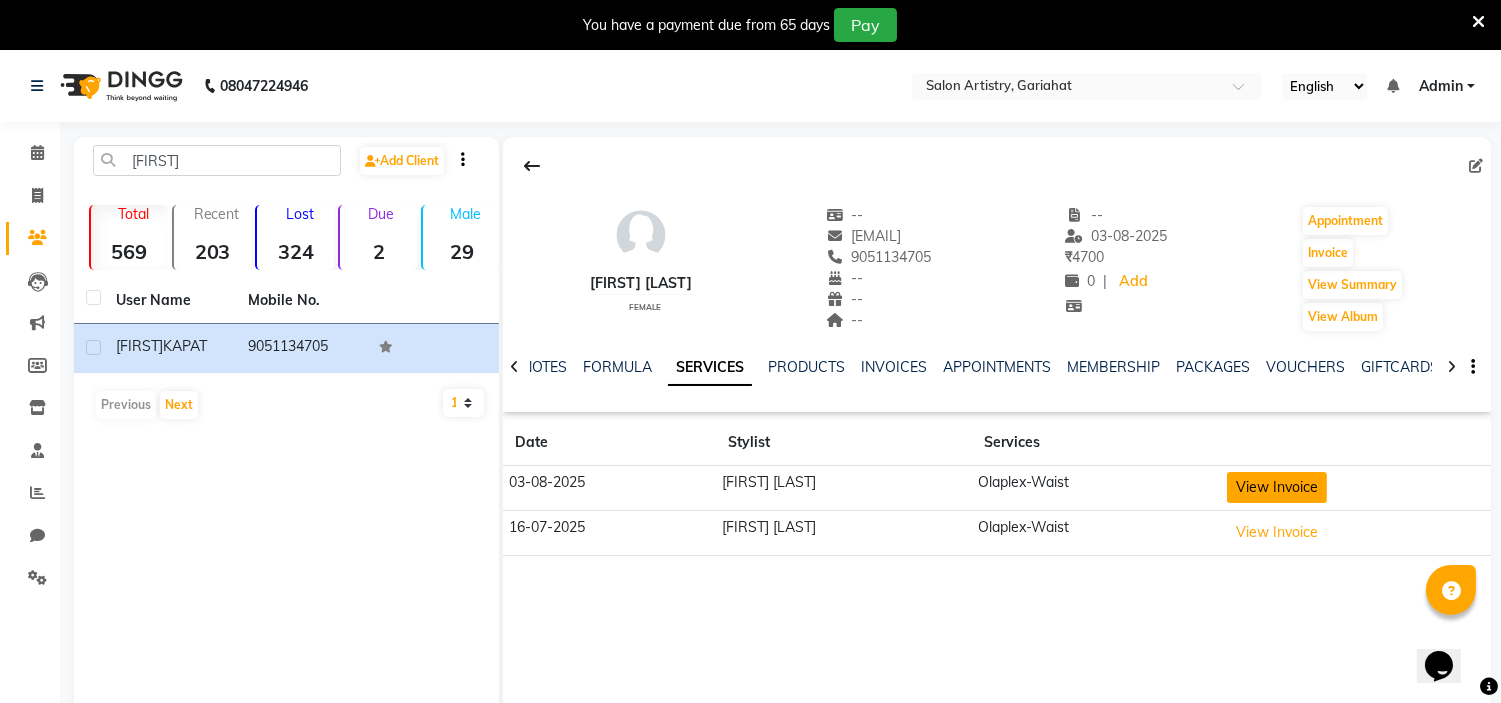 click on "View Invoice" 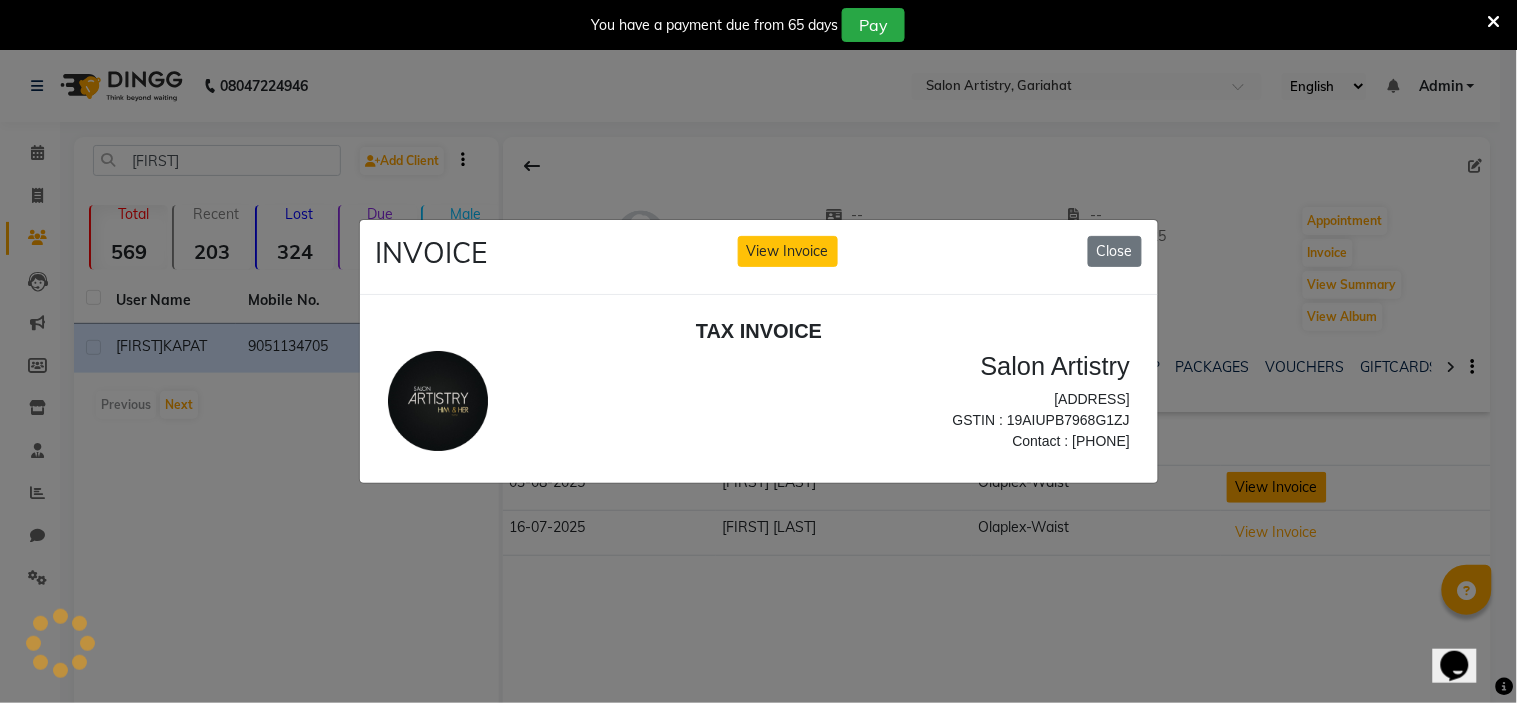 scroll, scrollTop: 0, scrollLeft: 0, axis: both 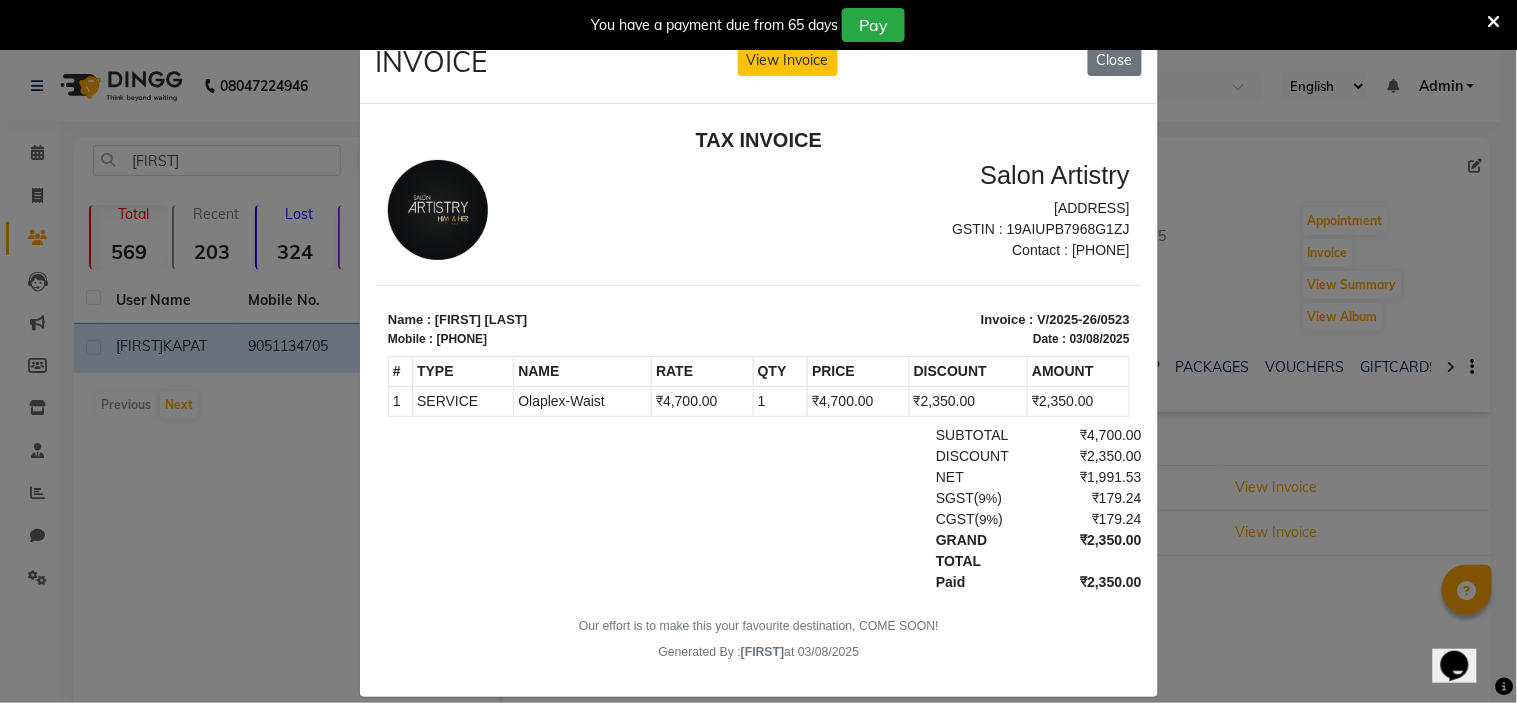 click on "Our effort is to make this your favourite destination, COME SOON!" at bounding box center [758, 625] 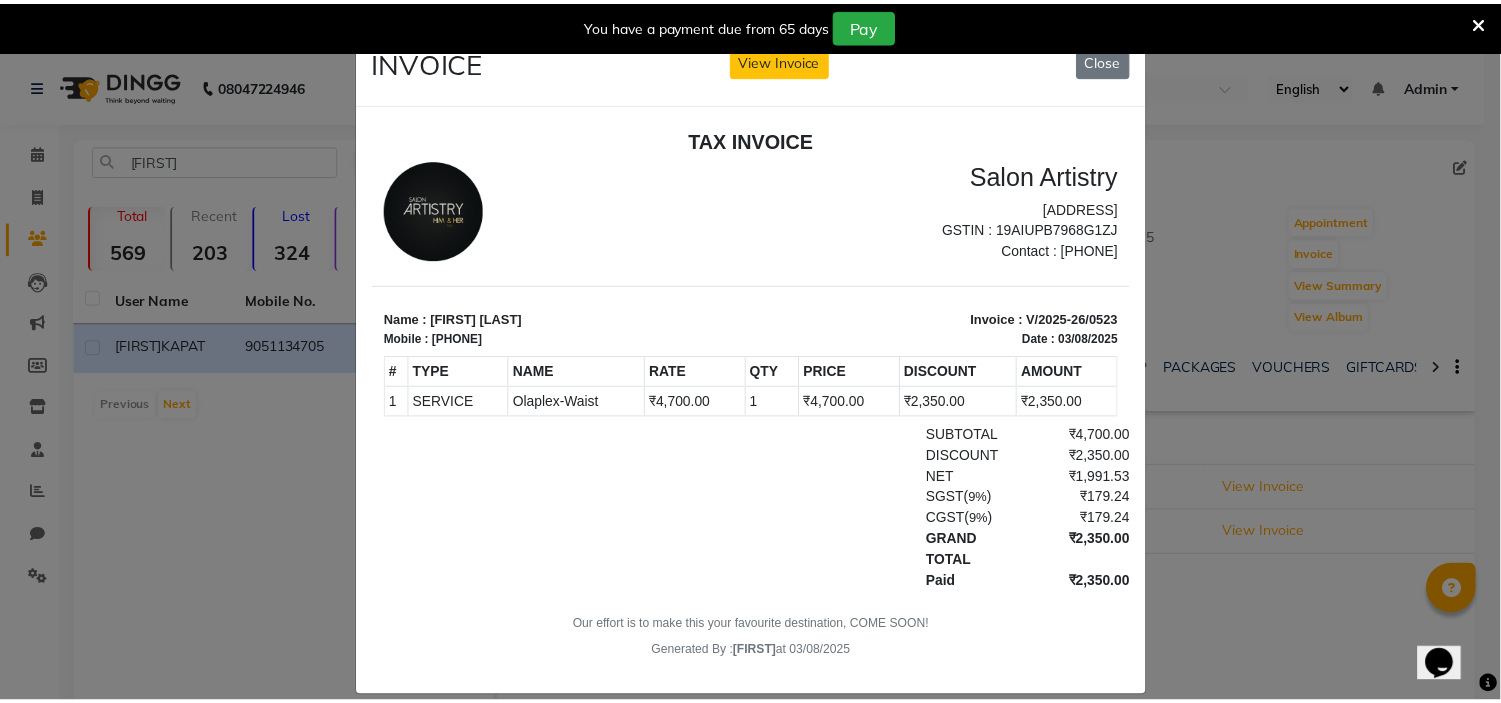 scroll, scrollTop: 38, scrollLeft: 0, axis: vertical 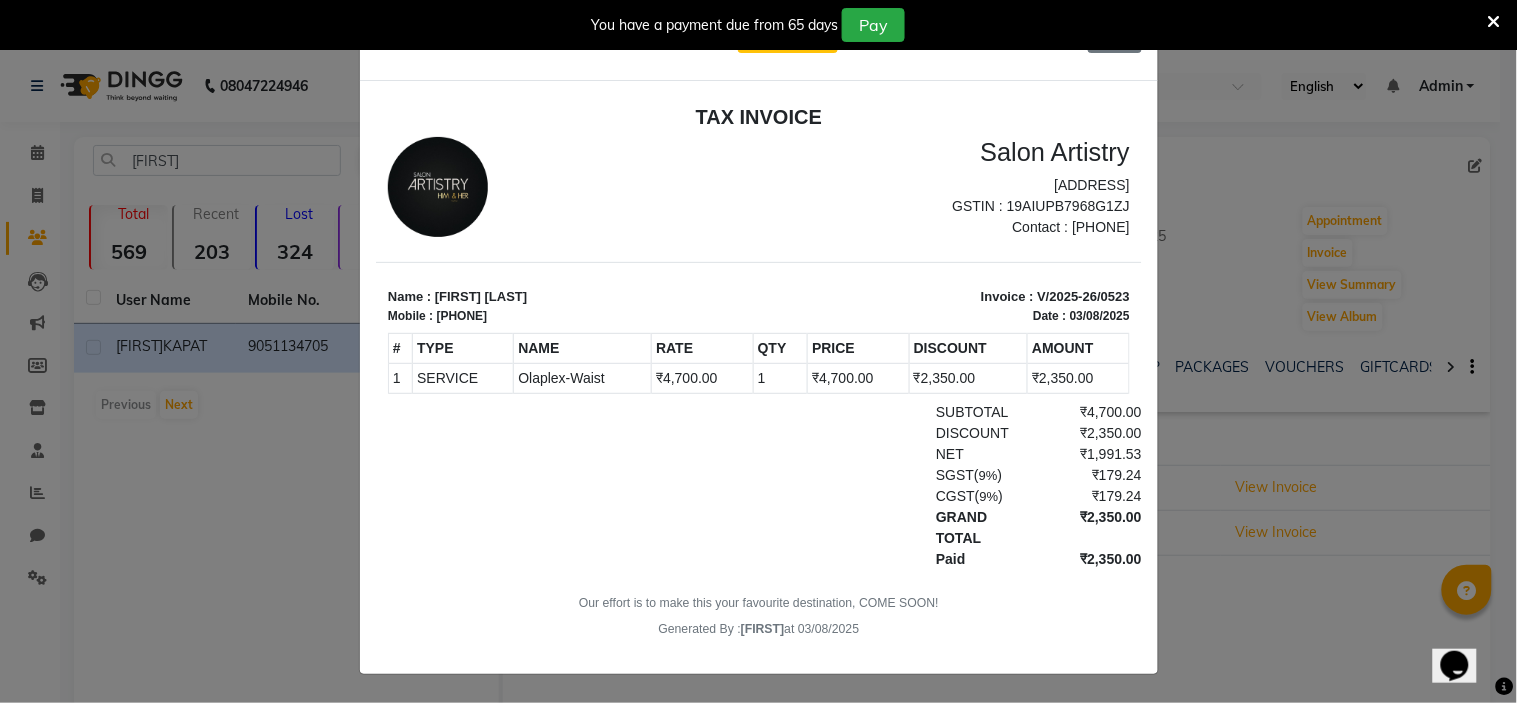 click on "INVOICE View Invoice Close" 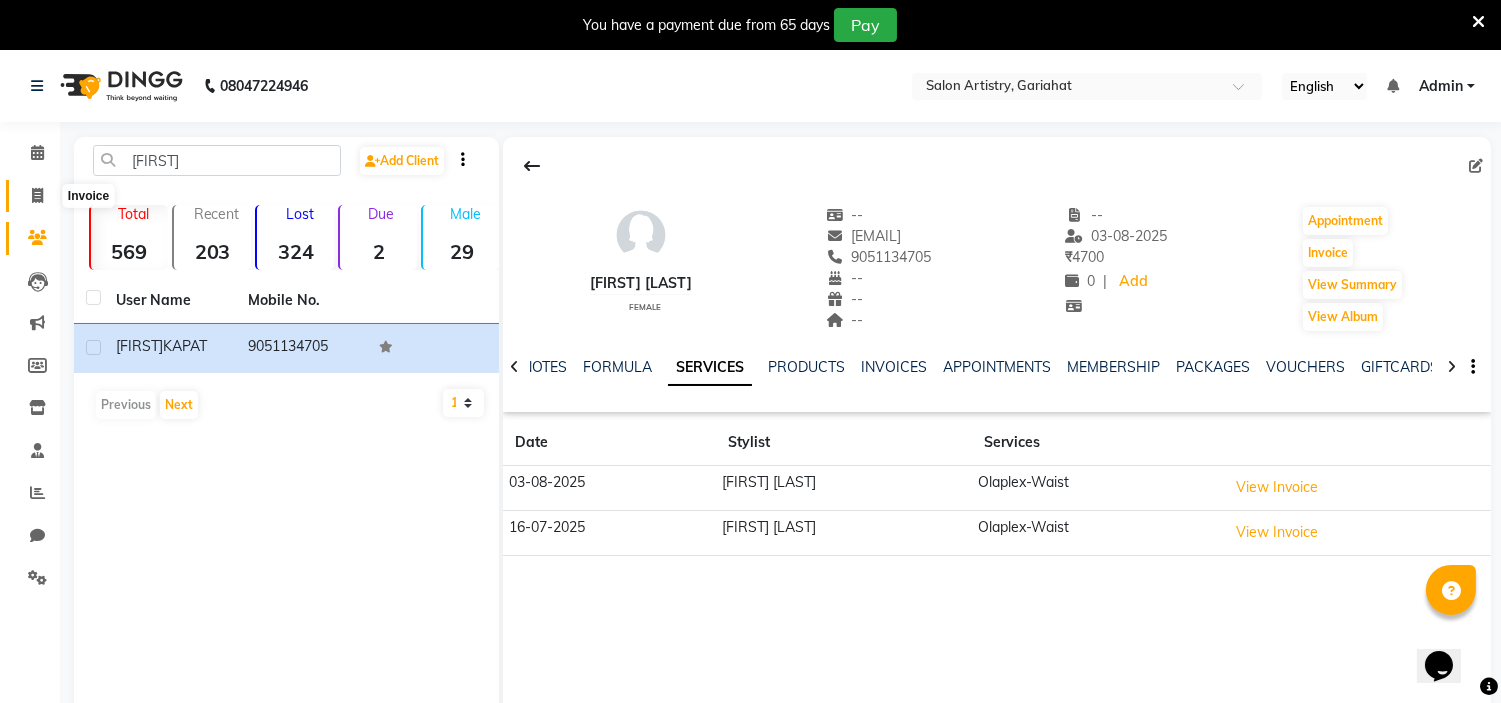 click 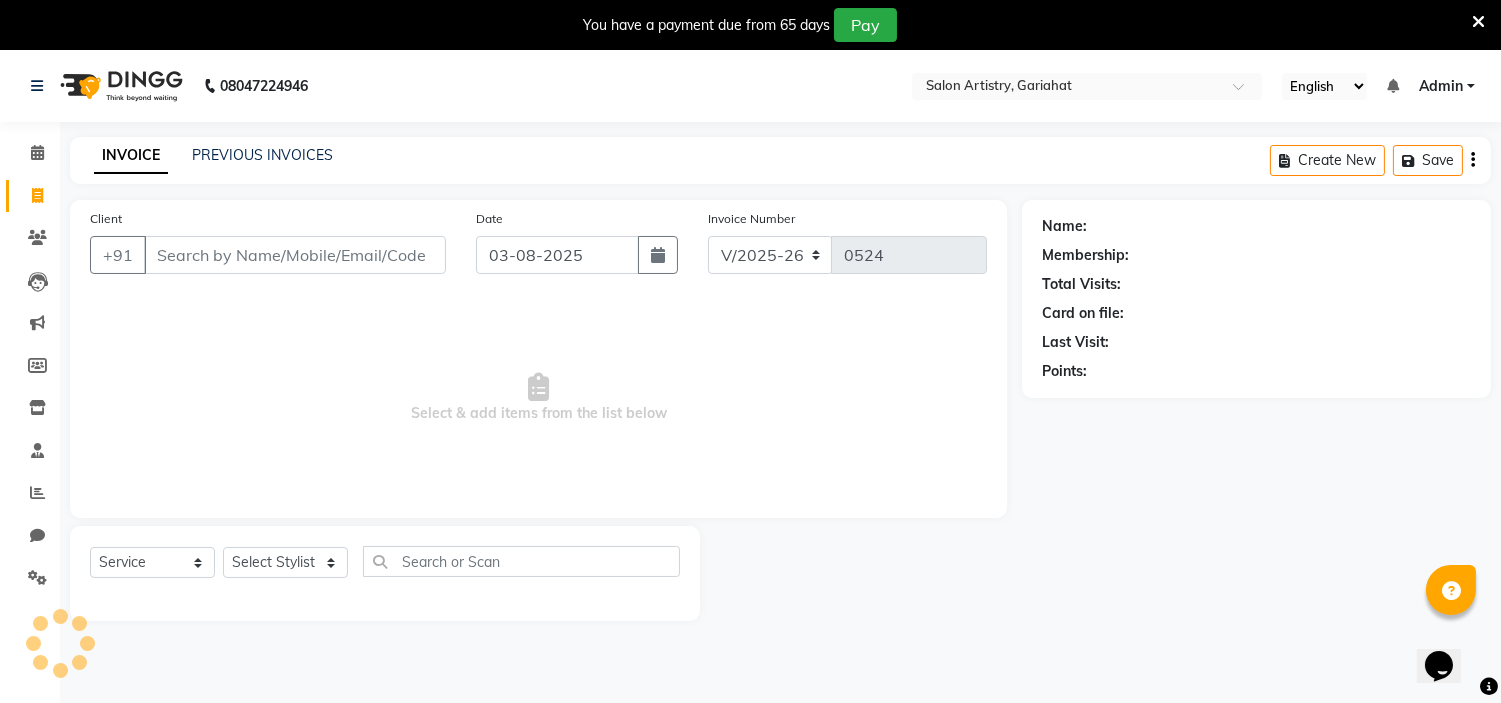 scroll, scrollTop: 50, scrollLeft: 0, axis: vertical 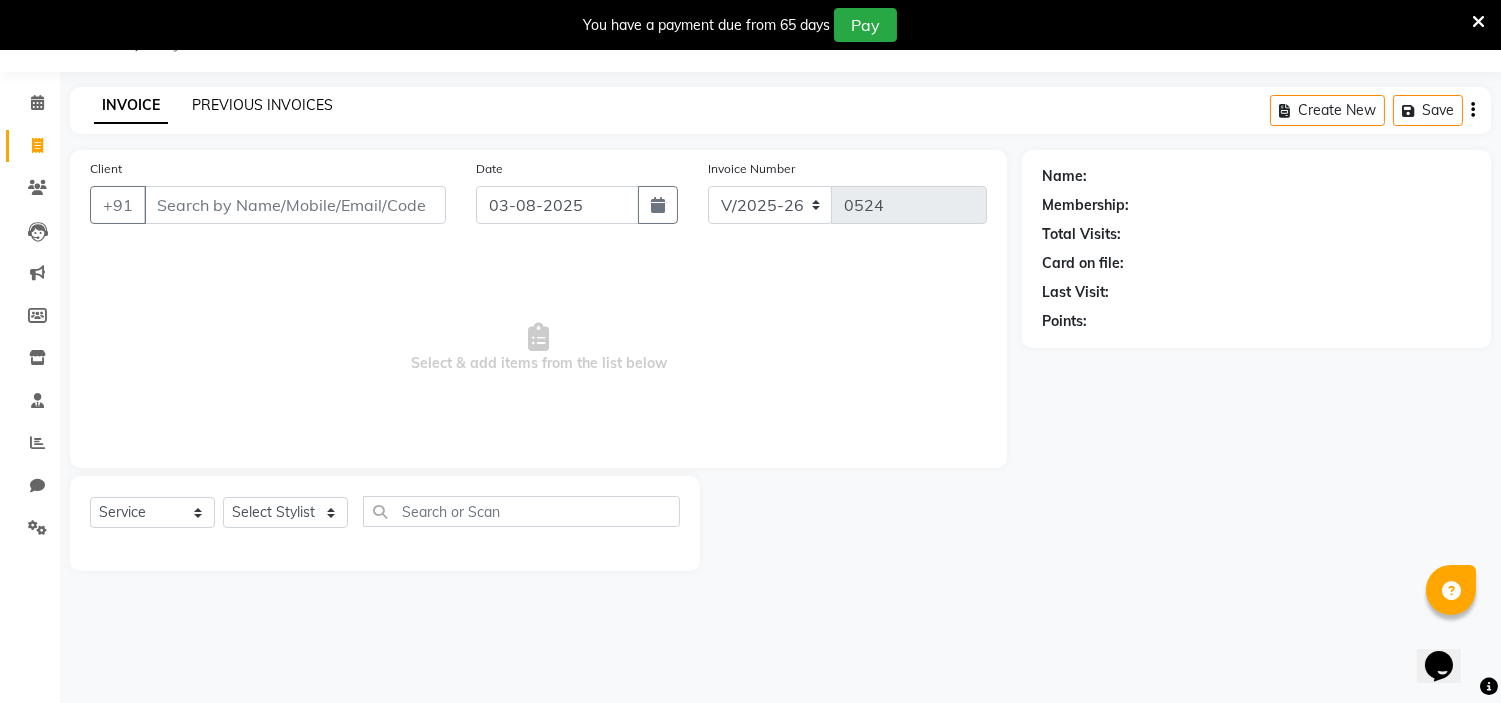 click on "PREVIOUS INVOICES" 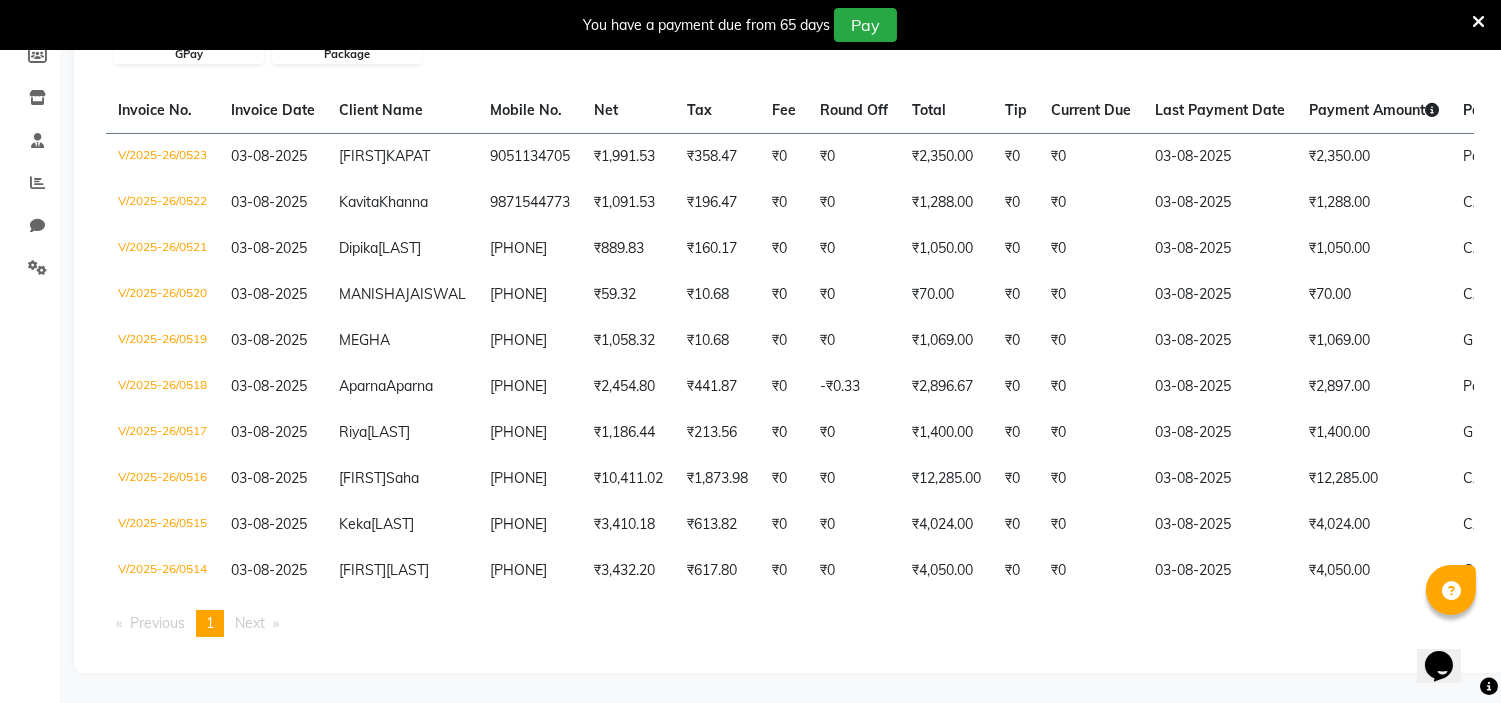 scroll, scrollTop: 404, scrollLeft: 0, axis: vertical 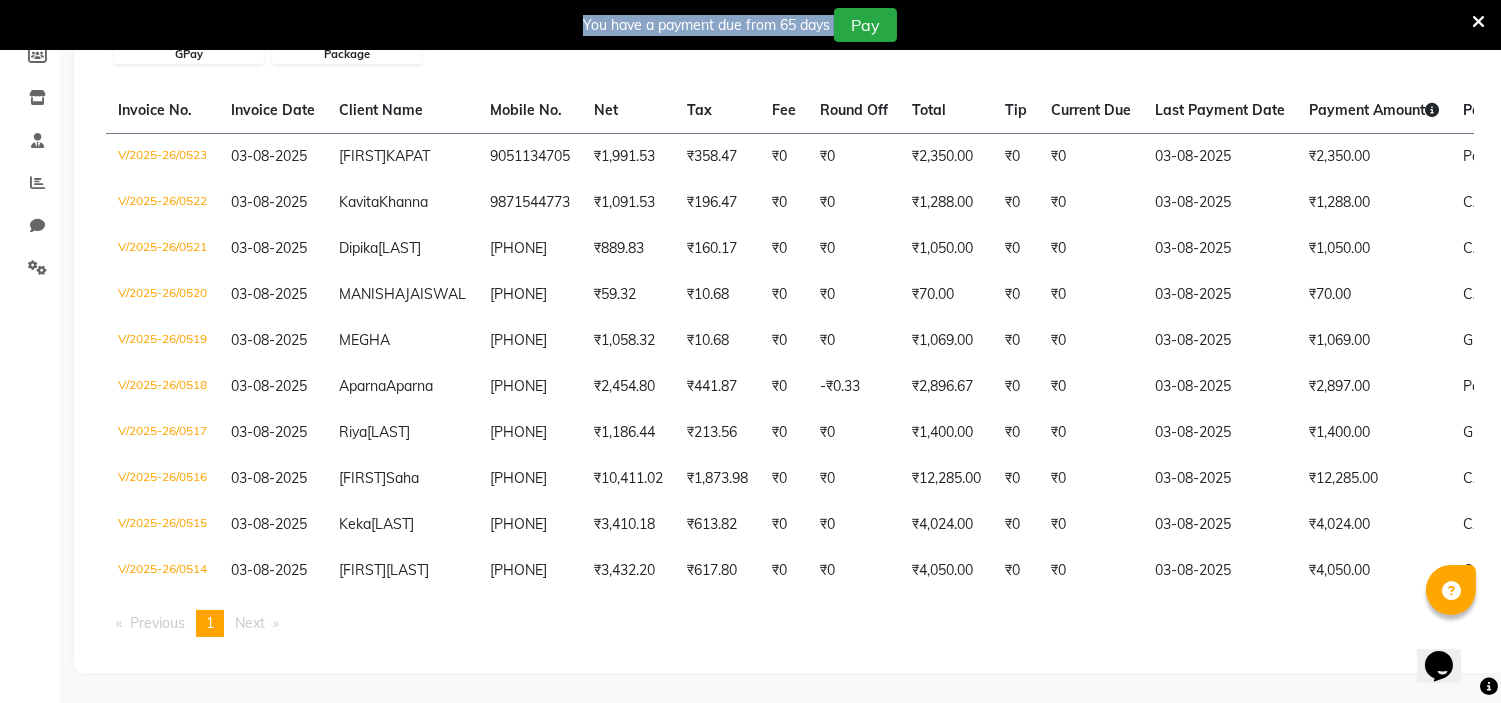drag, startPoint x: 1450, startPoint y: 606, endPoint x: 1341, endPoint y: 588, distance: 110.47624 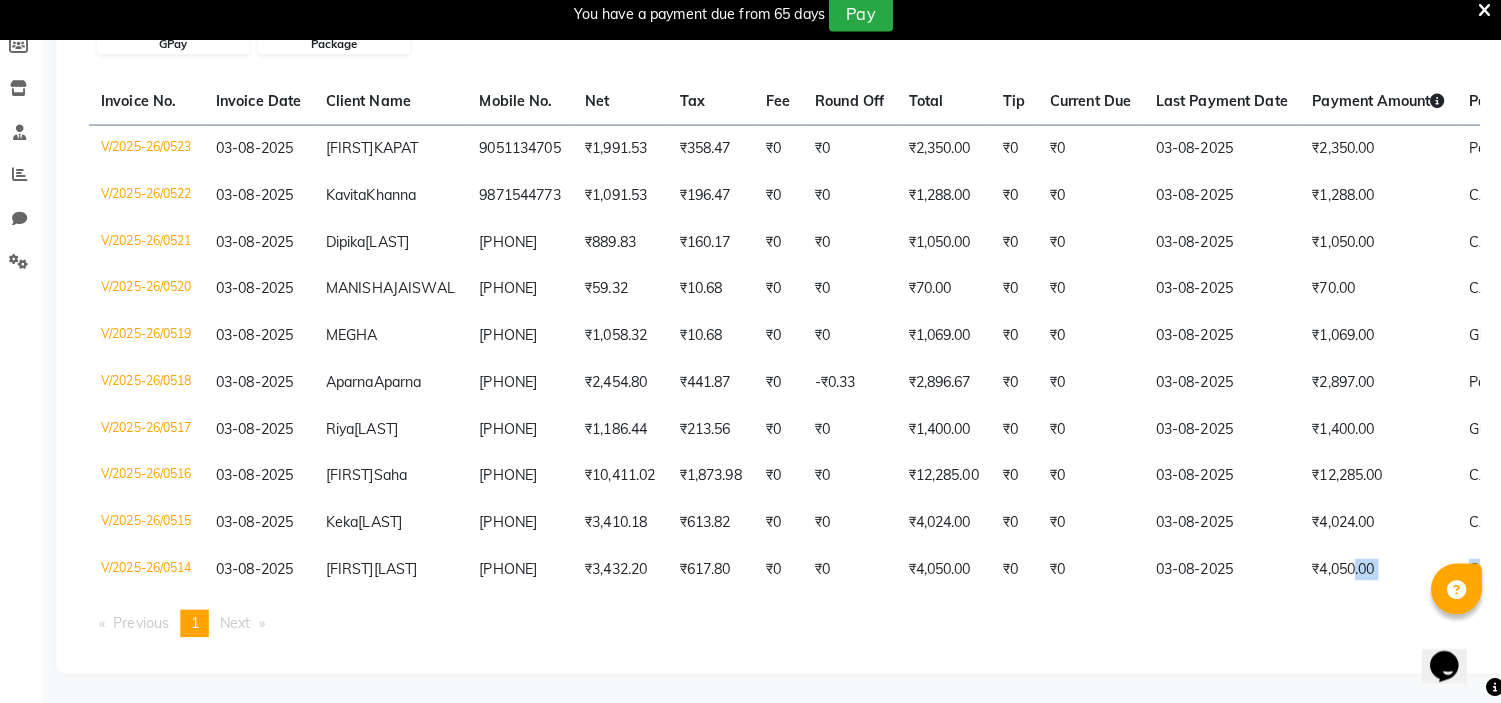 scroll, scrollTop: 402, scrollLeft: 0, axis: vertical 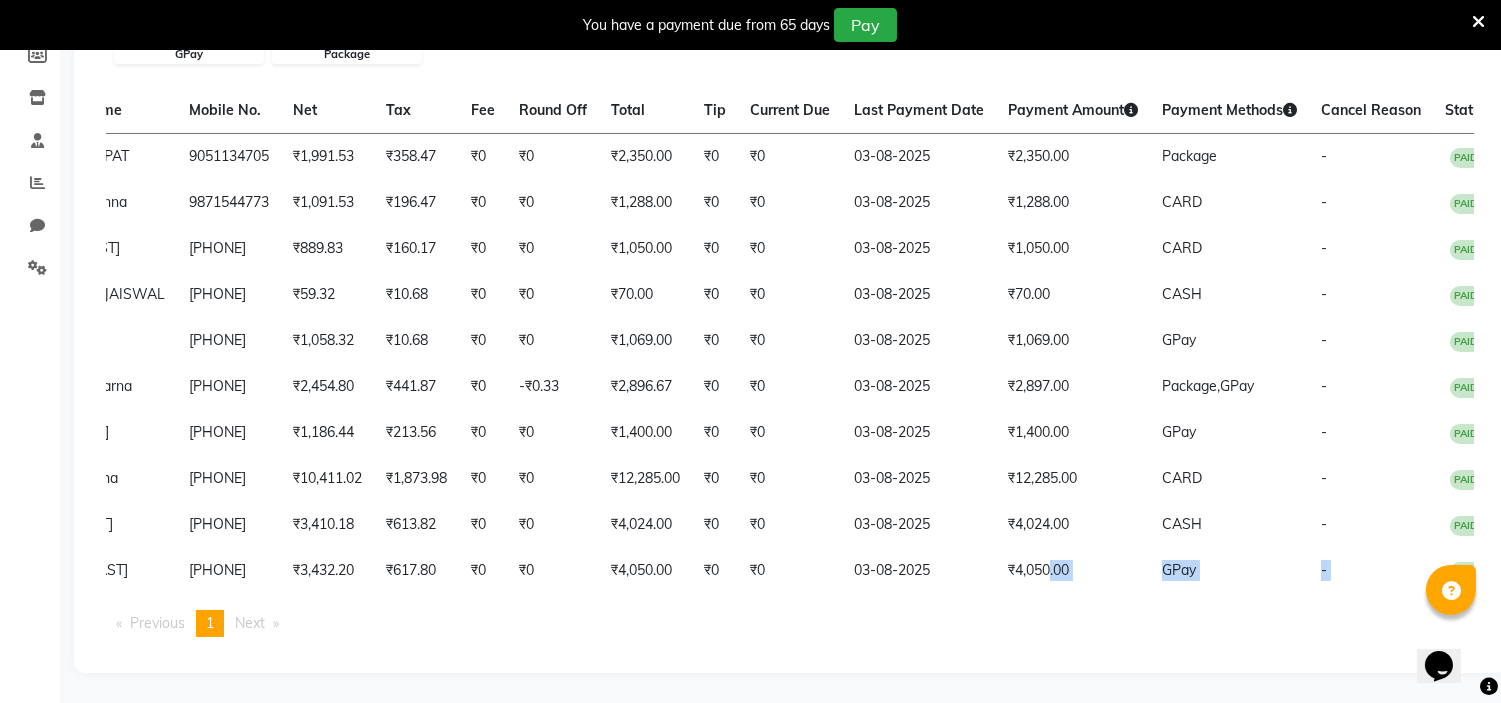 click on "Invoice No.   Invoice Date   Client Name   Mobile No.   Net   Tax   Fee   Round Off   Total   Tip   Current Due   Last Payment Date   Payment Amount   Payment Methods   Cancel Reason   Status   V/2025-26/0523  03-08-2025 PAYEL  KAPAT 9051134705 ₹1,991.53 ₹358.47  ₹0  ₹0 ₹2,350.00 ₹0 ₹0 03-08-2025 ₹2,350.00  Package - PAID  V/2025-26/0522  03-08-2025 Kavita  Khanna 9871544773 ₹1,091.53 ₹196.47  ₹0  ₹0 ₹1,288.00 ₹0 ₹0 03-08-2025 ₹1,288.00  CARD - PAID  V/2025-26/0521  03-08-2025 Dipika  Roy 9874723392 ₹889.83 ₹160.17  ₹0  ₹0 ₹1,050.00 ₹0 ₹0 03-08-2025 ₹1,050.00  CARD - PAID  V/2025-26/0520  03-08-2025 MANISHA  JAISWAL 8794092286 ₹59.32 ₹10.68  ₹0  ₹0 ₹70.00 ₹0 ₹0 03-08-2025 ₹70.00  CASH - PAID  V/2025-26/0519  03-08-2025 MEGHA   8207728864 ₹1,058.32 ₹10.68  ₹0  ₹0 ₹1,069.00 ₹0 ₹0 03-08-2025 ₹1,069.00  GPay - PAID  V/2025-26/0518  03-08-2025 Aparna  Aparna 8250446689 ₹2,454.80 ₹441.87  ₹0  -₹0.33 ₹2,896.67 ₹0 ₹0 GPay -" 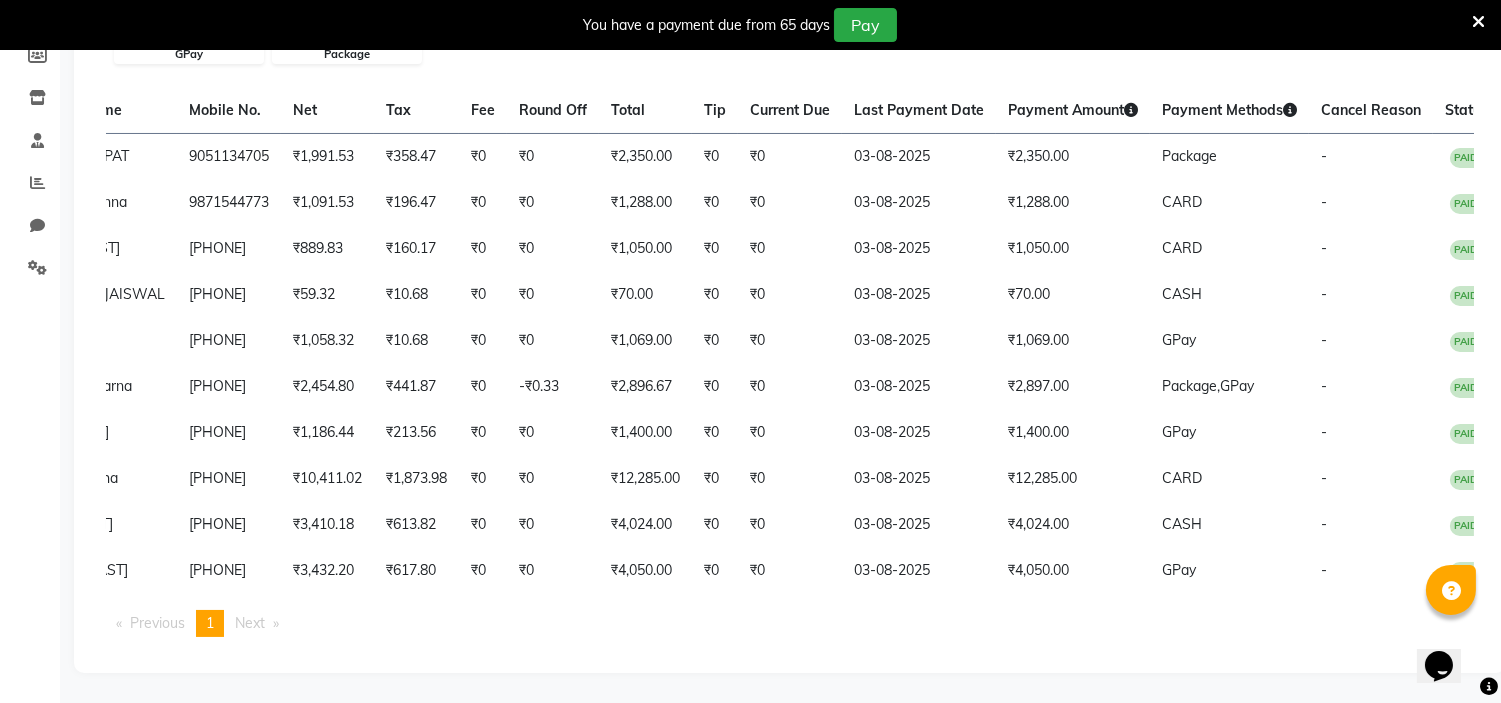 scroll, scrollTop: 0, scrollLeft: 0, axis: both 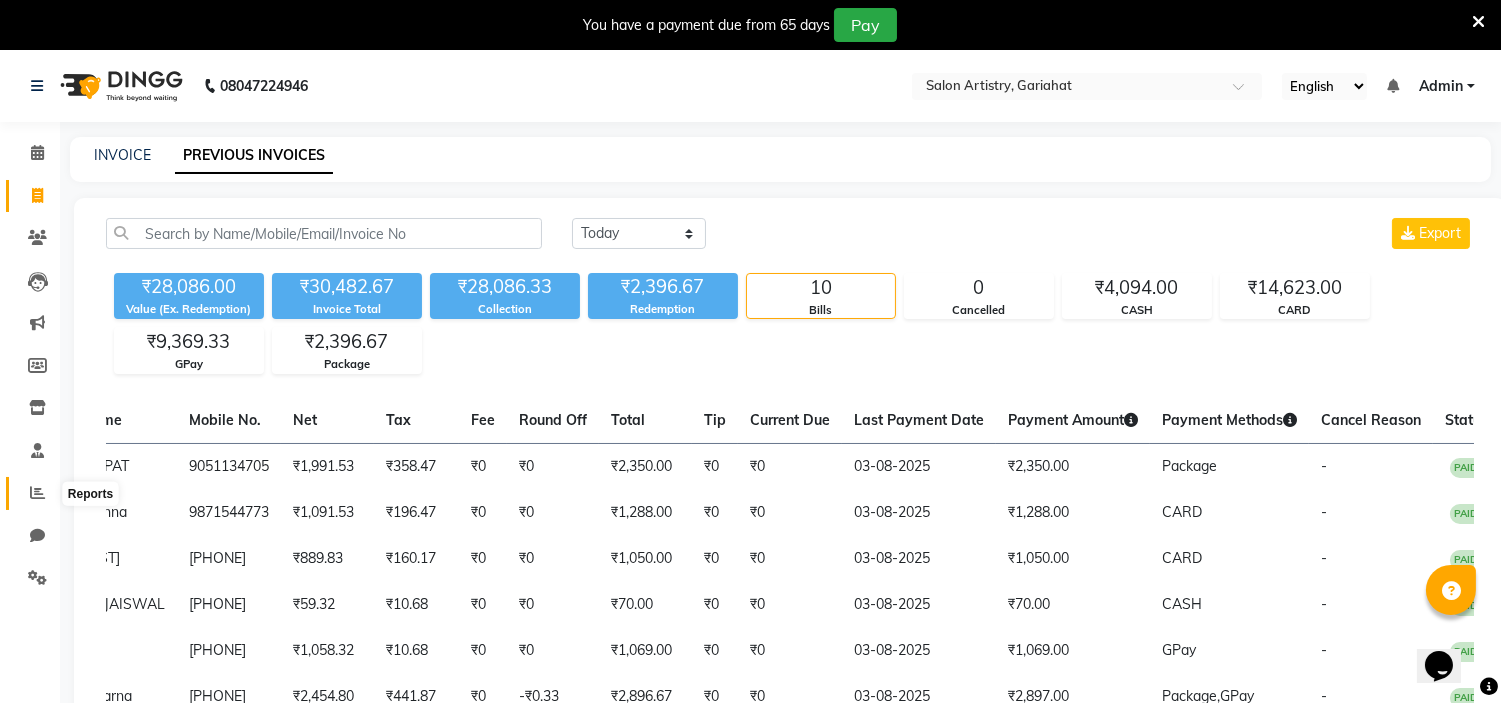 click 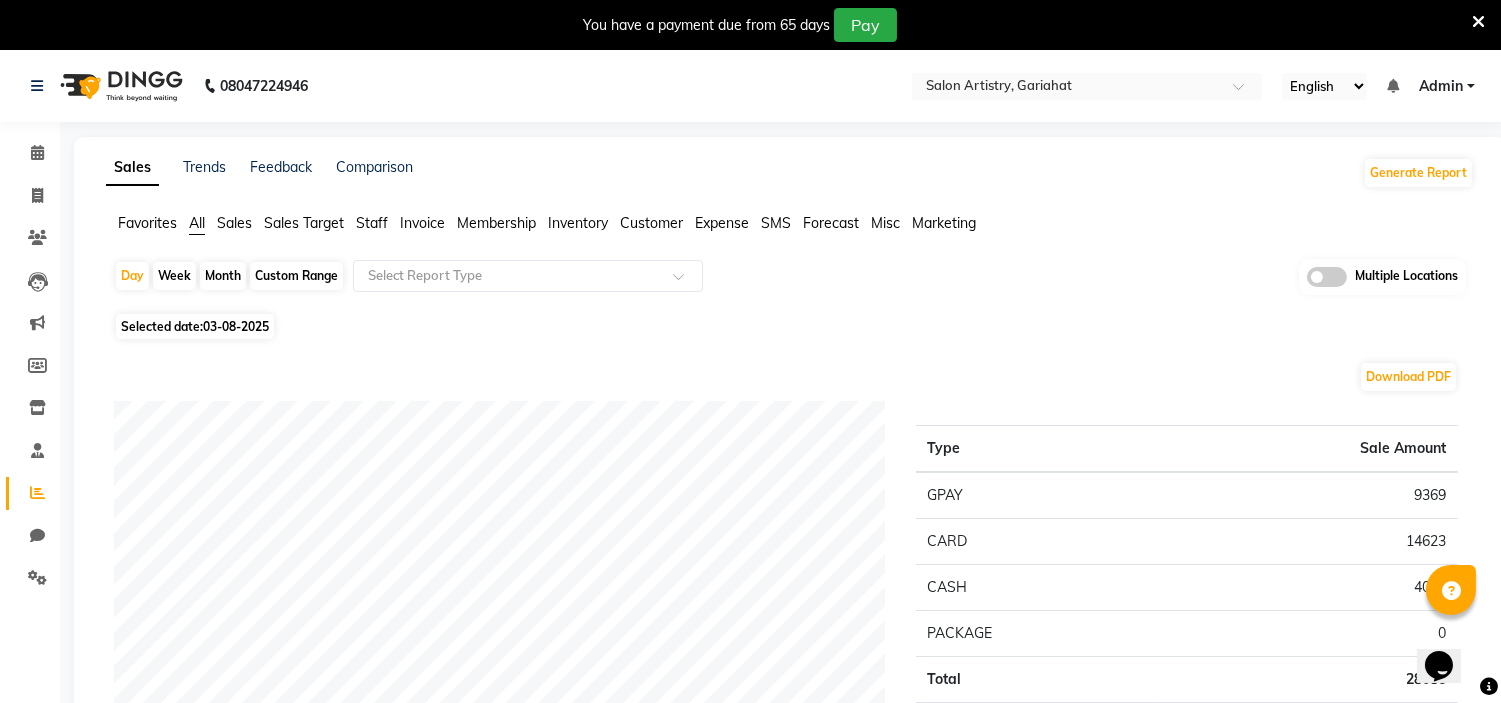 click on "Customer" 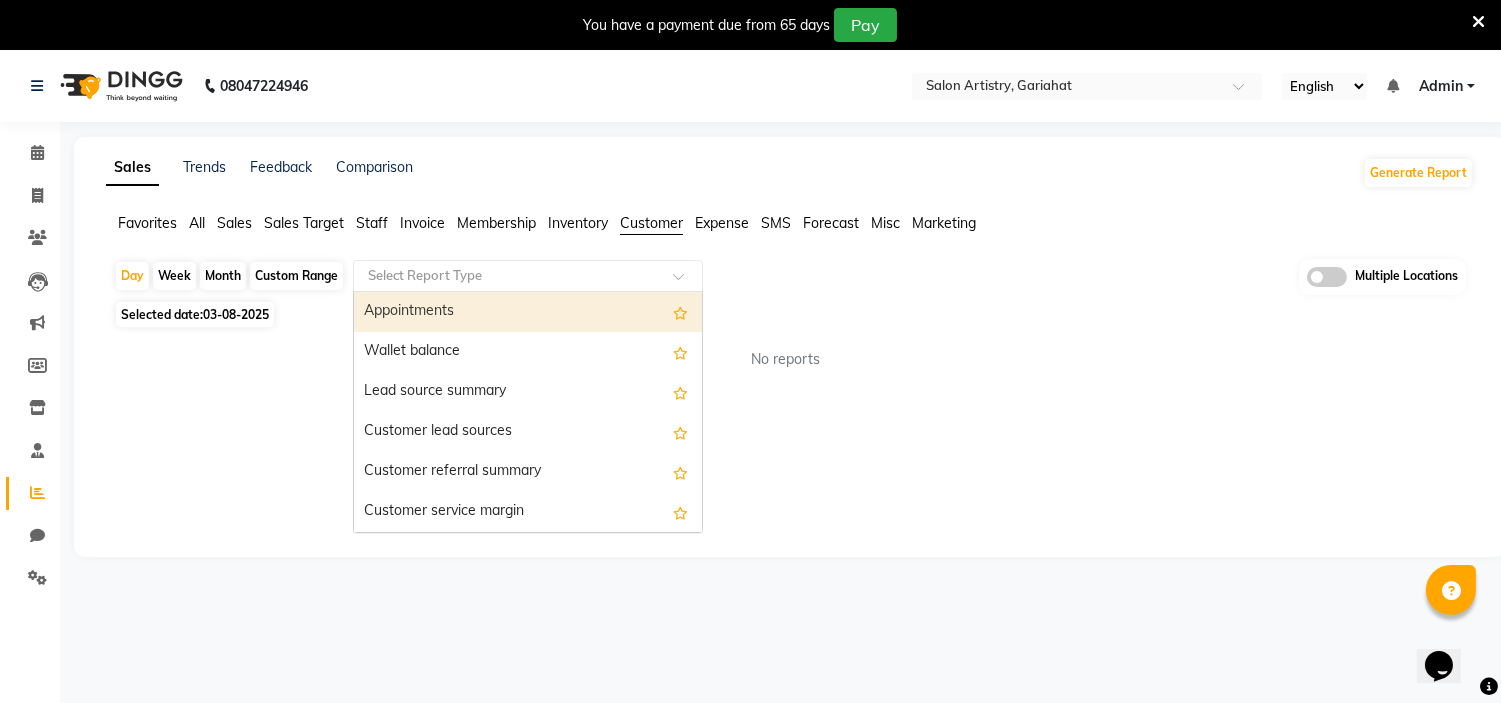 click 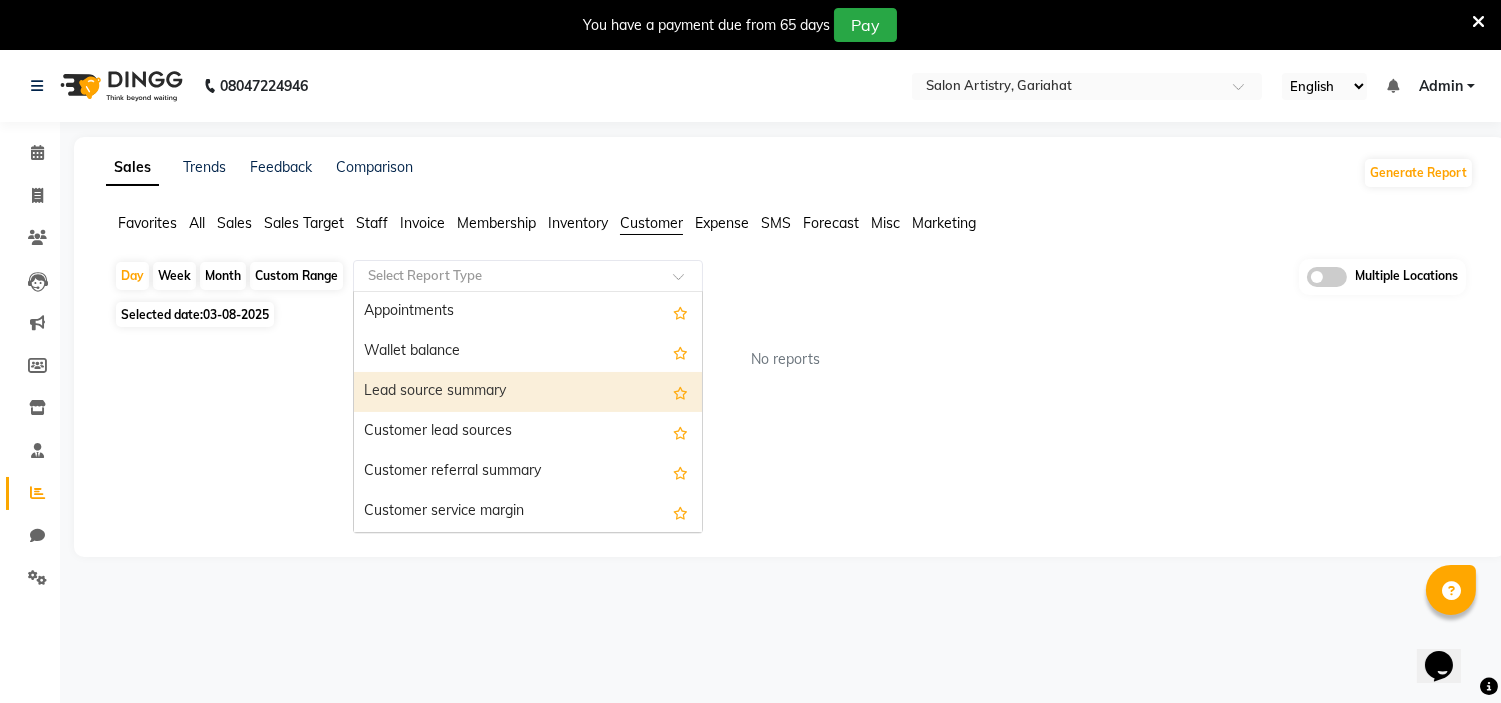 click on "Lead source summary" at bounding box center (528, 392) 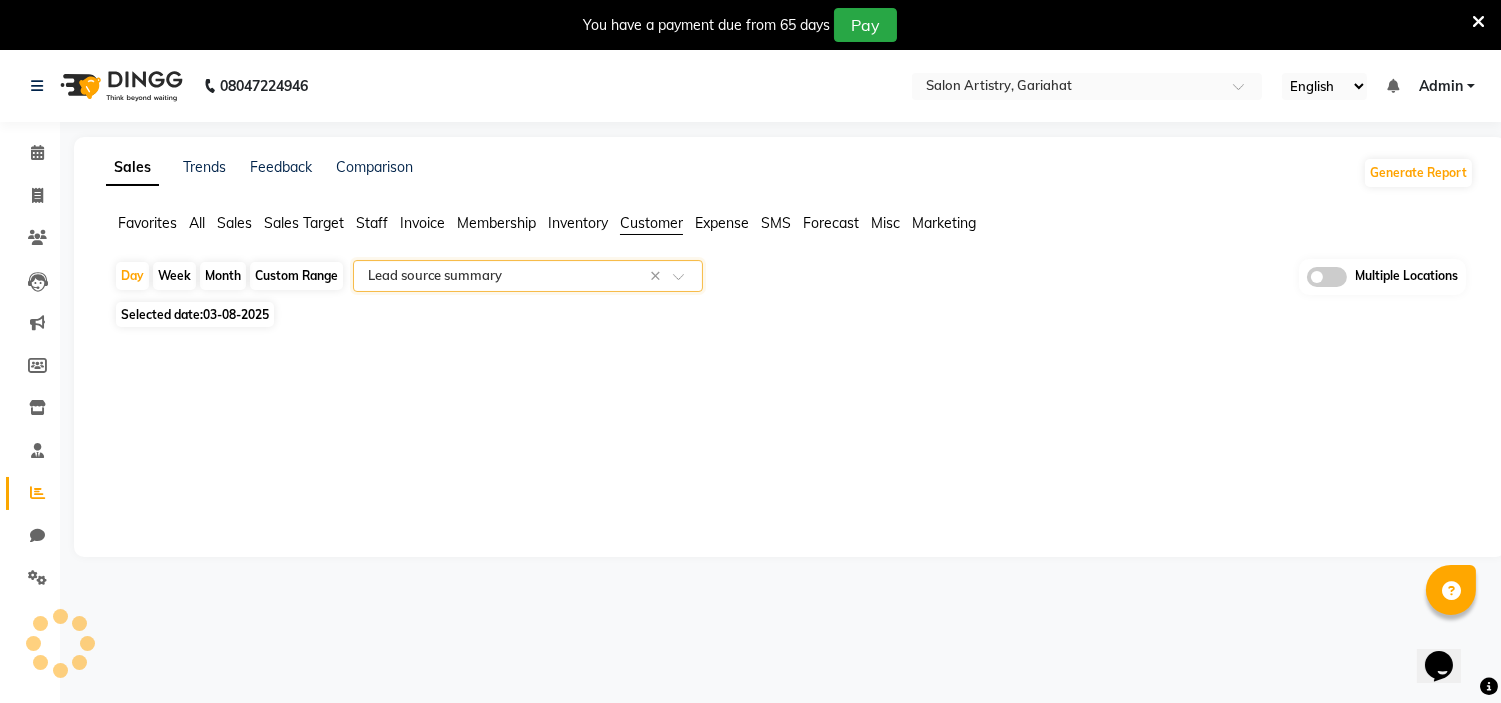 select on "full_report" 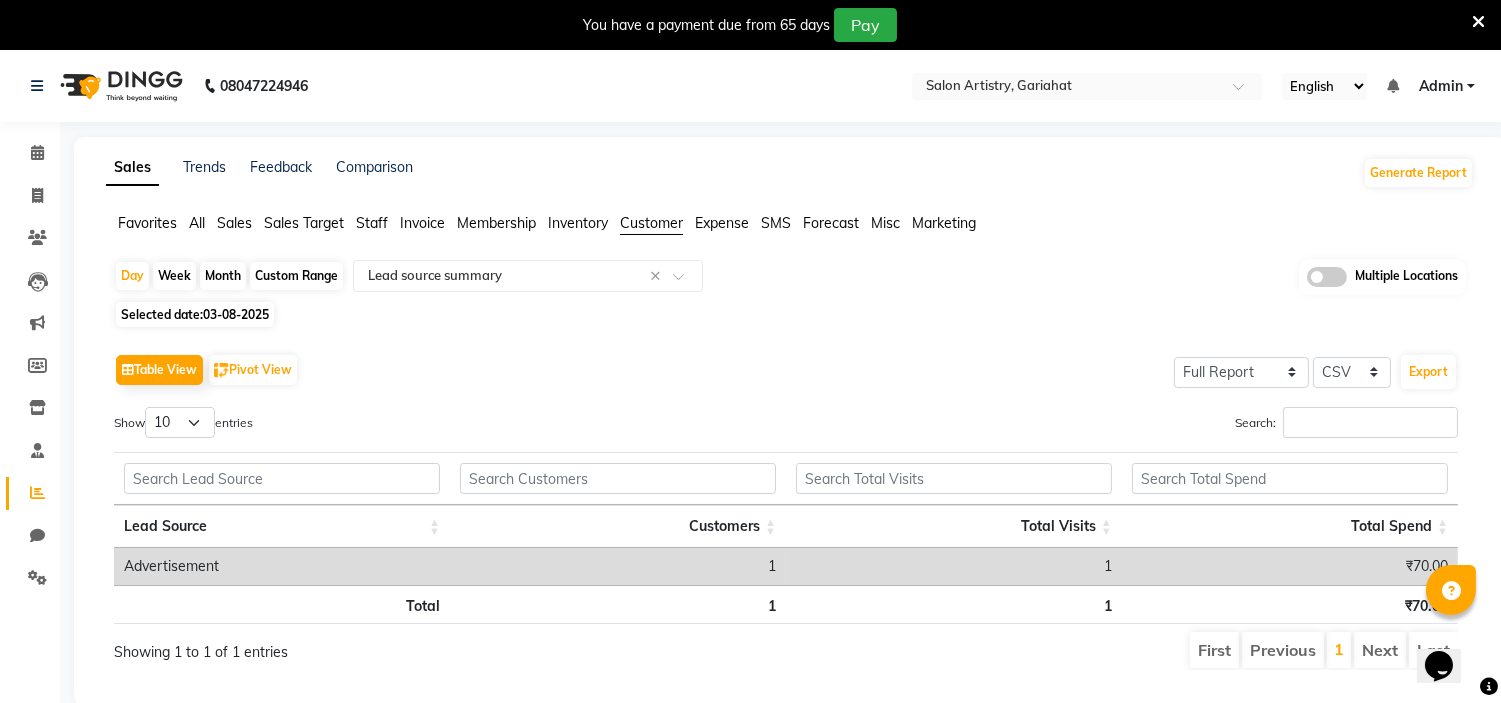 click on "Table View   Pivot View  Select Full Report Filtered Report Select CSV PDF  Export  Show  10 25 50 100  entries Search: Lead Source Customers Total Visits Total Spend Lead Source Customers Total Visits Total Spend Total 1 1 ₹70.00 Advertisement 1 1 ₹70.00 Total 1 1 ₹70.00 Showing 1 to 1 of 1 entries First Previous 1 Next Last" 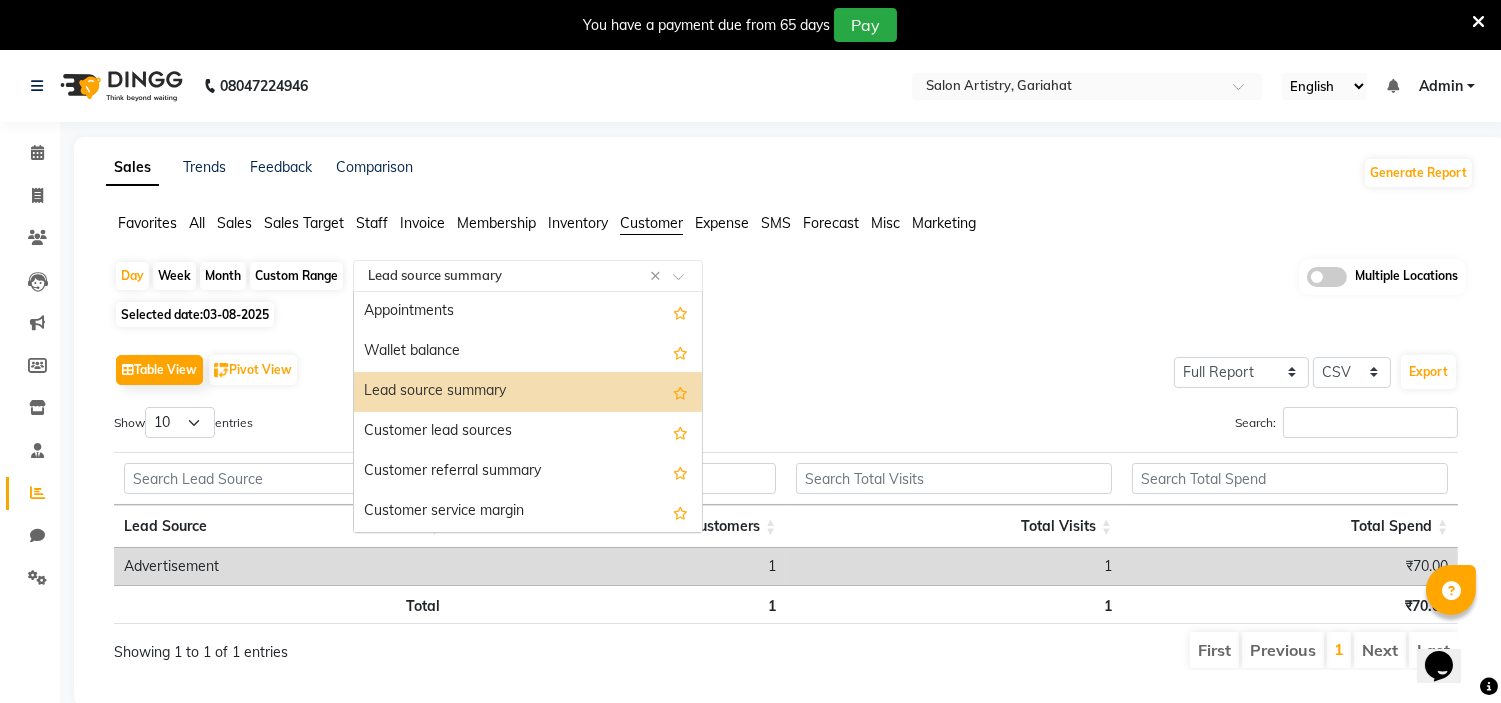 click 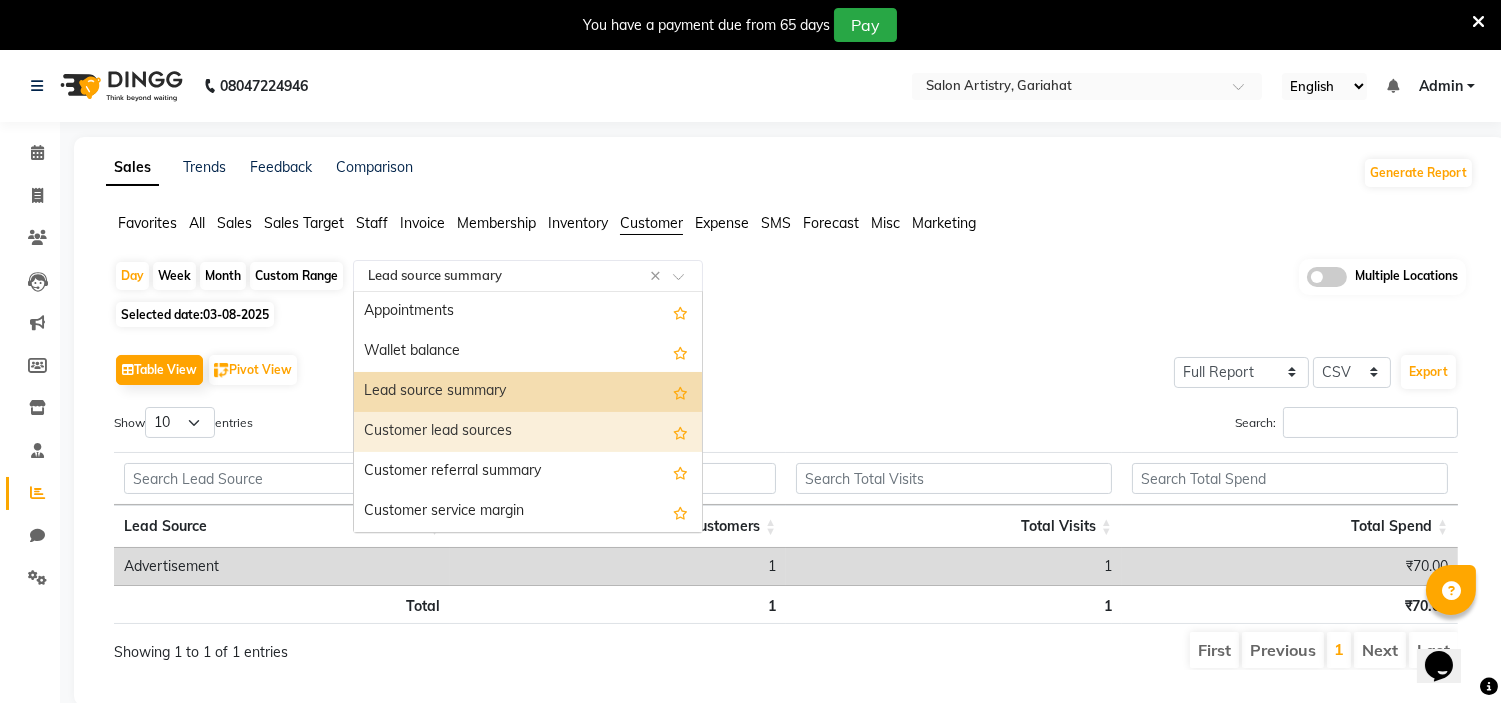 click on "Customer lead sources" at bounding box center [528, 432] 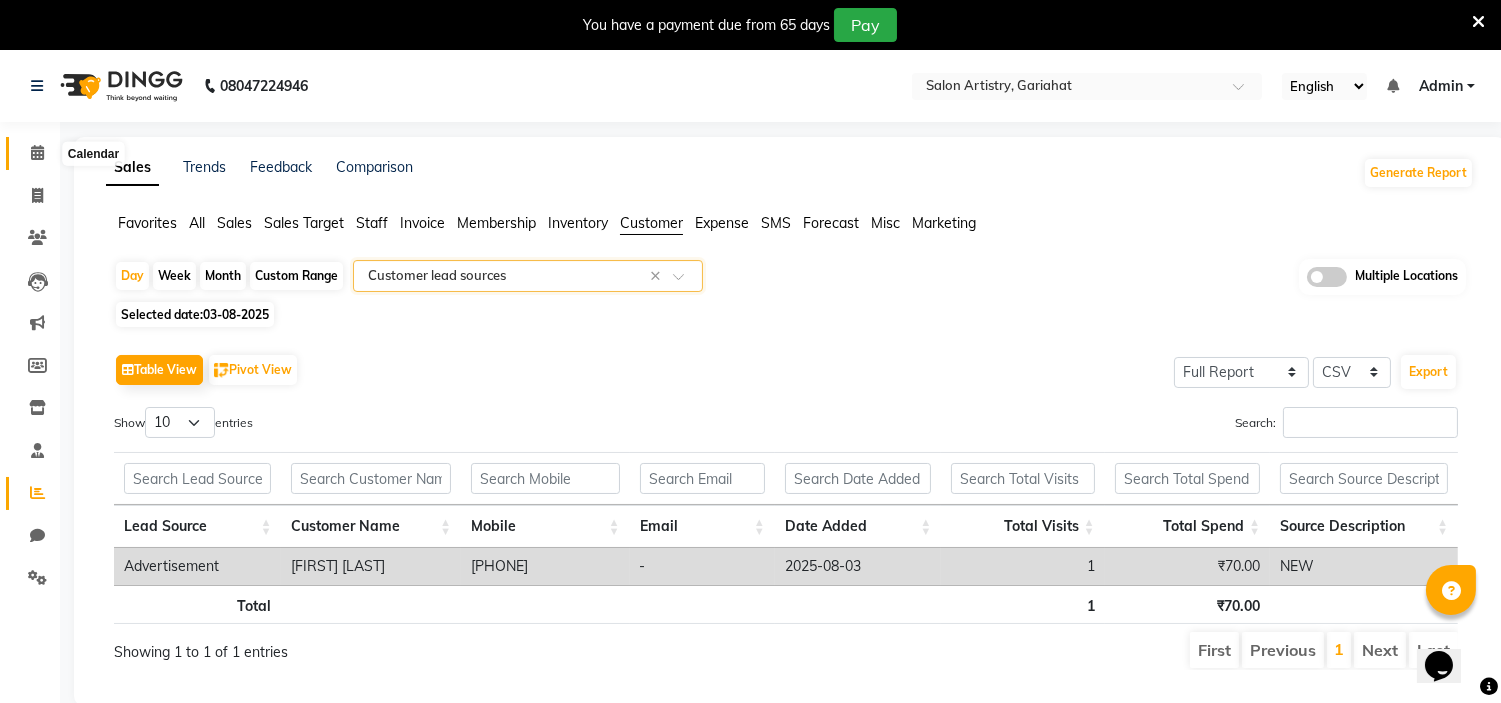 click 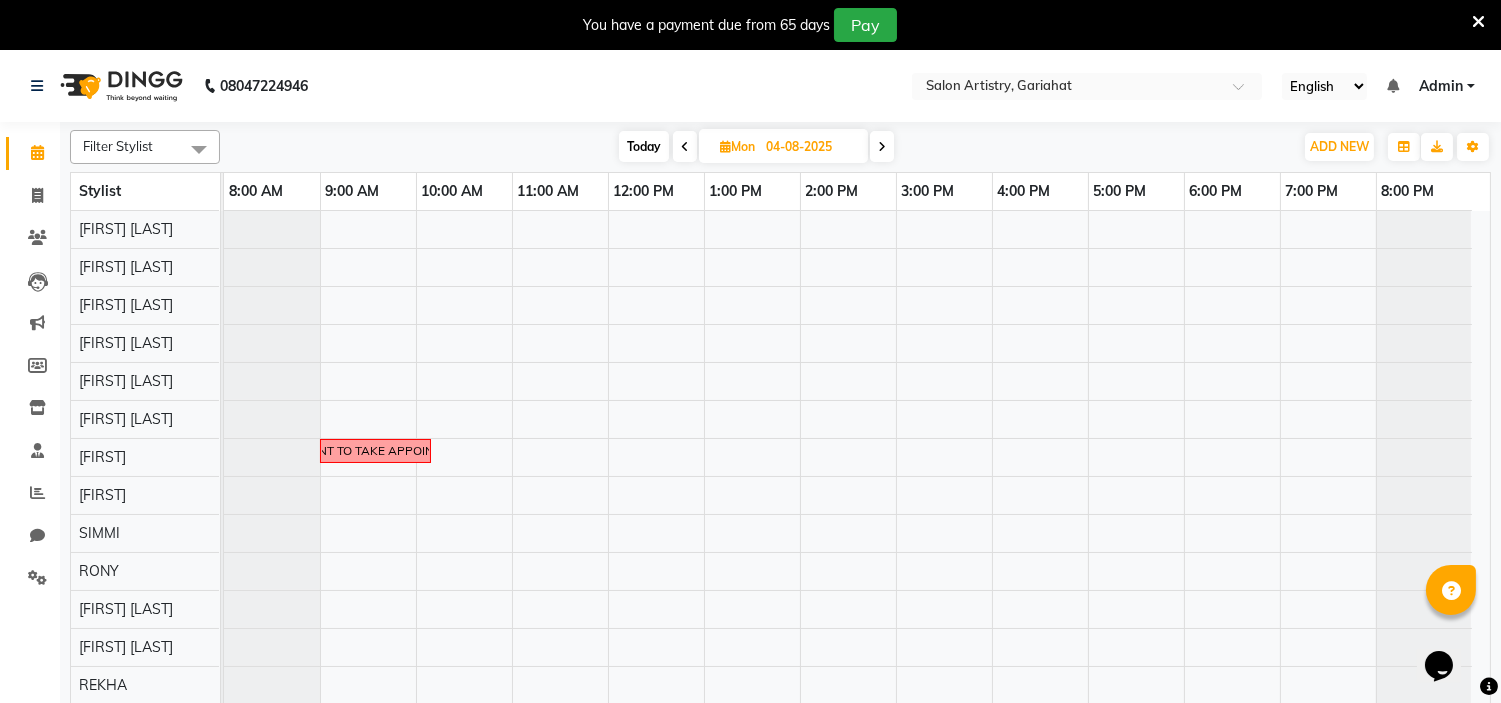 click at bounding box center [685, 147] 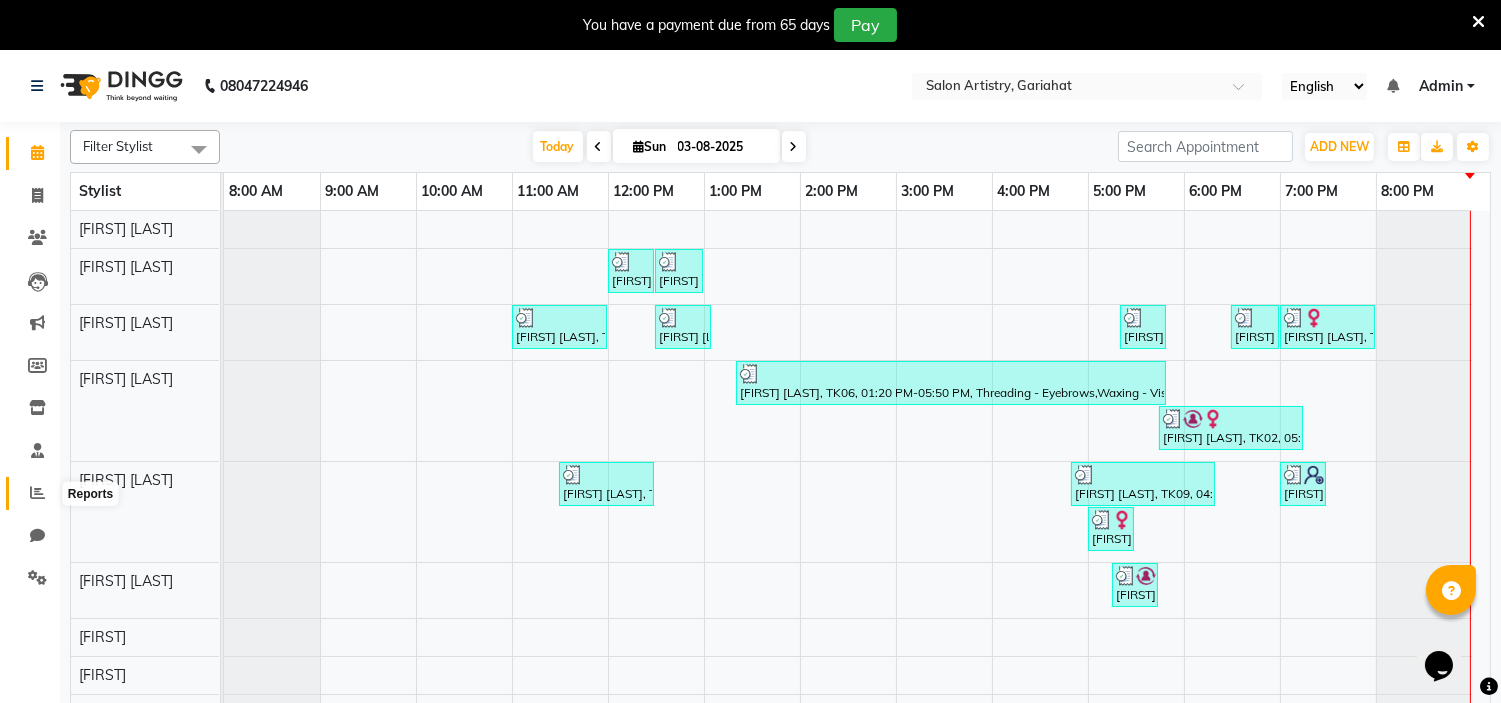 click 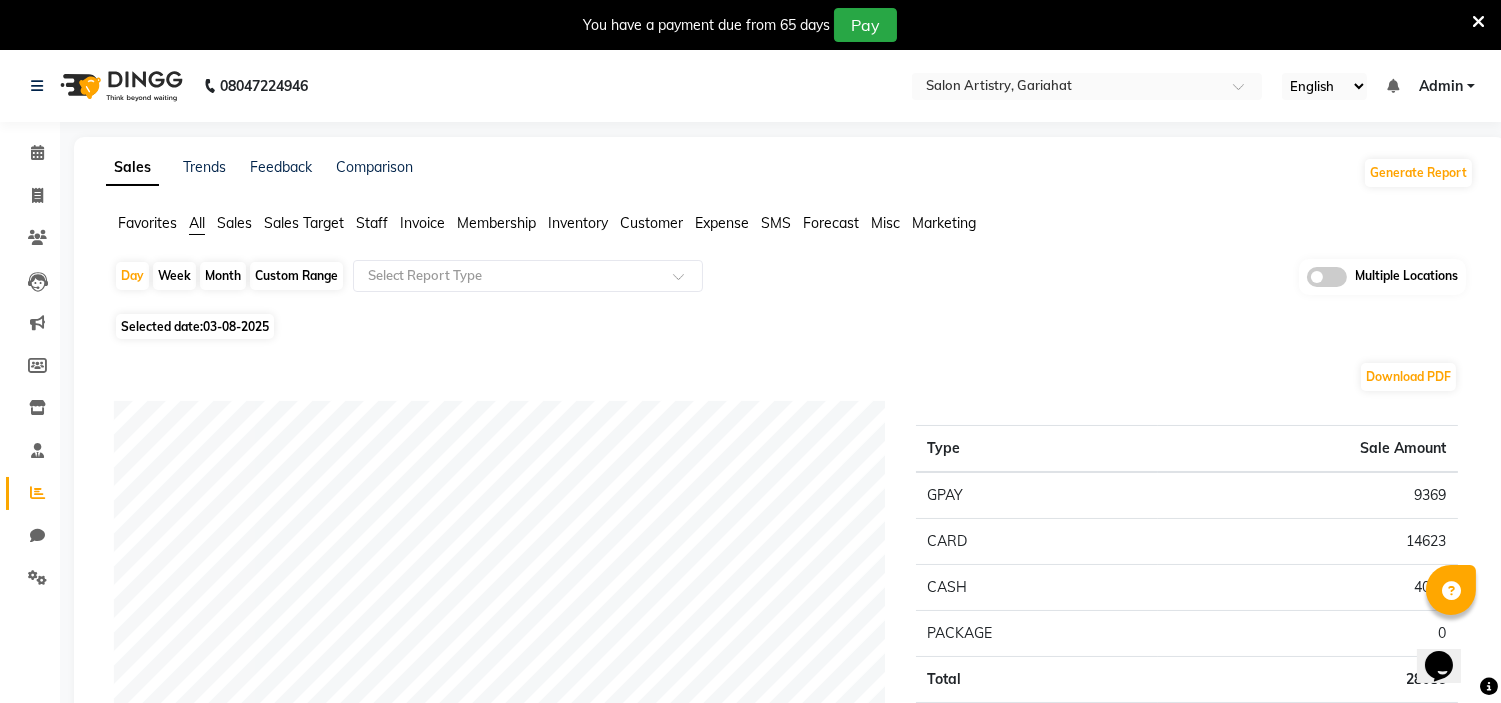 click on "Customer" 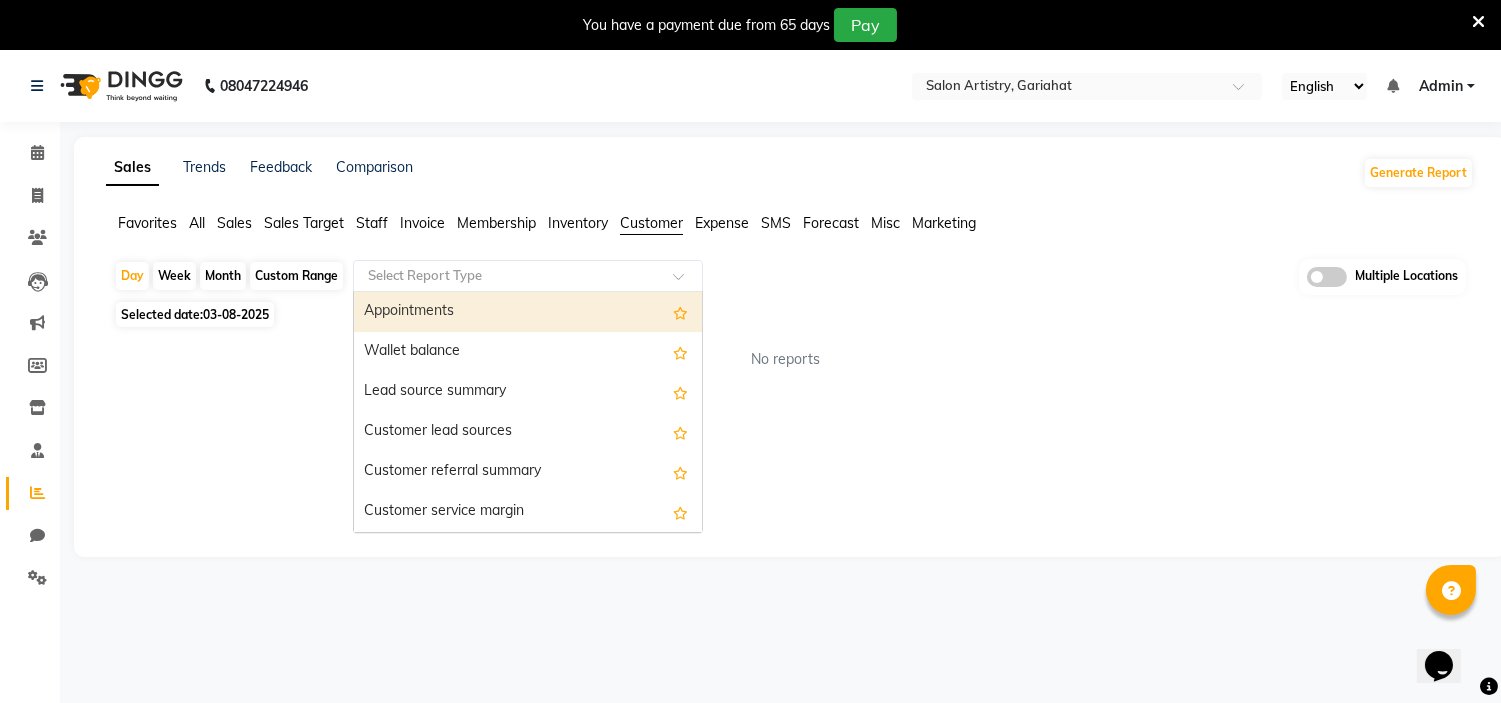 click 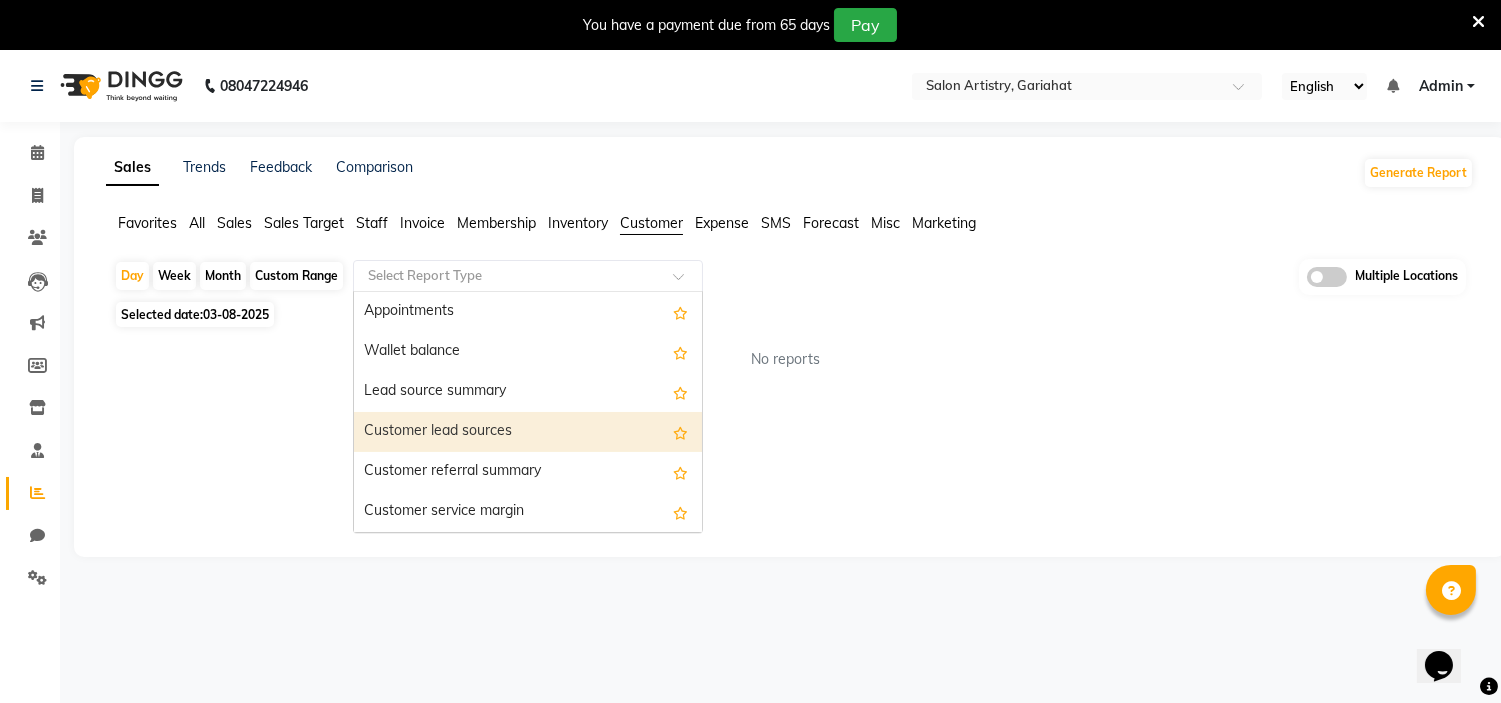 click on "Customer lead sources" at bounding box center [528, 432] 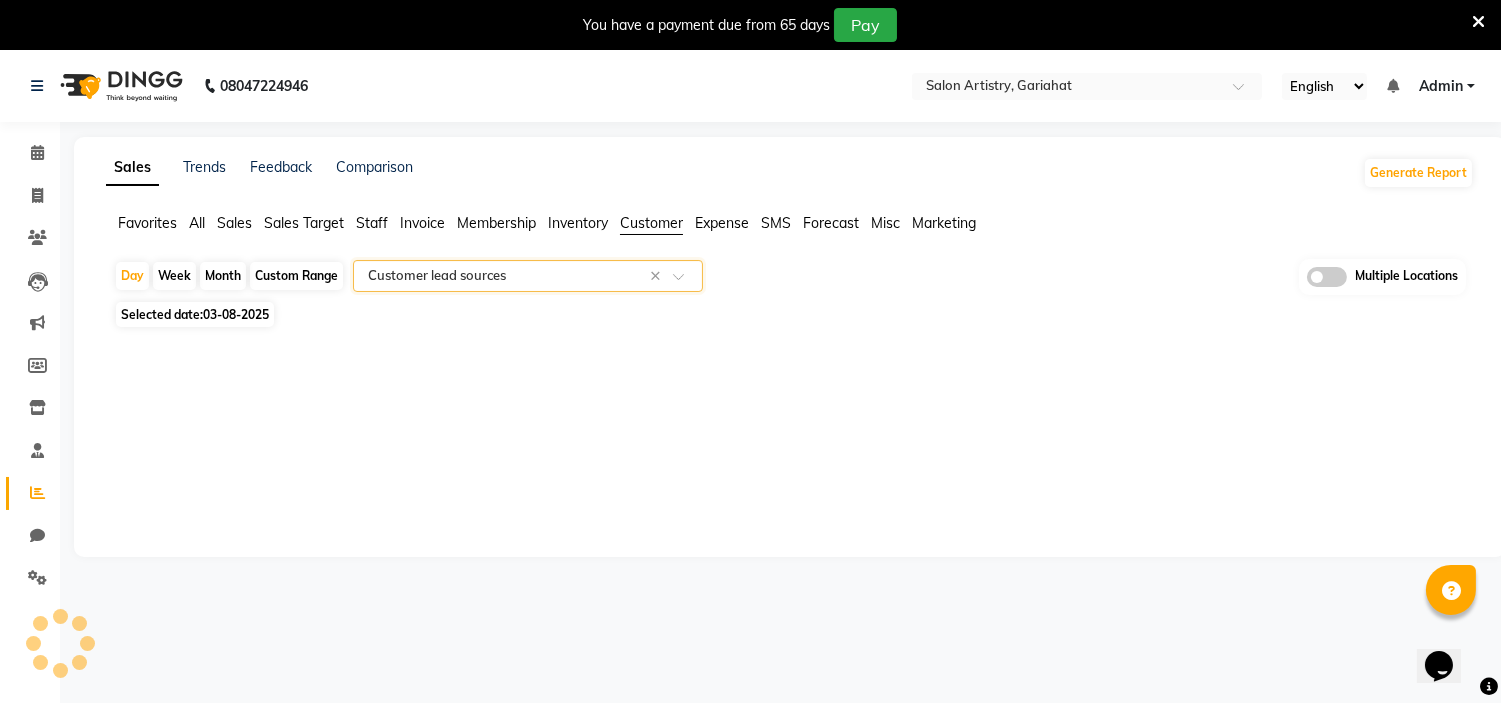 select on "full_report" 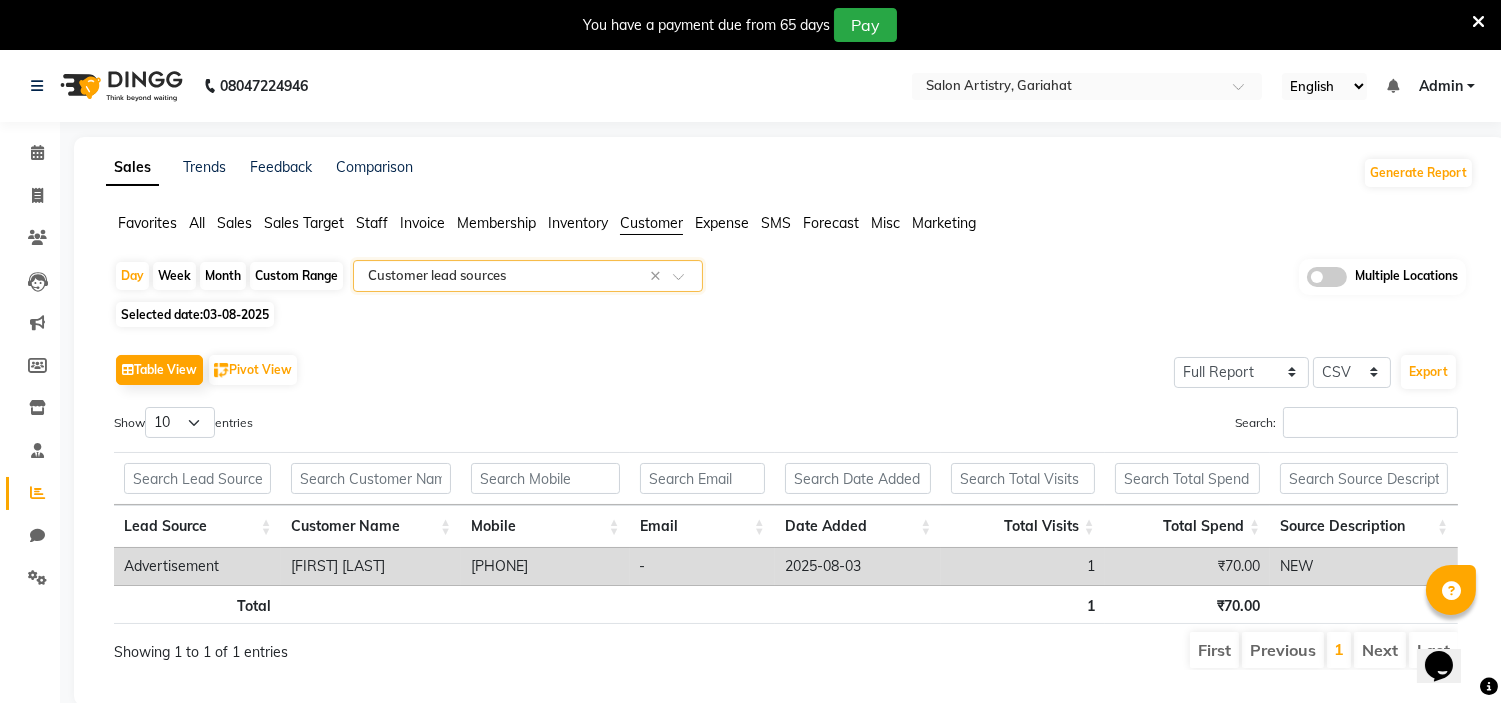 click on "Custom Range" 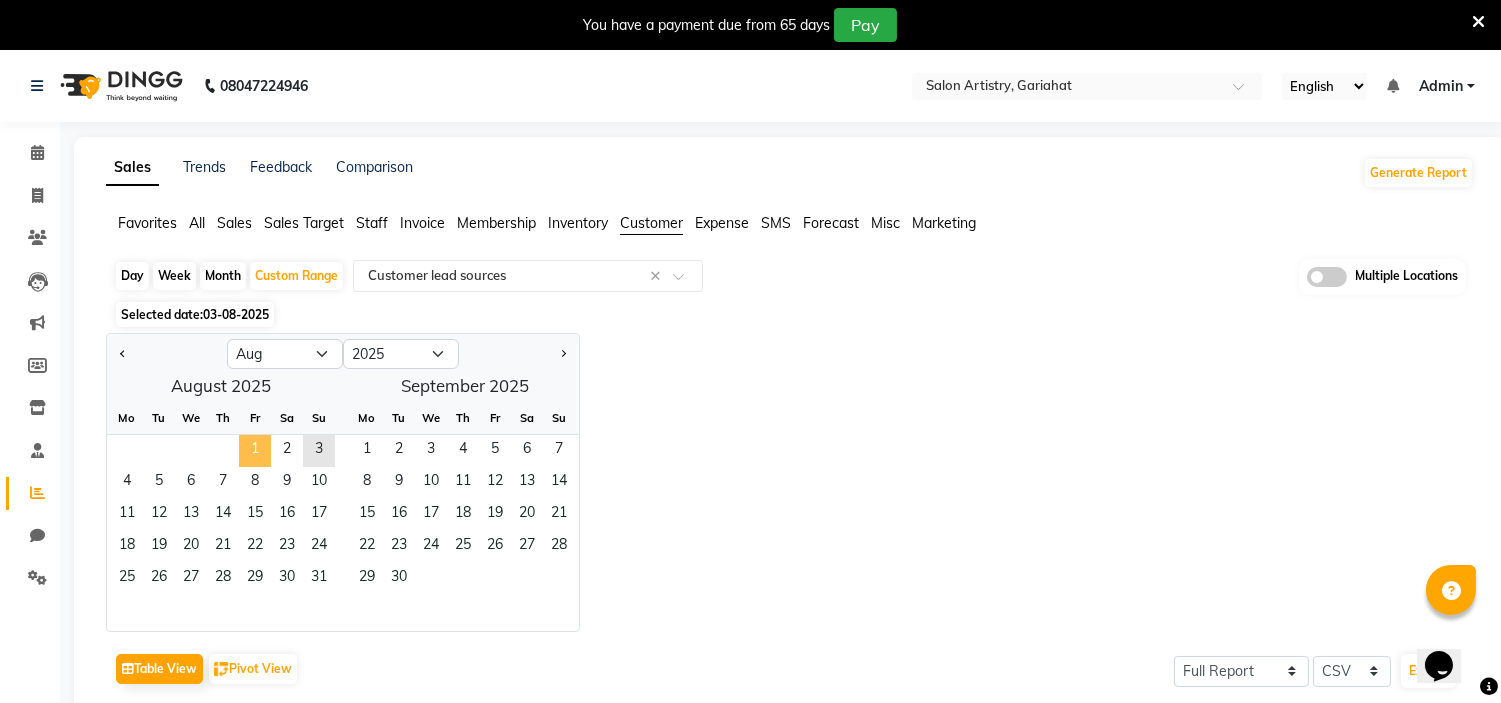 click on "1" 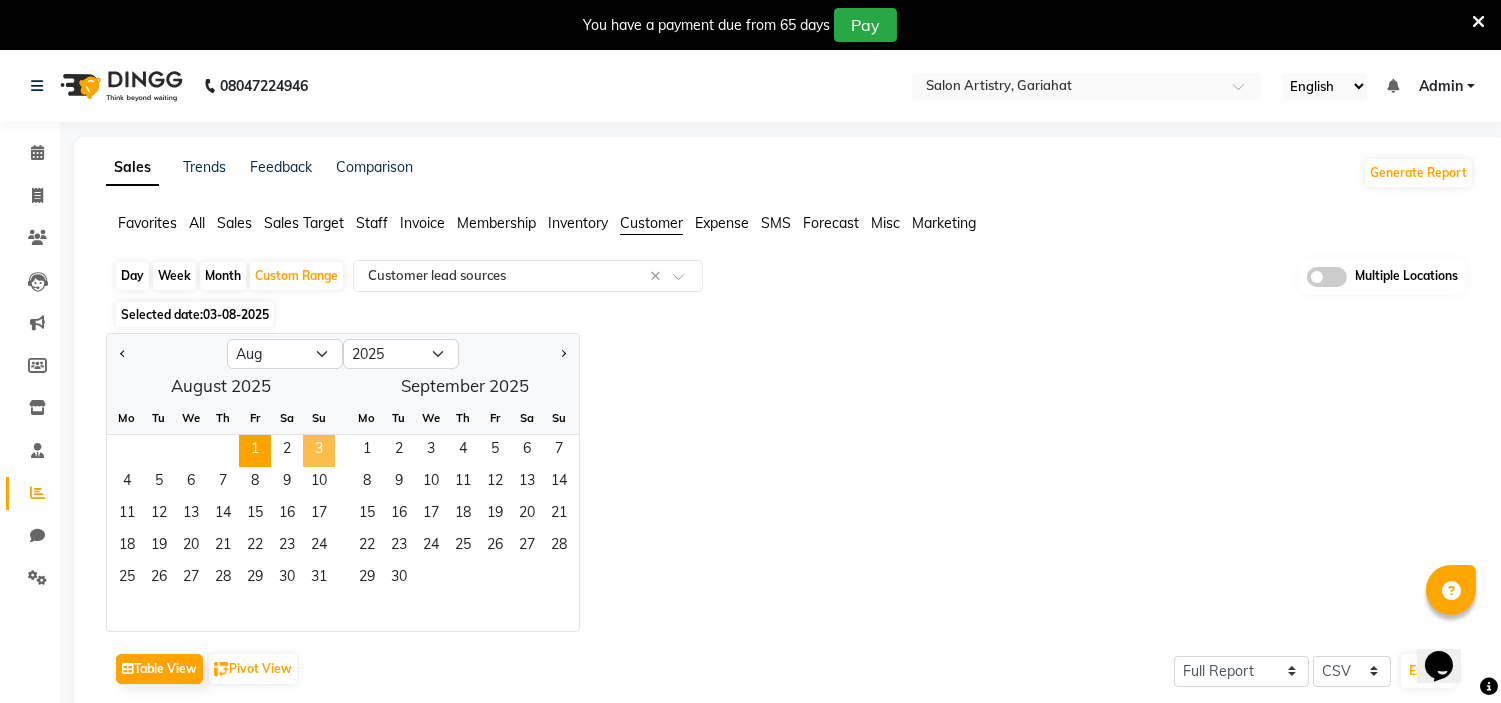 click on "3" 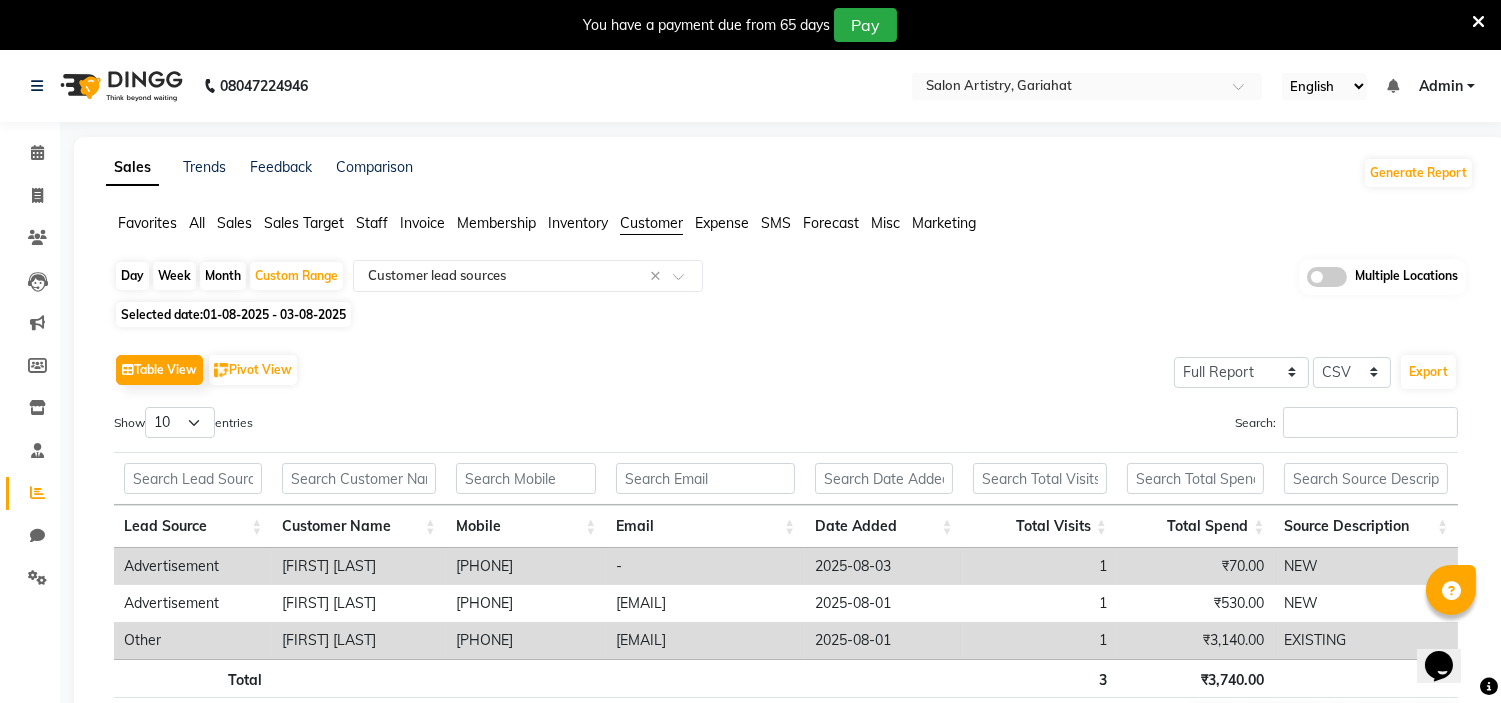 click on "Table View   Pivot View  Select Full Report Filtered Report Select CSV PDF  Export  Show  10 25 50 100  entries Search: Lead Source Customer Name Mobile Email Date Added Total Visits Total Spend Source Description Lead Source Customer Name Mobile Email Date Added Total Visits Total Spend Source Description Total 3 ₹3,740.00 Advertisement Manisha Jaiswal 918794092286 - 2025-08-03 1 ₹70.00 NEW Advertisement Ankita Dey 919874472958 ankitadey133@gmail.com 2025-08-01 1 ₹530.00 NEW Other Prapti Maitra 919831735615 aankhimaitra@gmail.com 2025-08-01 1 ₹3,140.00 EXISTING Total 3 ₹3,740.00 Showing 1 to 3 of 3 entries First Previous 1 Next Last" 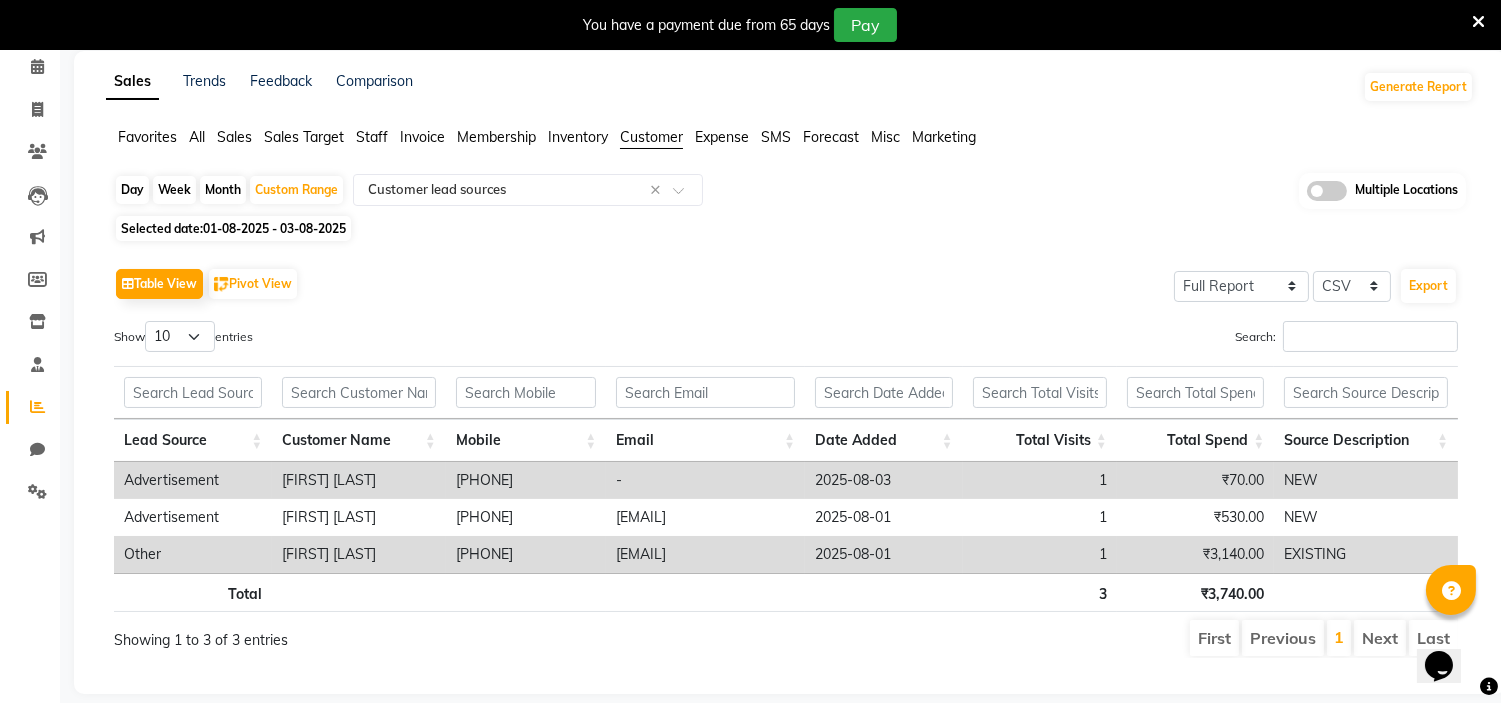 scroll, scrollTop: 88, scrollLeft: 0, axis: vertical 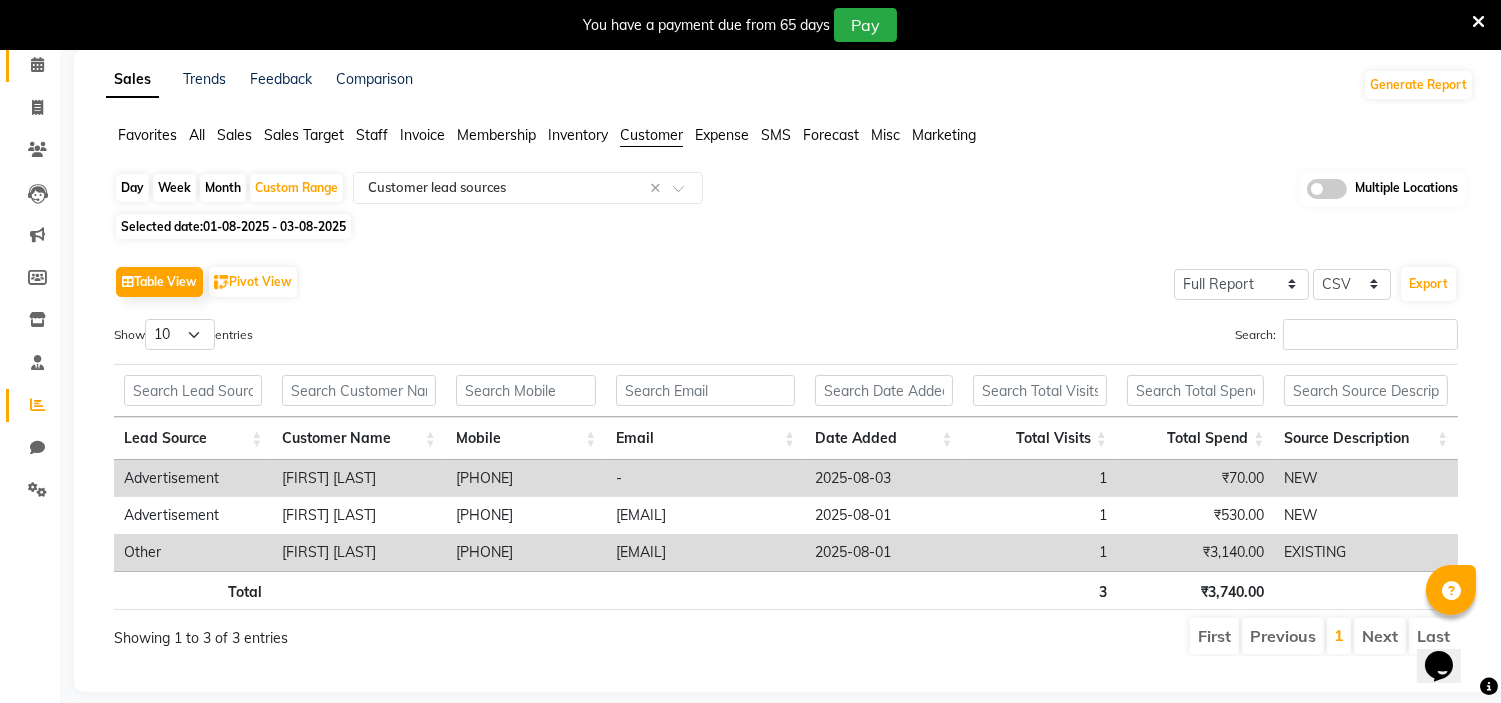 click on "Calendar" 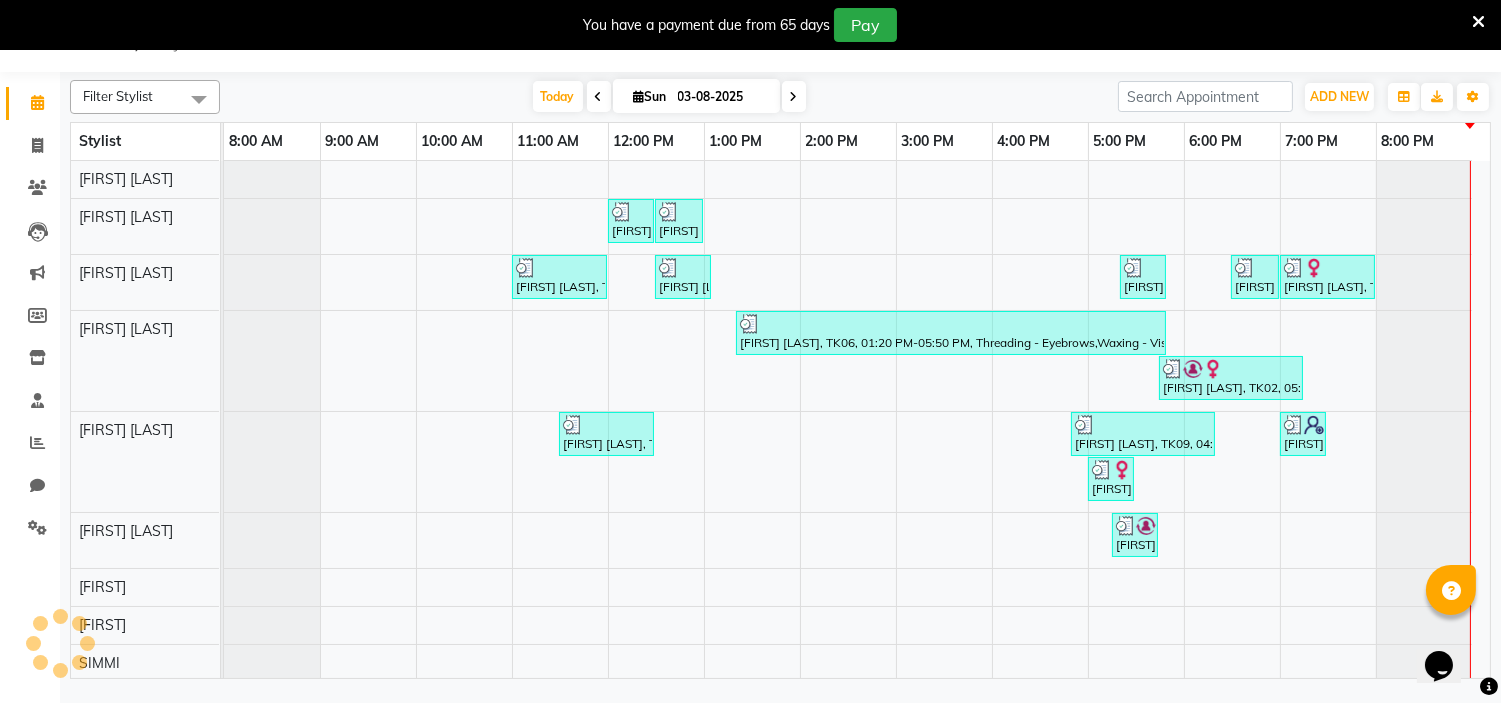 scroll, scrollTop: 50, scrollLeft: 0, axis: vertical 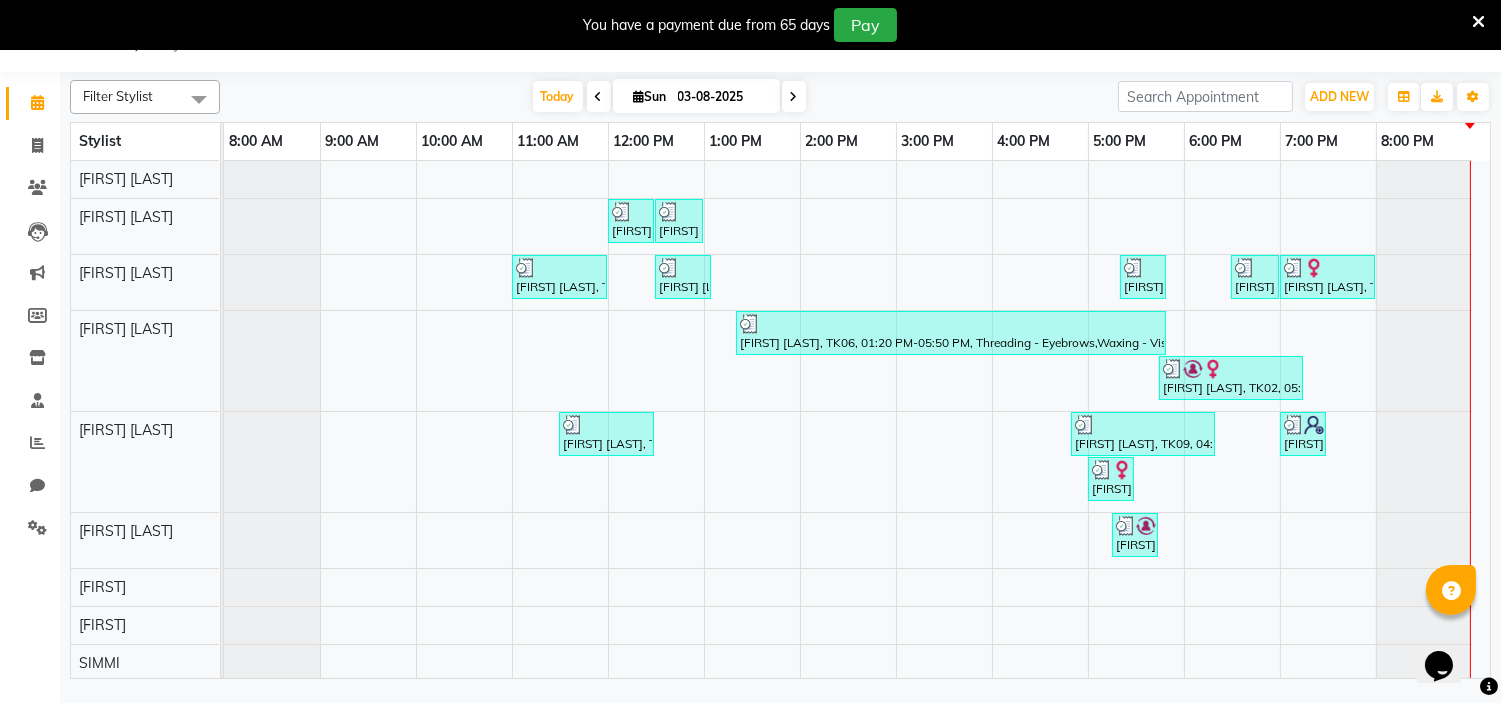 click at bounding box center [599, 97] 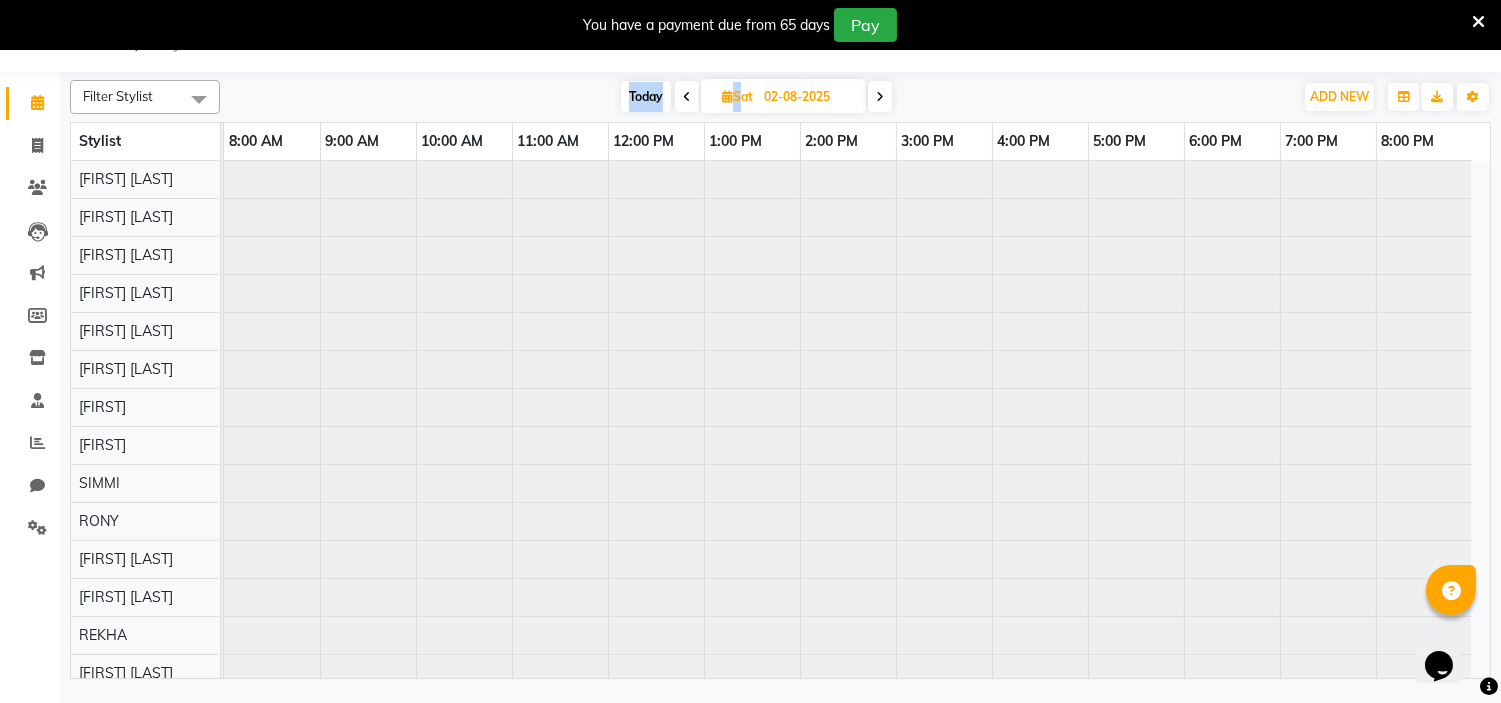 click on "Today  Sat 02-08-2025" at bounding box center (756, 97) 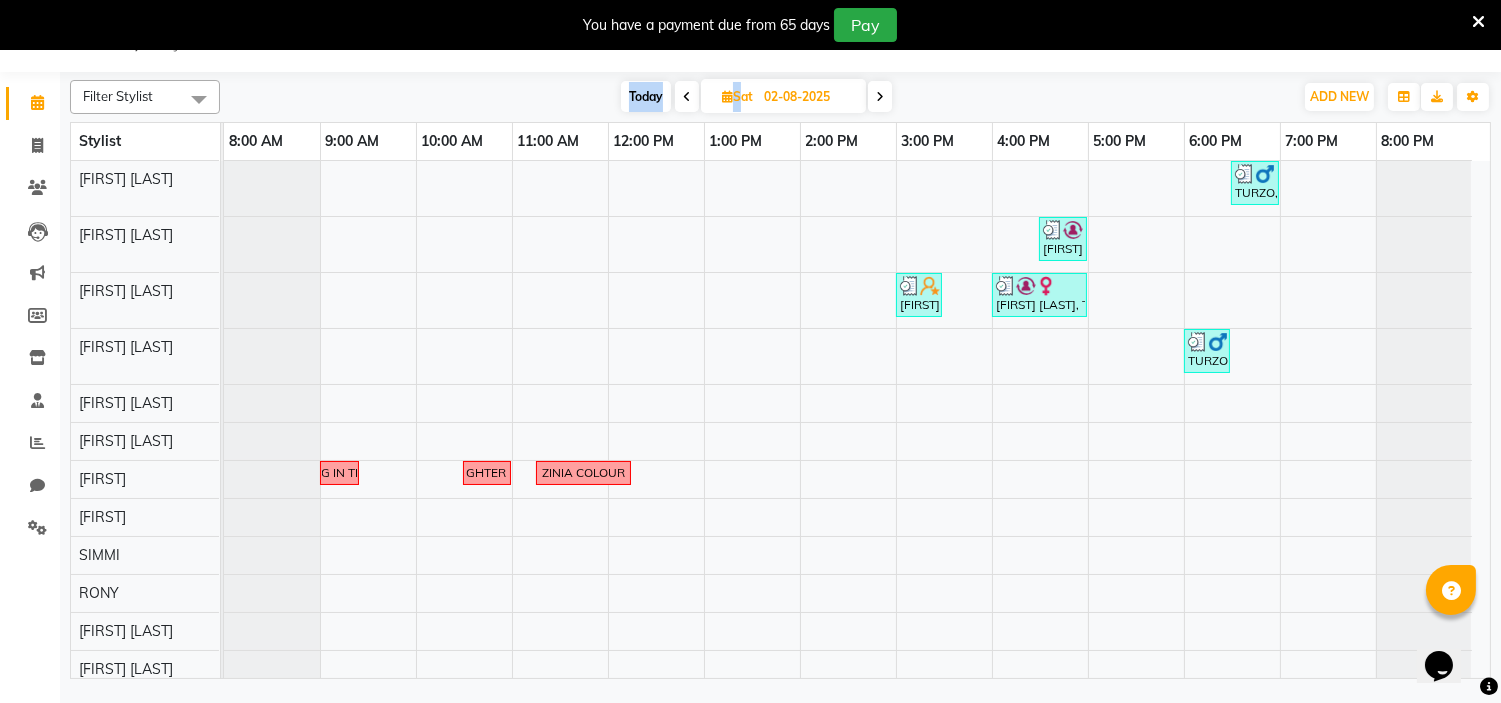 click on "Today  Sat 02-08-2025" at bounding box center [756, 97] 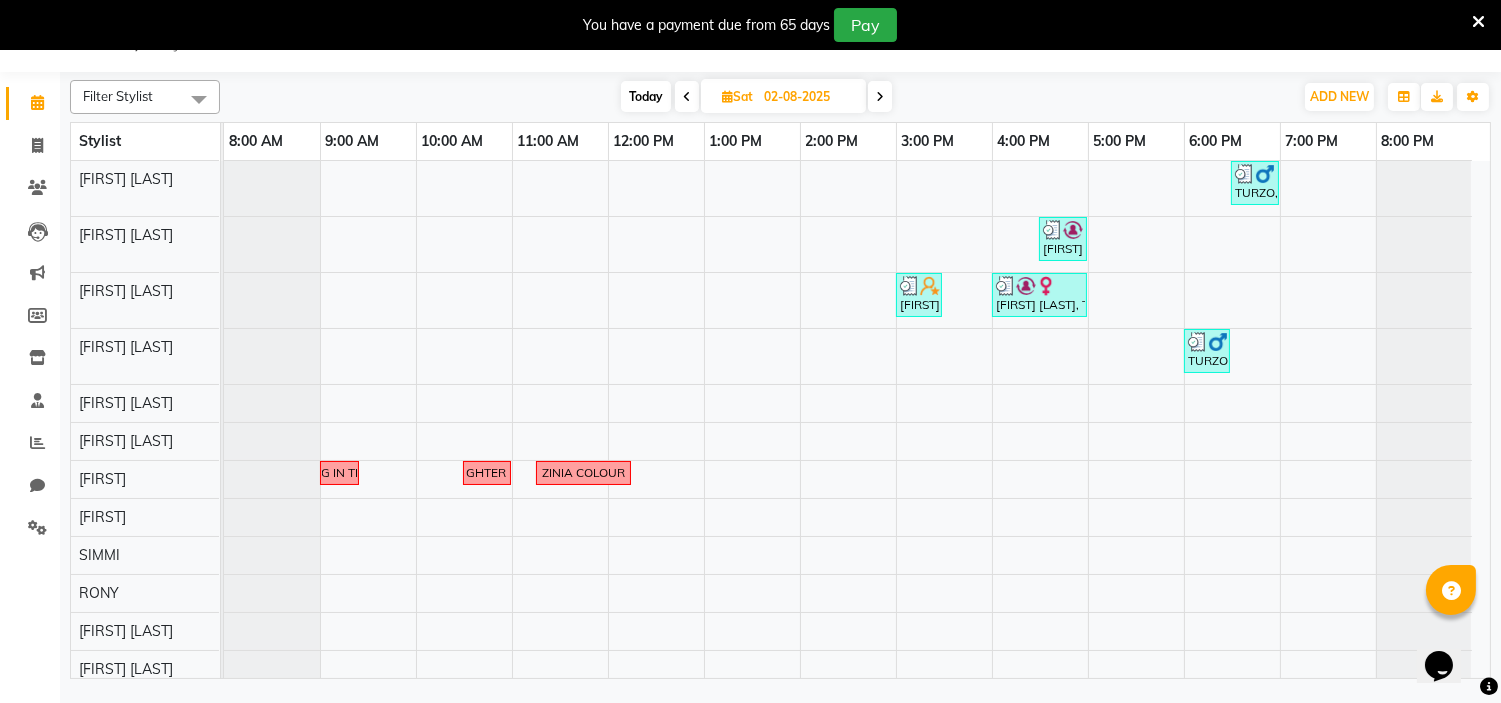 click at bounding box center (687, 96) 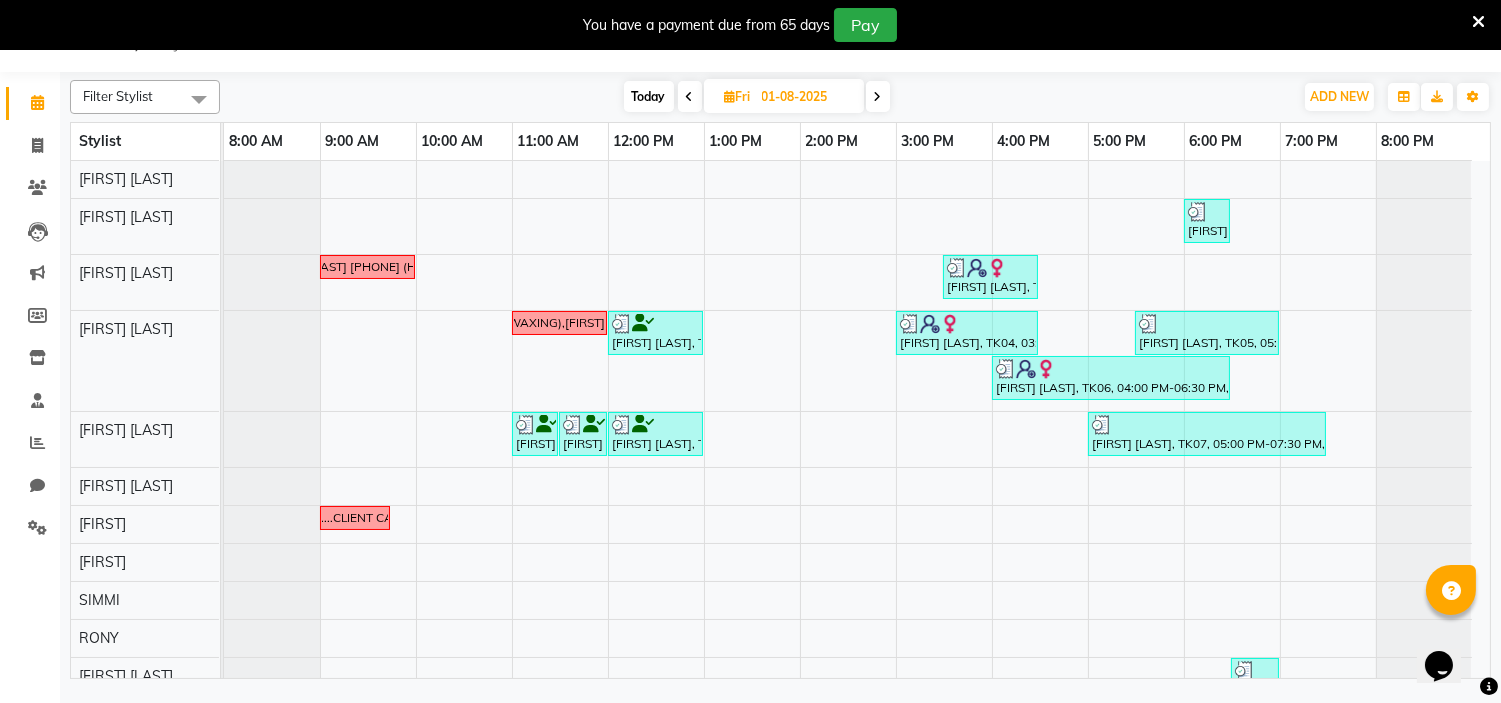 scroll, scrollTop: 185, scrollLeft: 0, axis: vertical 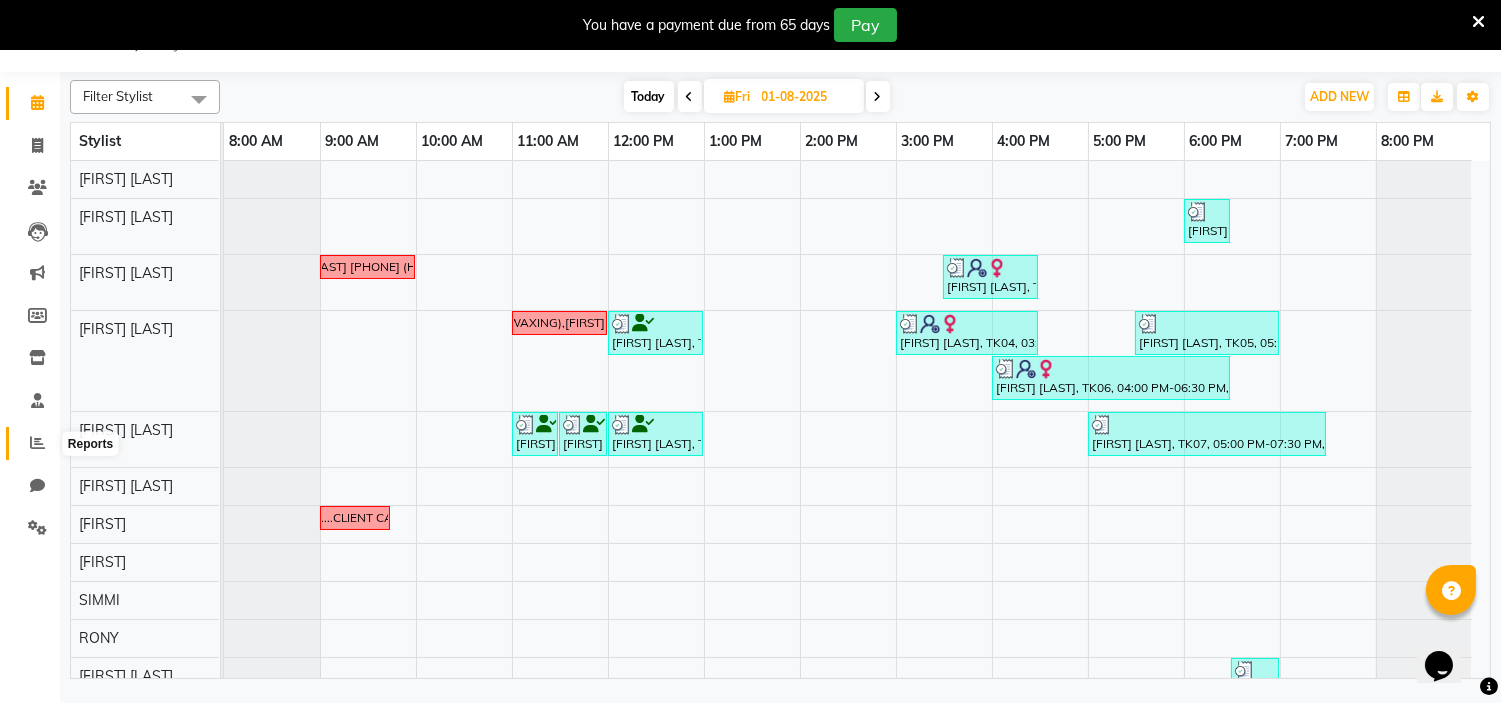 click 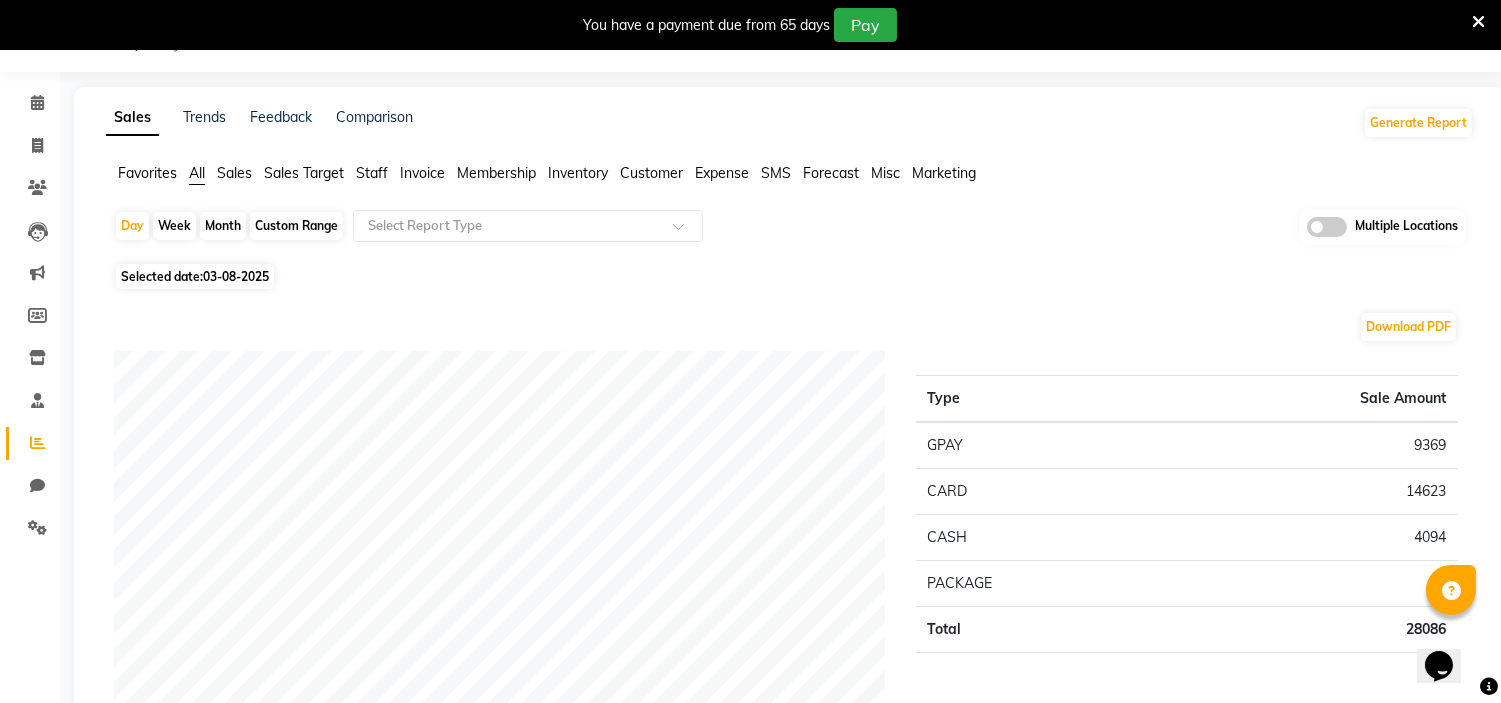 scroll, scrollTop: 0, scrollLeft: 0, axis: both 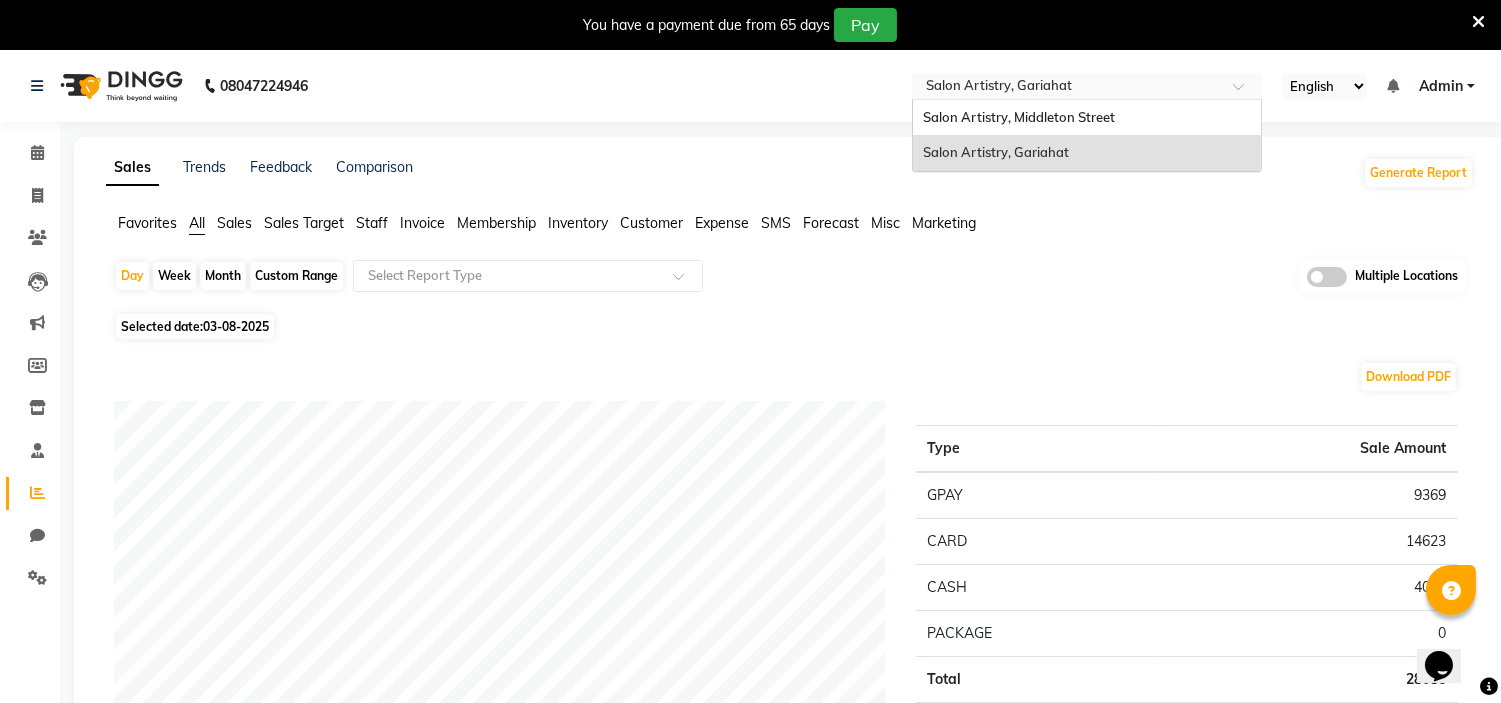click at bounding box center (1067, 88) 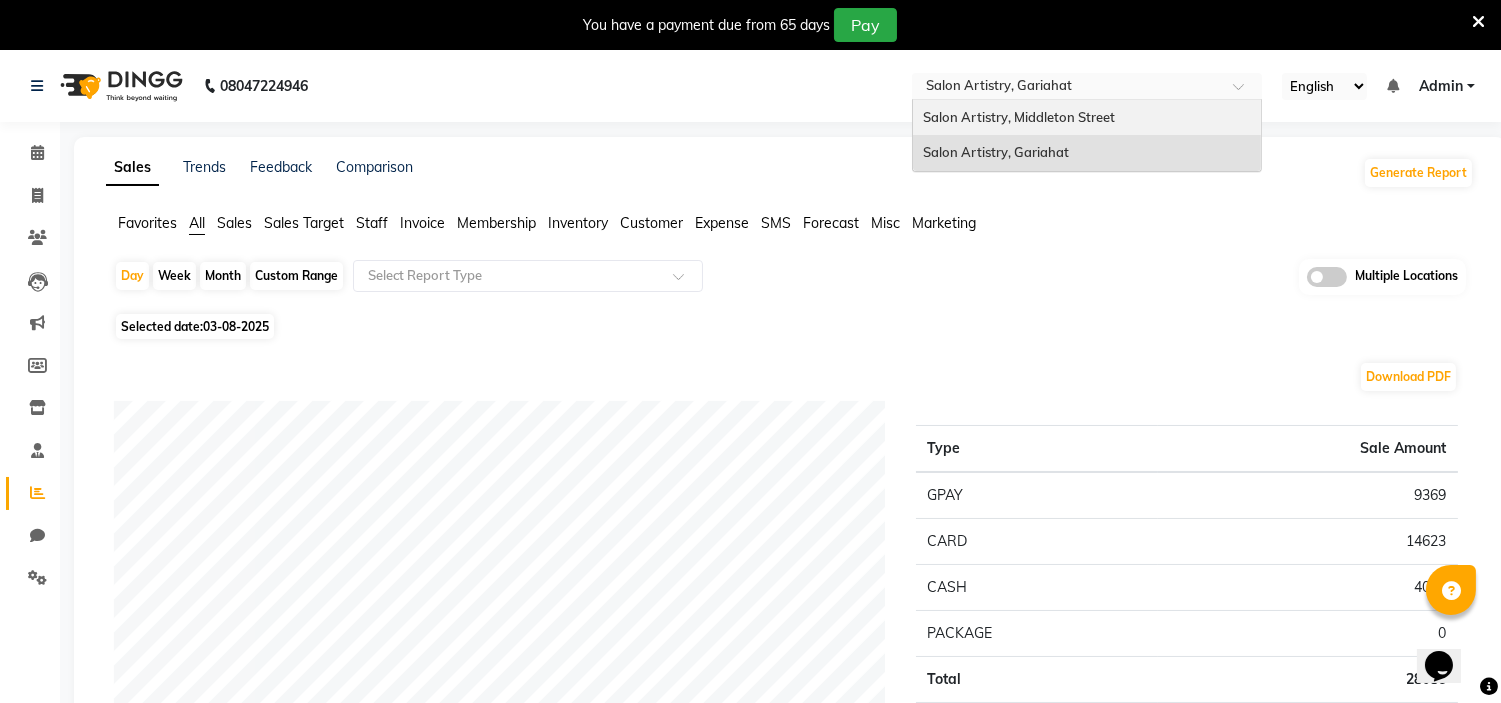 click on "Salon Artistry, Middleton Street" at bounding box center [1087, 118] 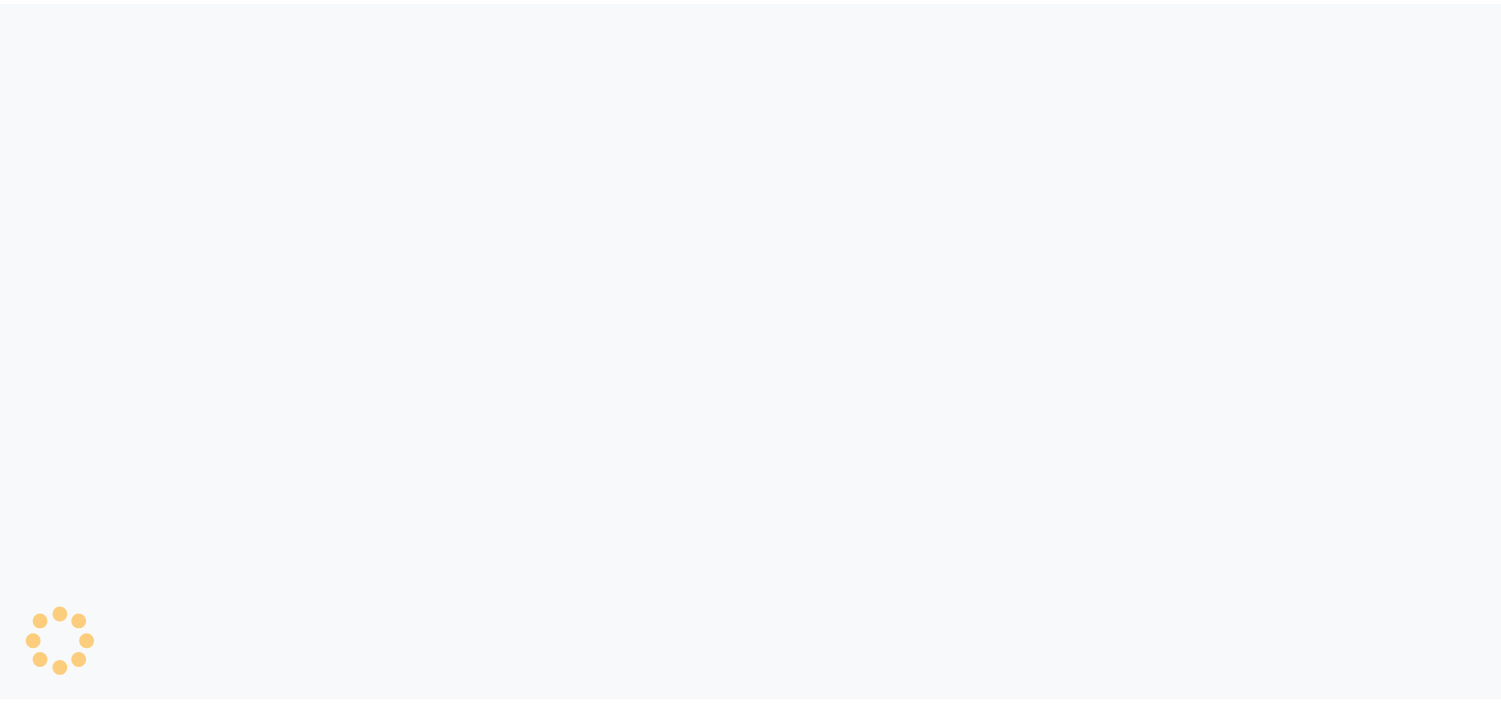 scroll, scrollTop: 0, scrollLeft: 0, axis: both 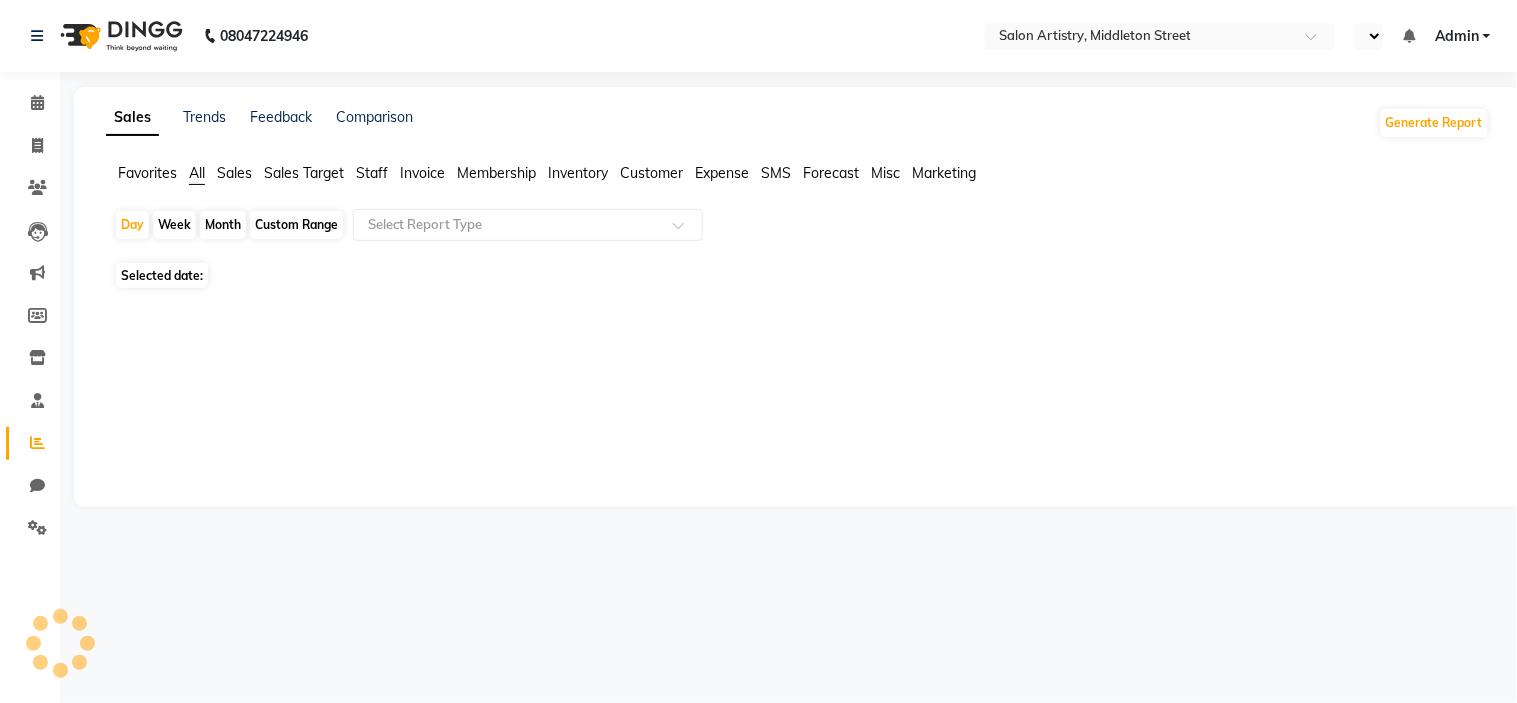 select on "en" 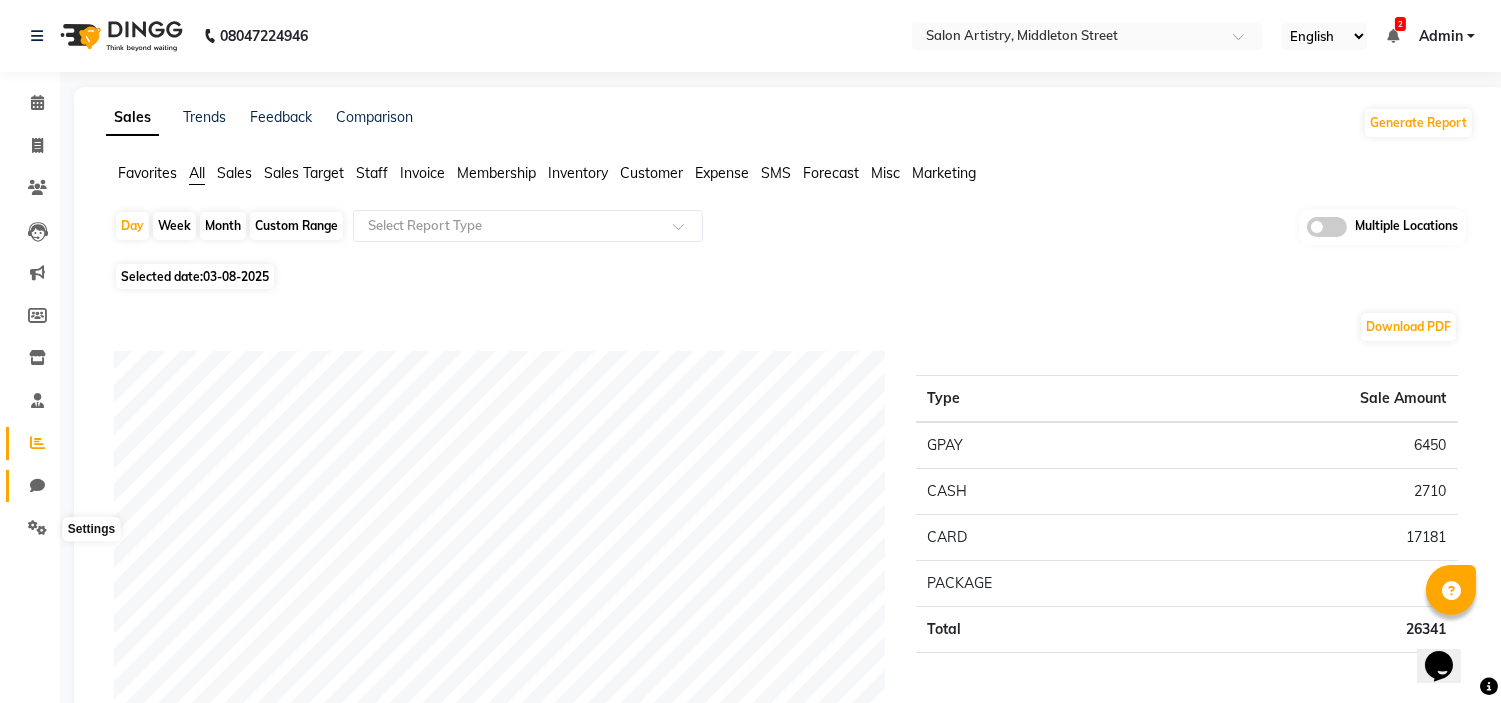 scroll, scrollTop: 0, scrollLeft: 0, axis: both 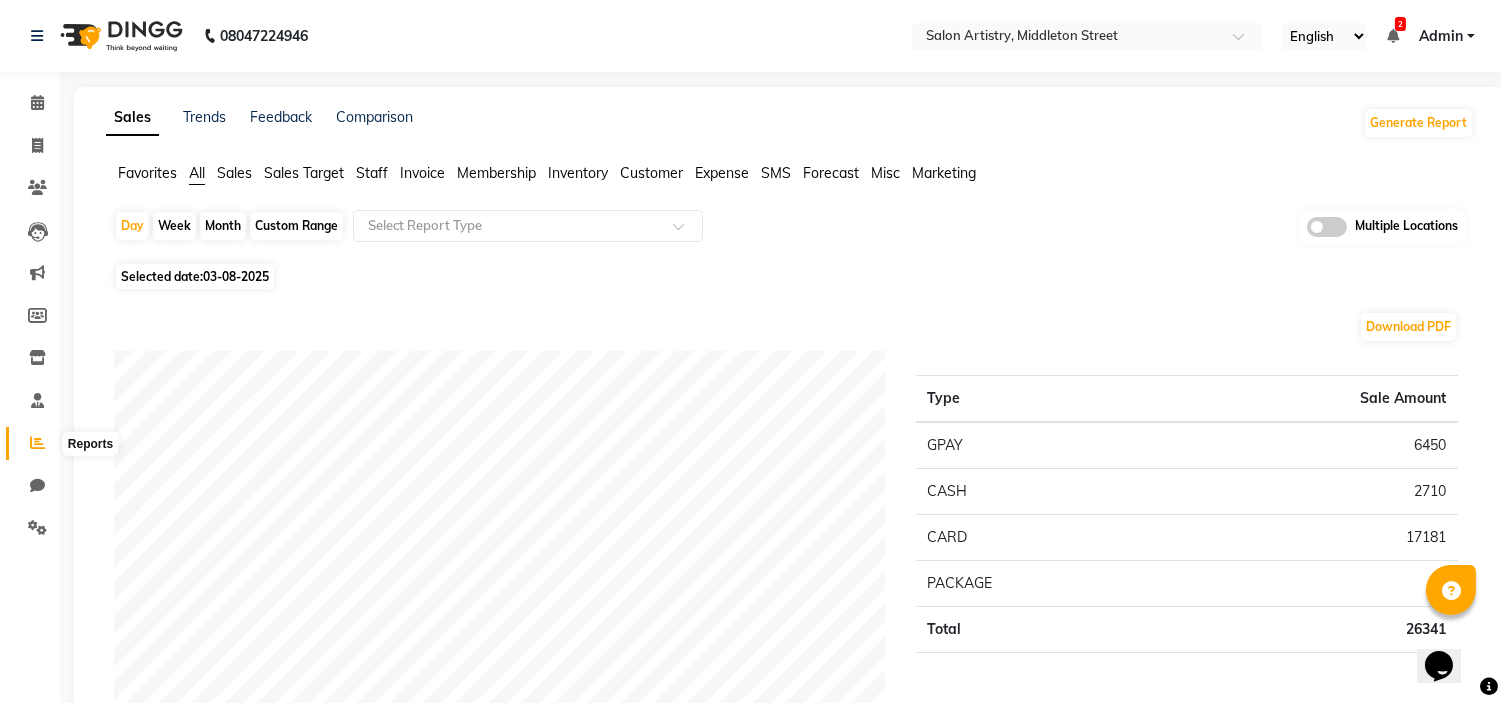 click 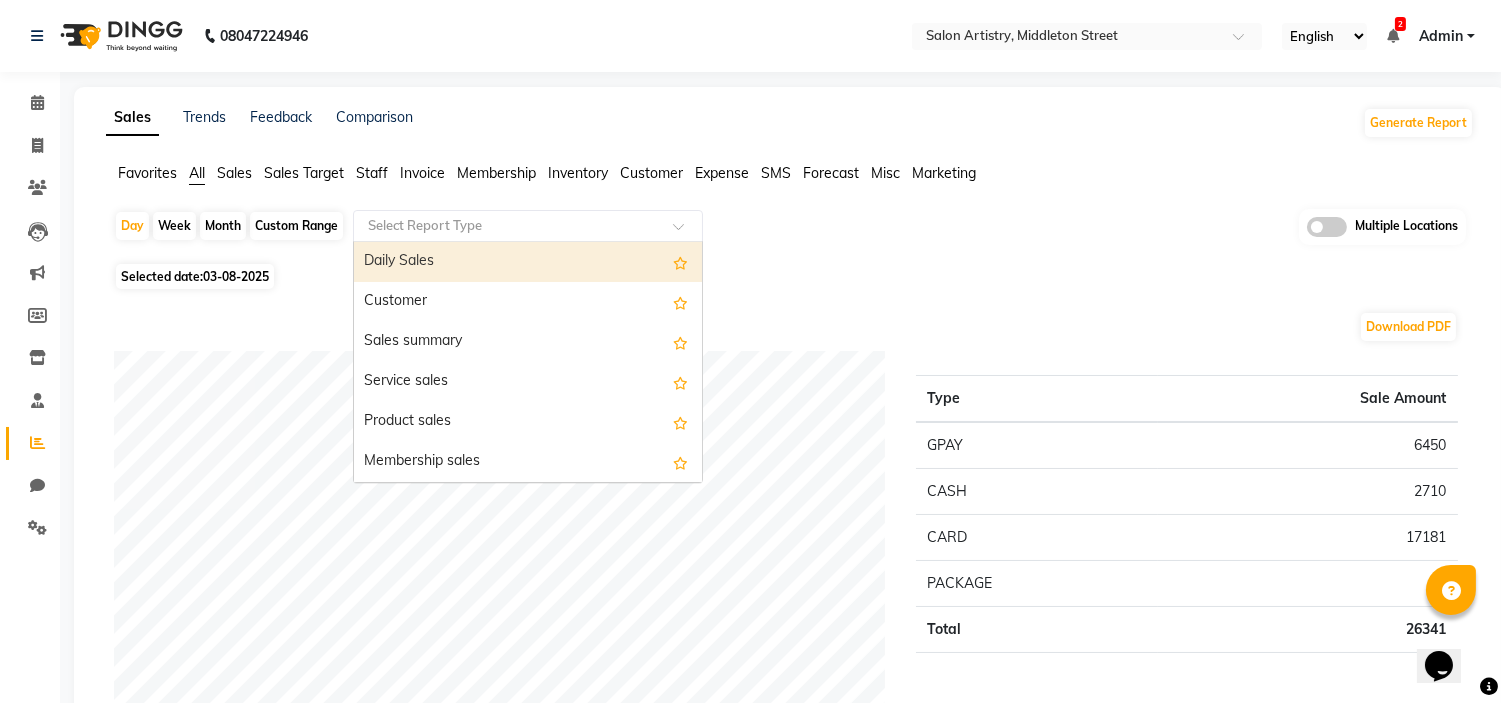 click 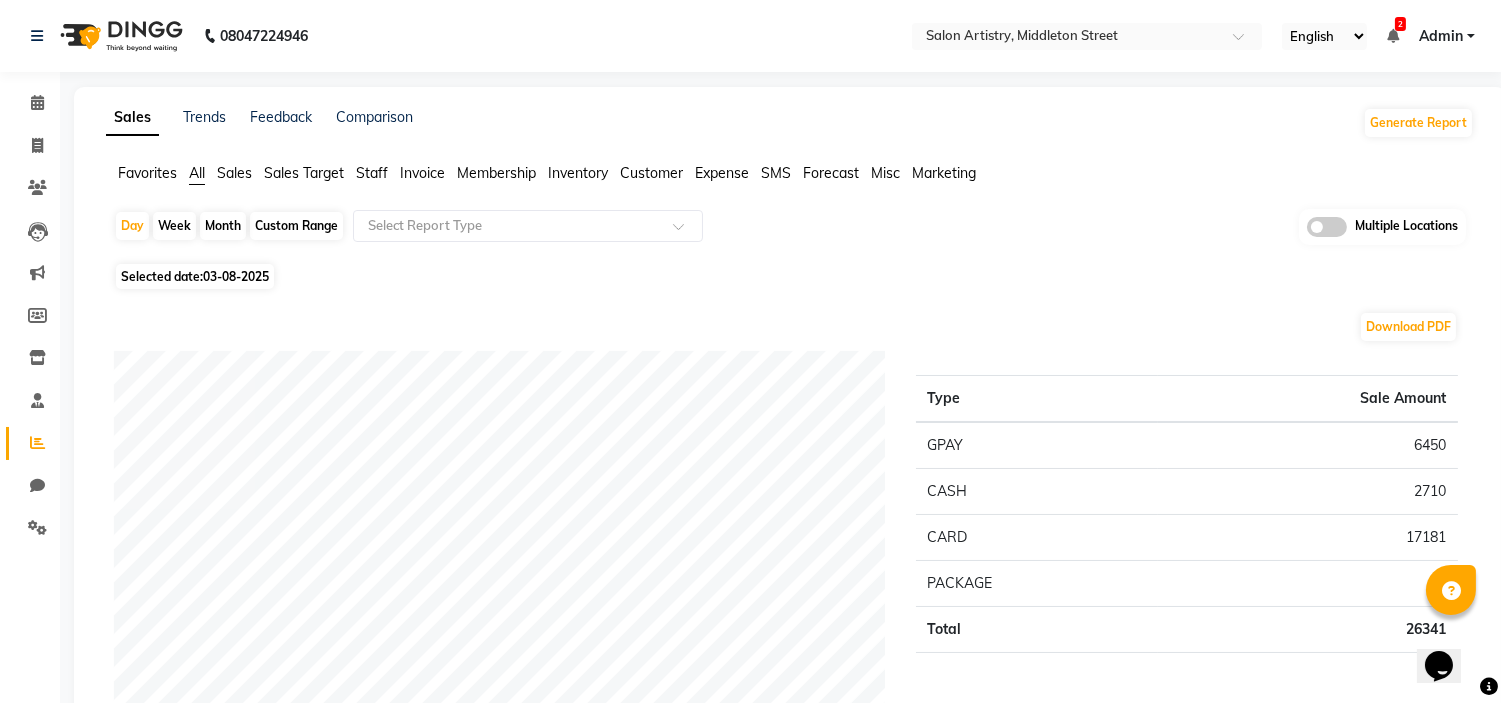 click on "Customer" 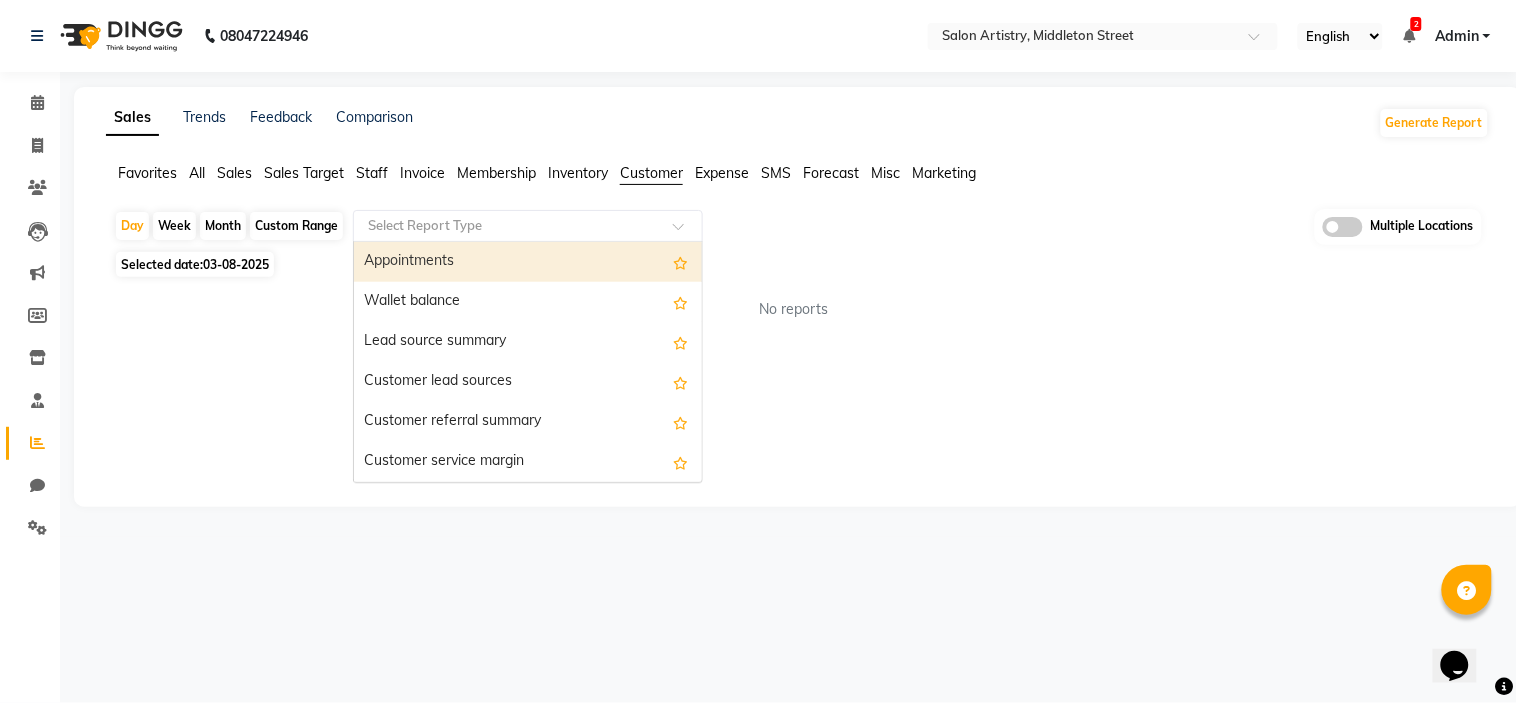 click 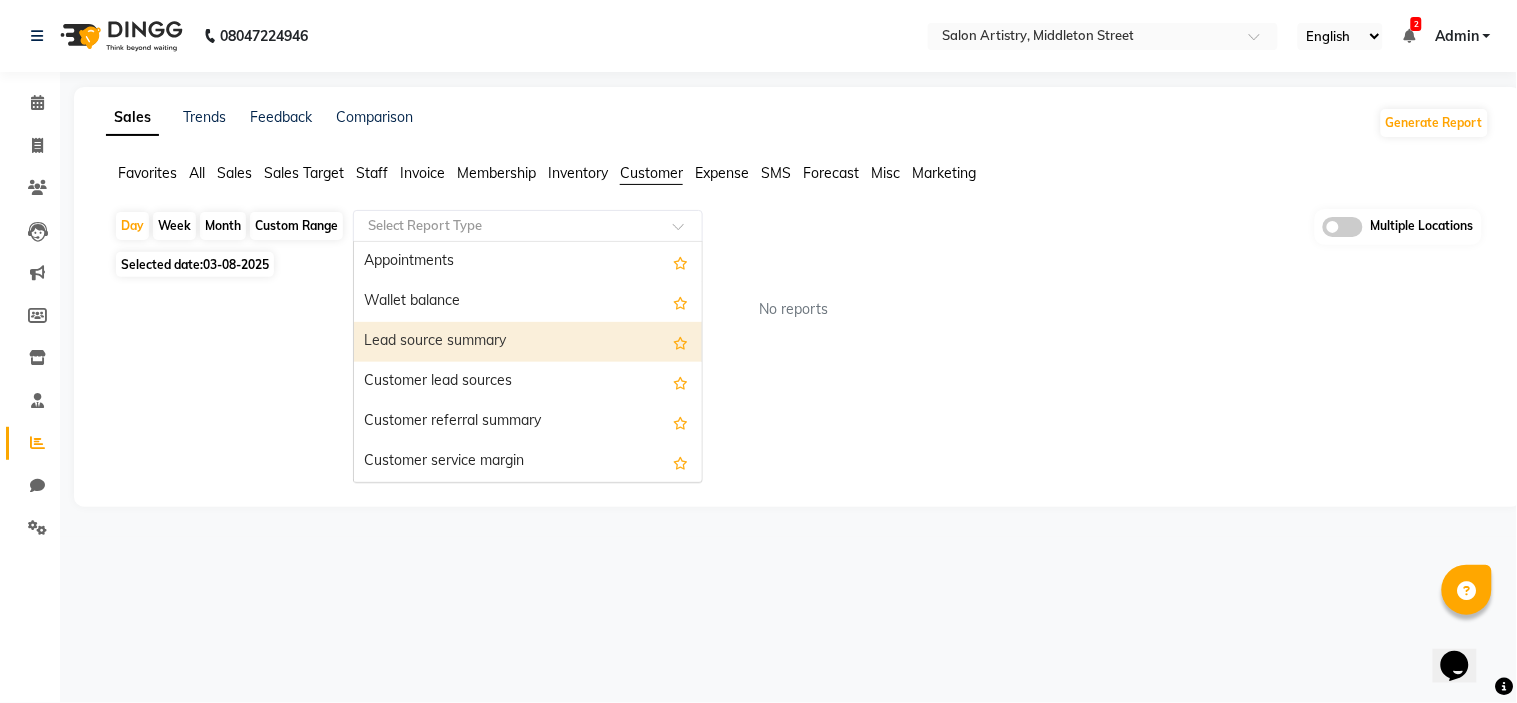 click on "Lead source summary" at bounding box center [528, 342] 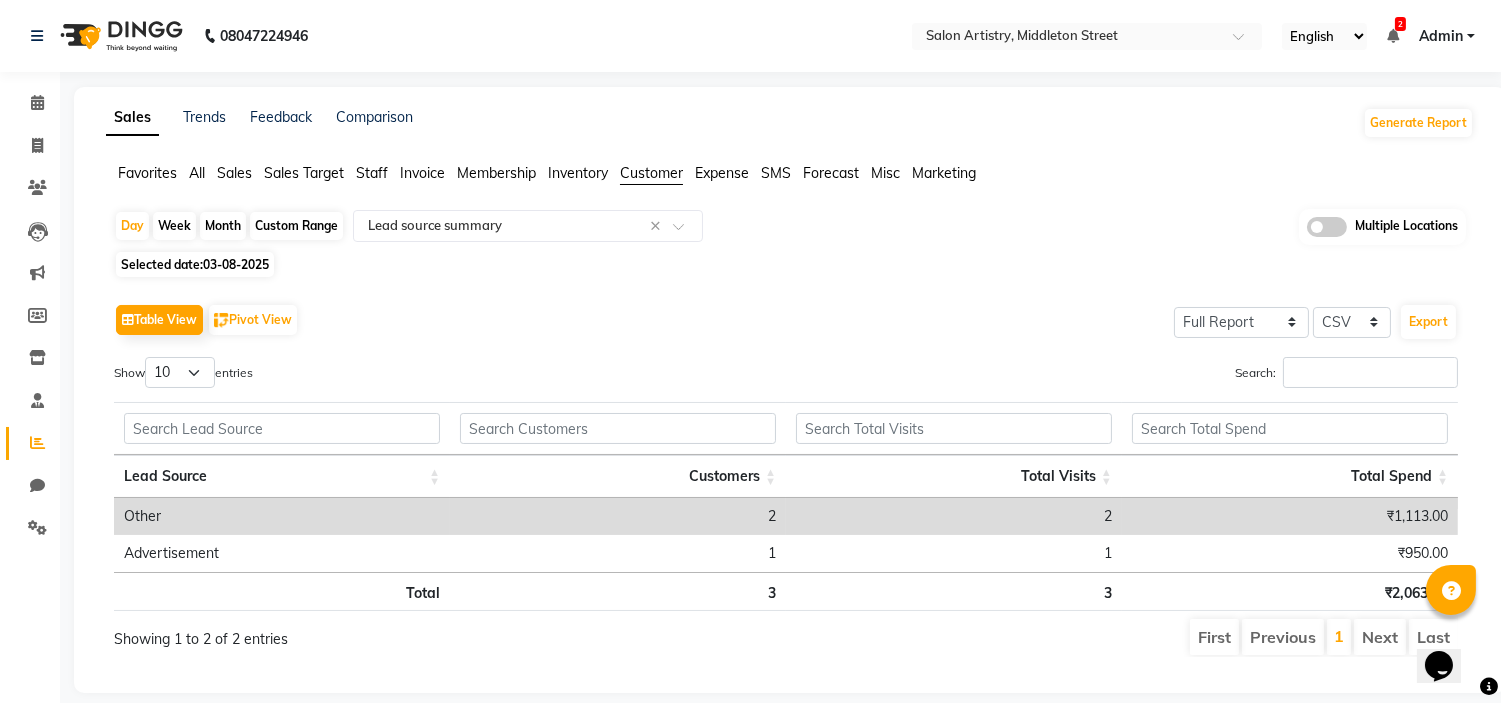click on "Custom Range" 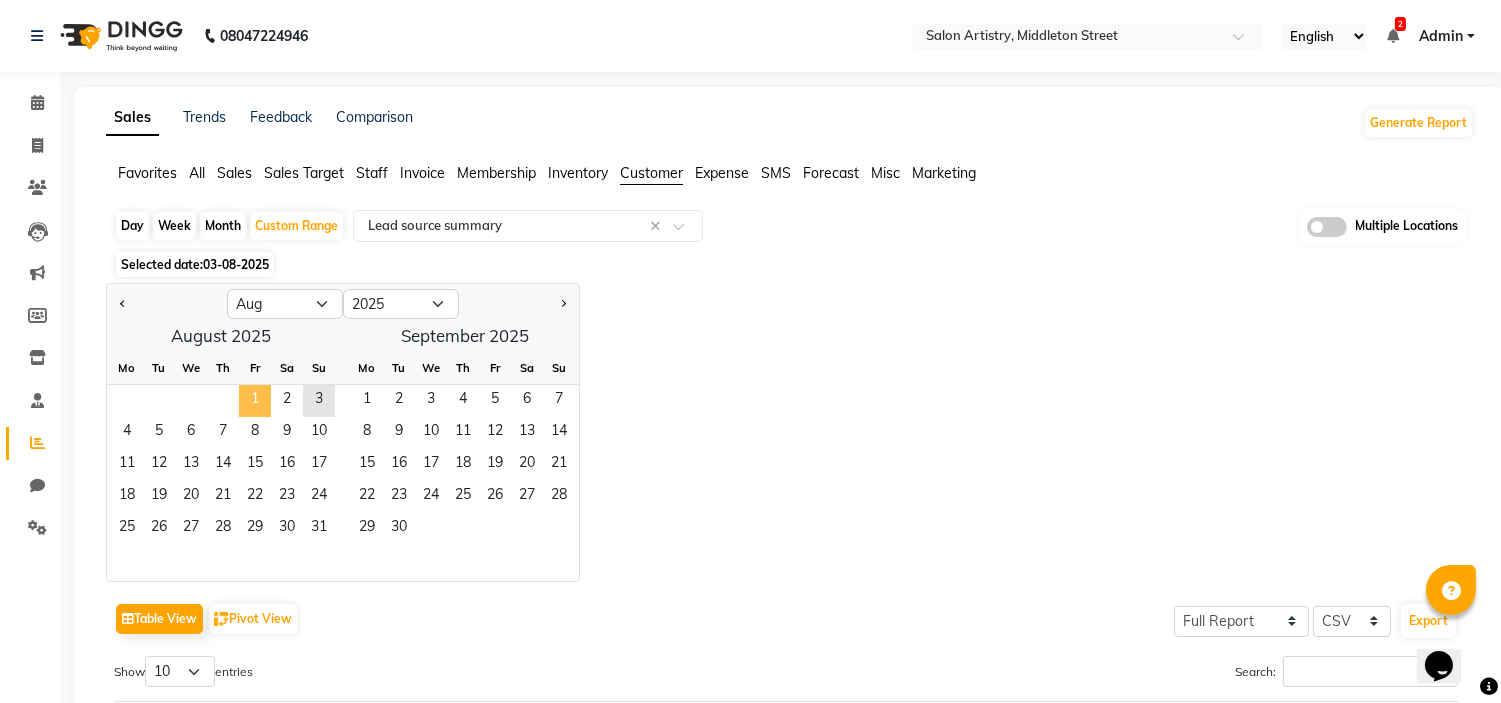 click on "1" 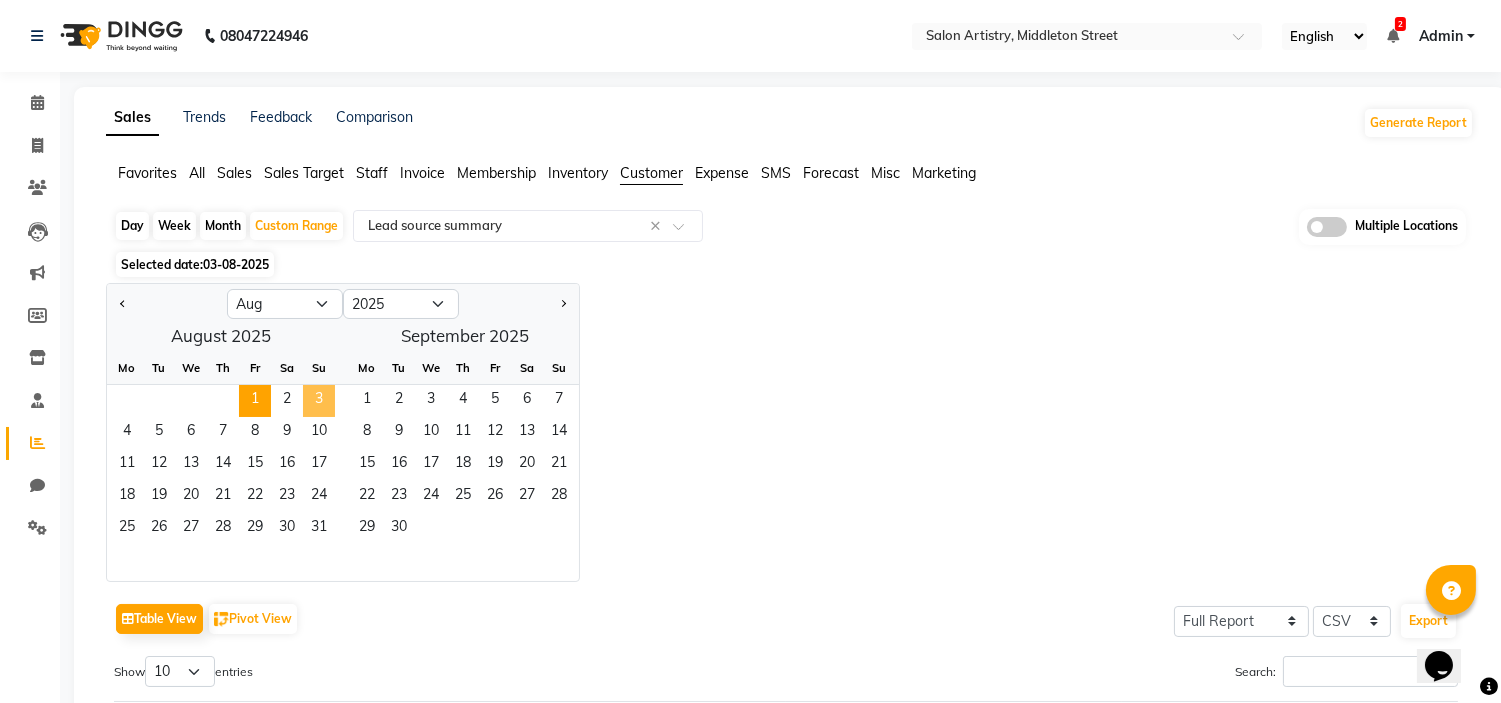click on "3" 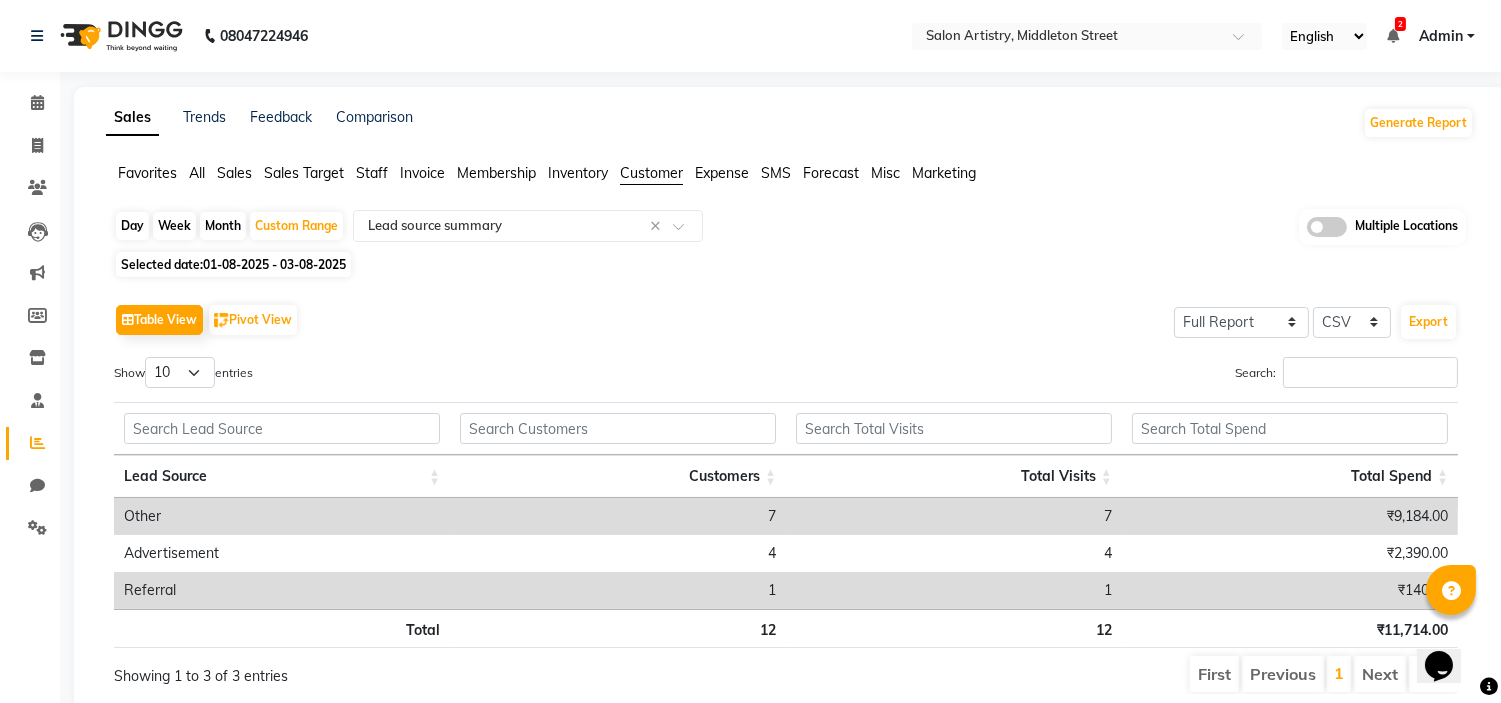 click on "Table View   Pivot View  Select Full Report Filtered Report Select CSV PDF  Export" 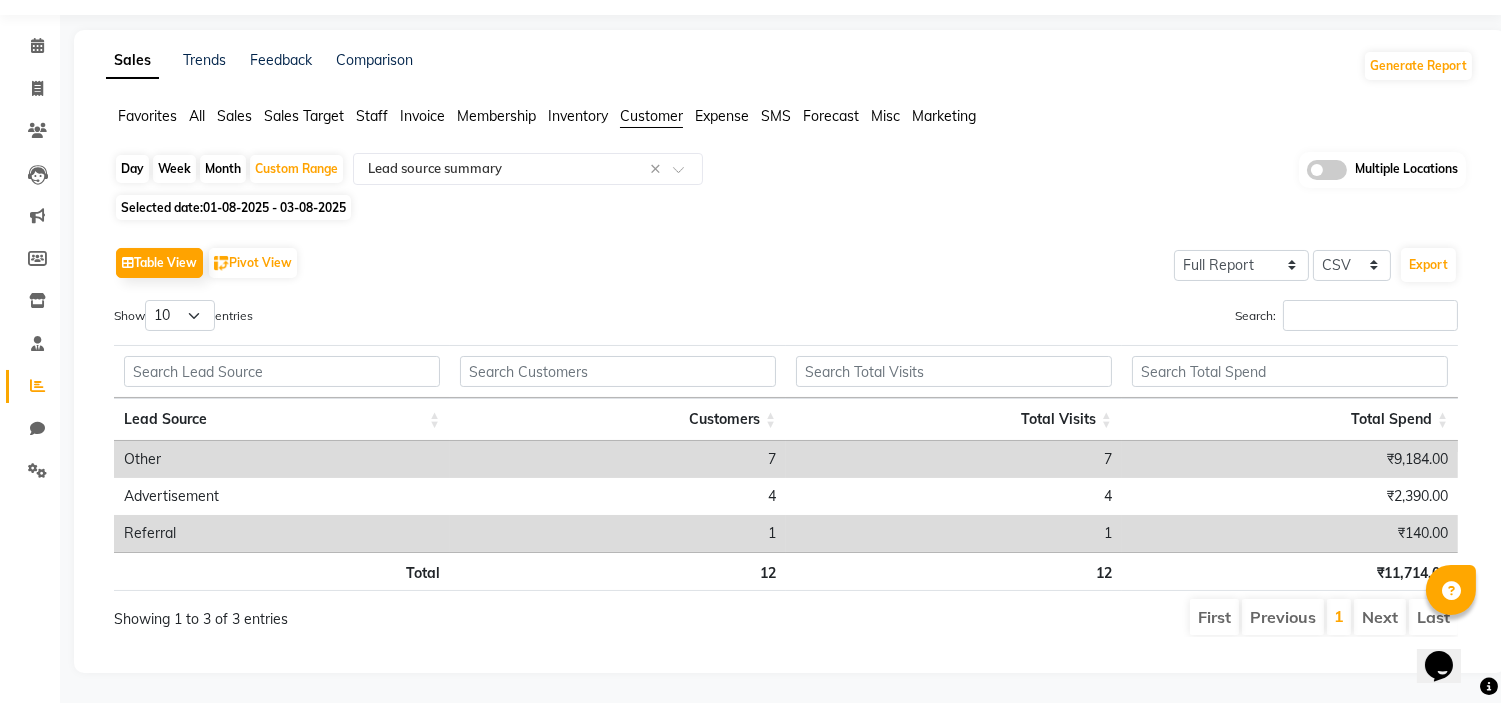 scroll, scrollTop: 74, scrollLeft: 0, axis: vertical 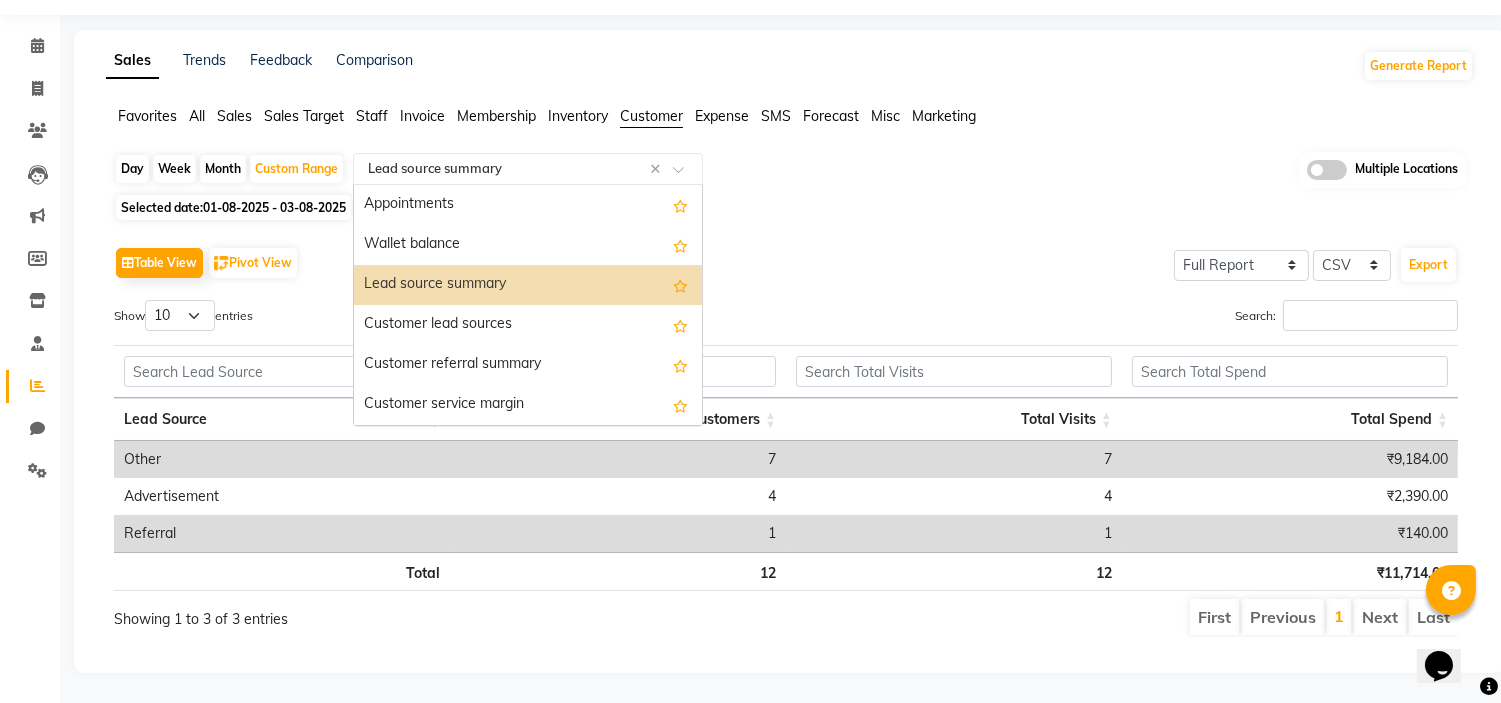 click 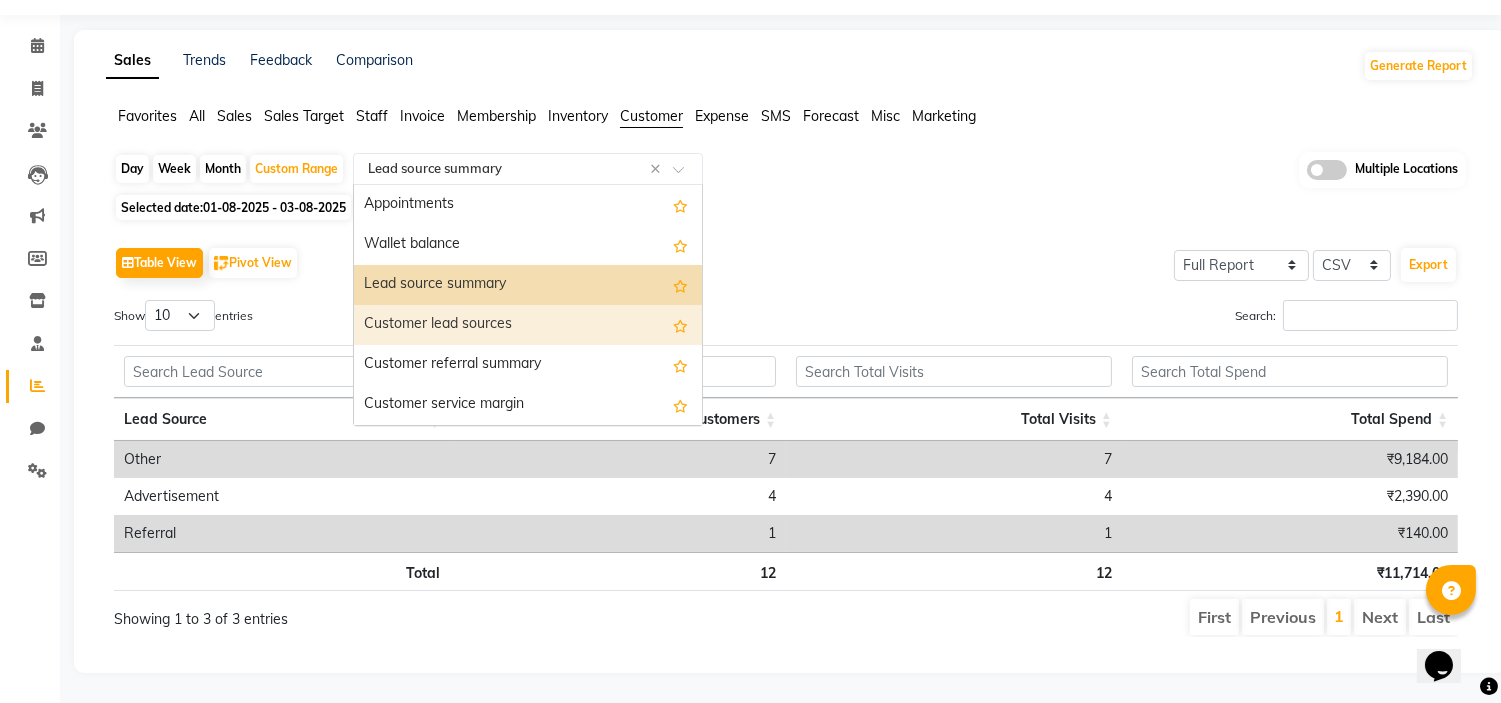 click on "Customer lead sources" at bounding box center [528, 325] 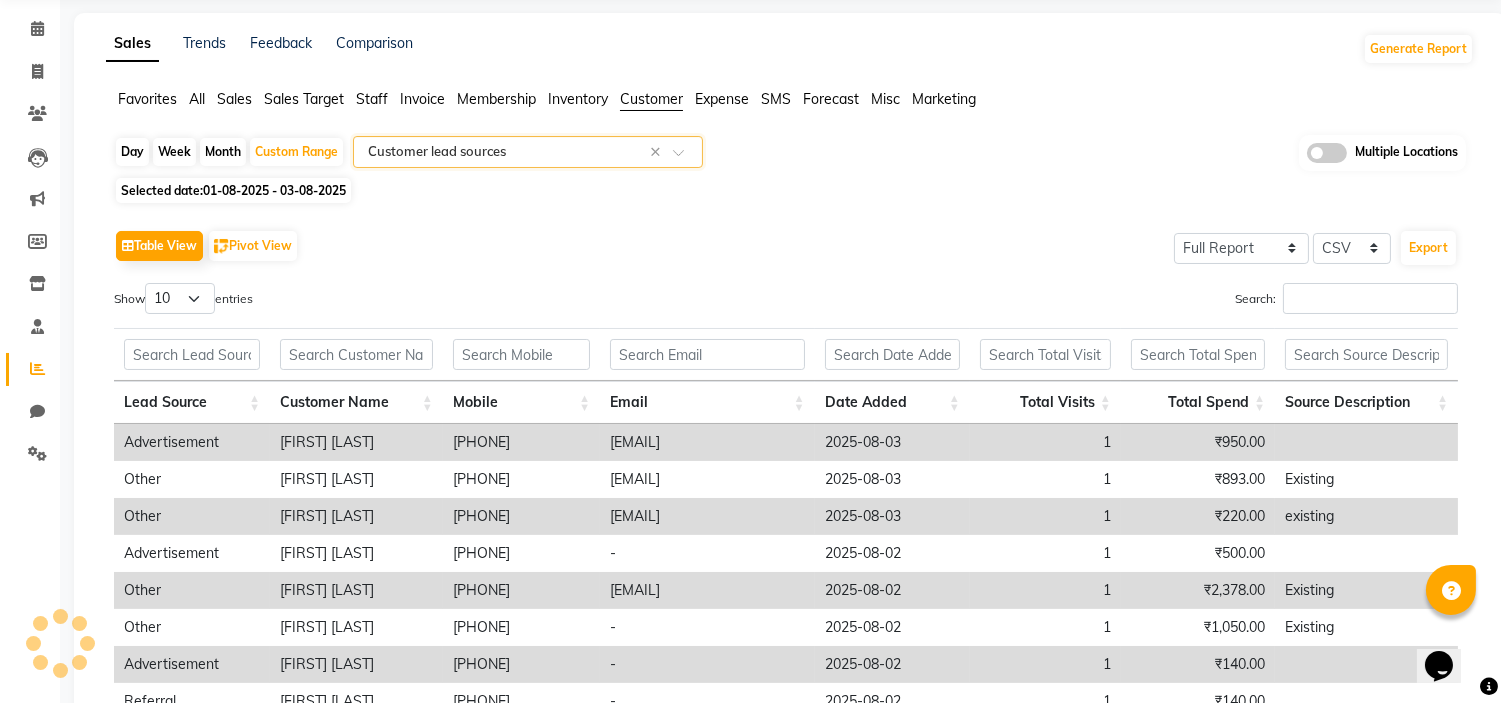 scroll, scrollTop: 0, scrollLeft: 0, axis: both 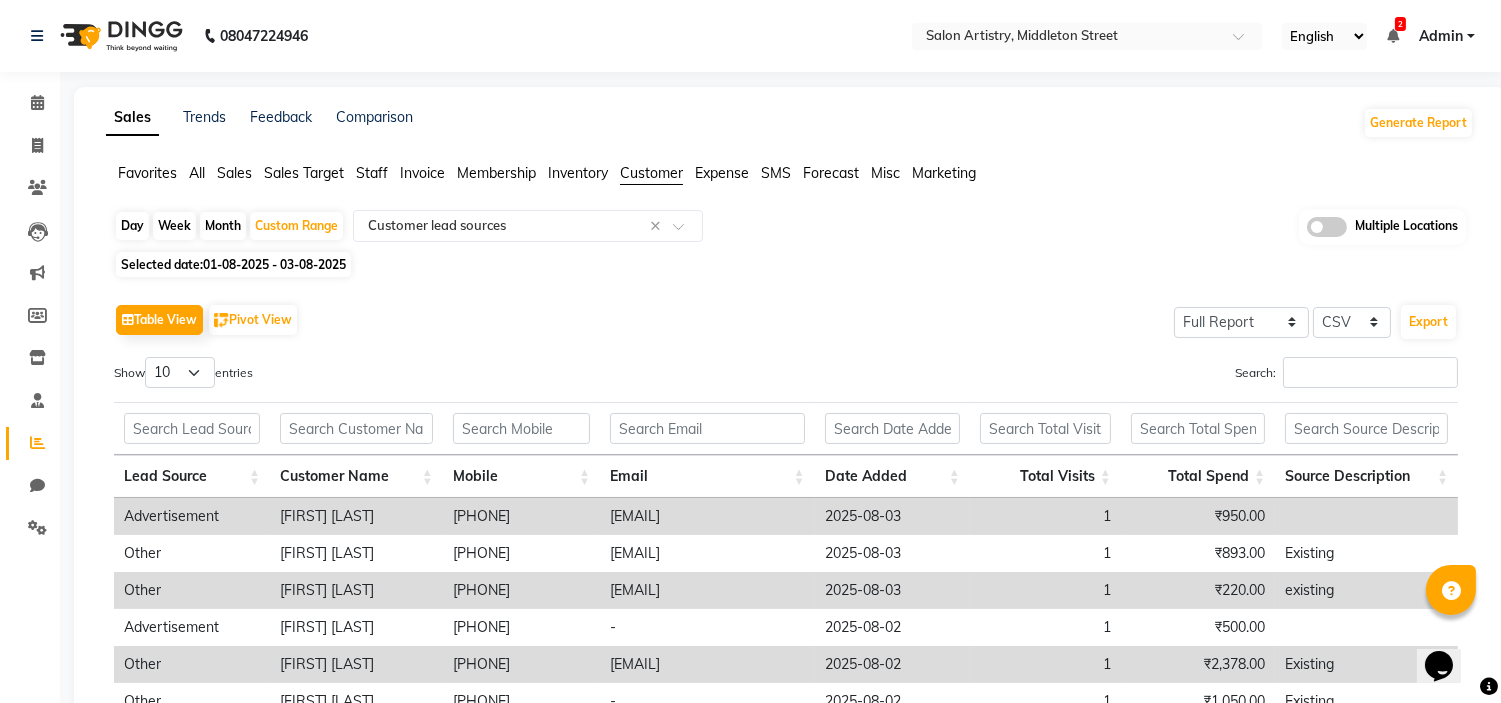 click on "Table View   Pivot View  Select Full Report Filtered Report Select CSV PDF  Export  Show  [NUMBER] [CURRENCY]  entries Search: Lead Source Customer Name Mobile Email Date Added Total Visits Total Spend Source Description Lead Source Customer Name Mobile Email Date Added Total Visits Total Spend Source Description Total [PRICE] [CURRENCY] Advertisement [FIRST] [LAST] [PHONE] [EMAIL] [DATE] [NUMBER] [PRICE] Other [FIRST] [LAST] [EMAIL] [DATE] [NUMBER] [PRICE] Existing Other [FIRST] [LAST] [EMAIL] [DATE] [NUMBER] [PRICE] existing Advertisement [FIRST] [LAST] [PHONE] - [DATE] [NUMBER] [PRICE] Other [FIRST] [LAST] [EMAIL] [DATE] [NUMBER] [PRICE] Existing Other [FIRST] [LAST] - [DATE] [NUMBER] [PRICE] Existing Advertisement [FIRST] [LAST] - [DATE] [NUMBER] [PRICE] Referral [FIRST] [LAST] - [DATE] [NUMBER] [PRICE] Advertisement [FIRST] [LAST] - [DATE] [NUMBER] [PRICE] Other" 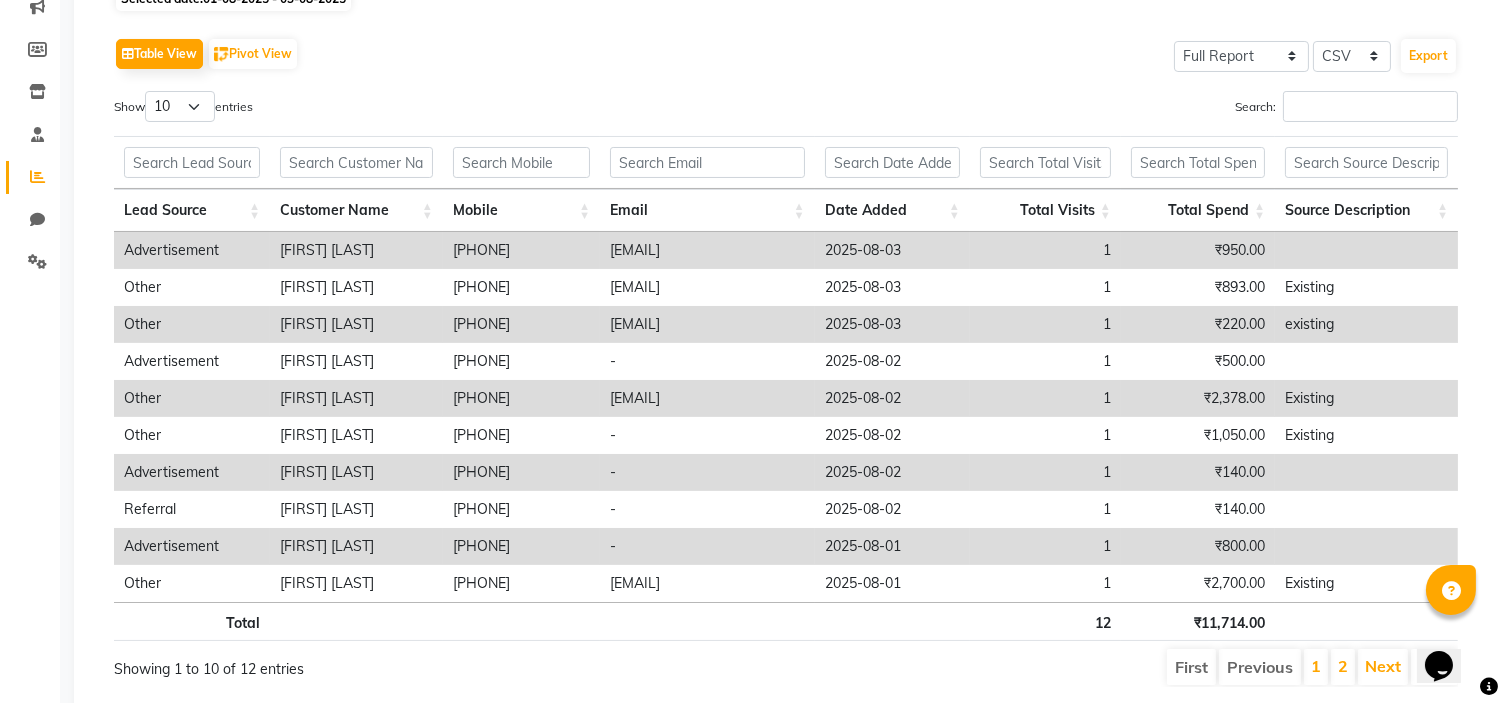 scroll, scrollTop: 311, scrollLeft: 0, axis: vertical 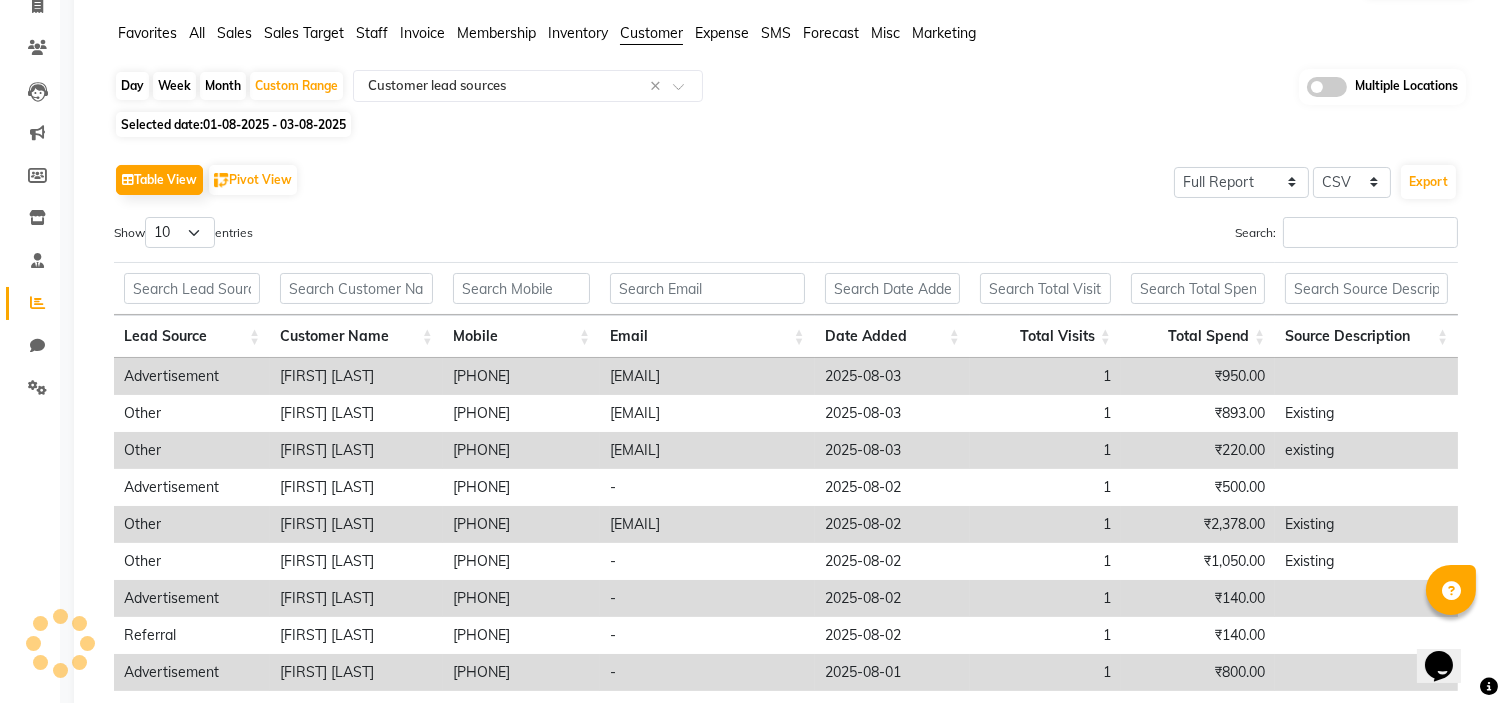 click on "Lead Source Customer Name Mobile Email Date Added Total Visits Total Spend Source Description" at bounding box center [786, 310] 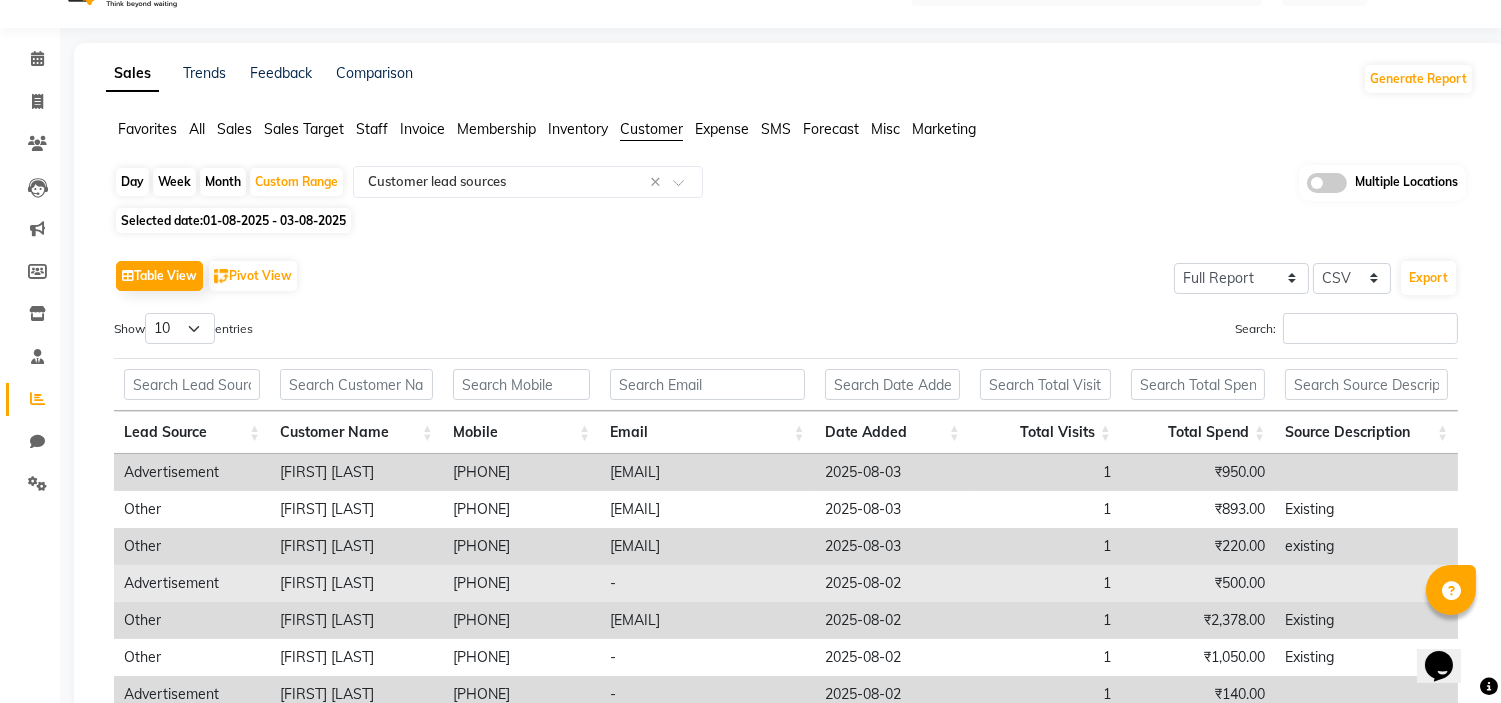 scroll, scrollTop: 0, scrollLeft: 0, axis: both 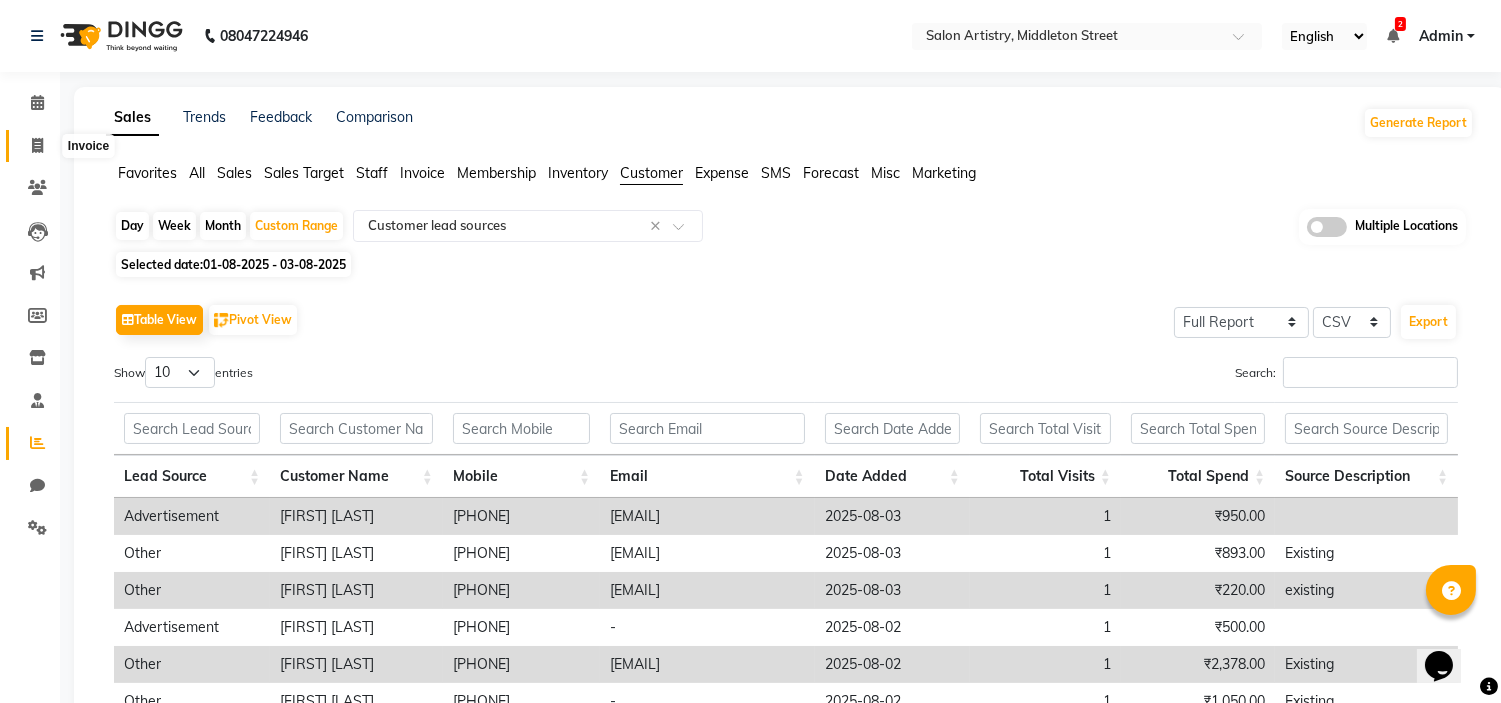 click 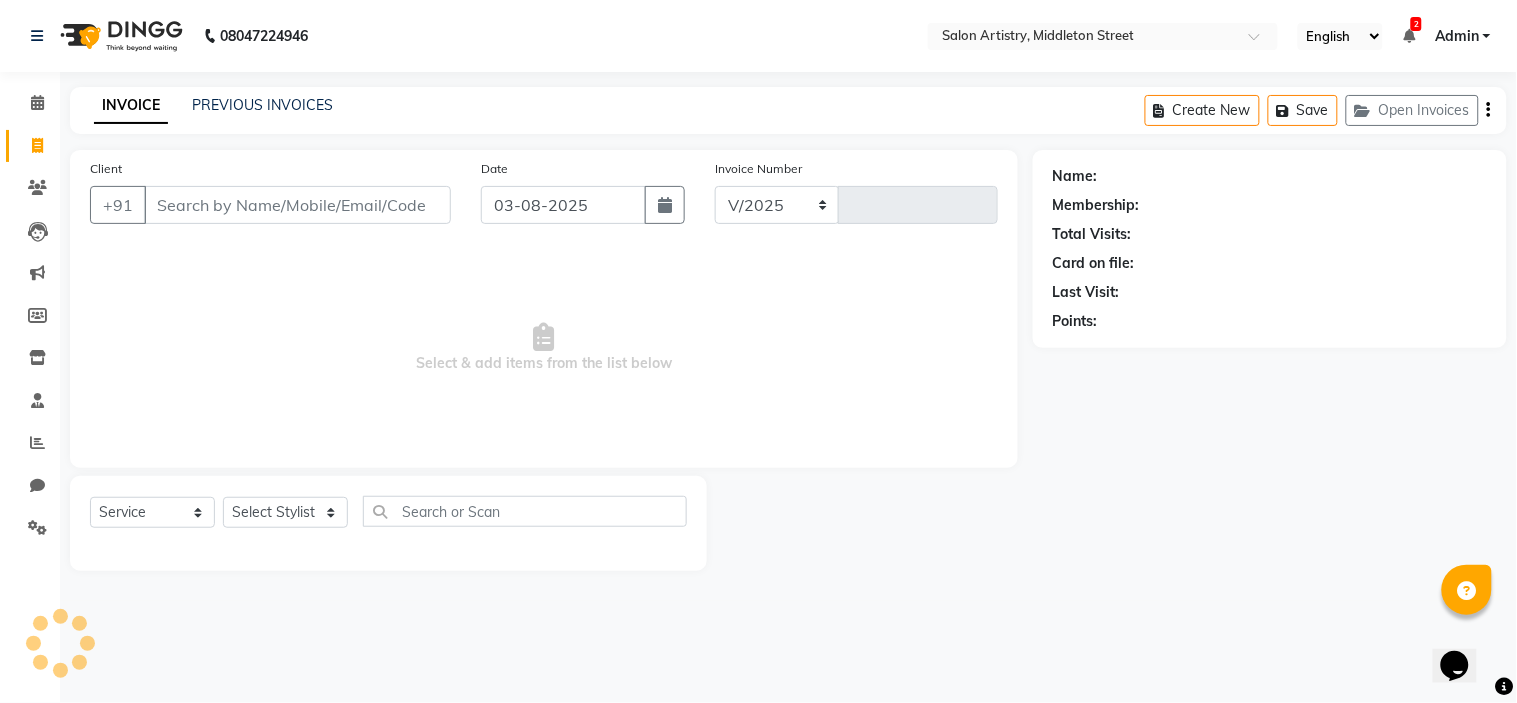 select on "8285" 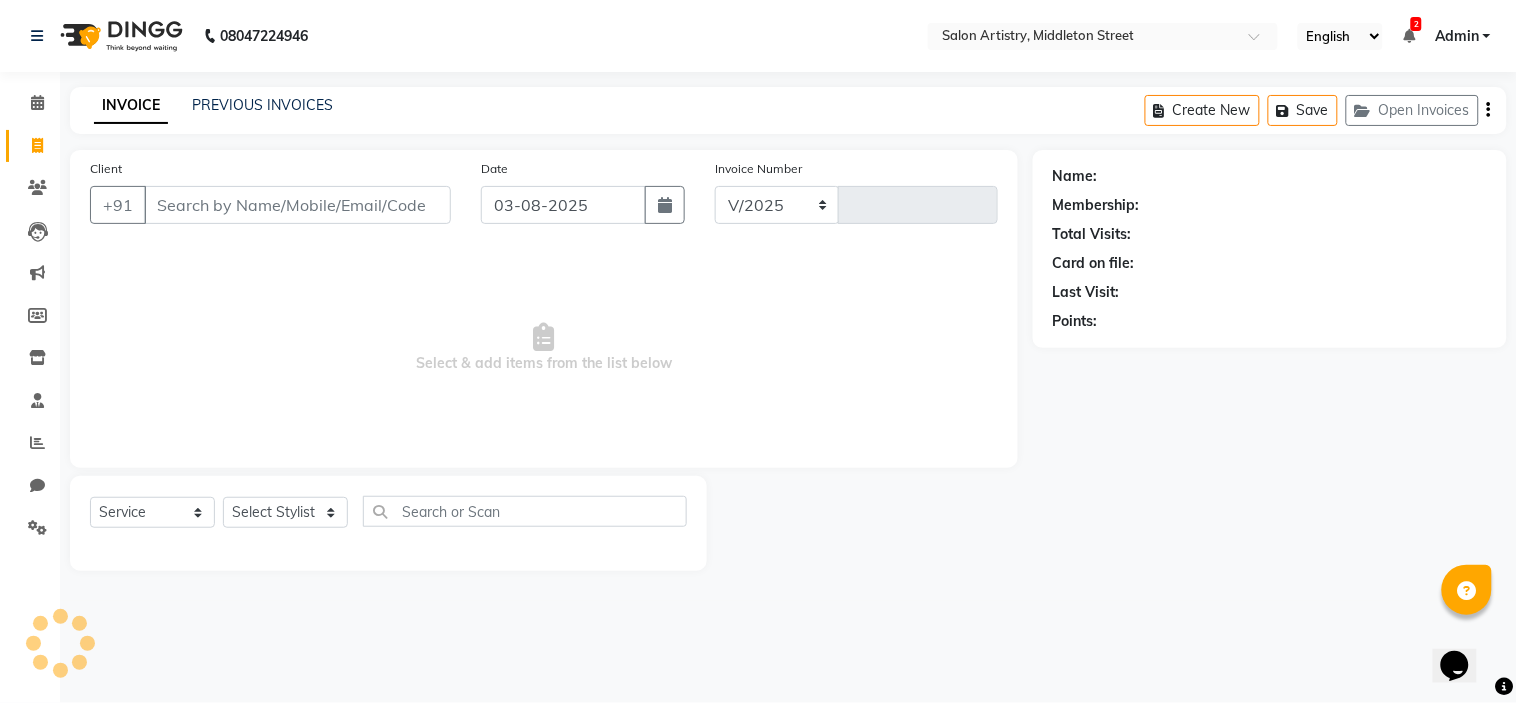 type on "1804" 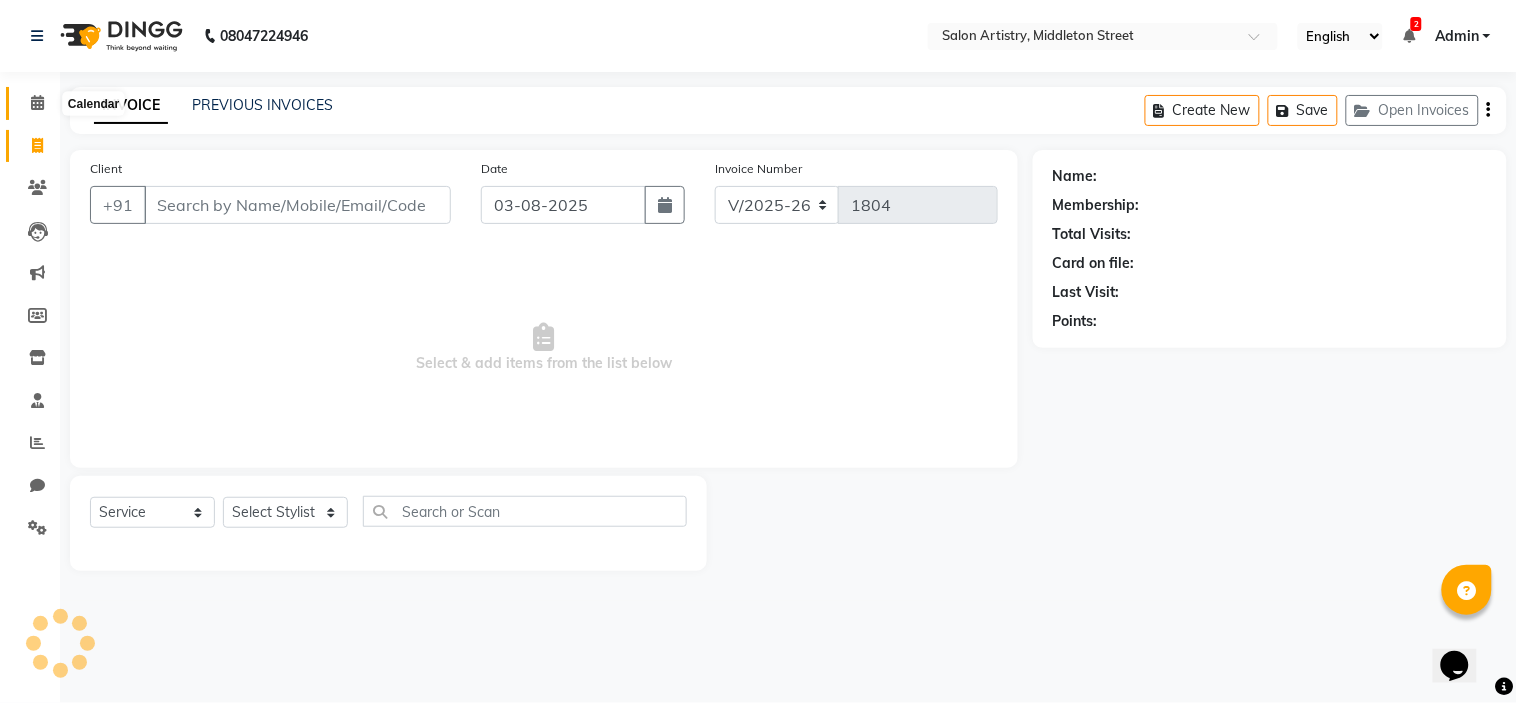 click 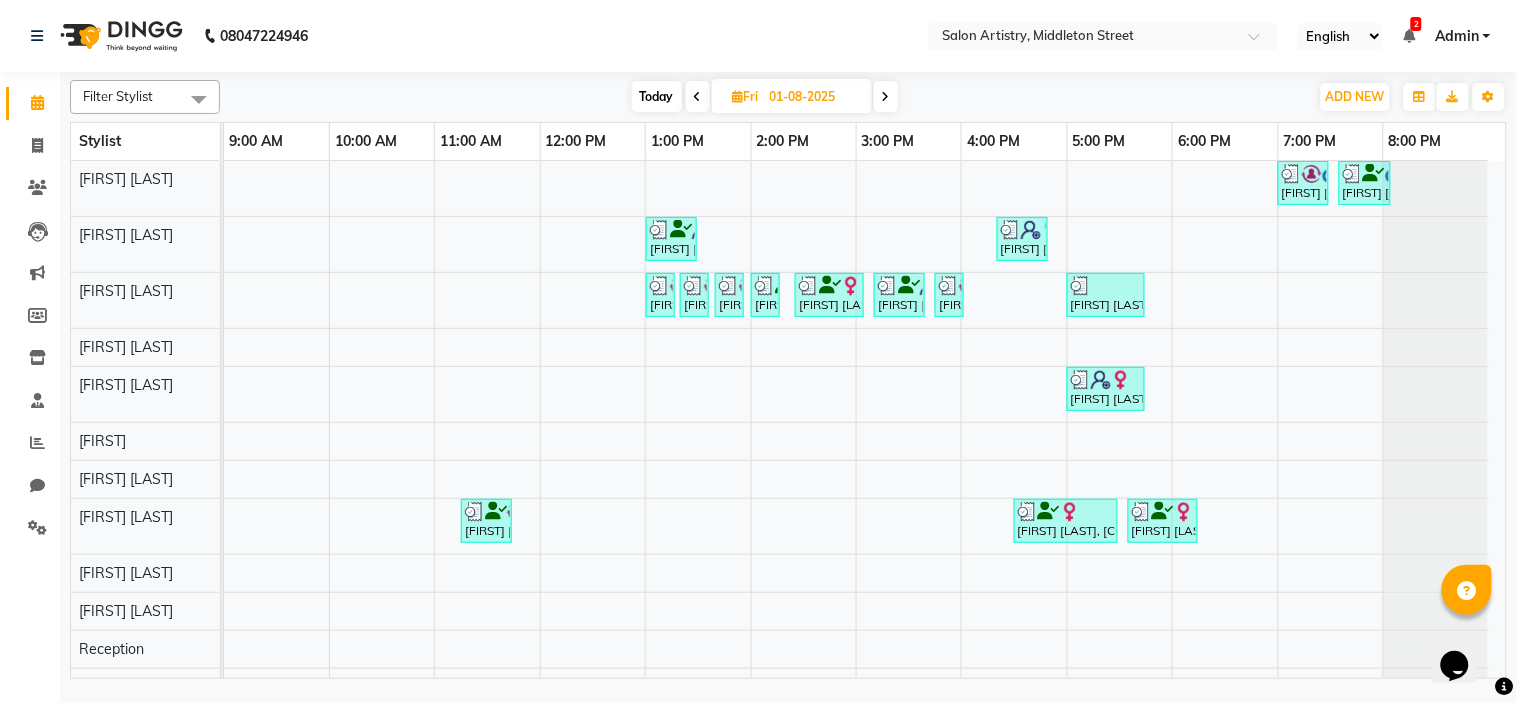 click on "01-08-2025" at bounding box center [814, 97] 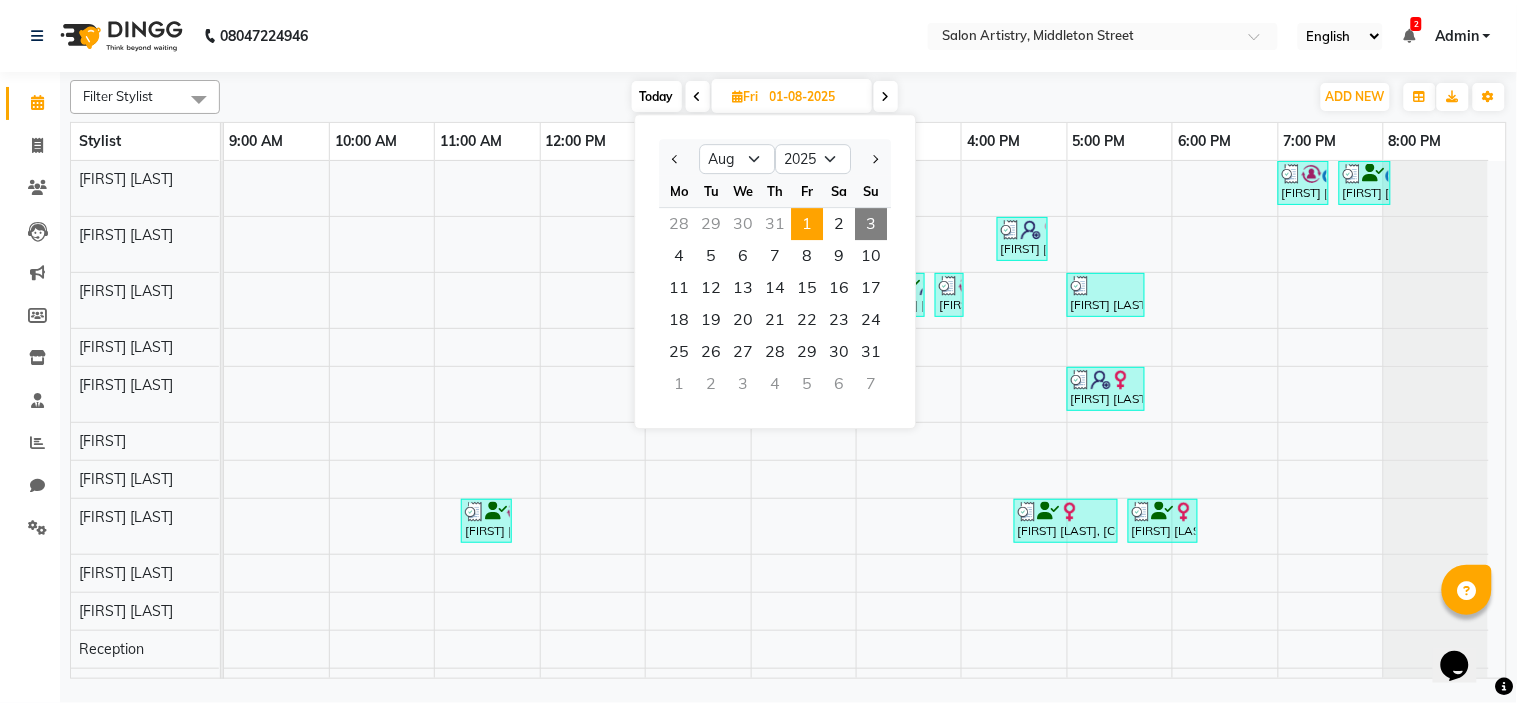 click on "3" at bounding box center [871, 224] 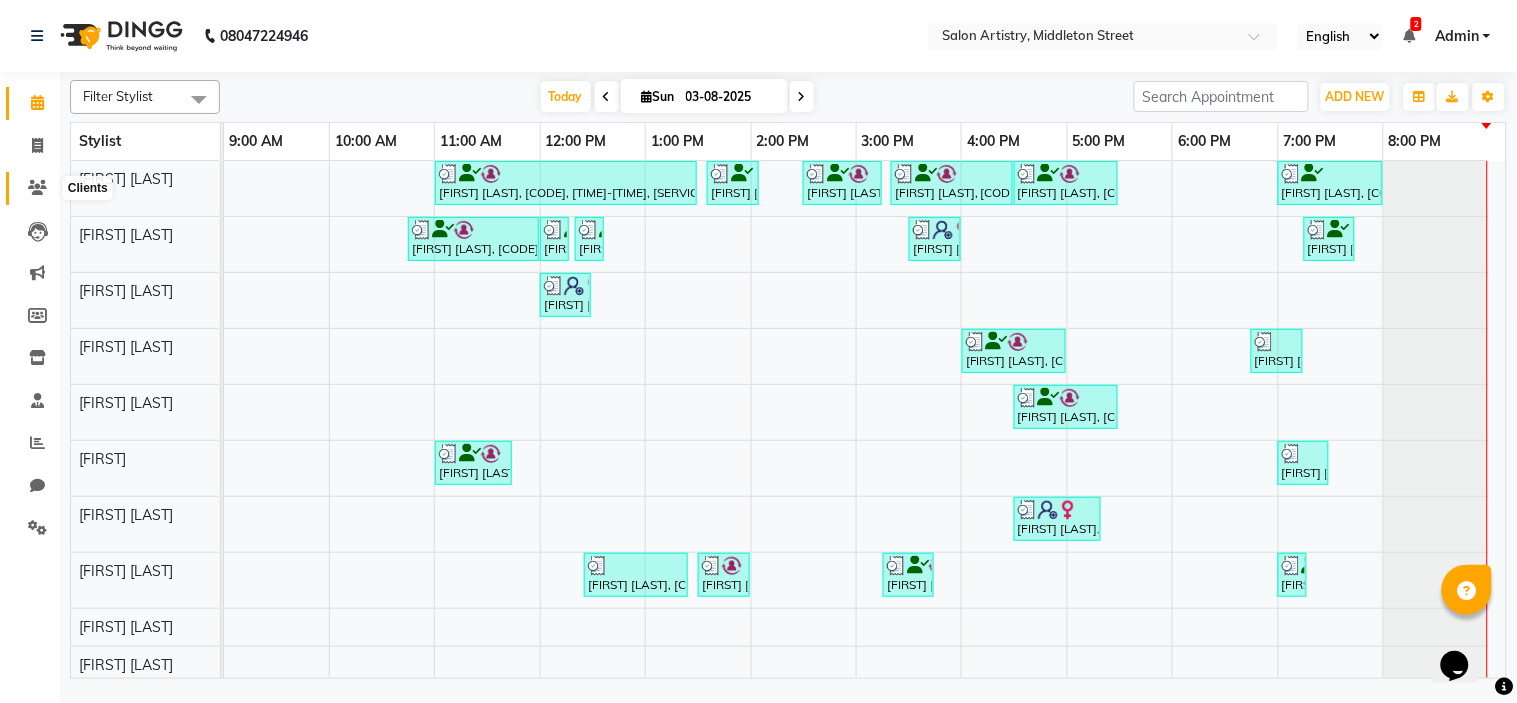 click 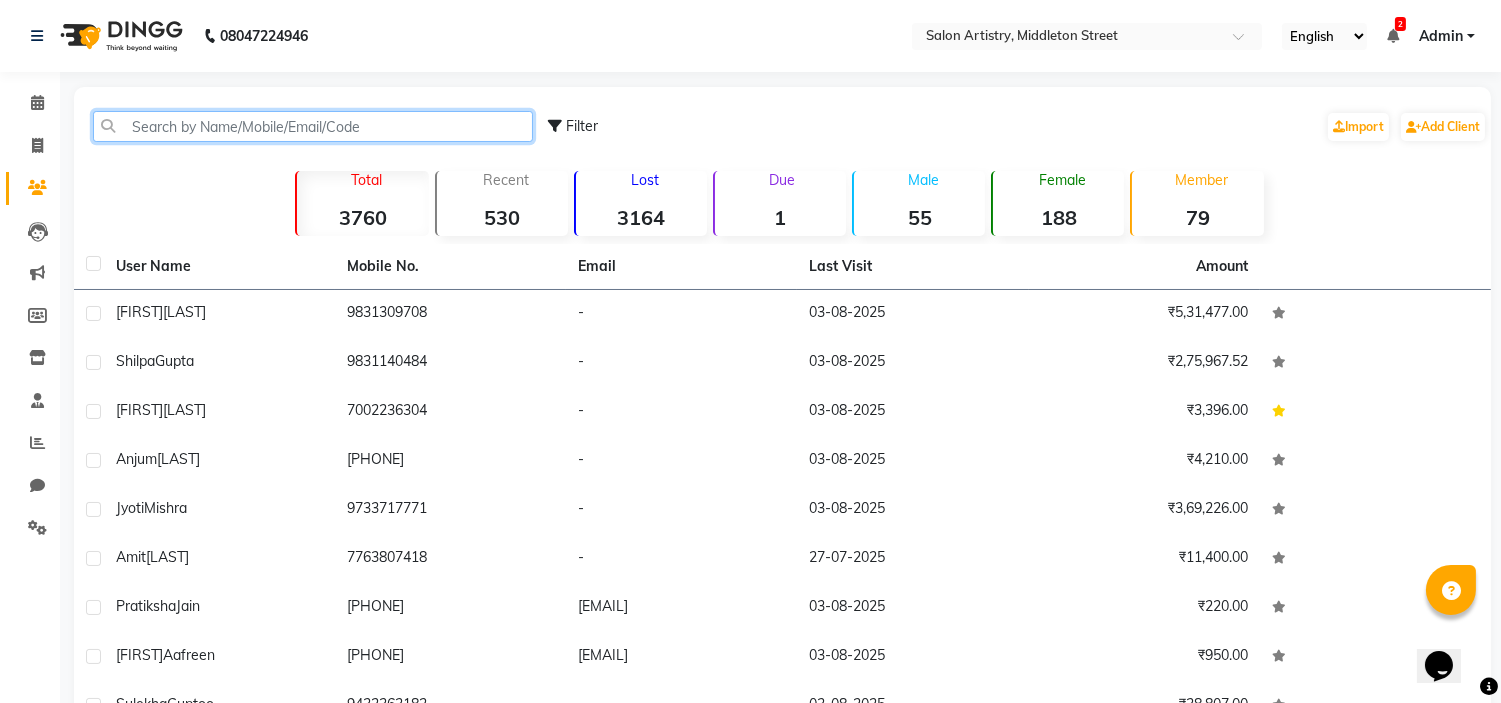 click 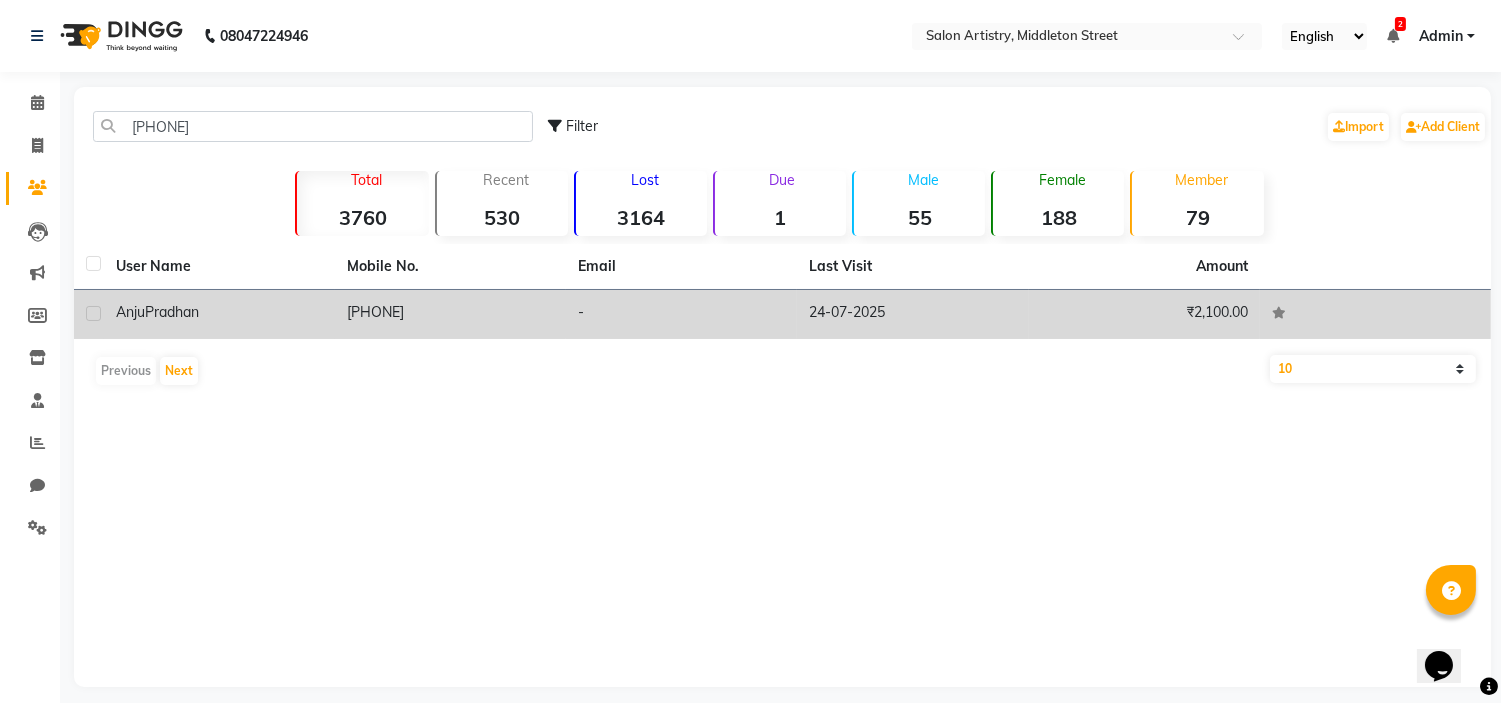 click on "[PHONE]" 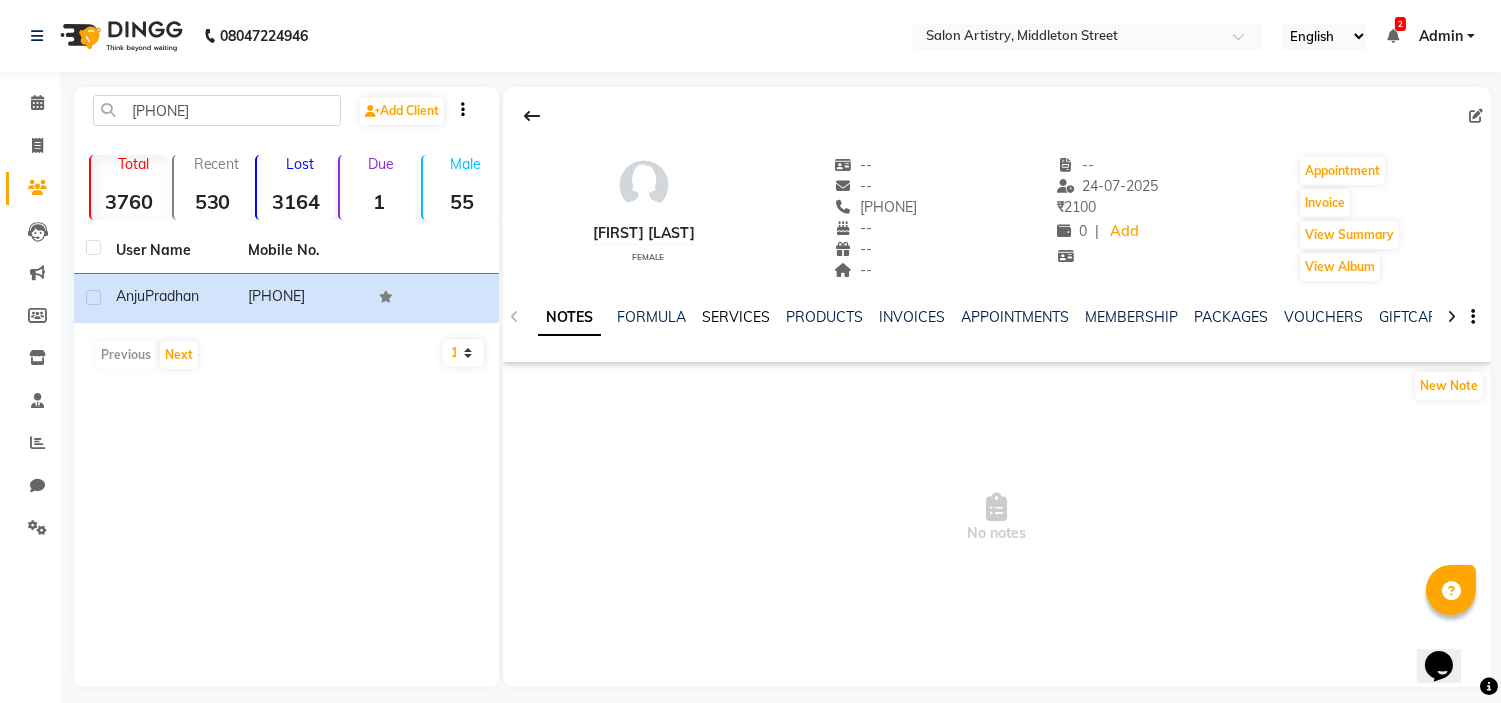 click on "SERVICES" 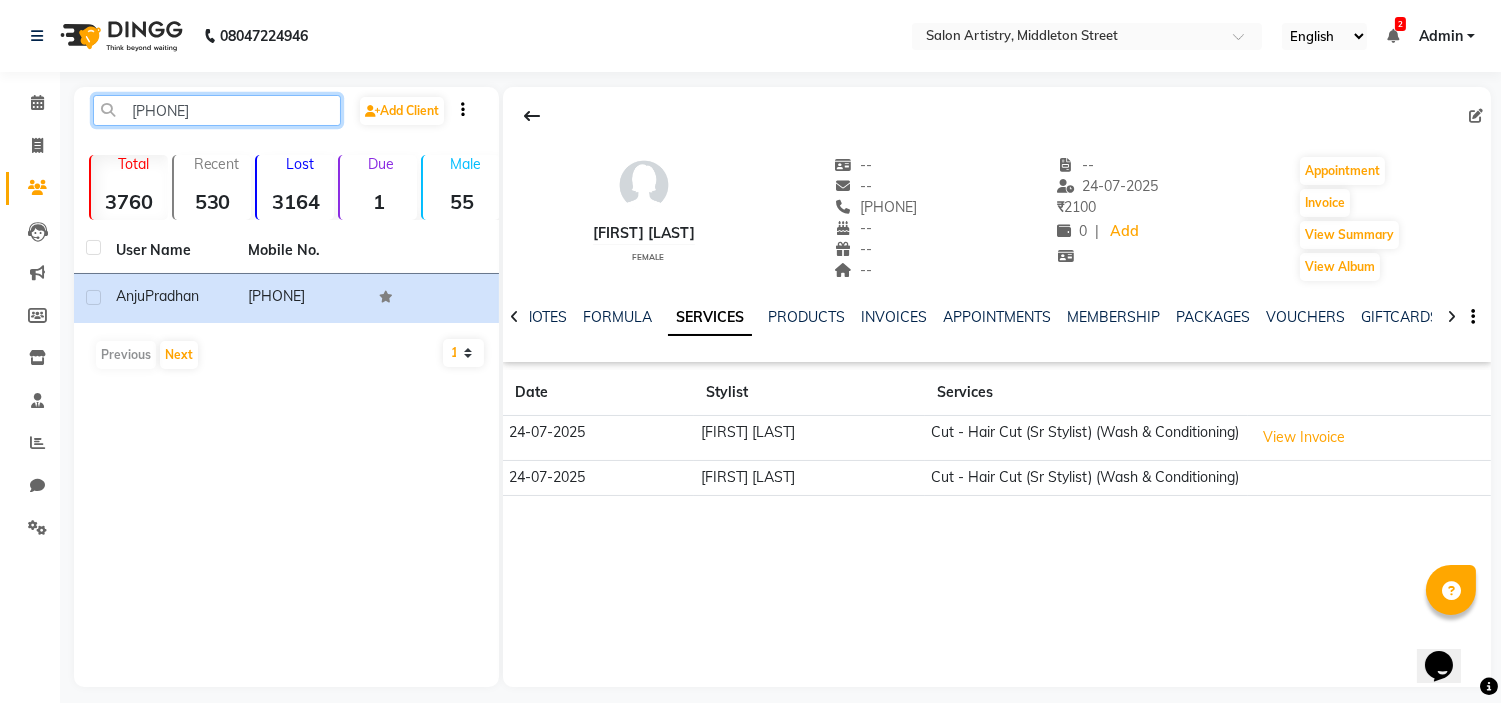 click on "[PHONE]" 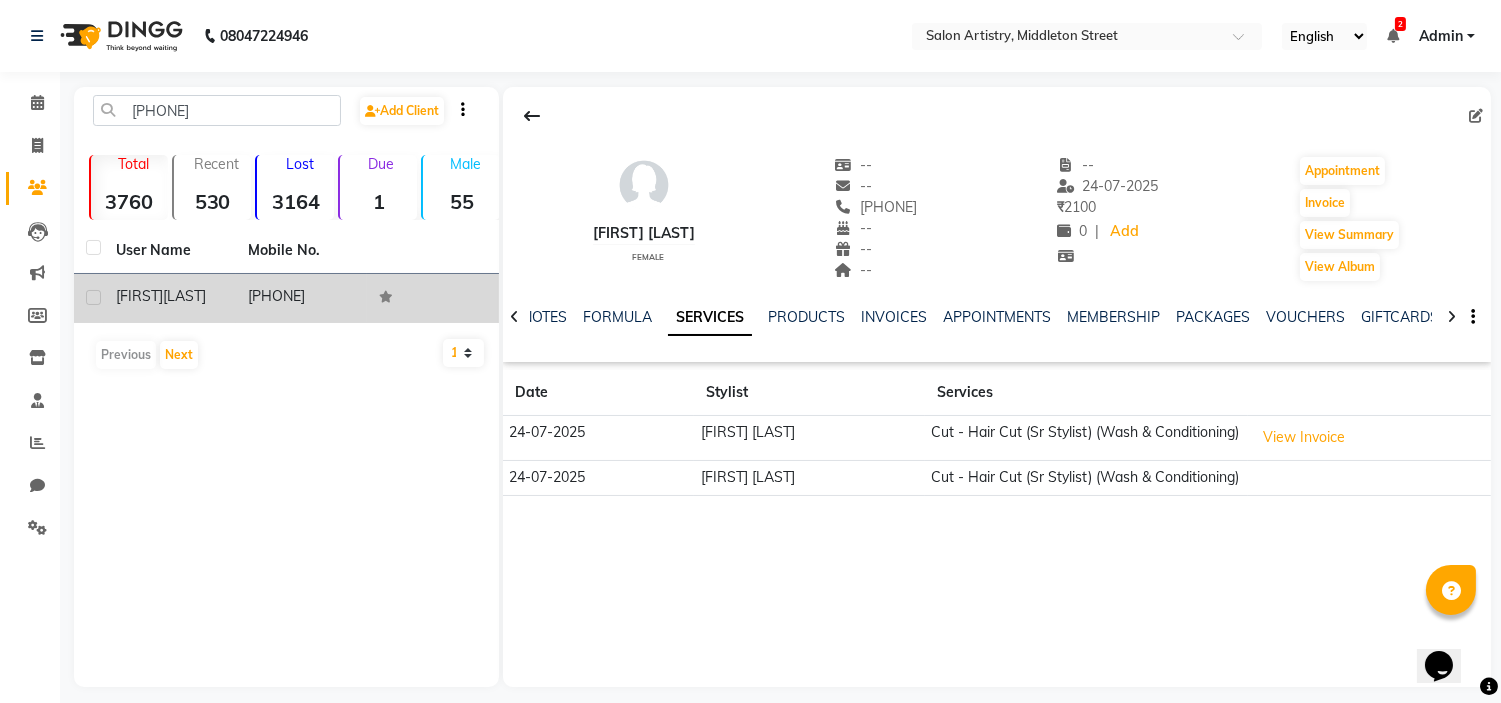 click on "[LAST]" 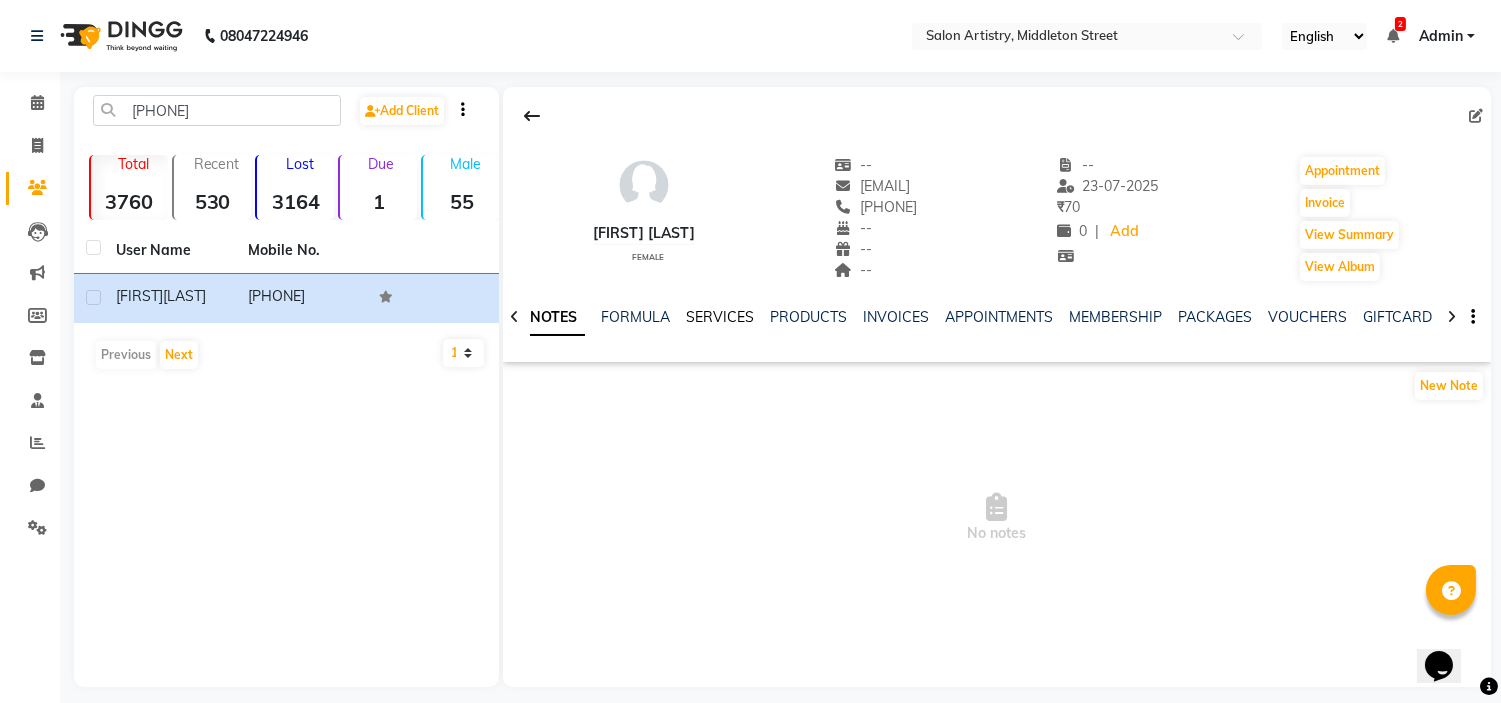 click on "SERVICES" 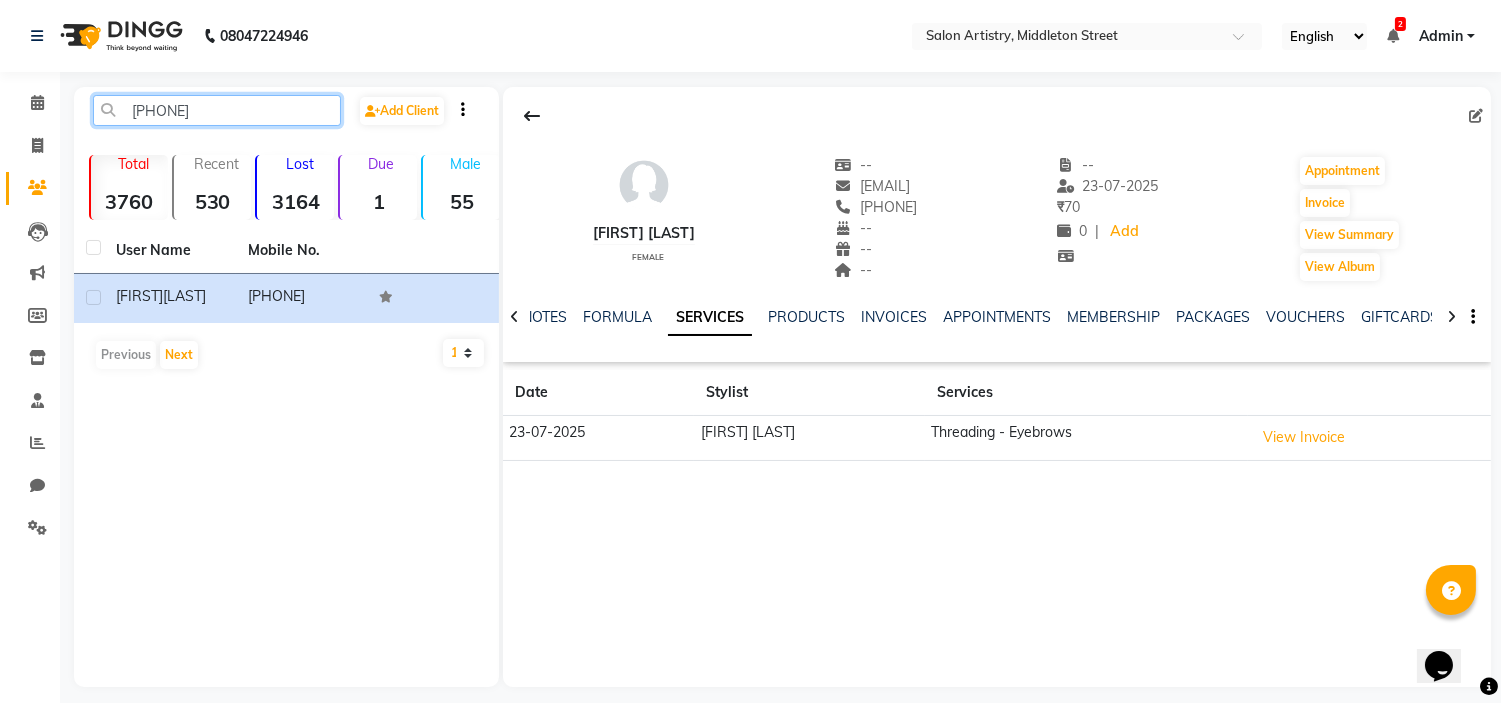 click on "[PHONE]" 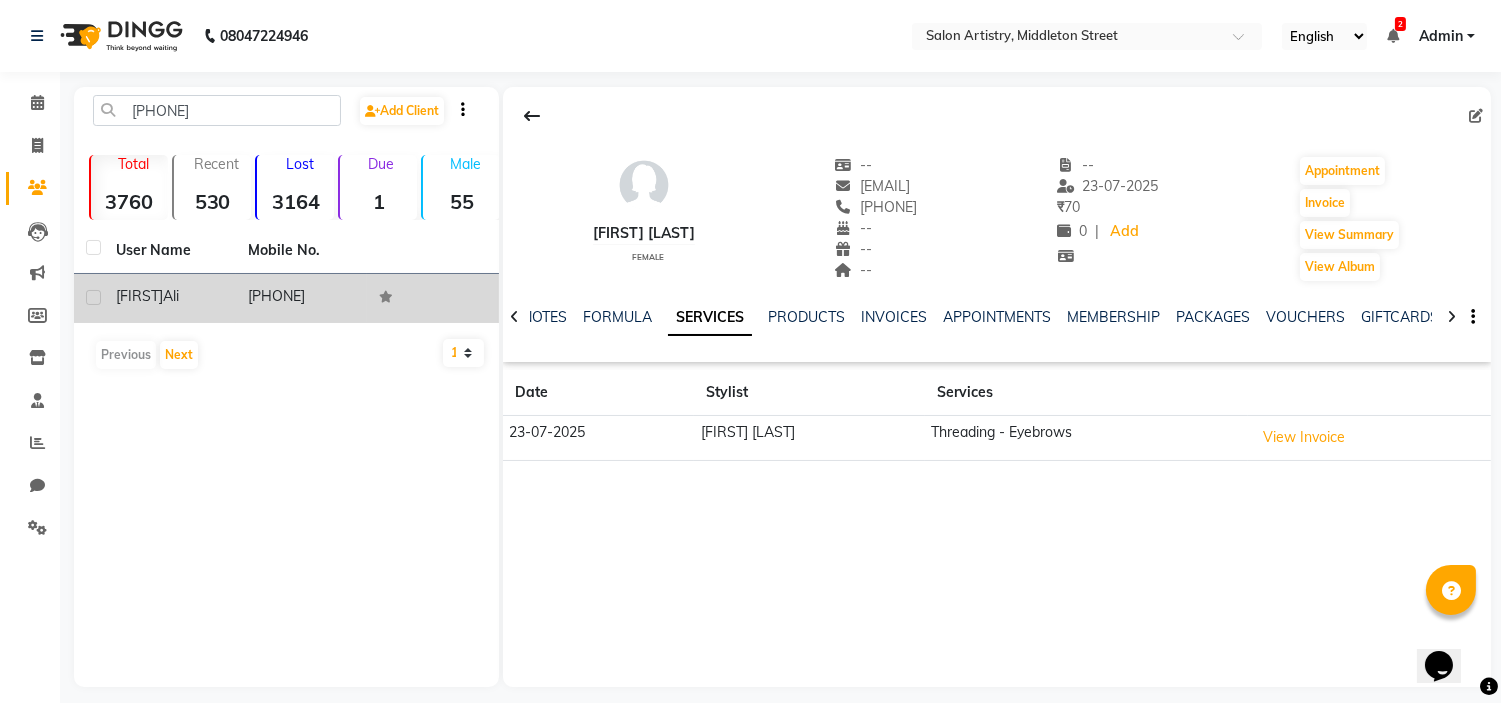 click on "[FIRST]" 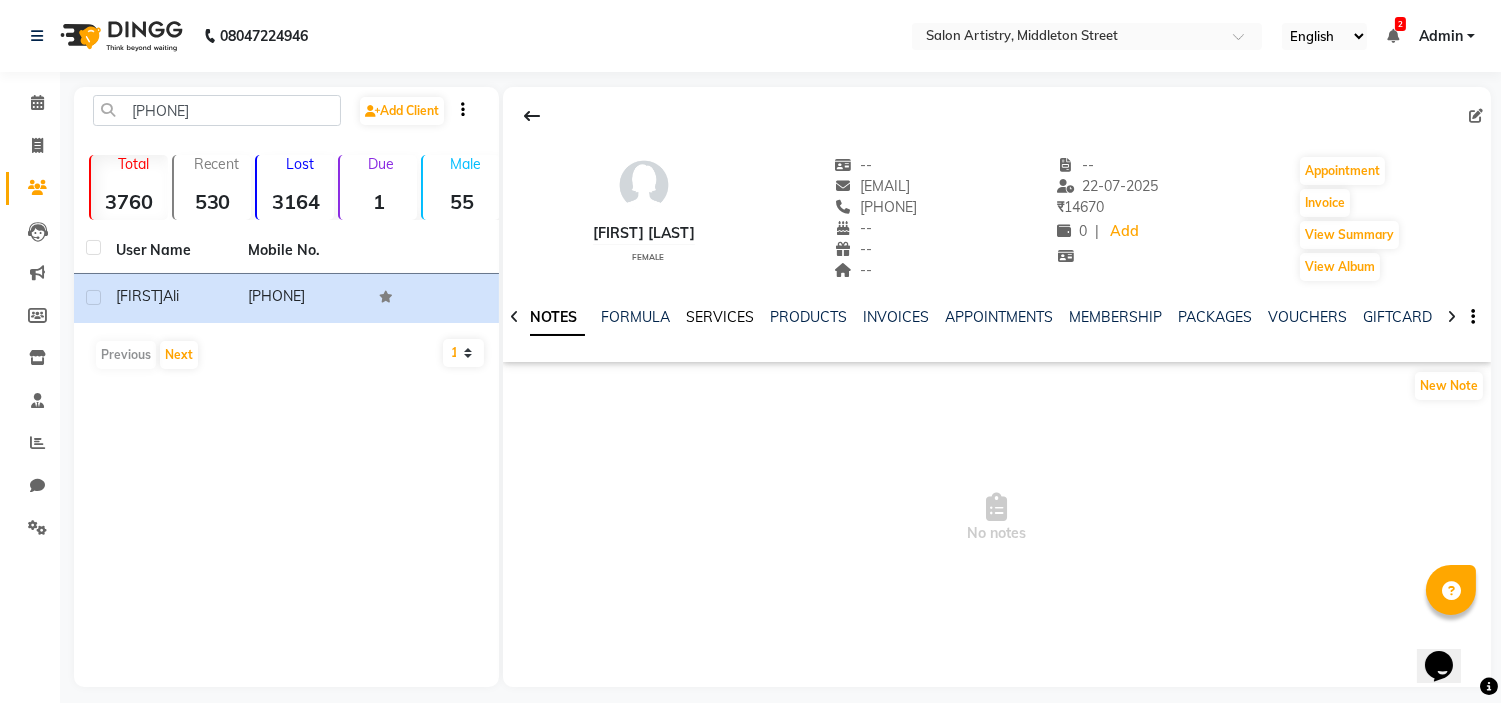 click on "SERVICES" 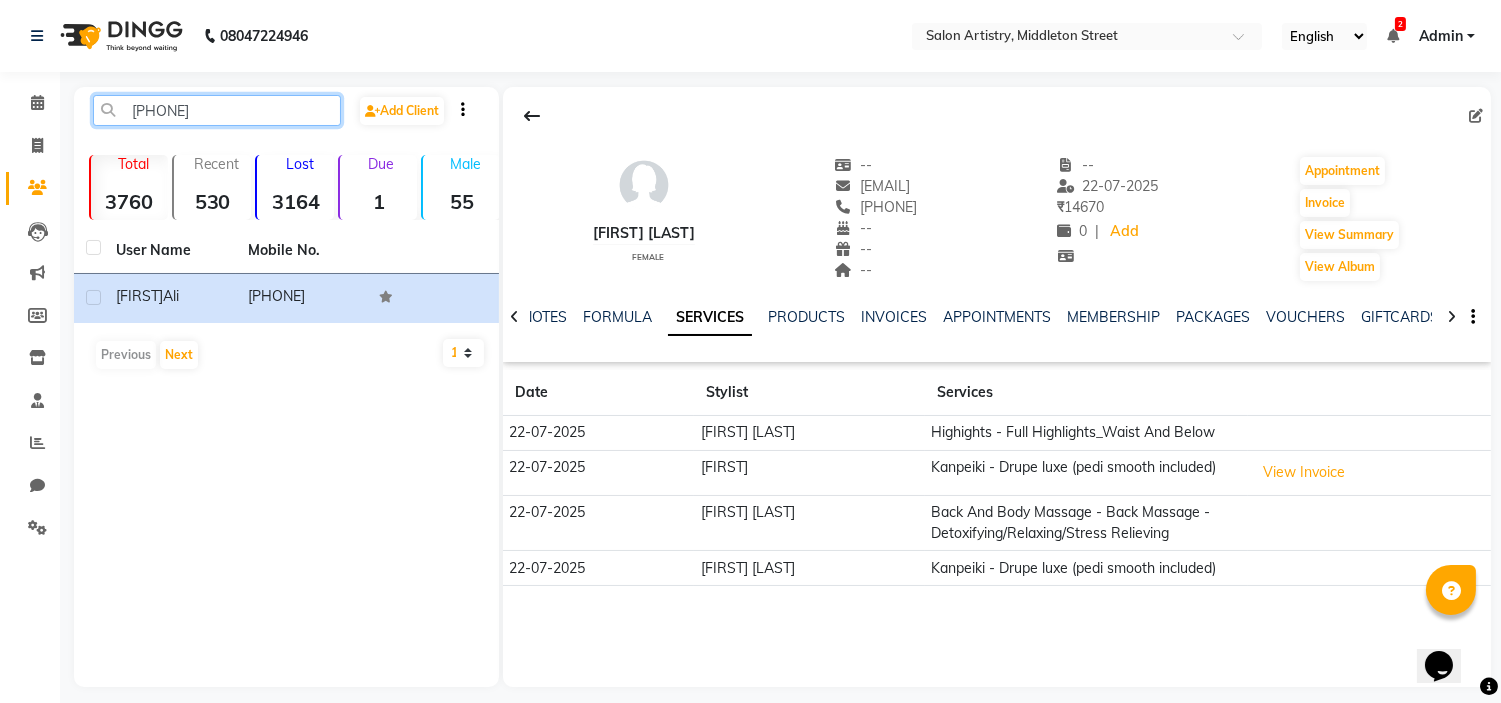 click on "[PHONE]" 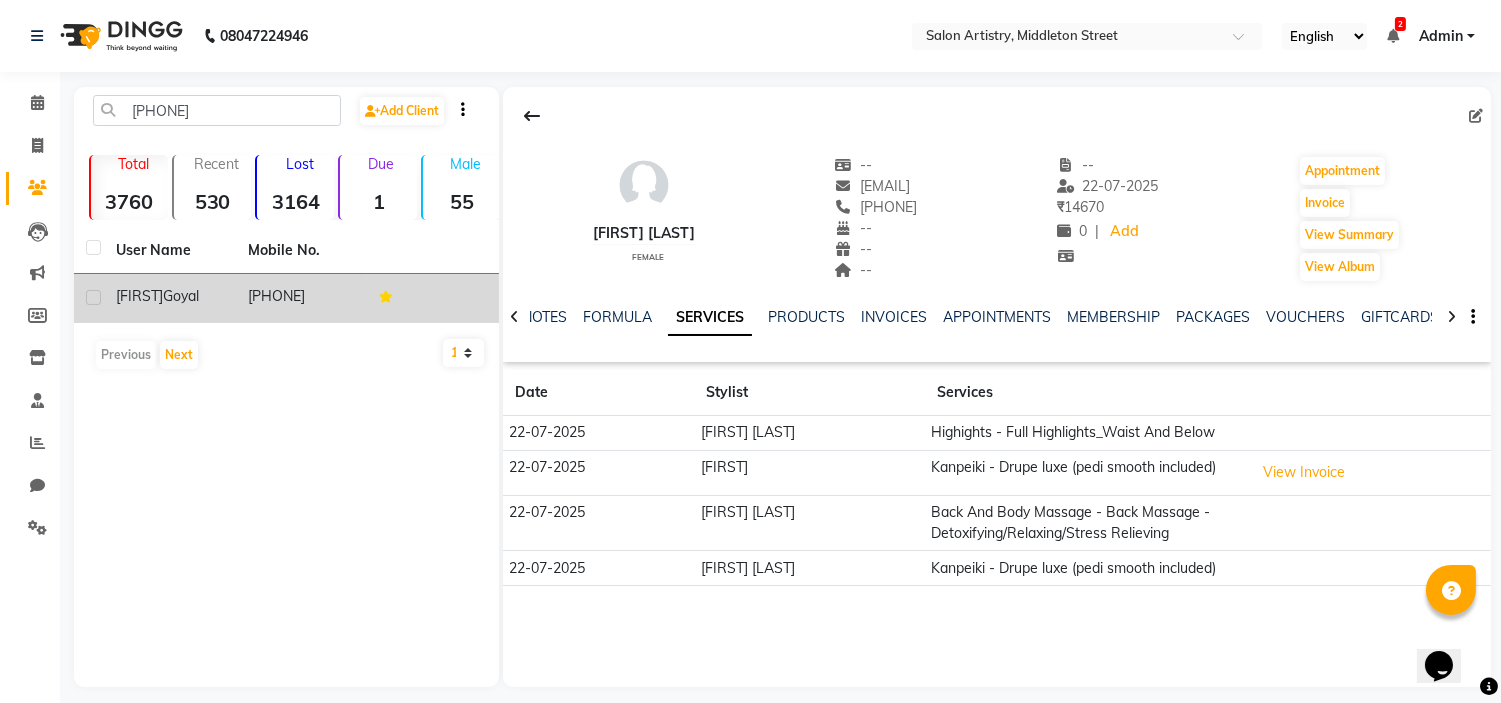 click on "Goyal" 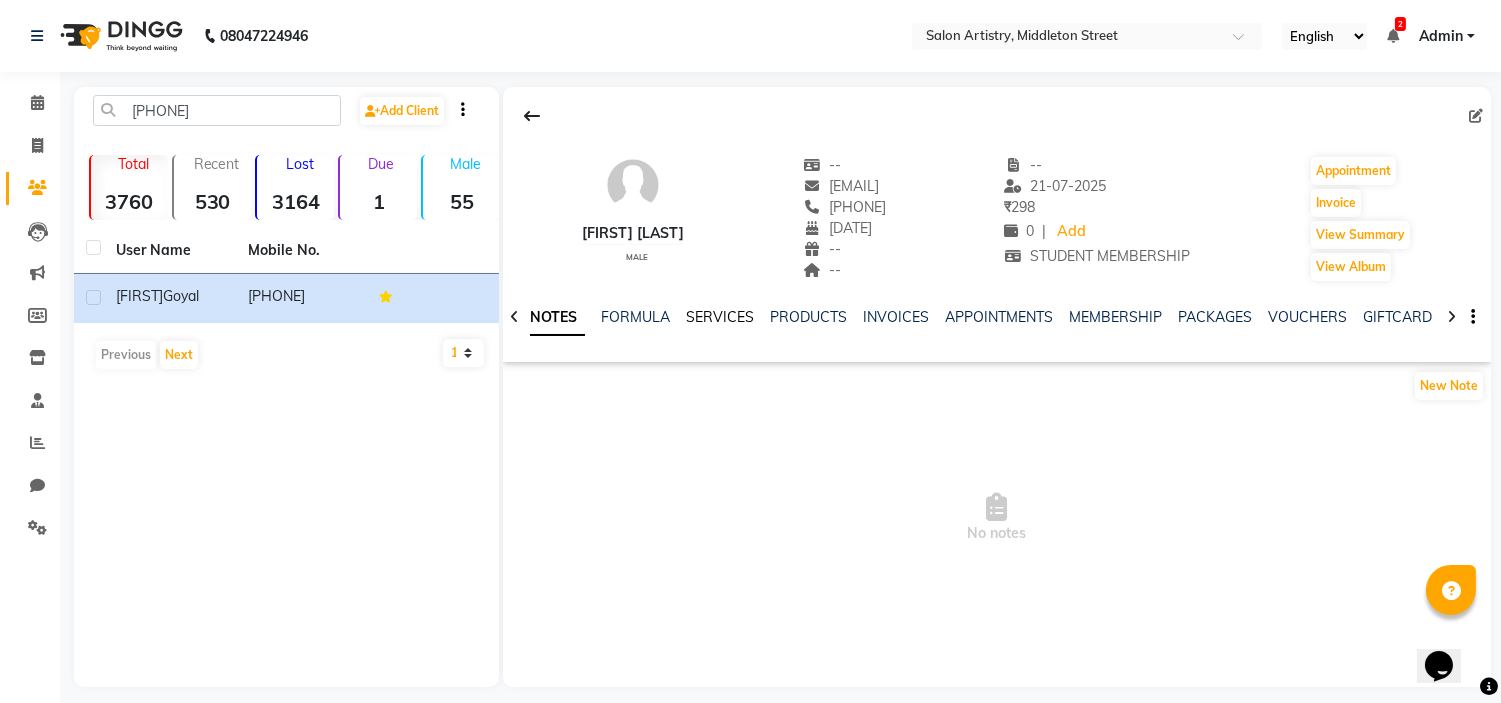 click on "SERVICES" 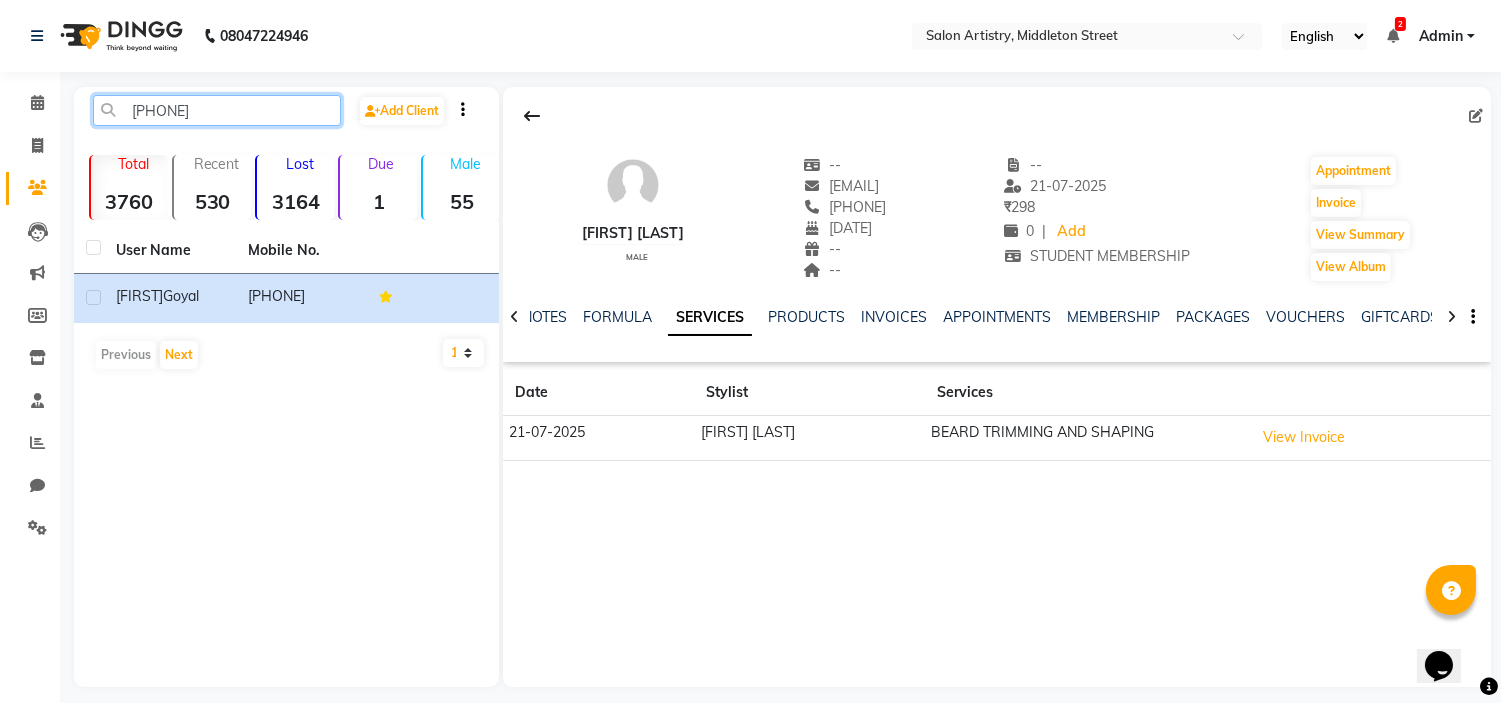 click on "[PHONE]" 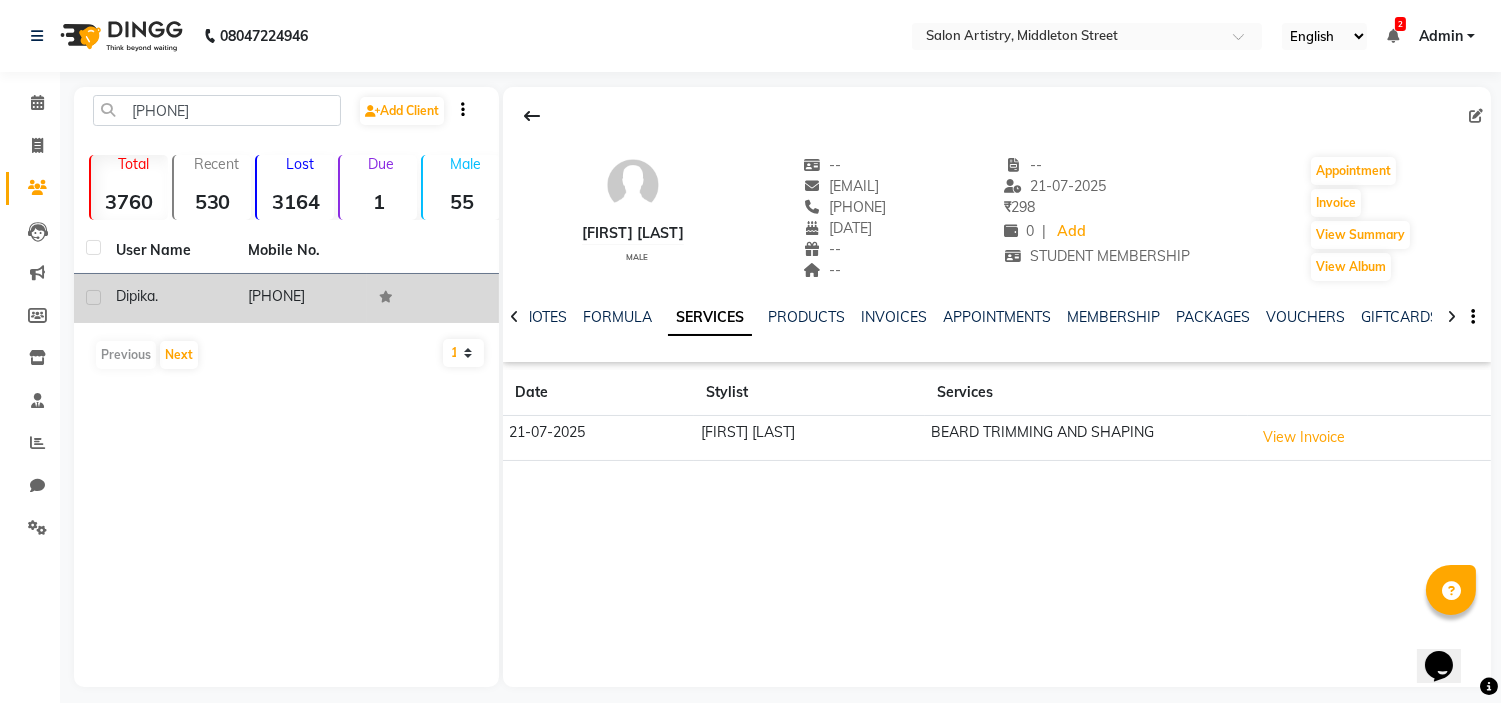 click on "[FIRST] ." 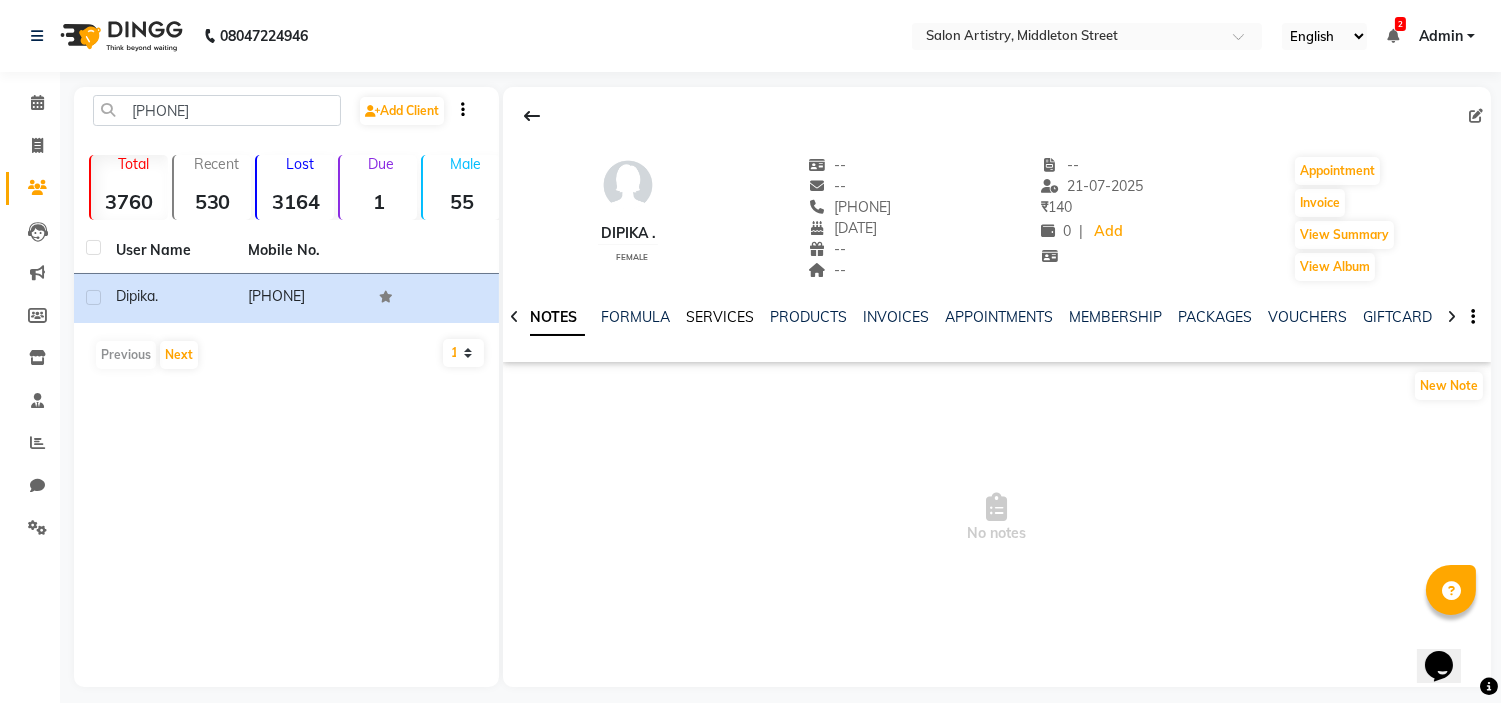 click on "SERVICES" 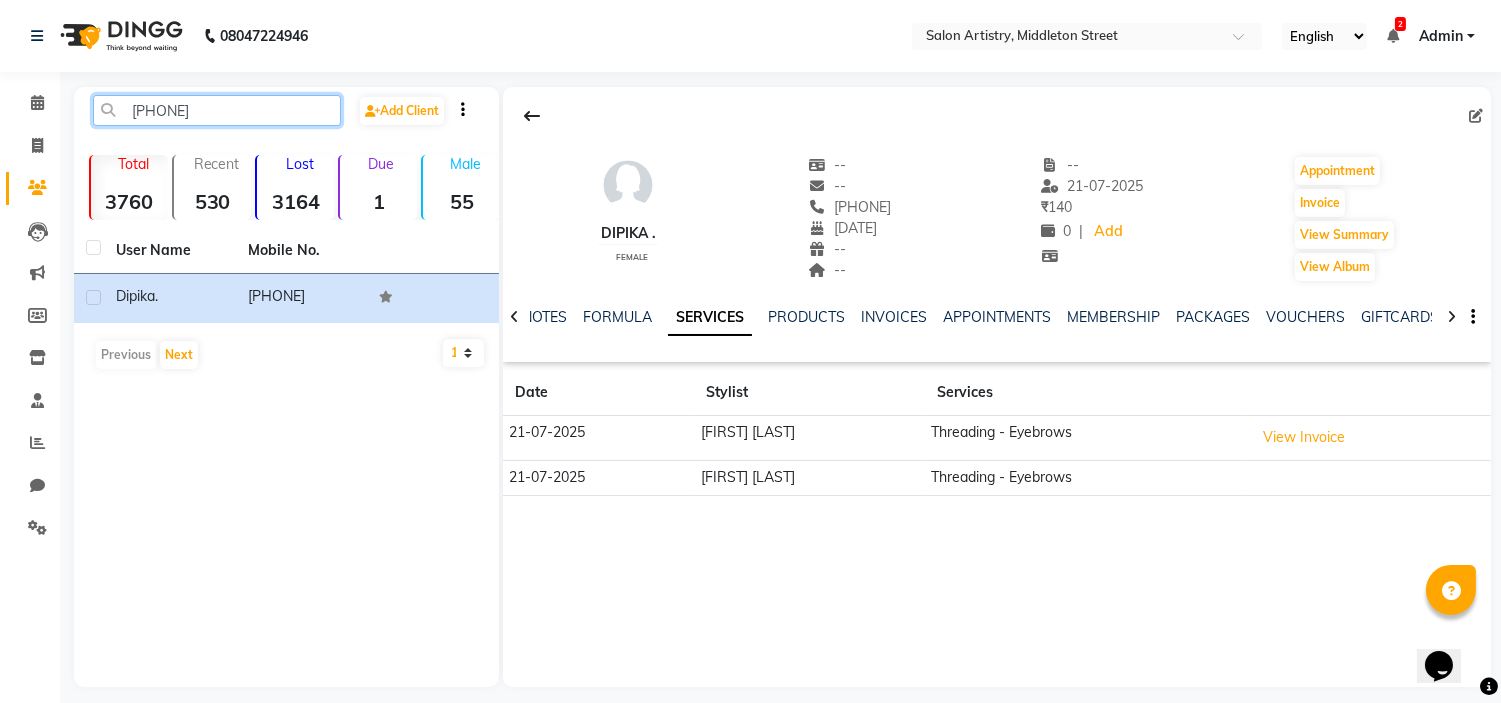 click on "[PHONE]" 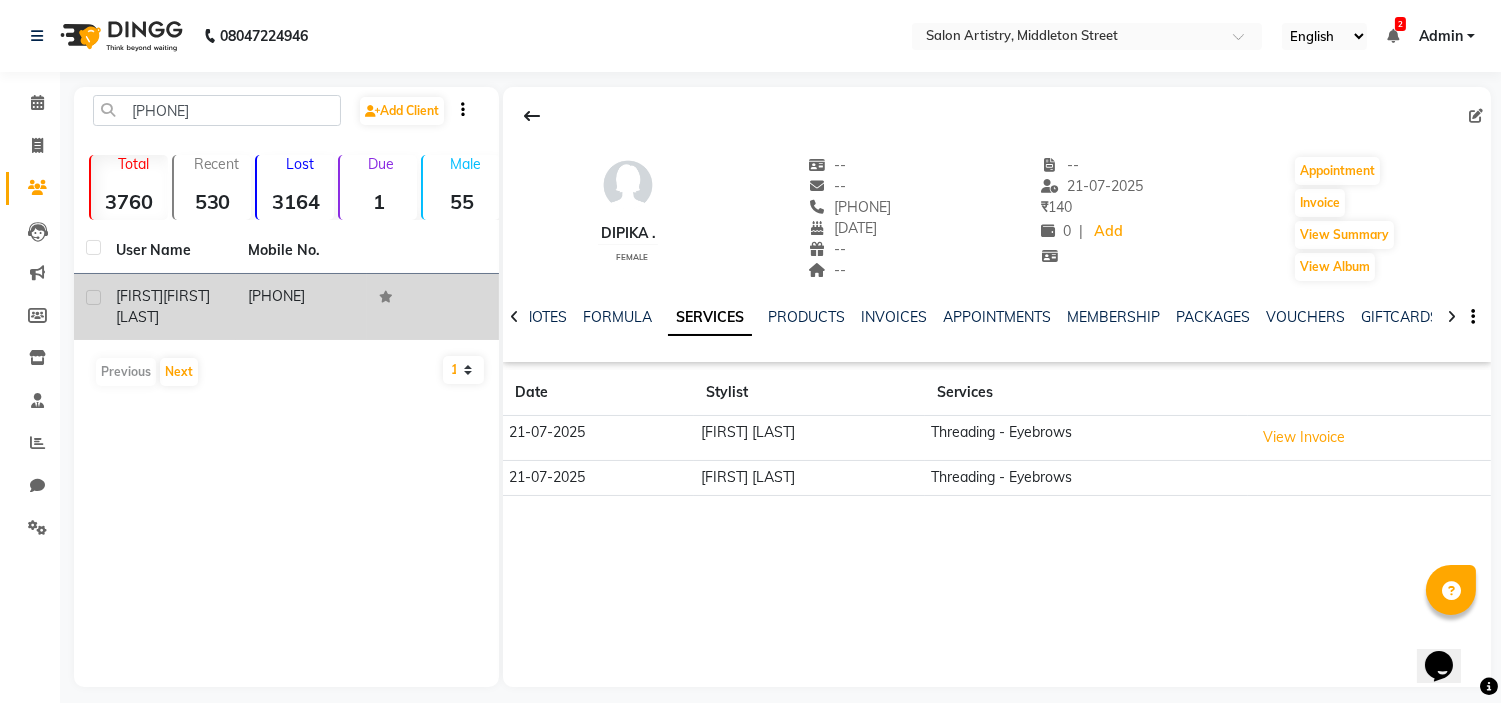 click on "[FIRST] [LAST]" 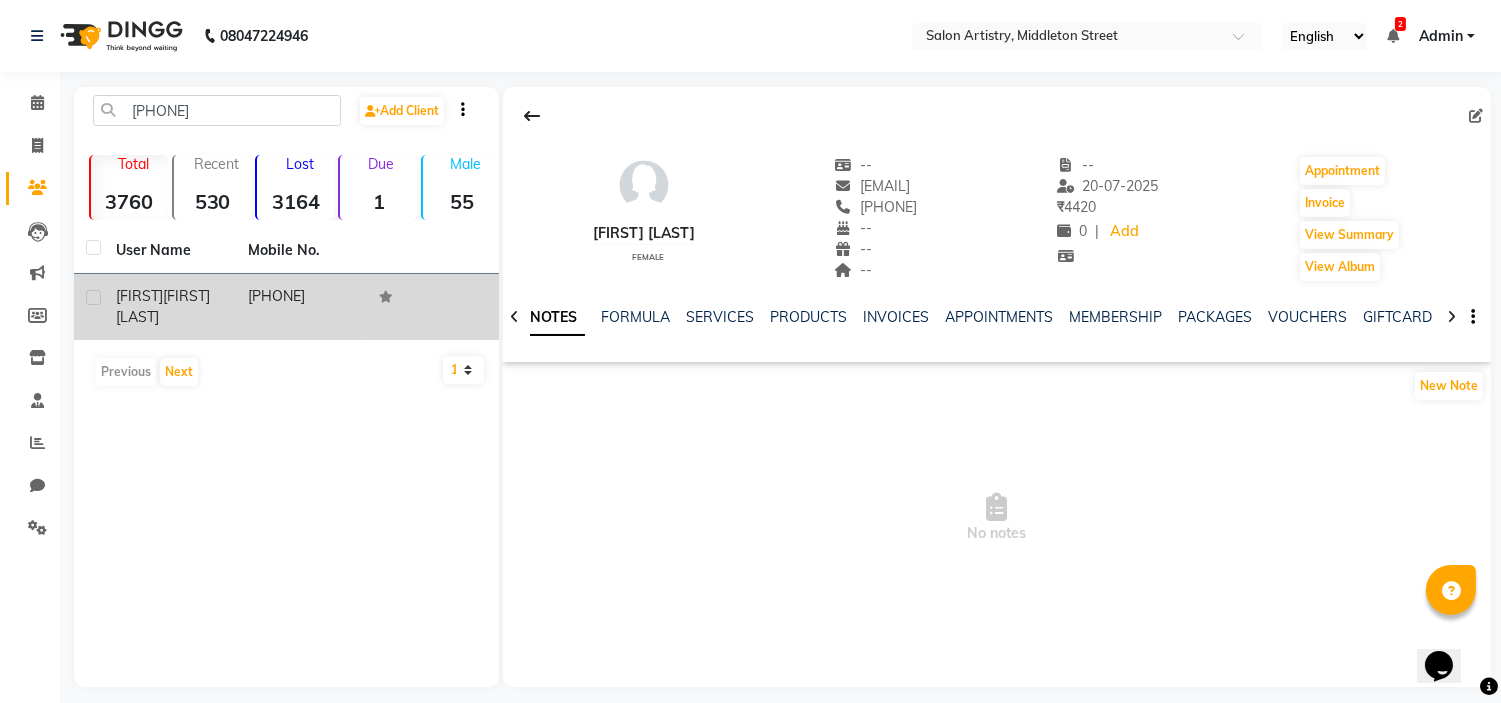 click on "[FIRST]" 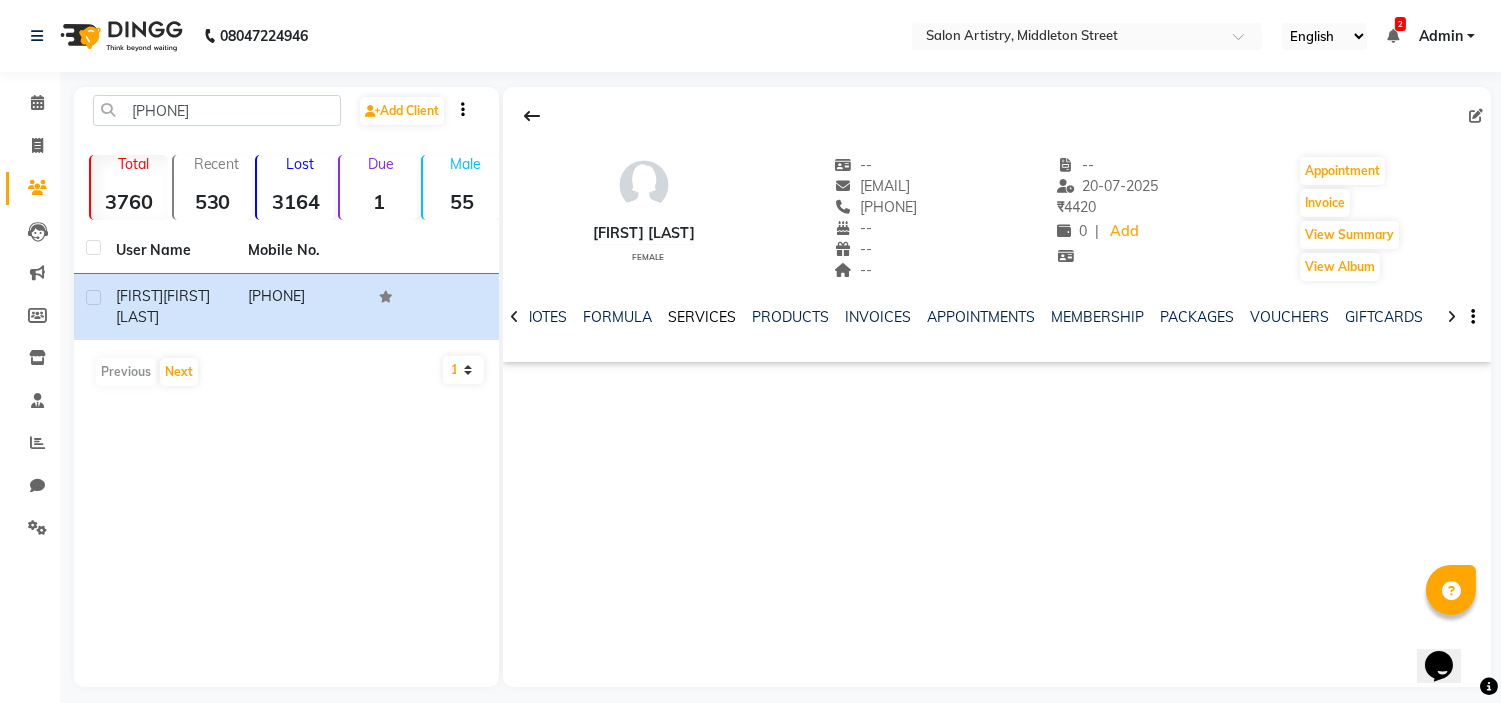click on "SERVICES" 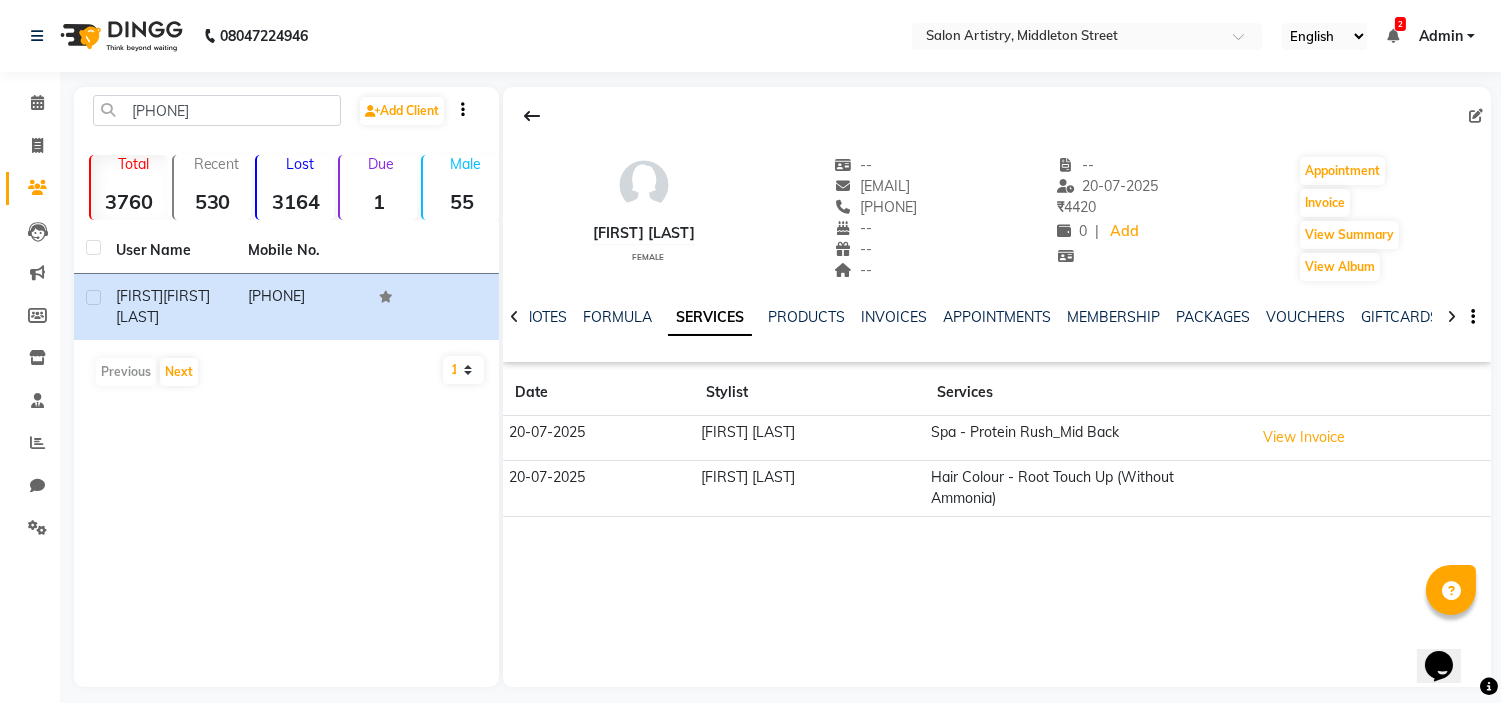 drag, startPoint x: 246, startPoint y: 126, endPoint x: 271, endPoint y: 110, distance: 29.681644 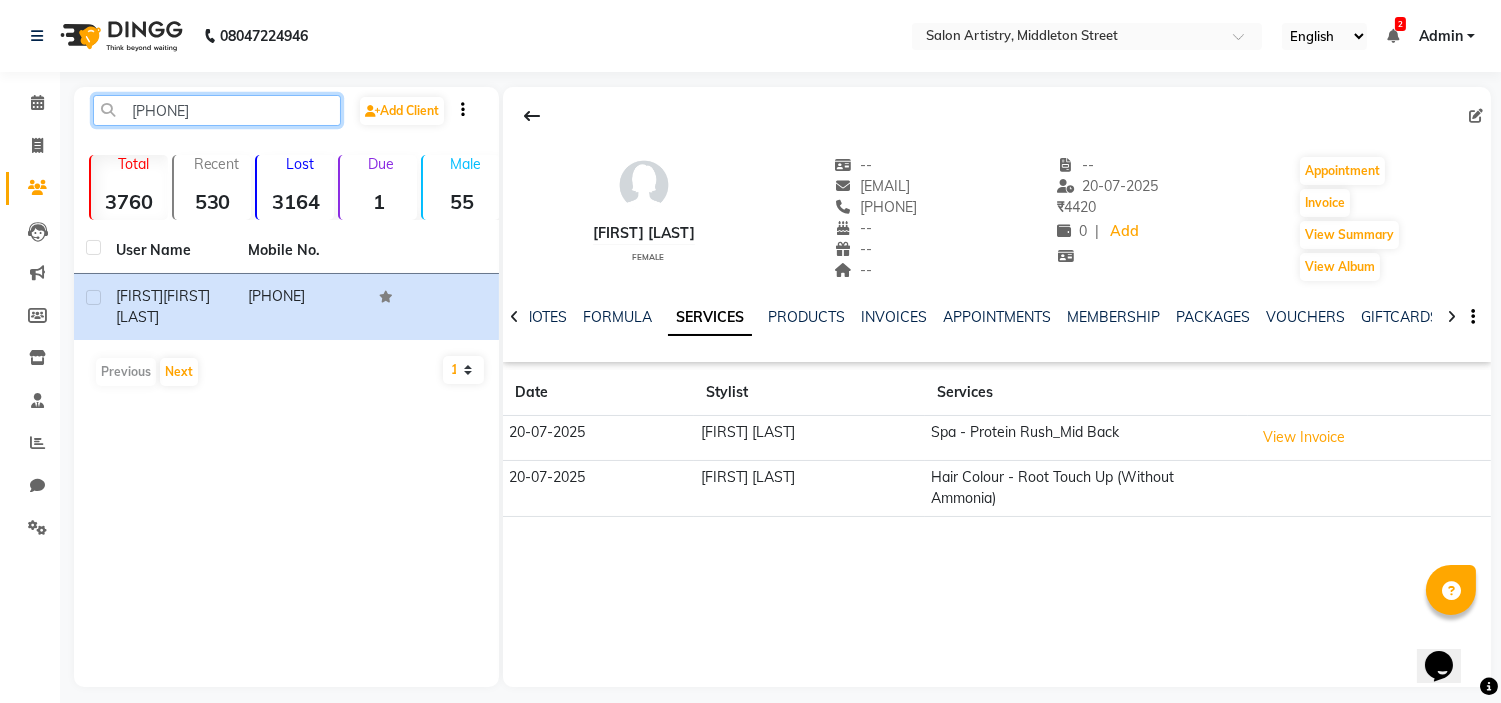 click on "[PHONE]" 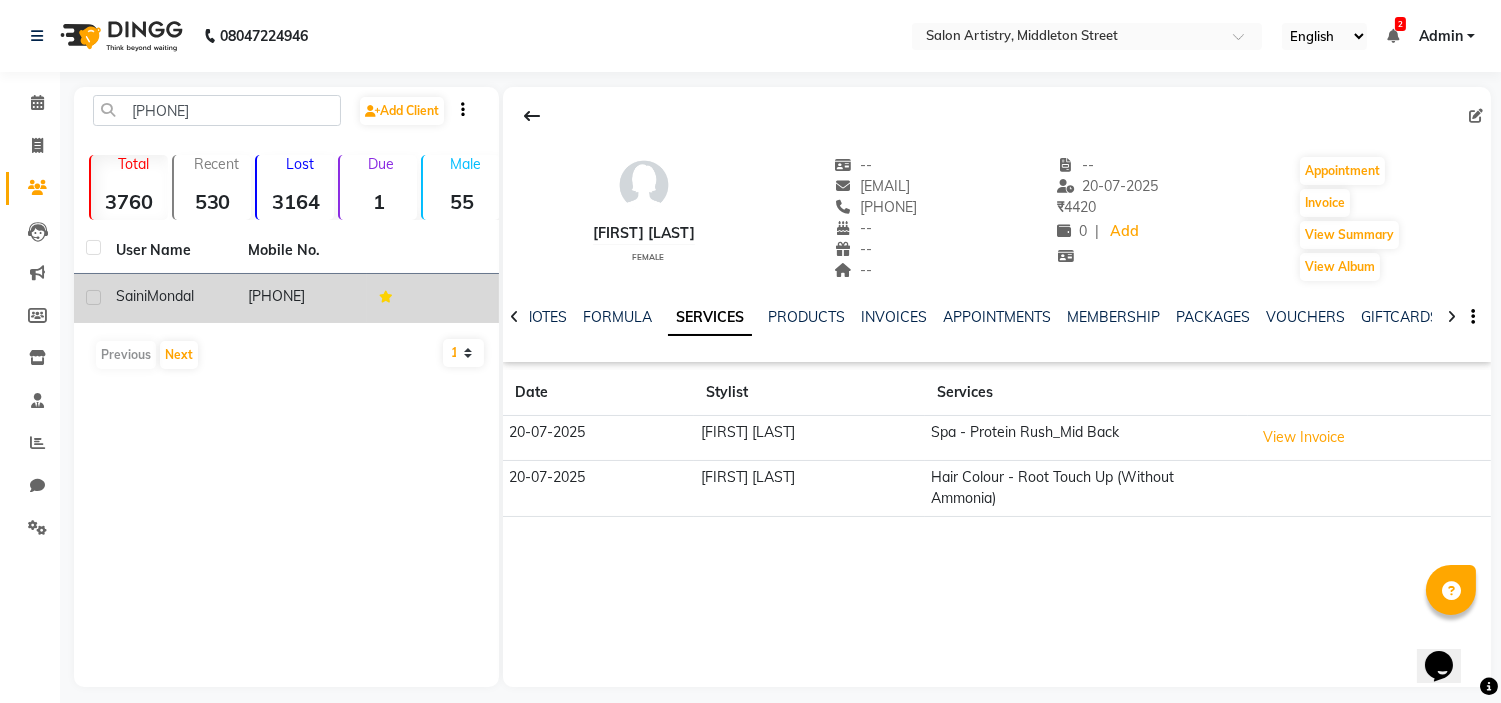 click on "Mondal" 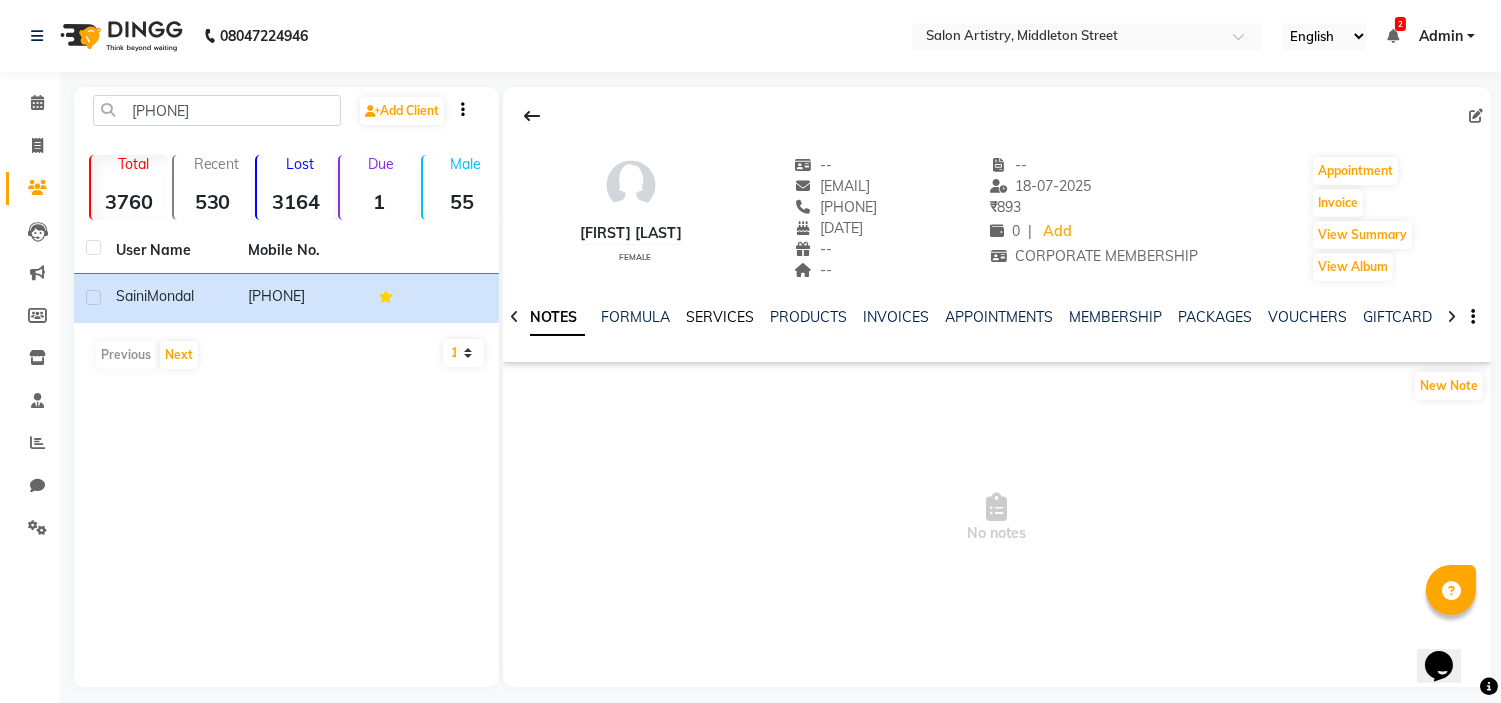 click on "SERVICES" 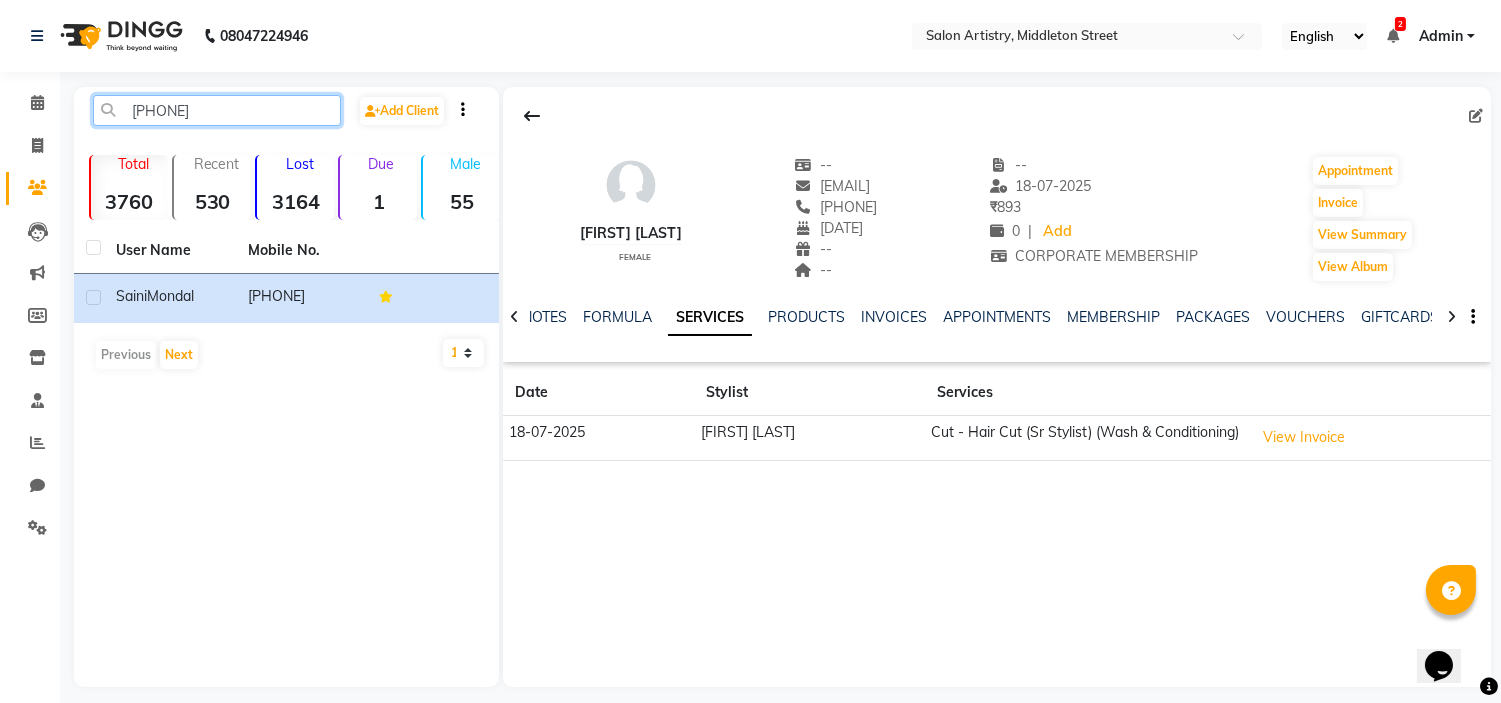 click on "[PHONE]" 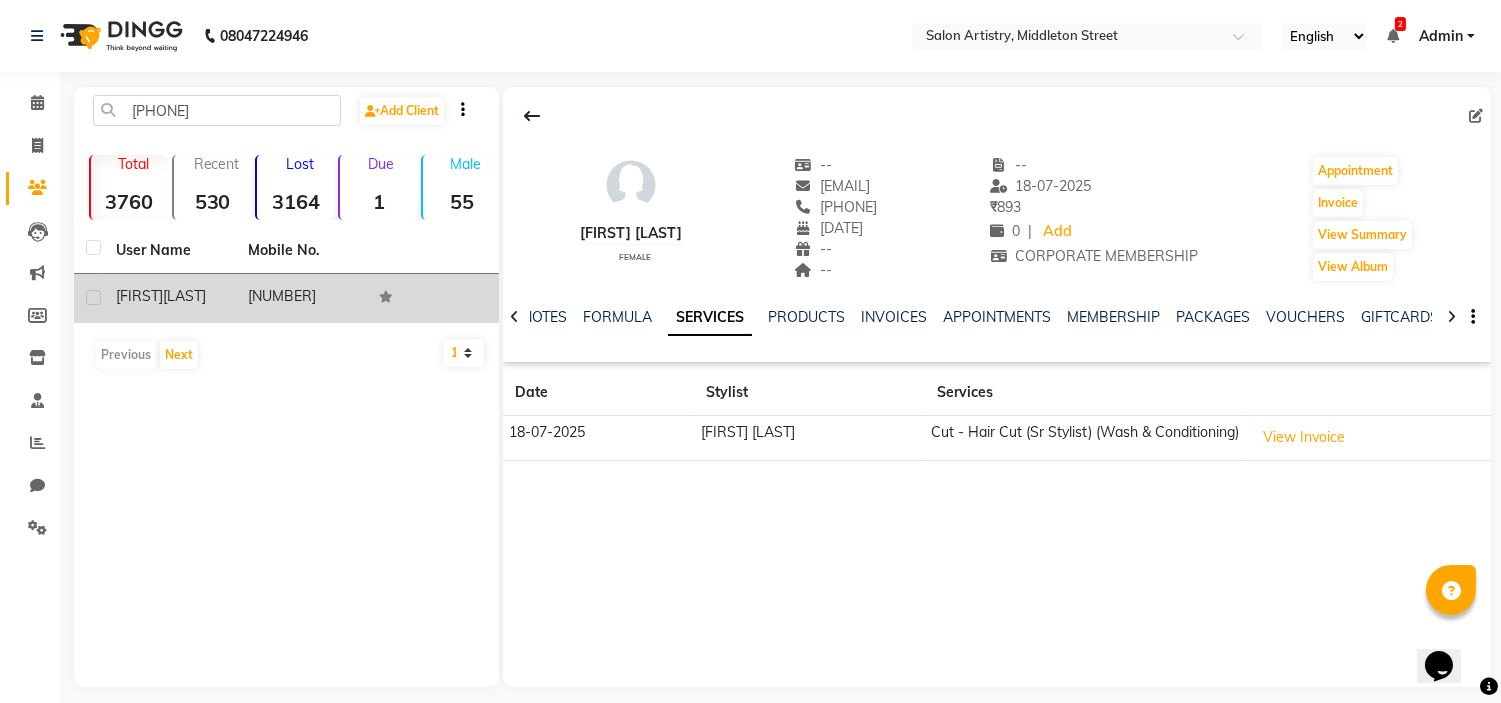 click on "[FIRST]" 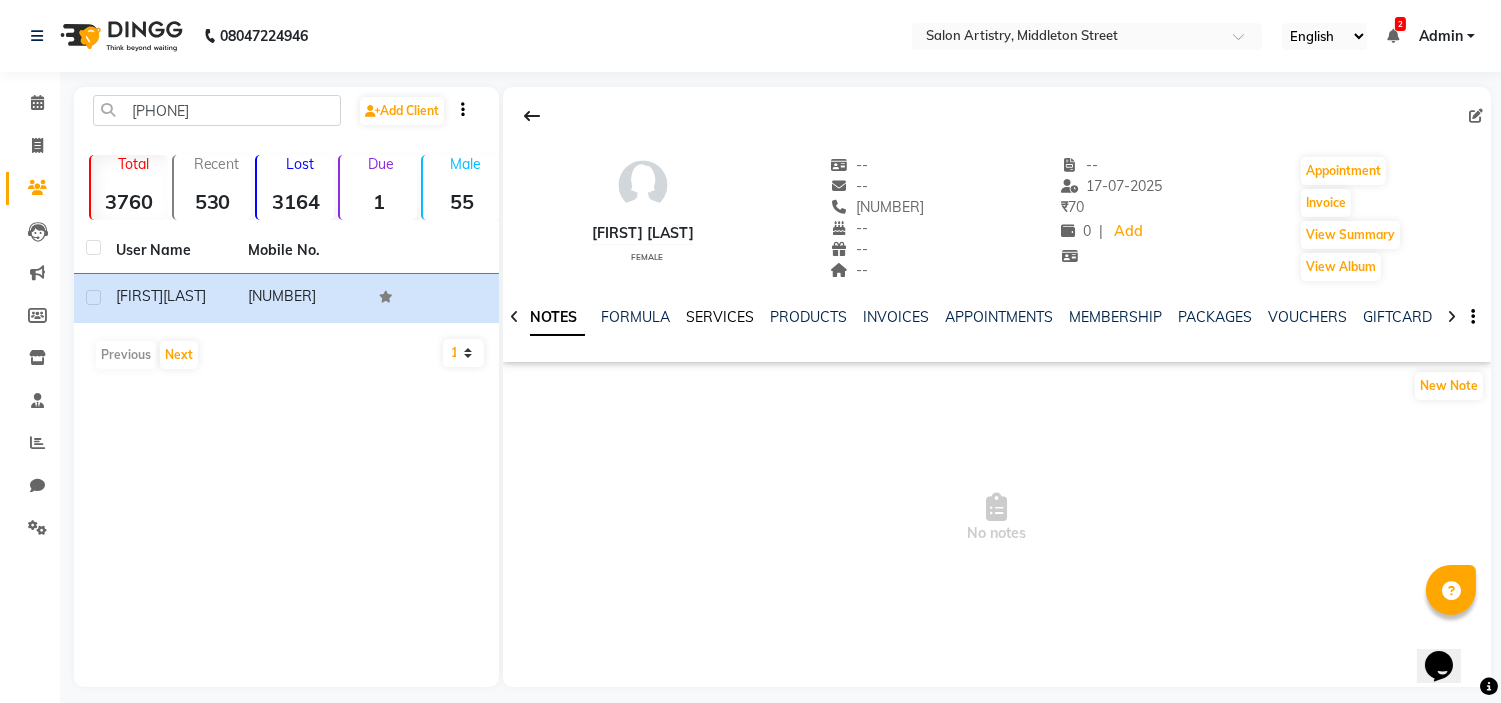 click on "SERVICES" 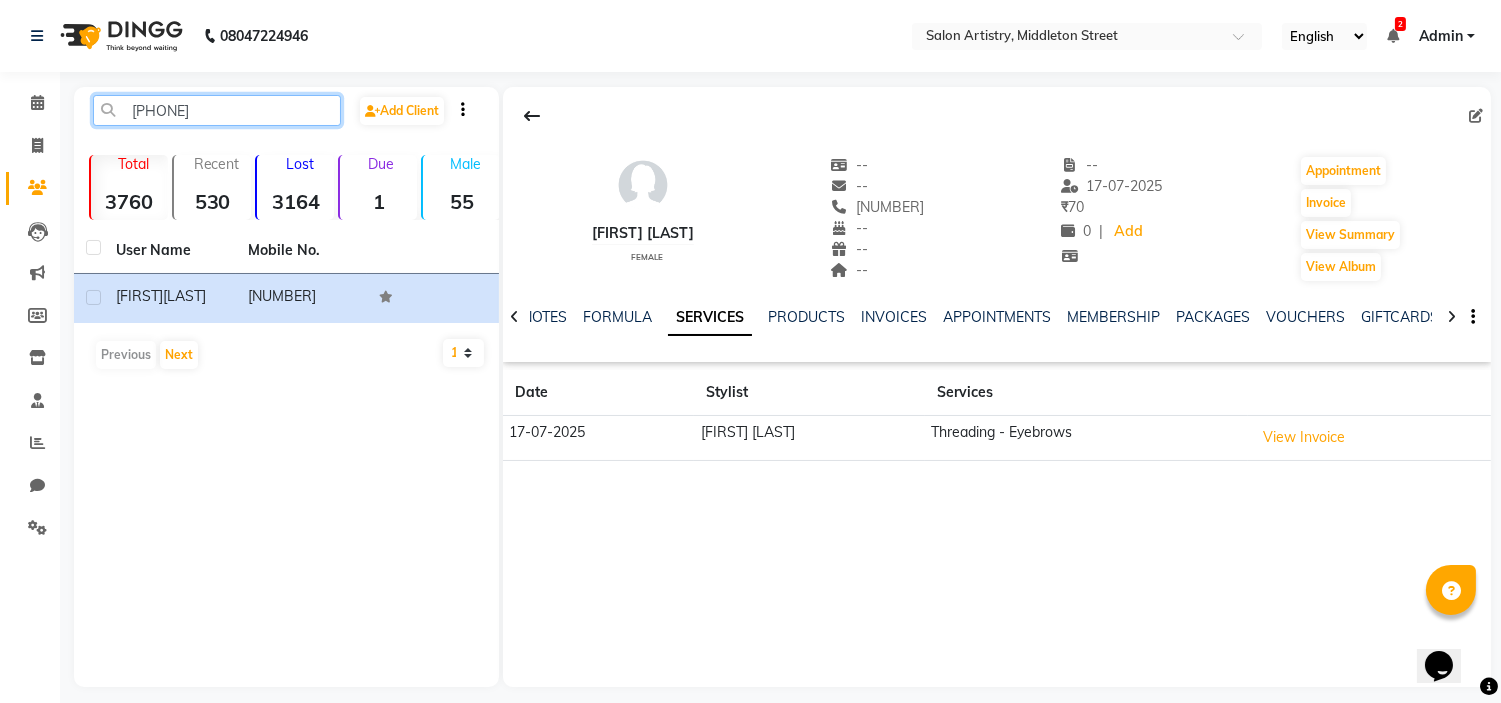 click on "[PHONE]" 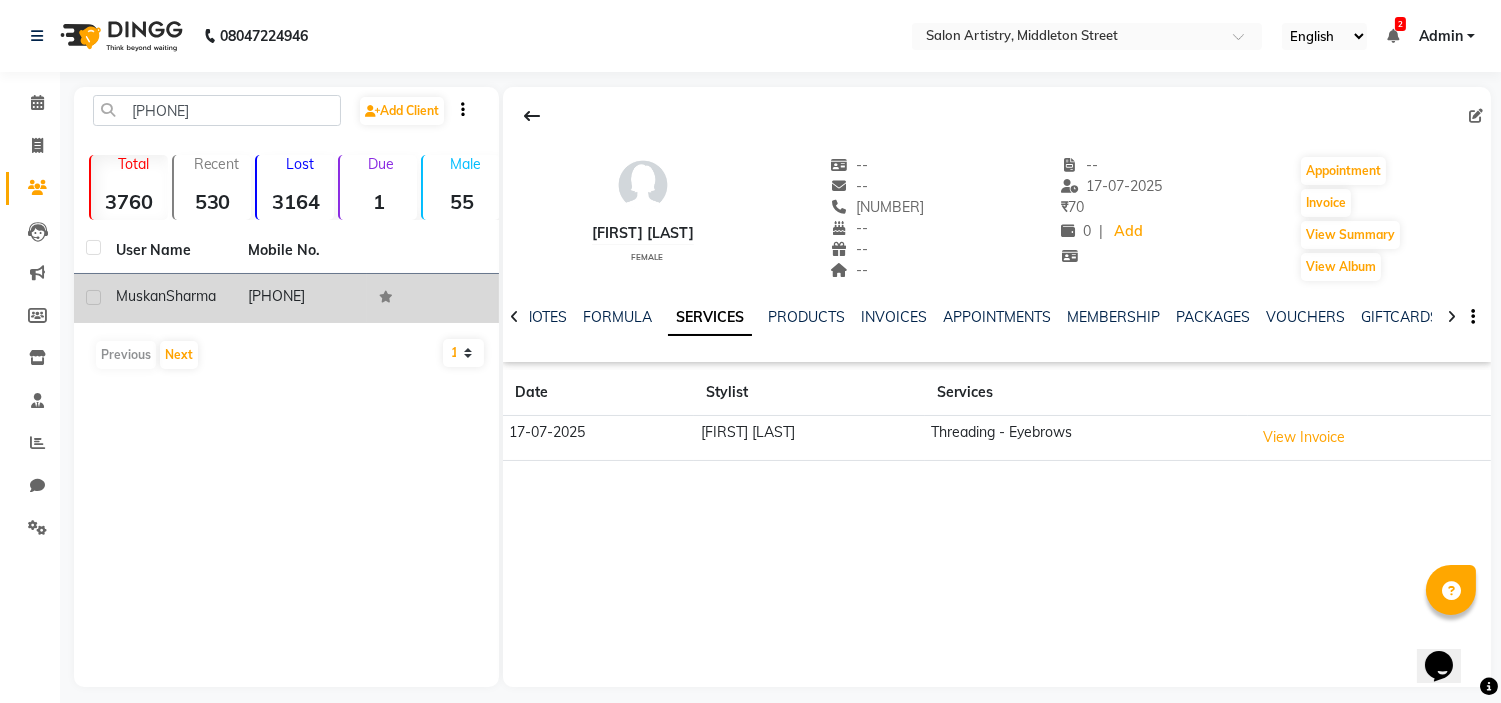 click on "Sharma" 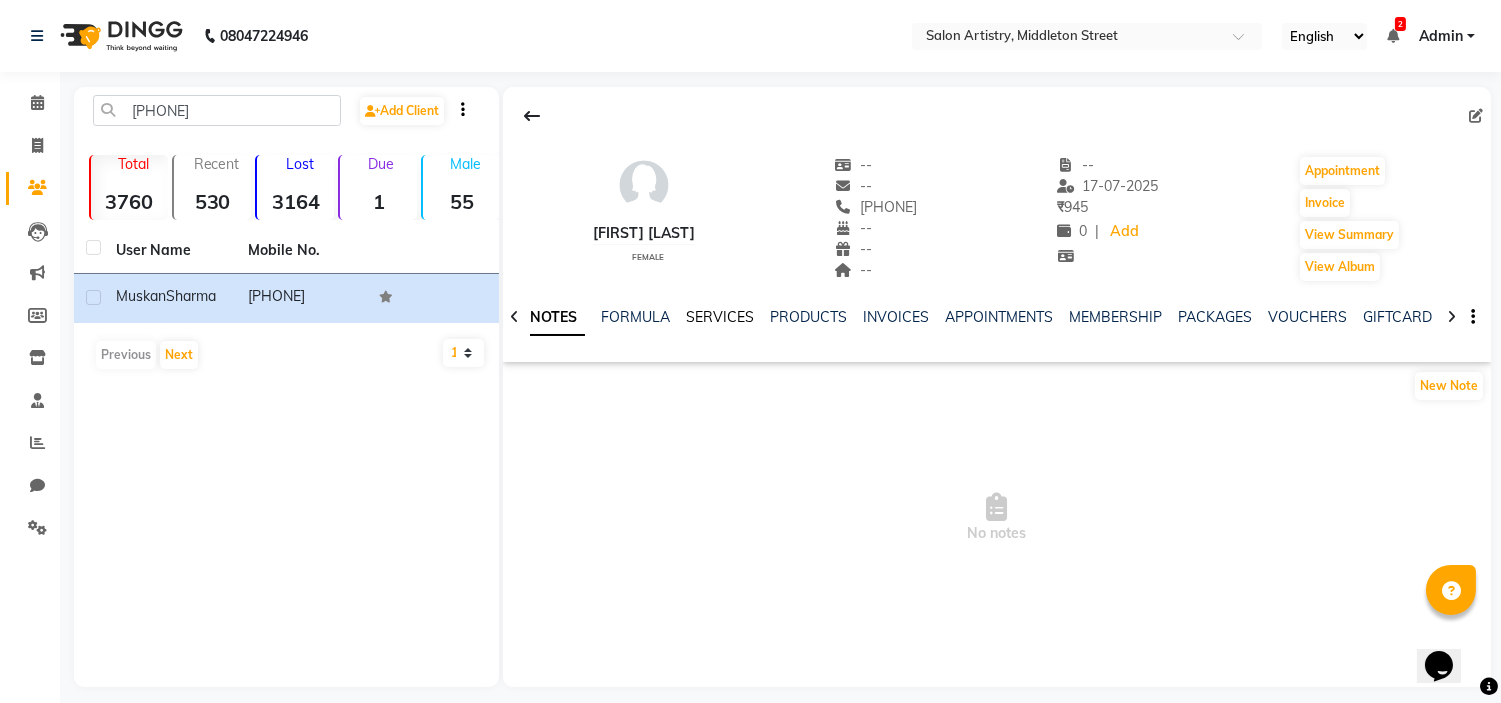 click on "SERVICES" 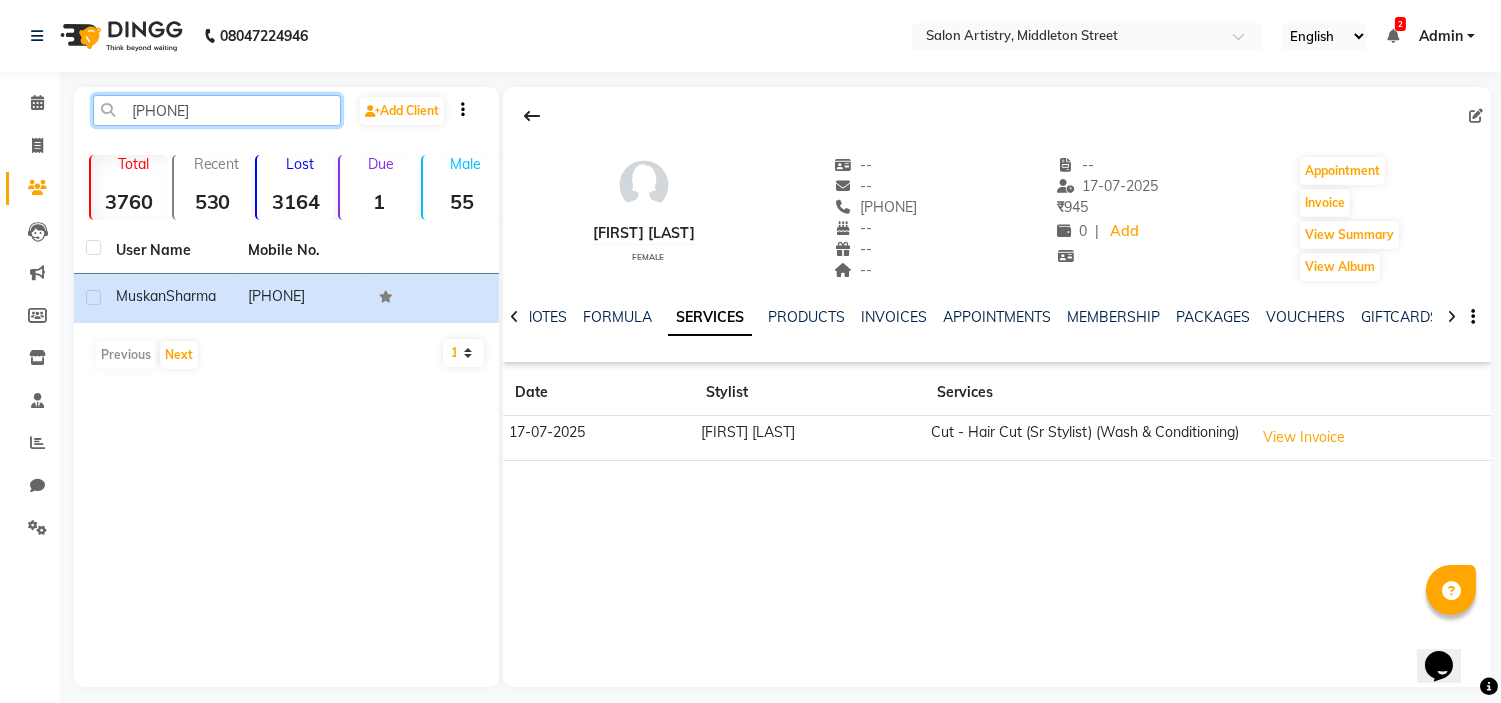 click on "[PHONE]" 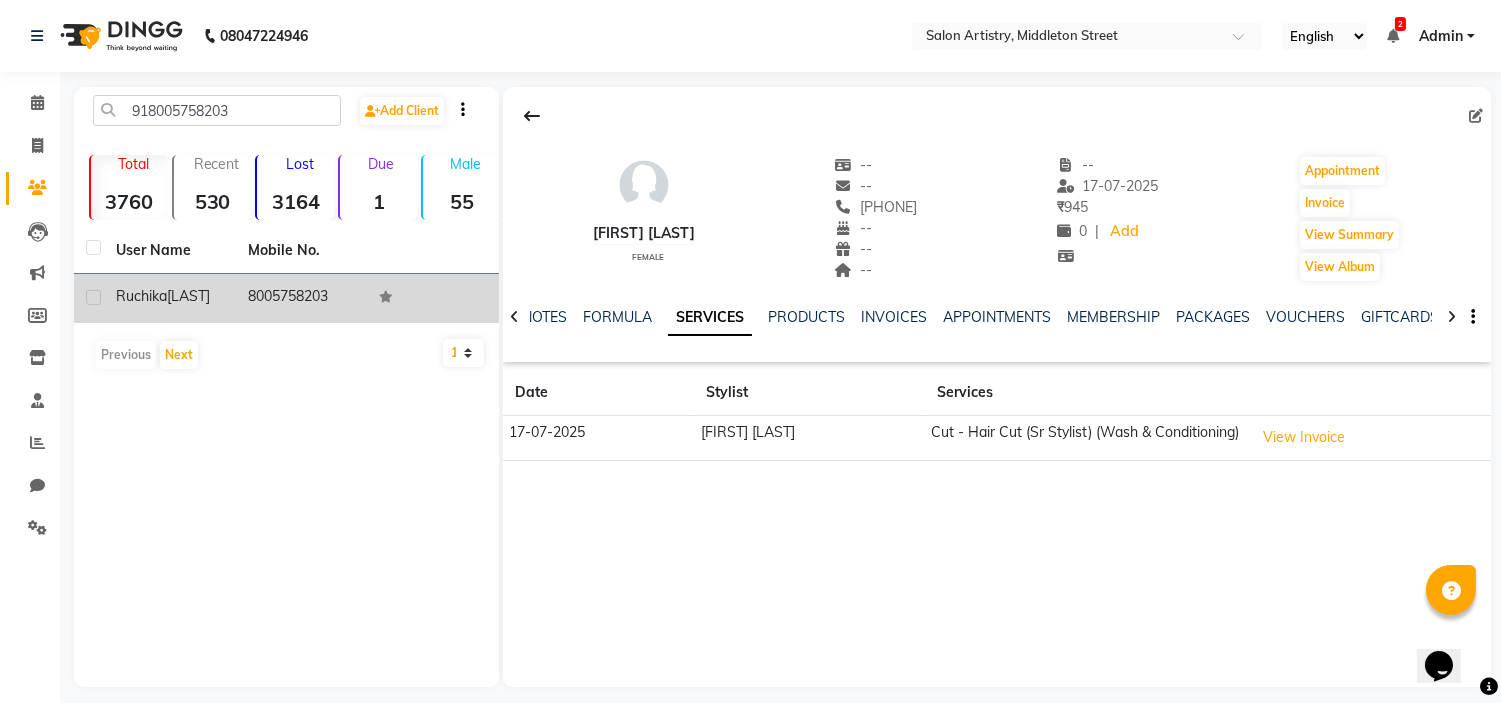 click on "Ruchika" 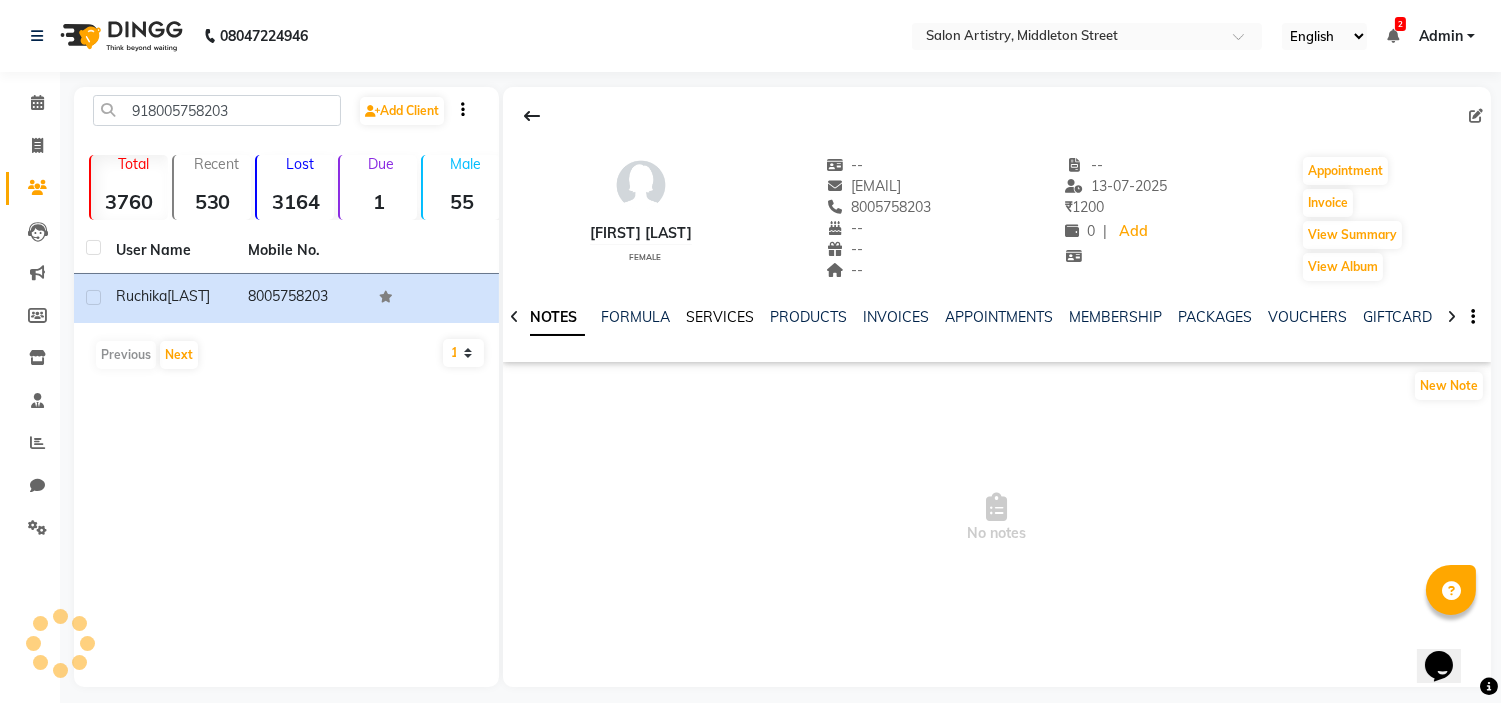 click on "SERVICES" 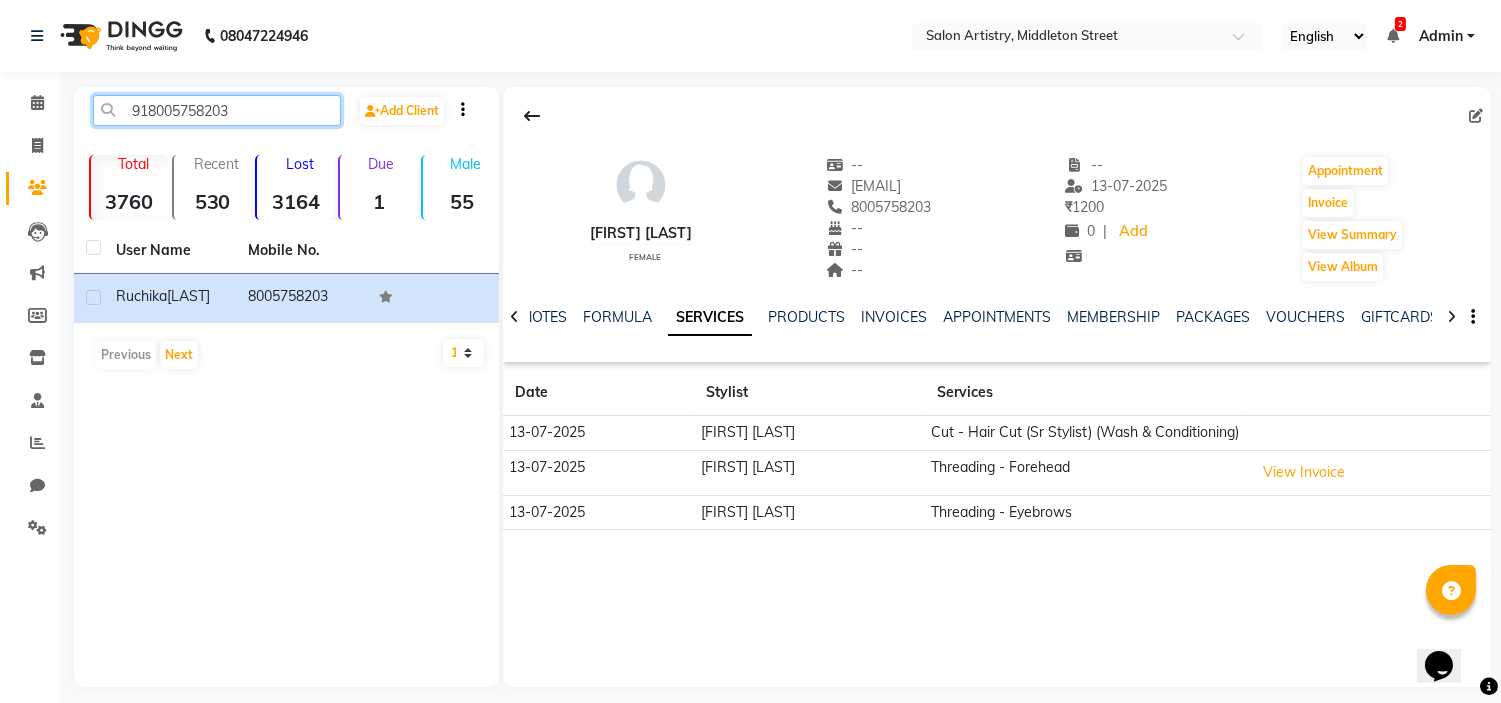 click on "918005758203" 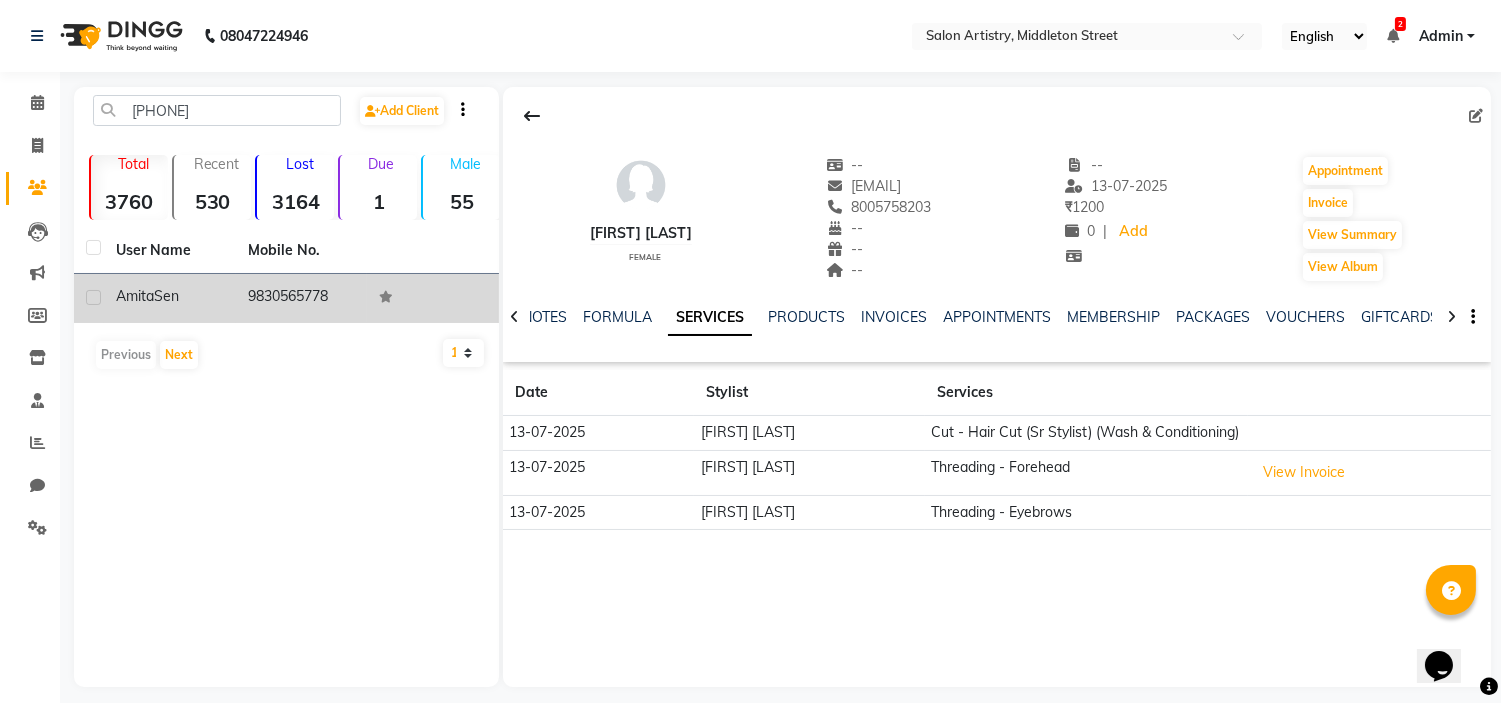 click on "[FIRST] [LAST]" 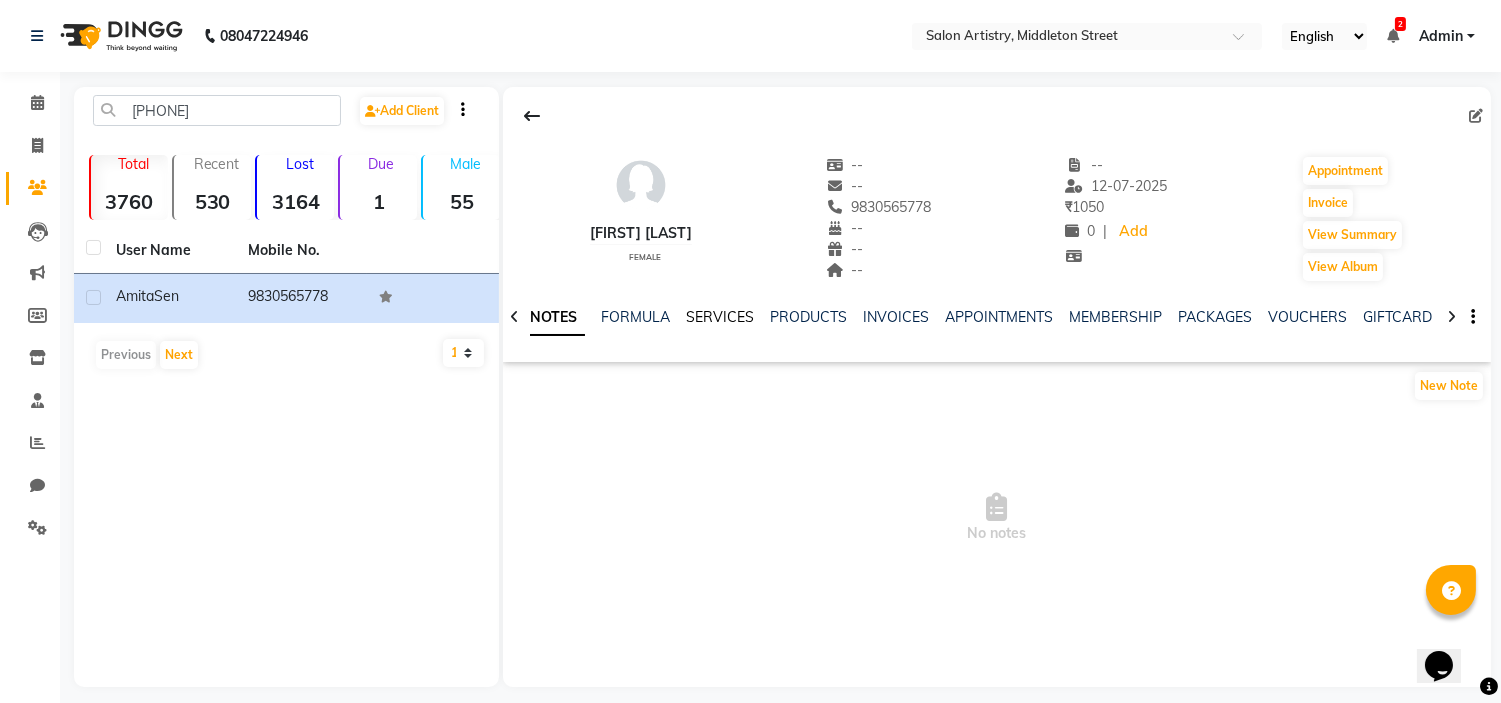 click on "SERVICES" 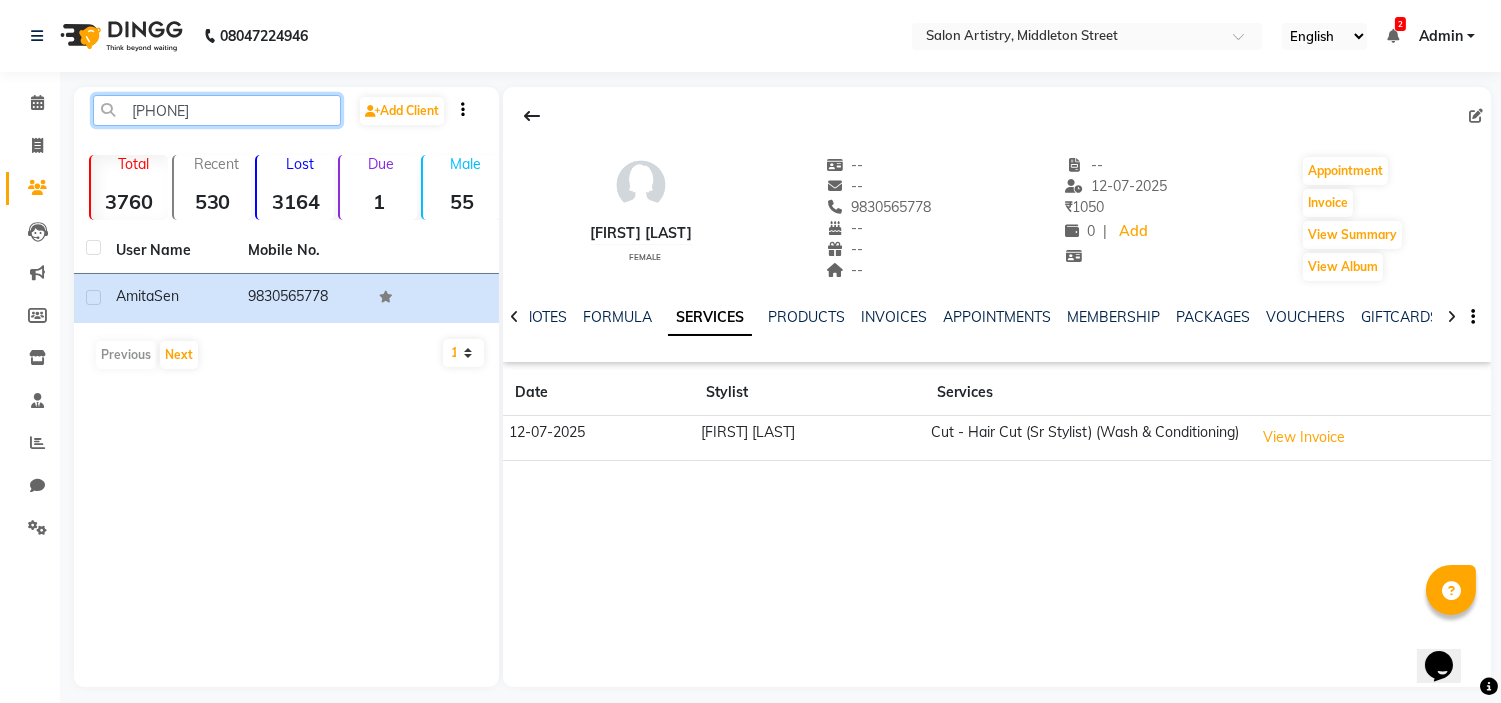 click on "[PHONE]" 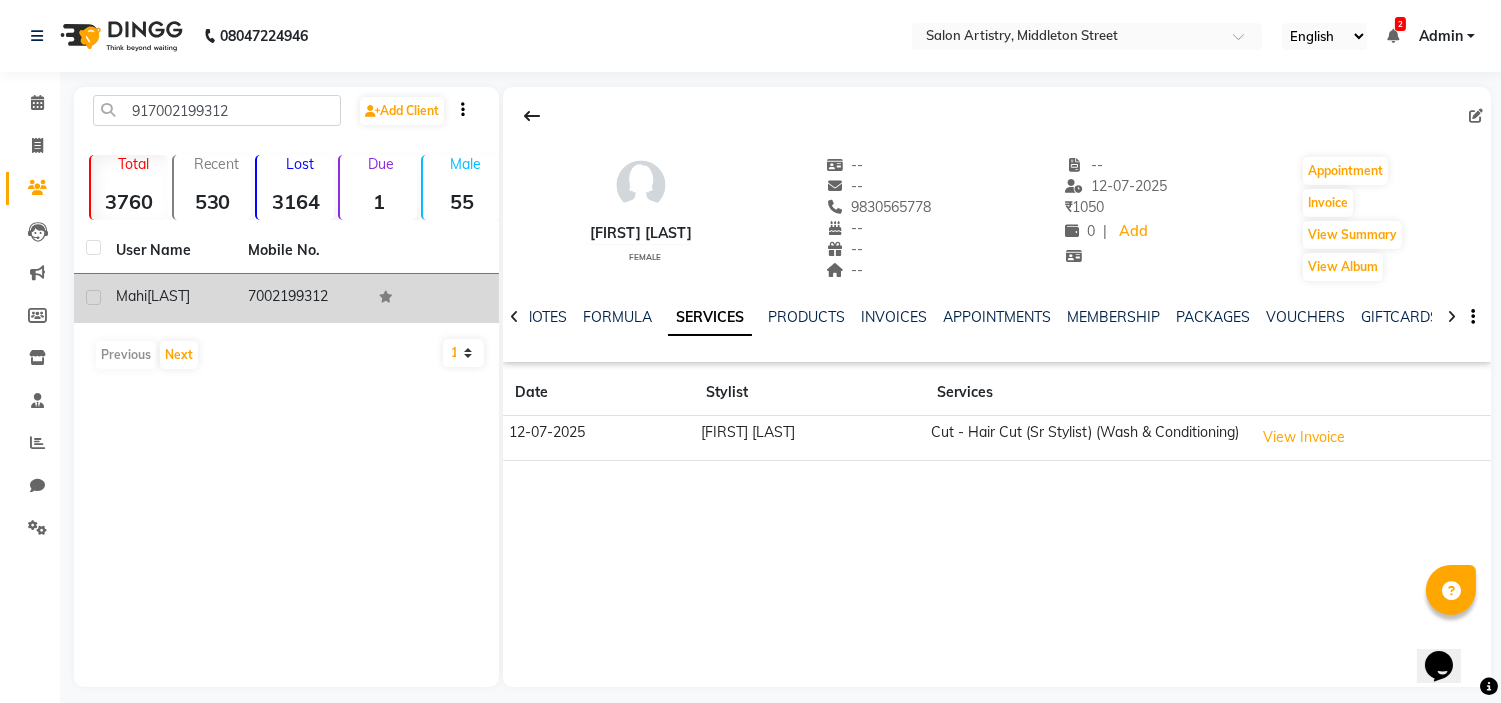 click on "[LAST]" 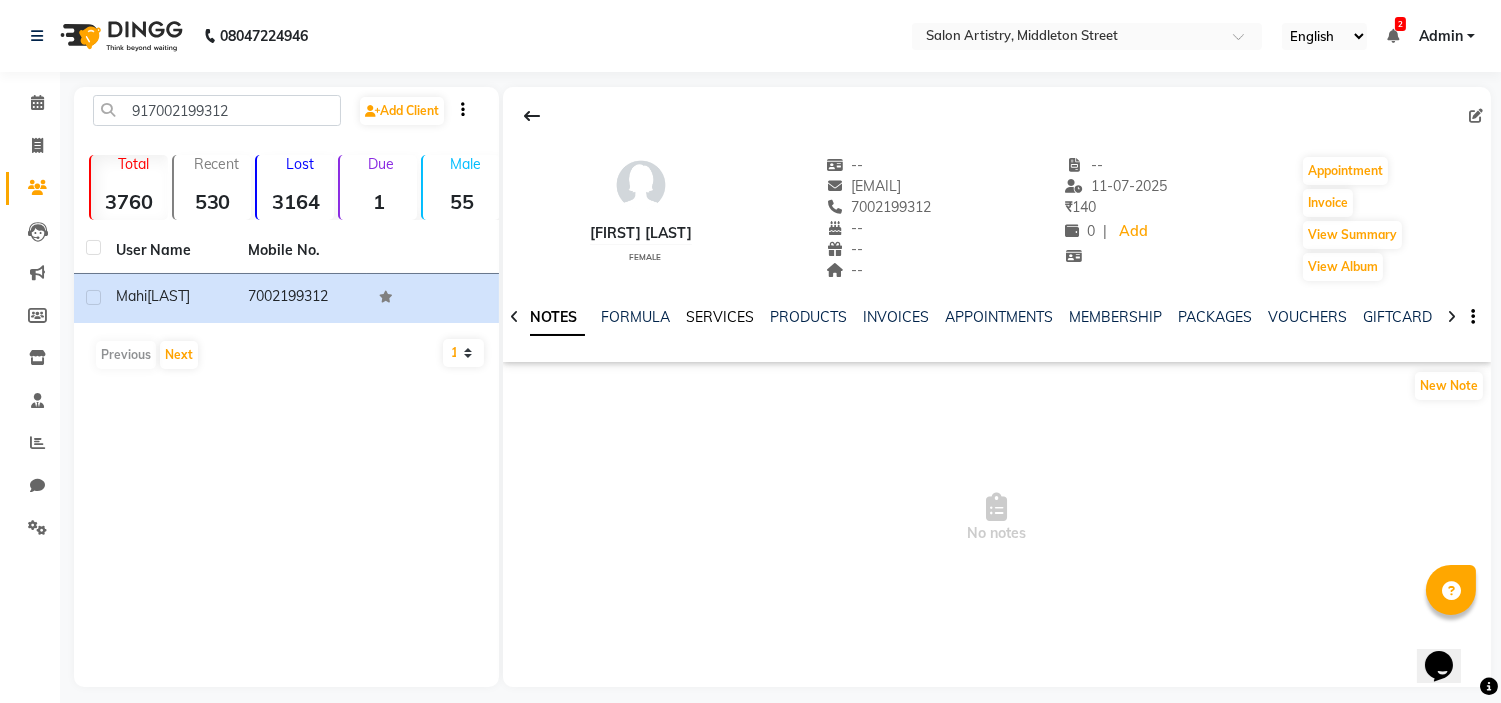 click on "SERVICES" 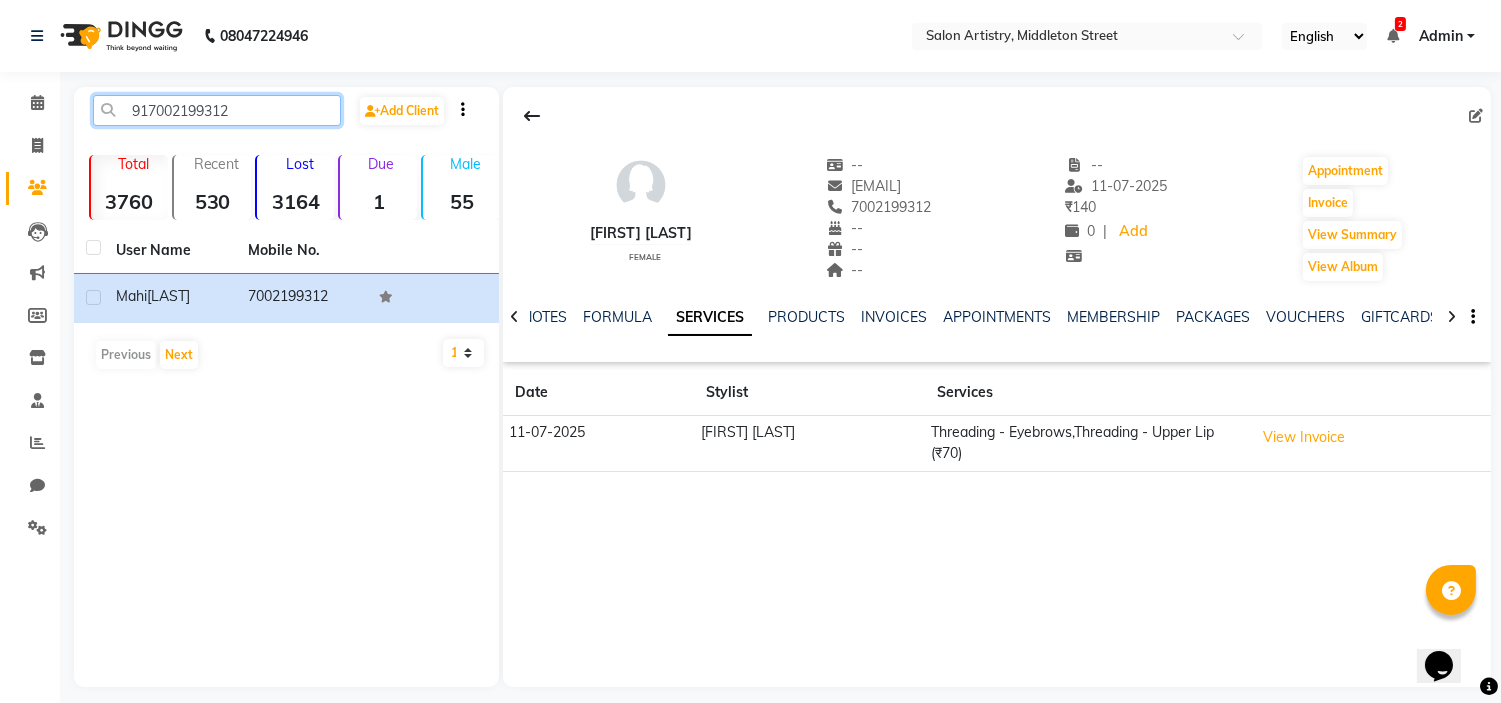 click on "917002199312" 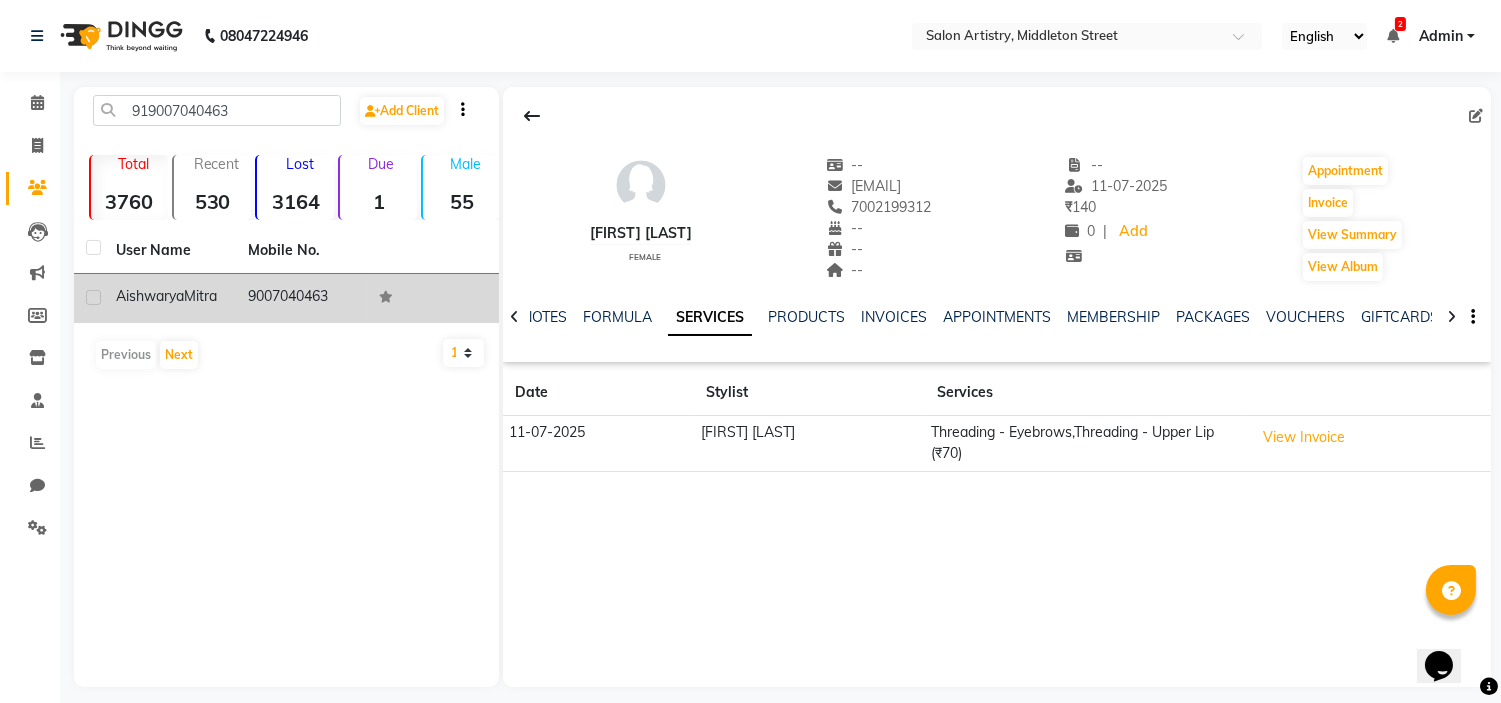 click on "Mitra" 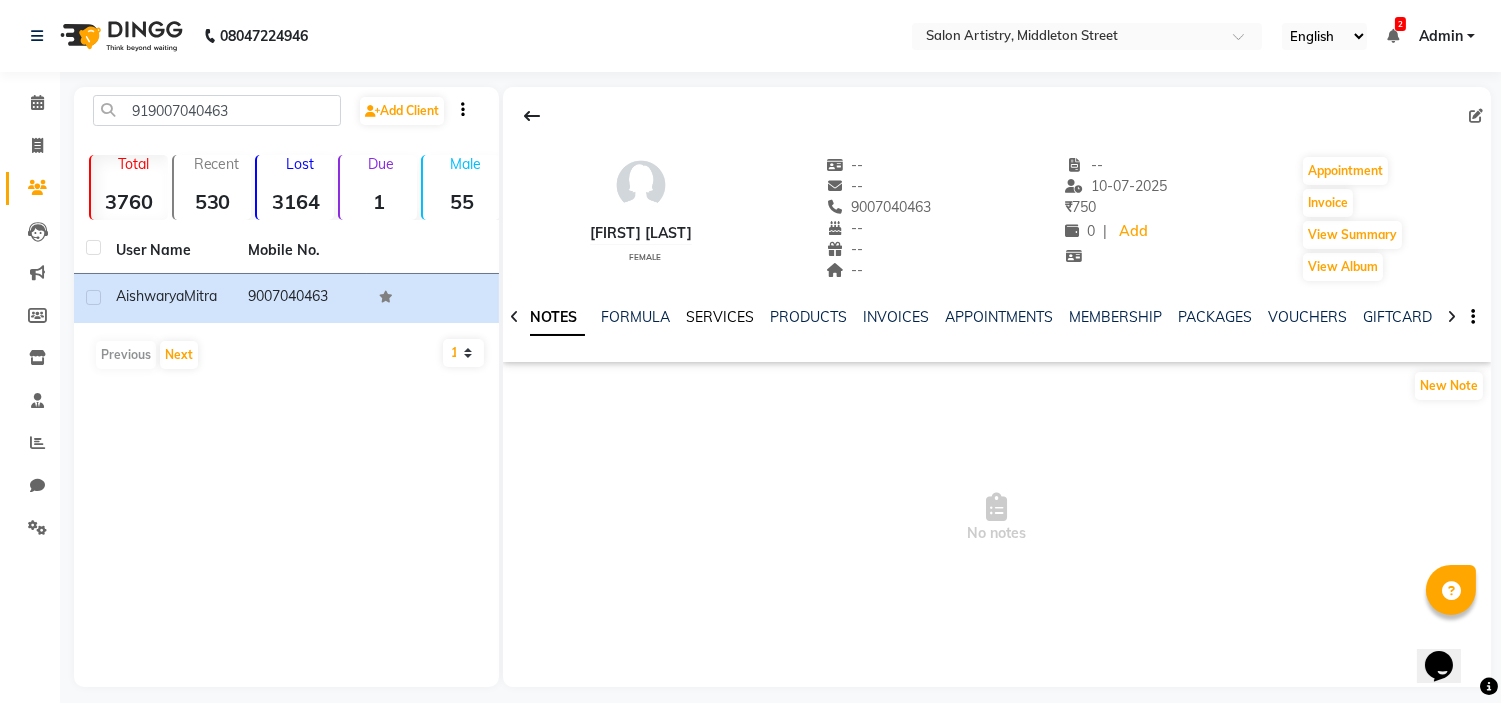 click on "SERVICES" 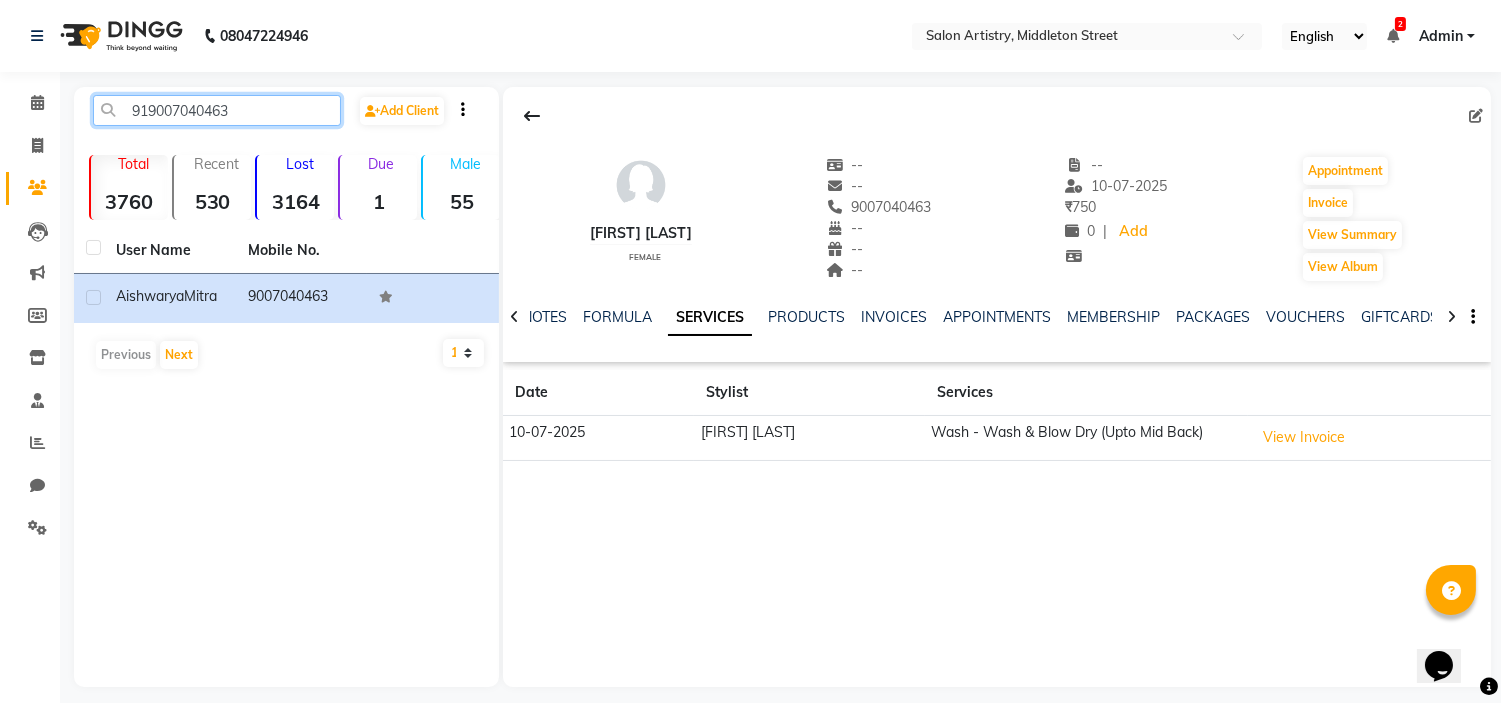 click on "919007040463" 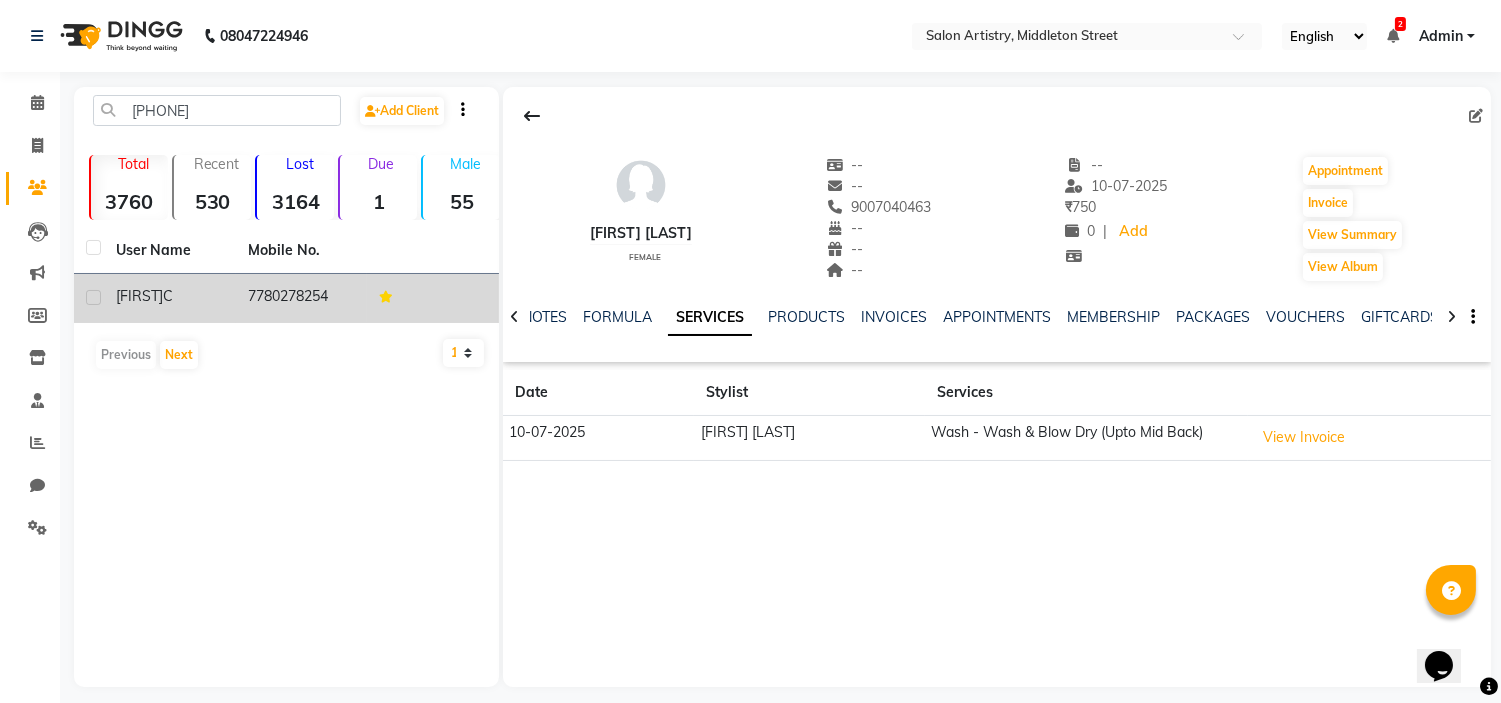 click on "C" 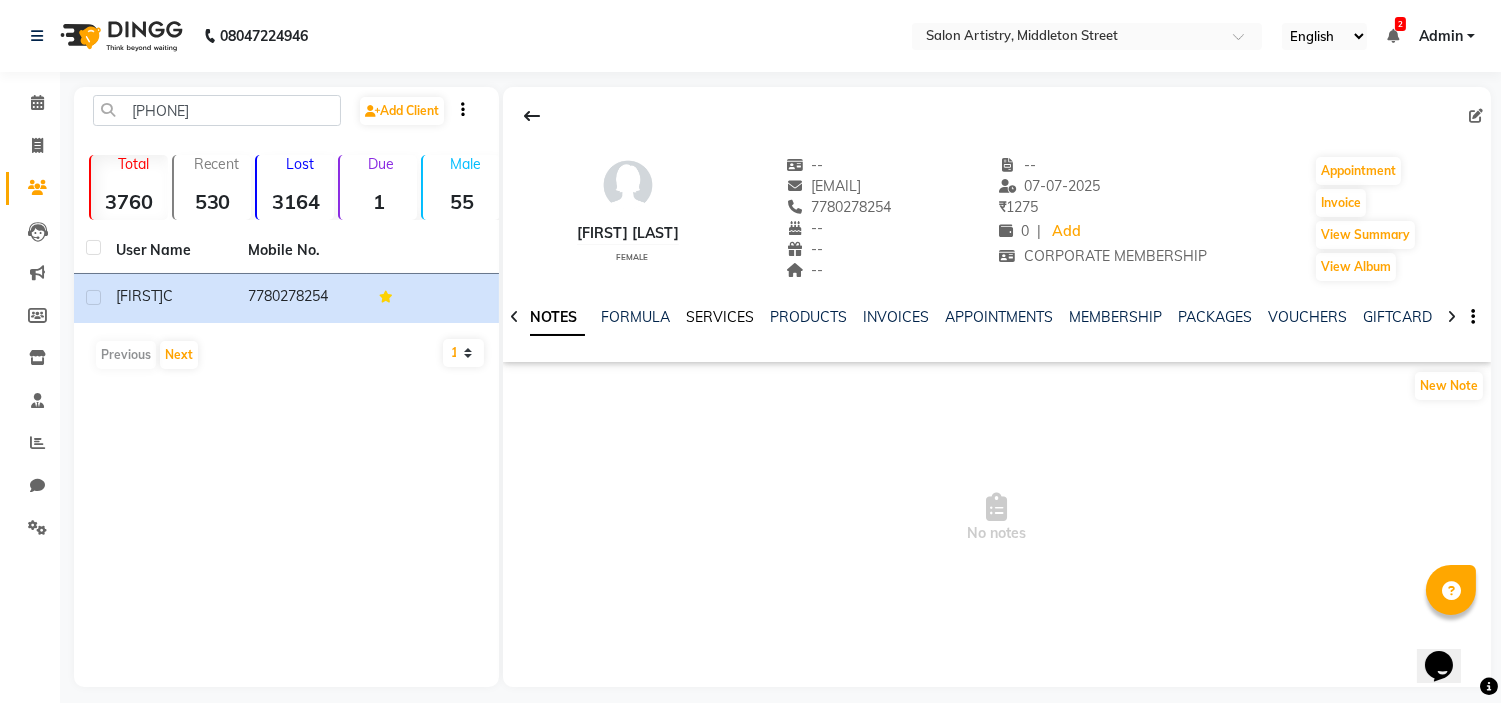 click on "SERVICES" 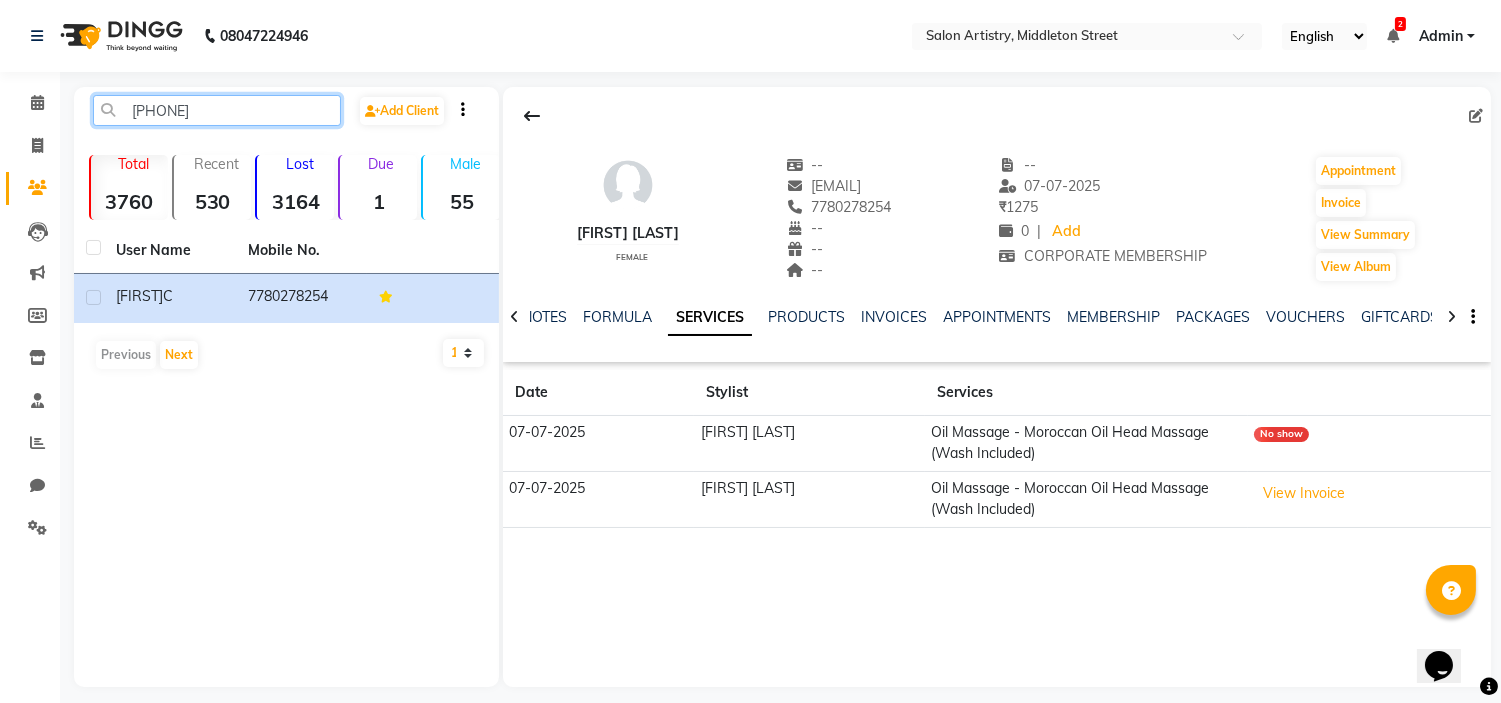 click on "[PHONE]" 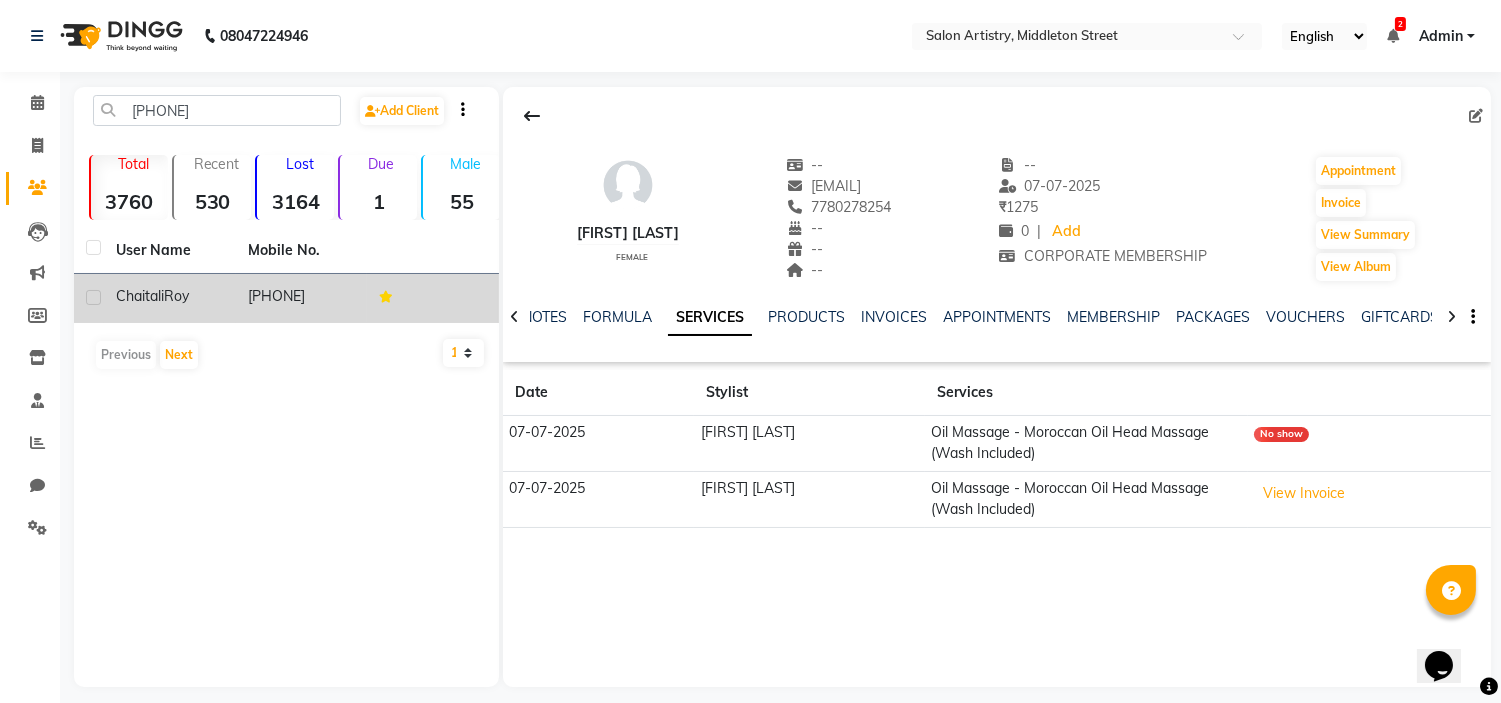 click on "Roy" 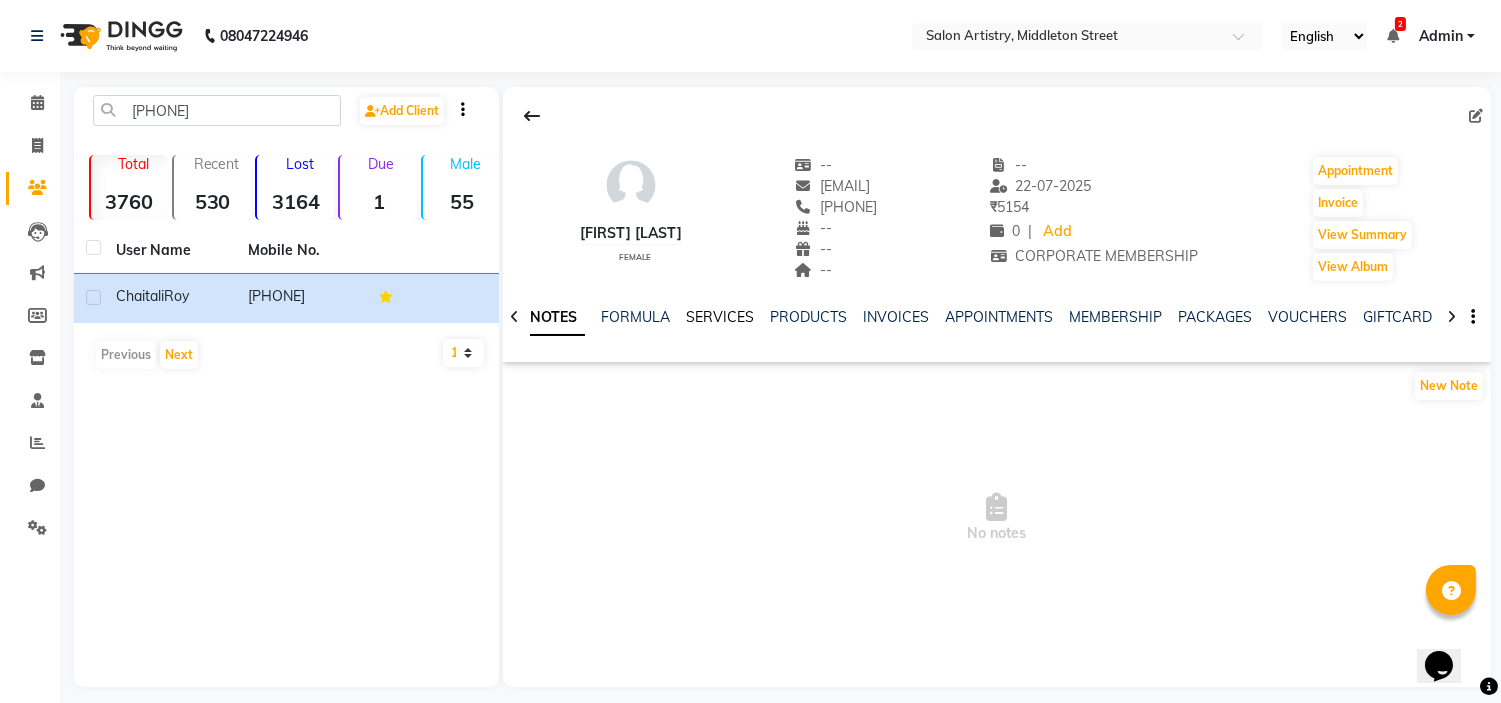 click on "SERVICES" 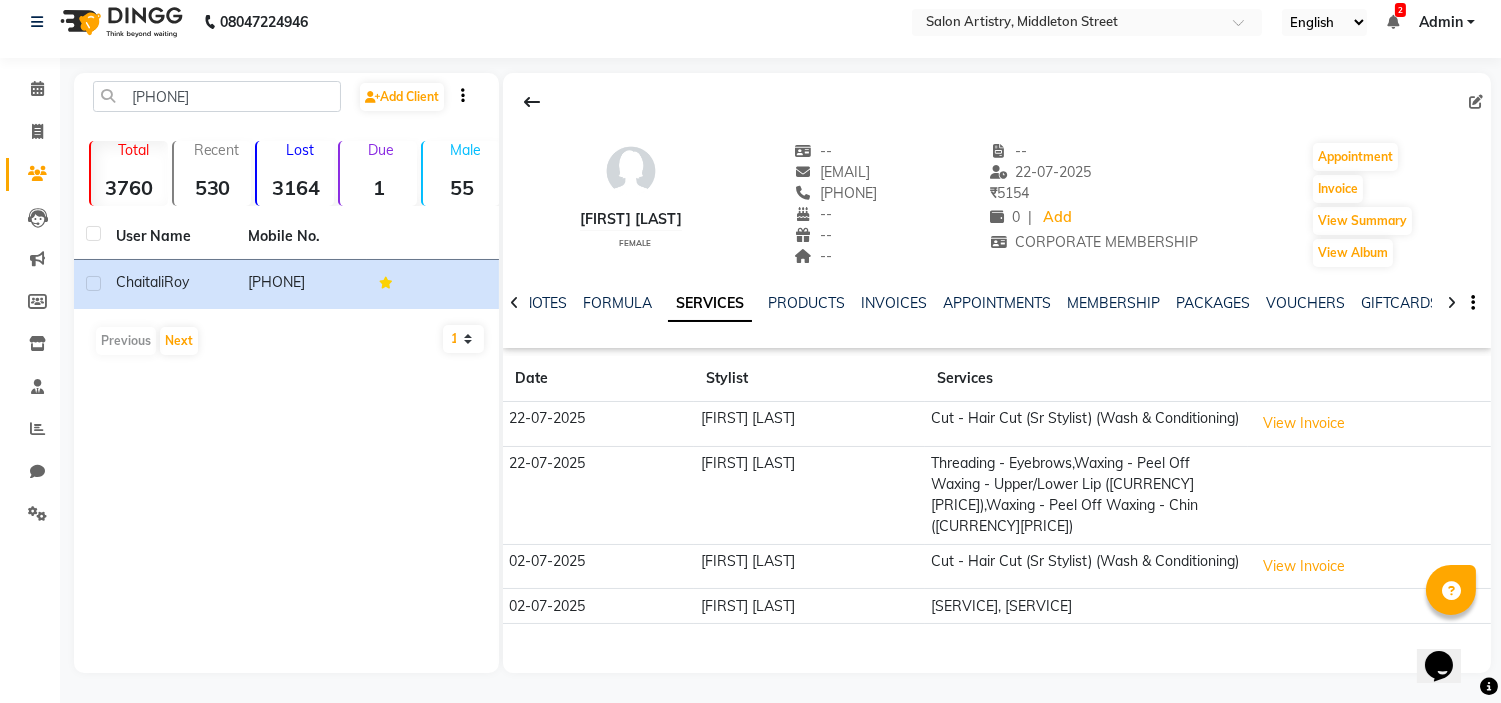 scroll, scrollTop: 44, scrollLeft: 0, axis: vertical 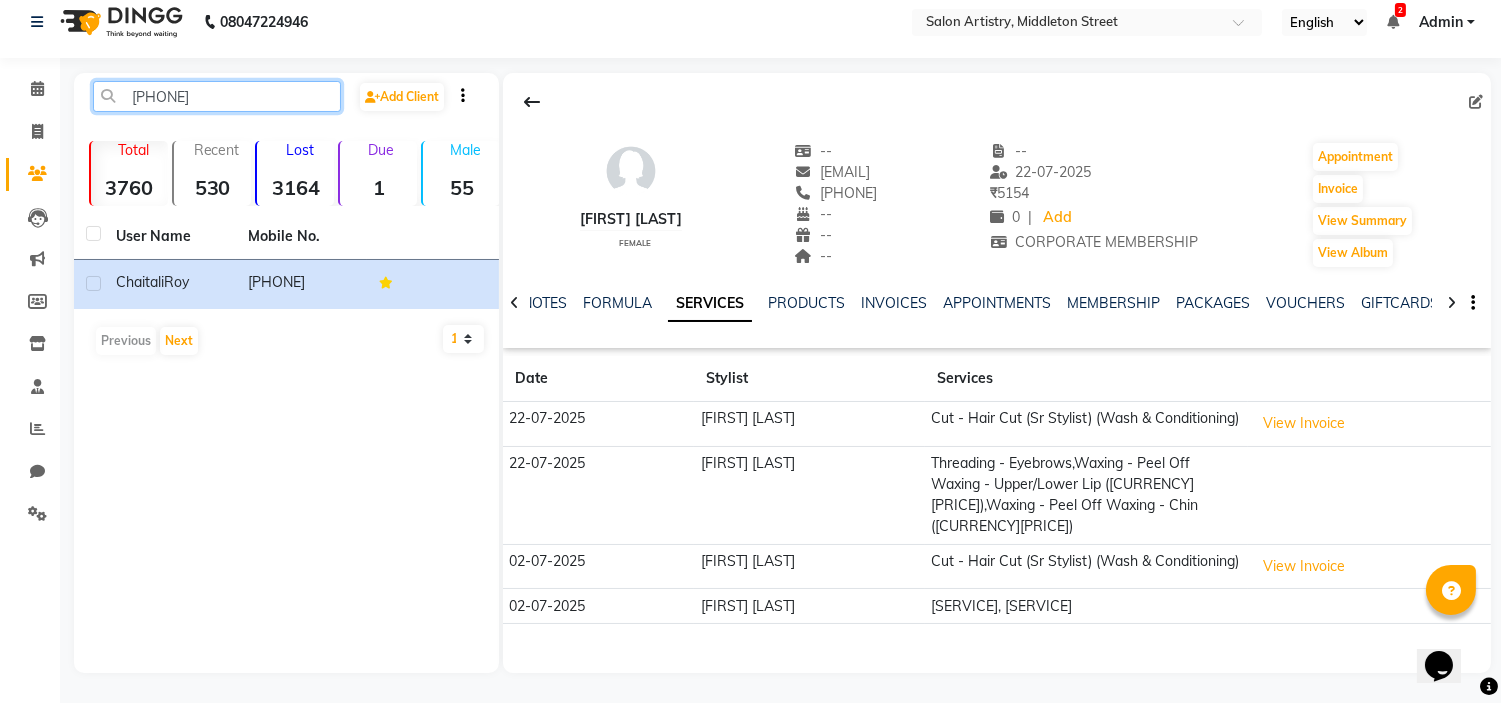 click on "[PHONE]" 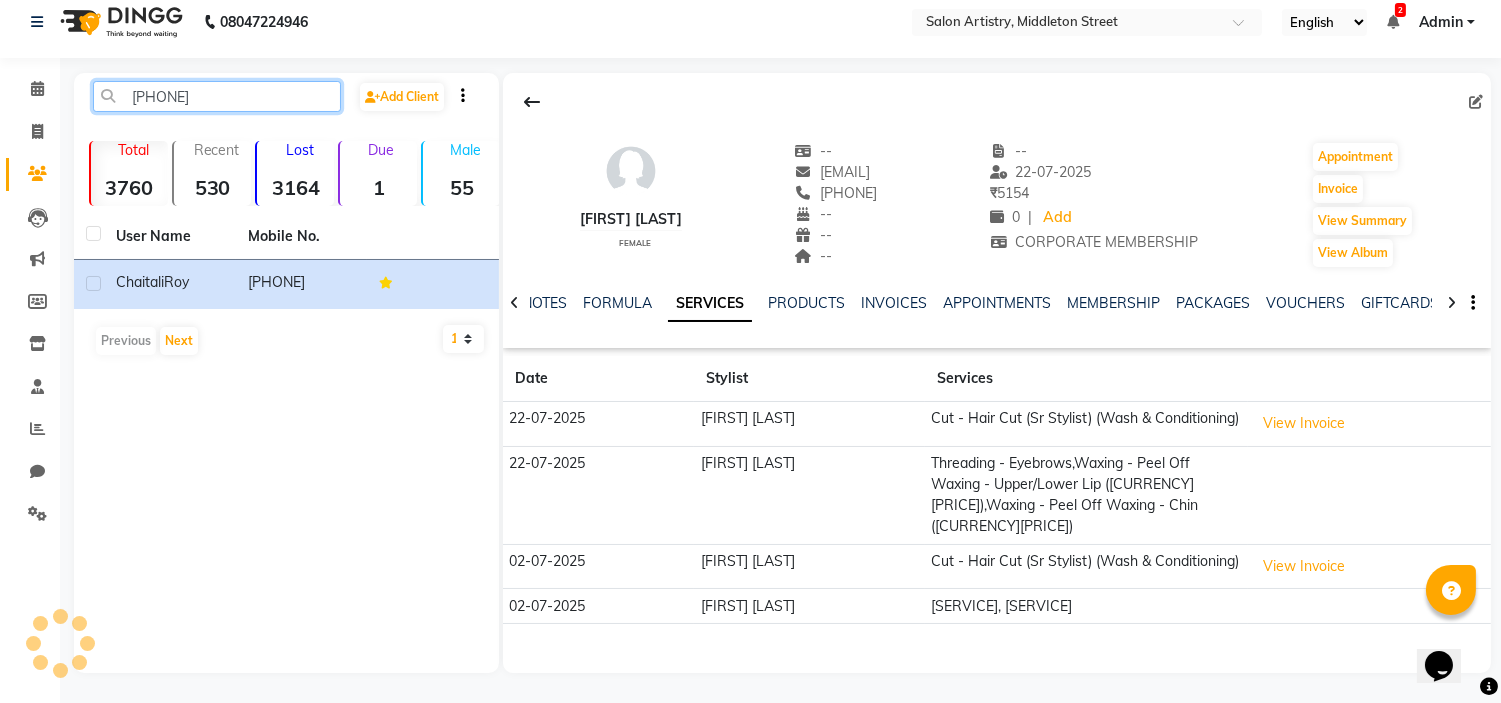 click on "[PHONE]" 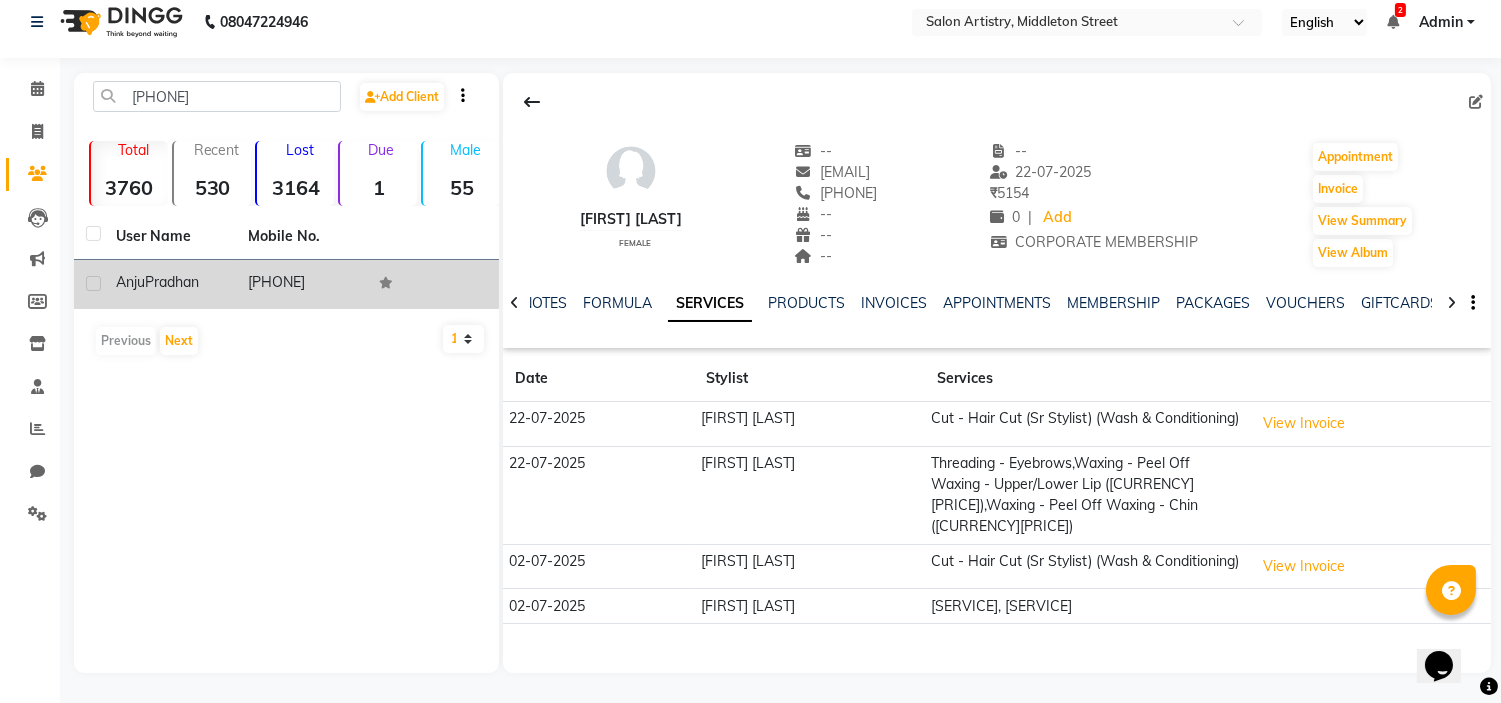 click on "Pradhan" 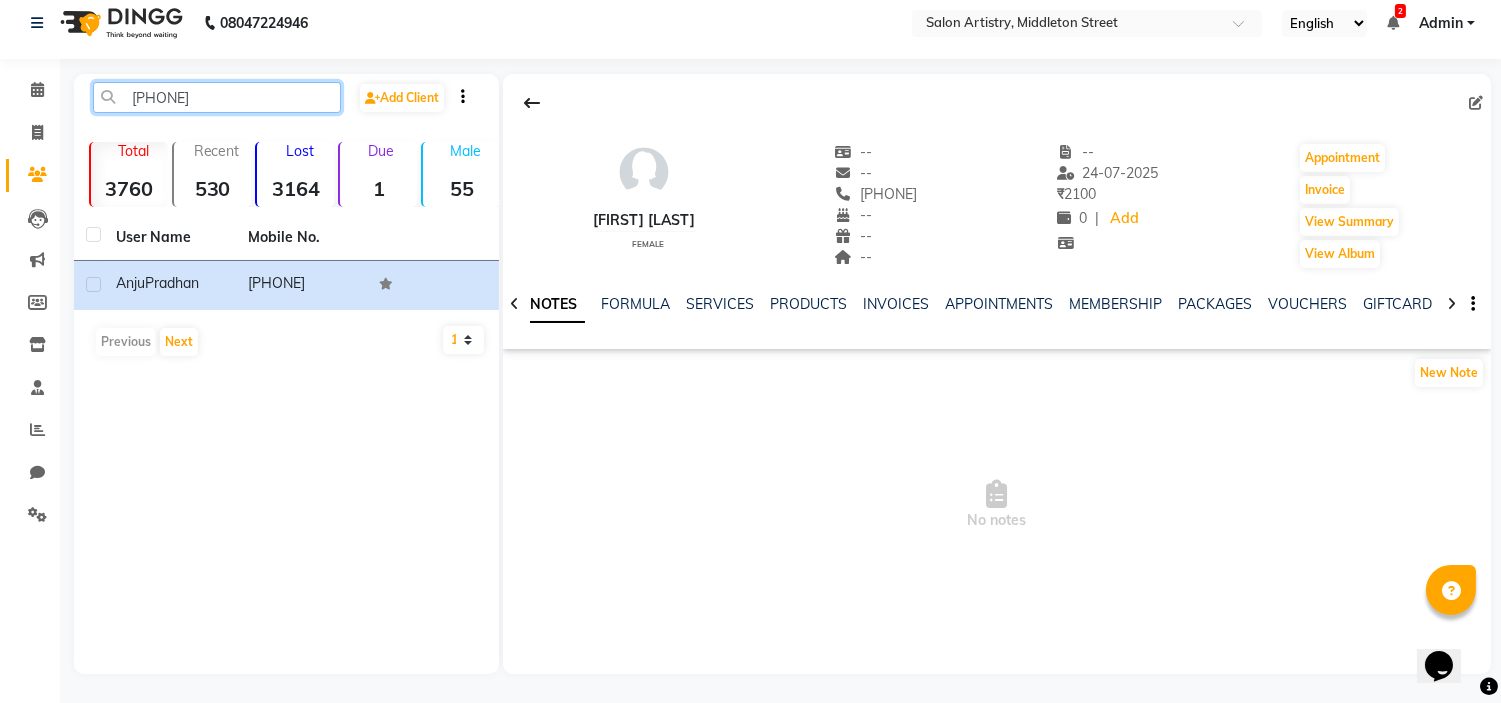 click on "[PHONE]" 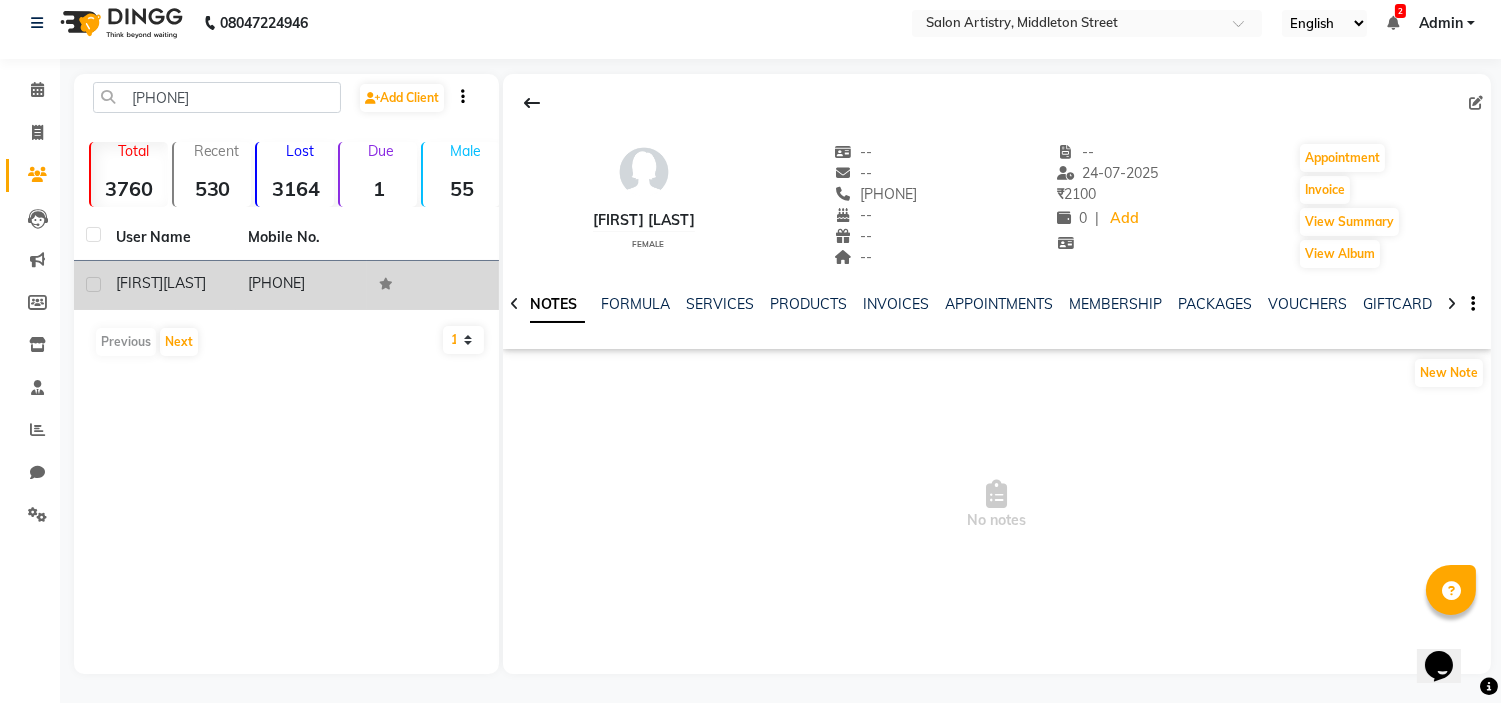 click on "[LAST]" 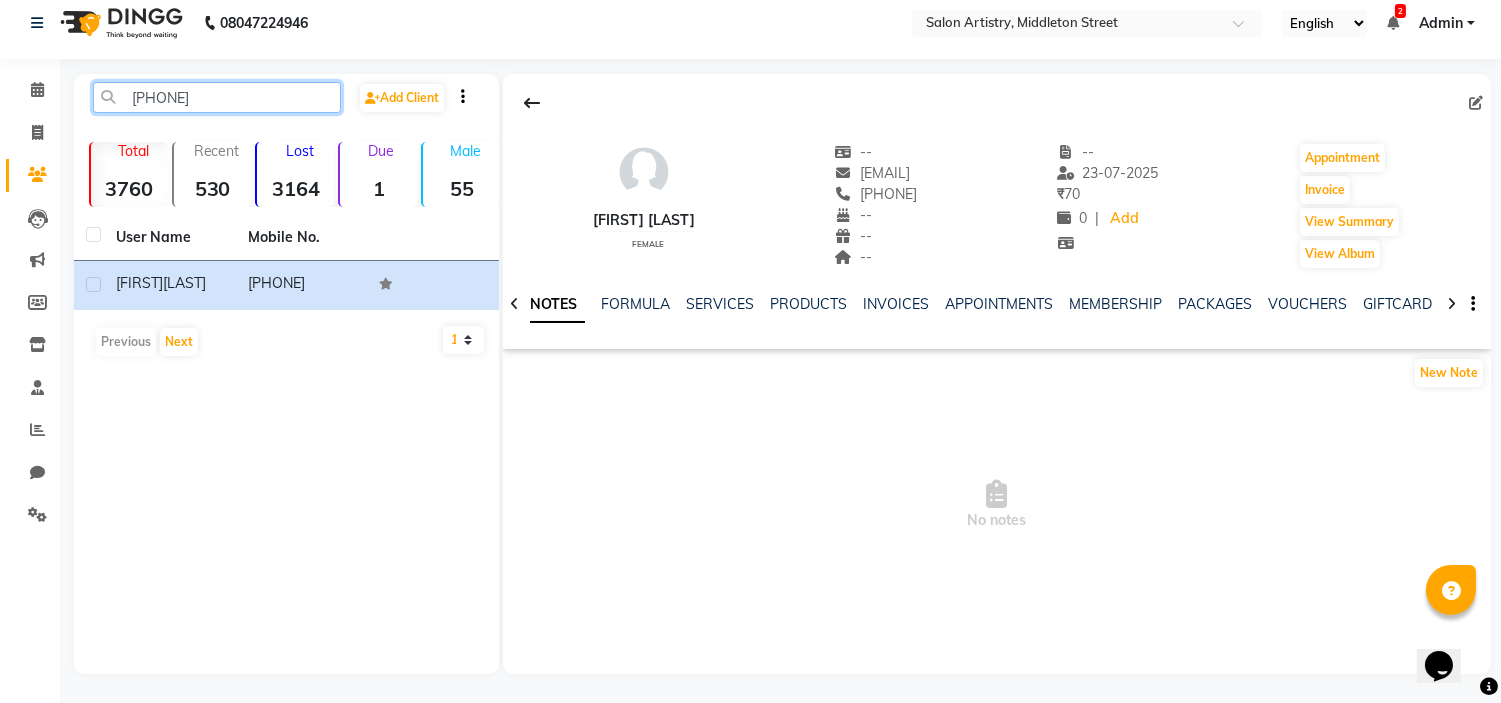 click on "[PHONE]" 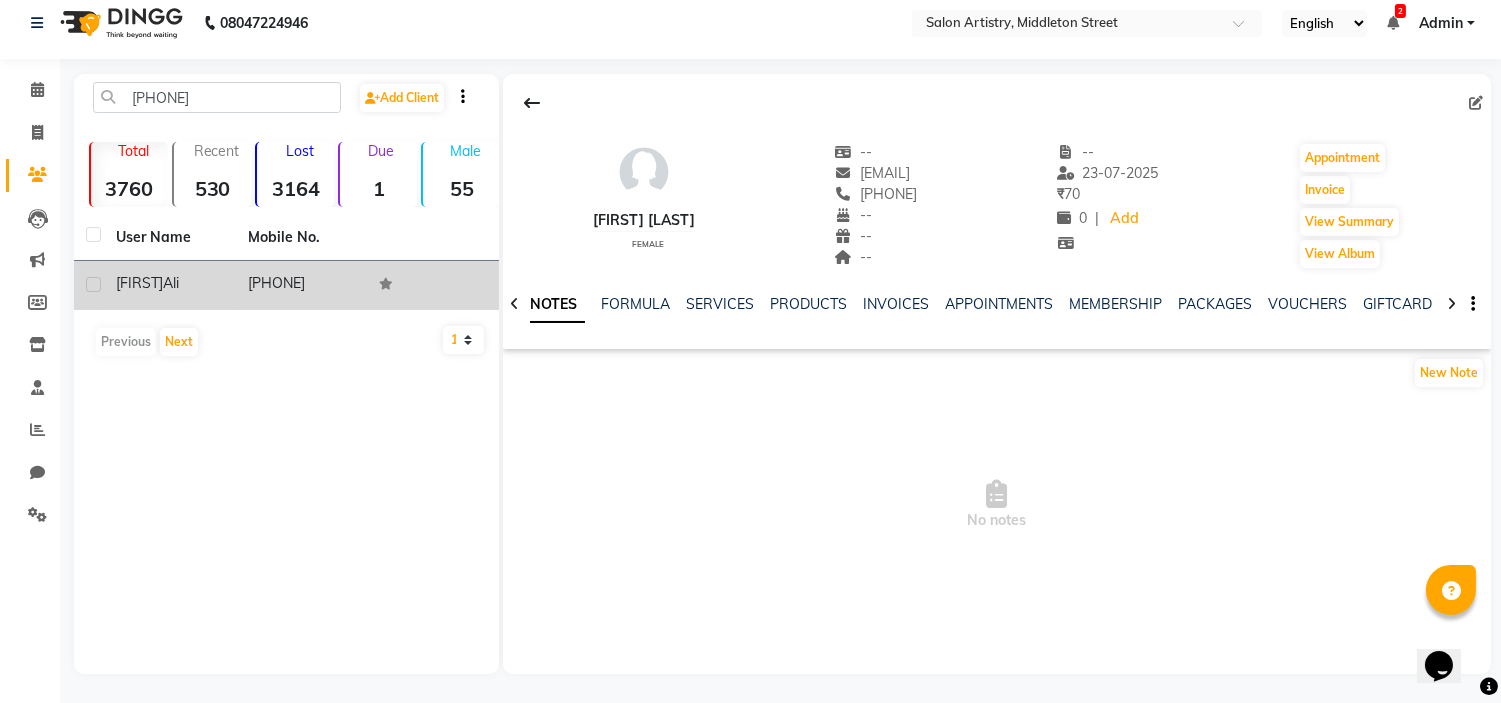 click on "[FIRST] [LAST]" 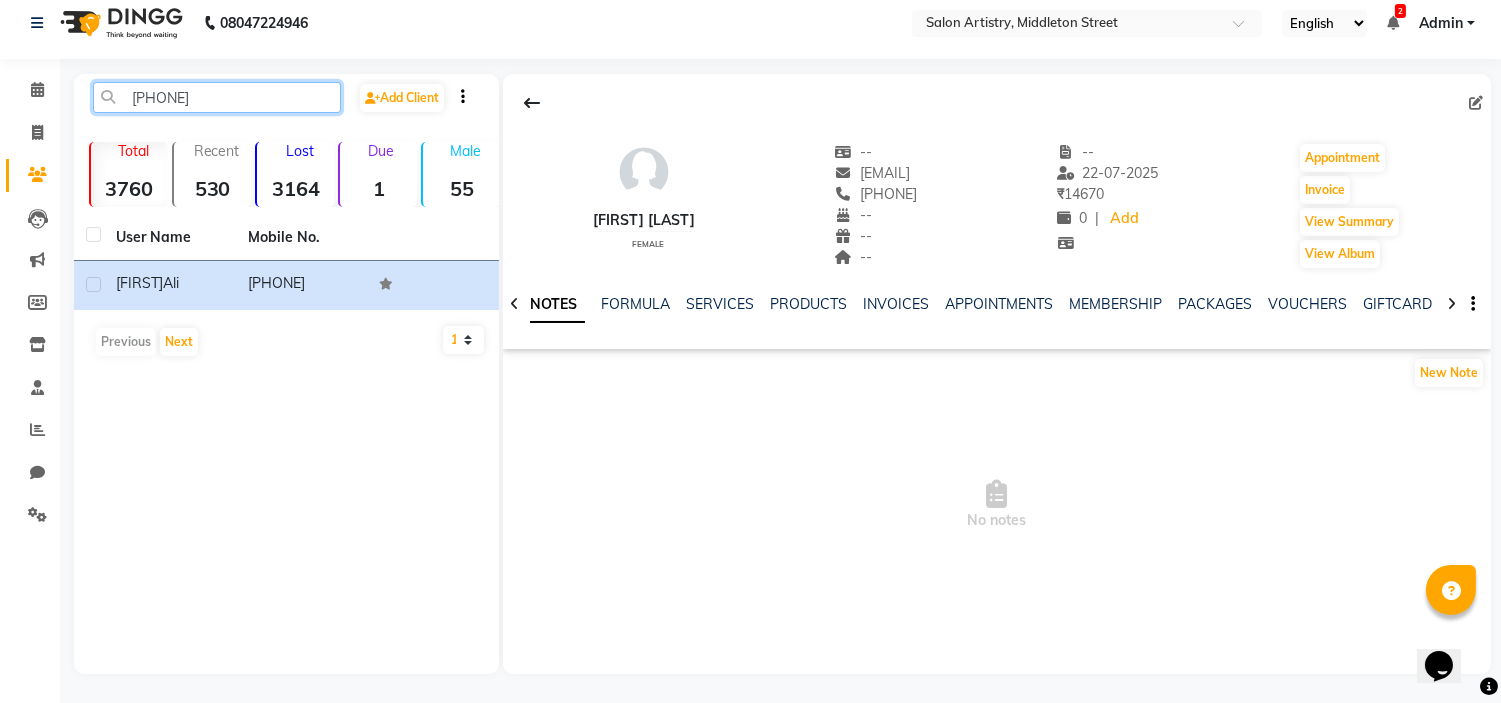 click on "[PHONE]" 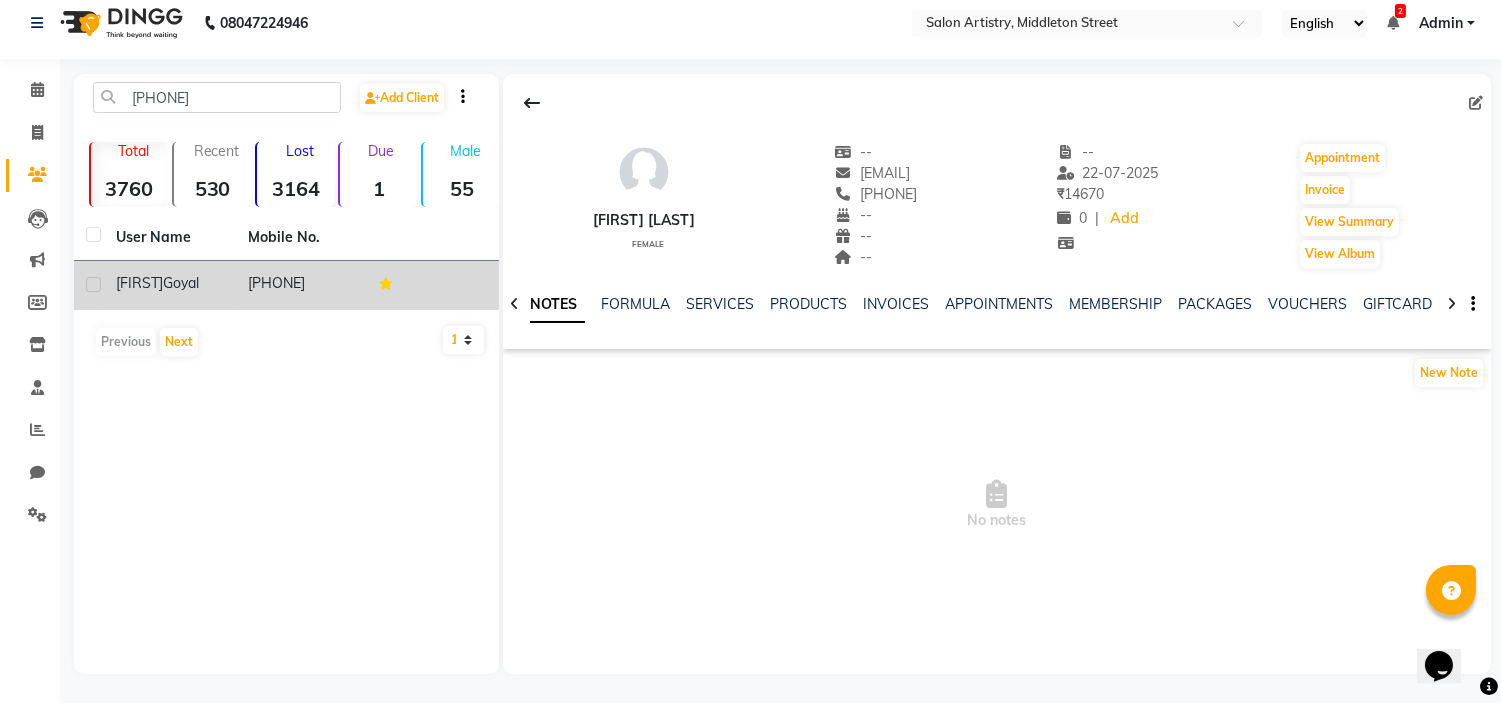 click on "Goyal" 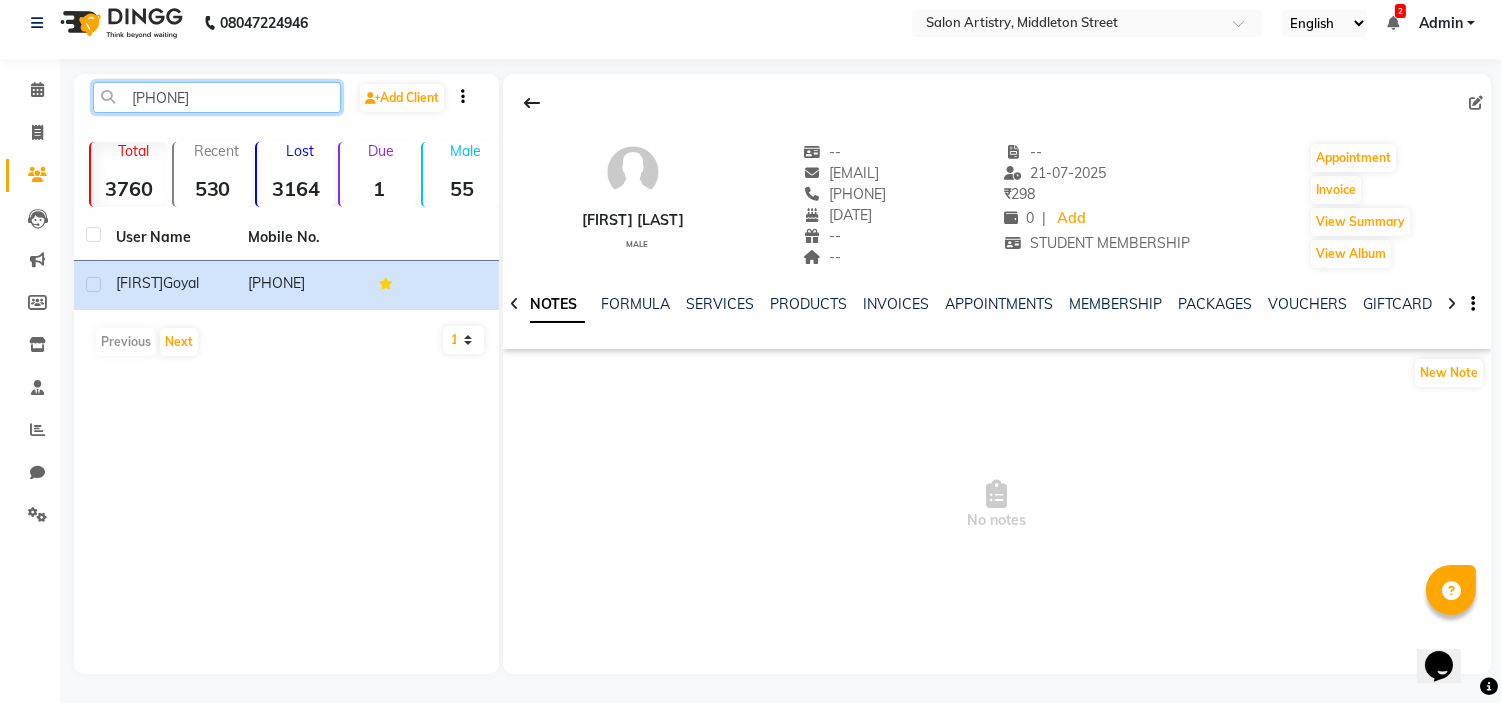 click on "[PHONE]" 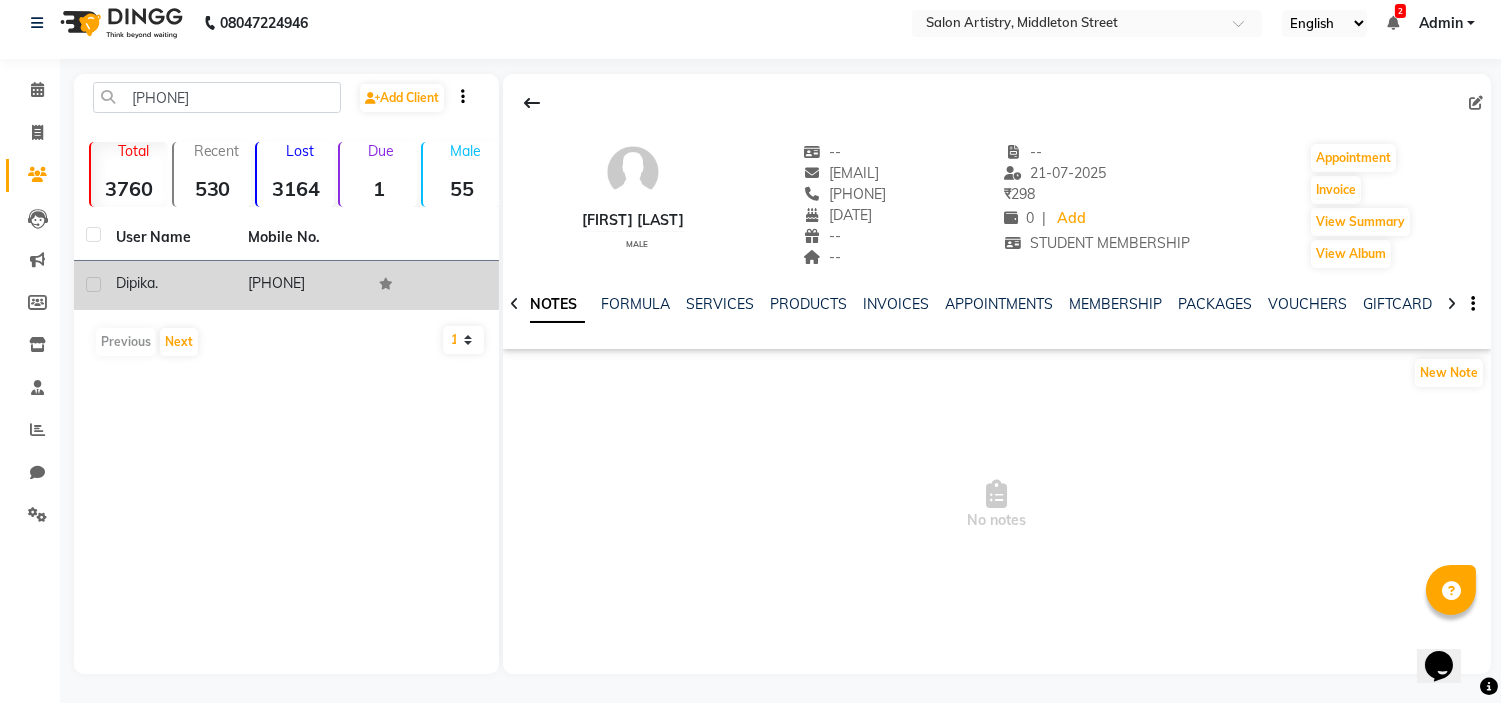 click on "Dipika" 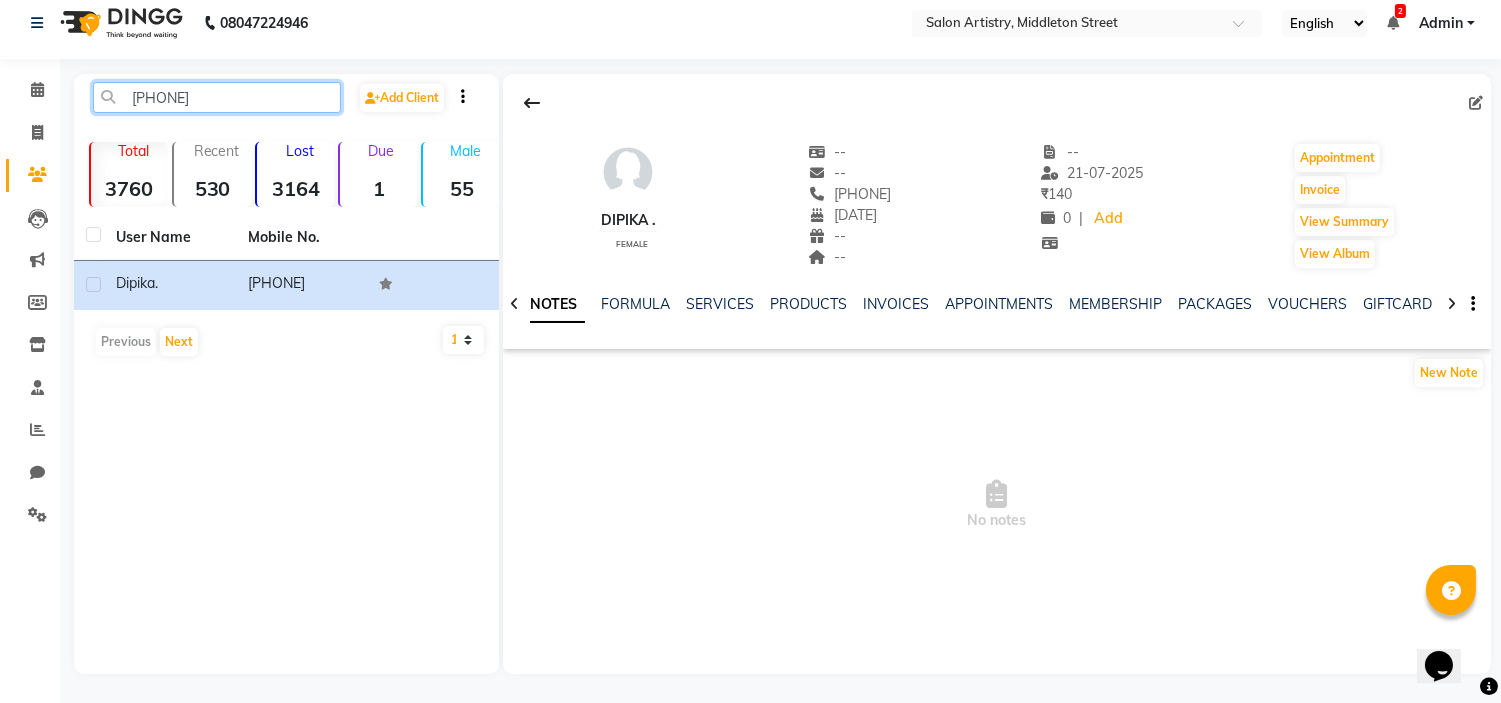 click on "[PHONE]" 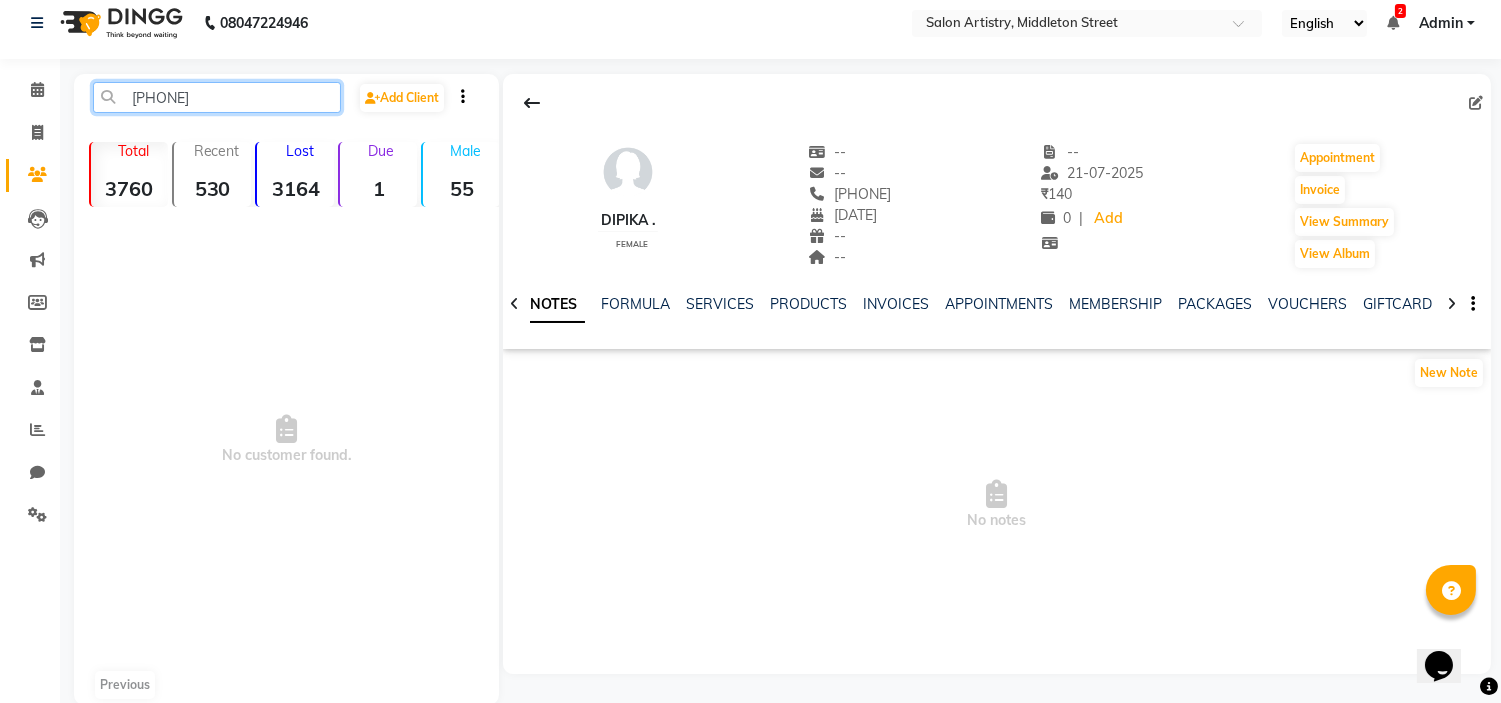 type on "[PHONE]" 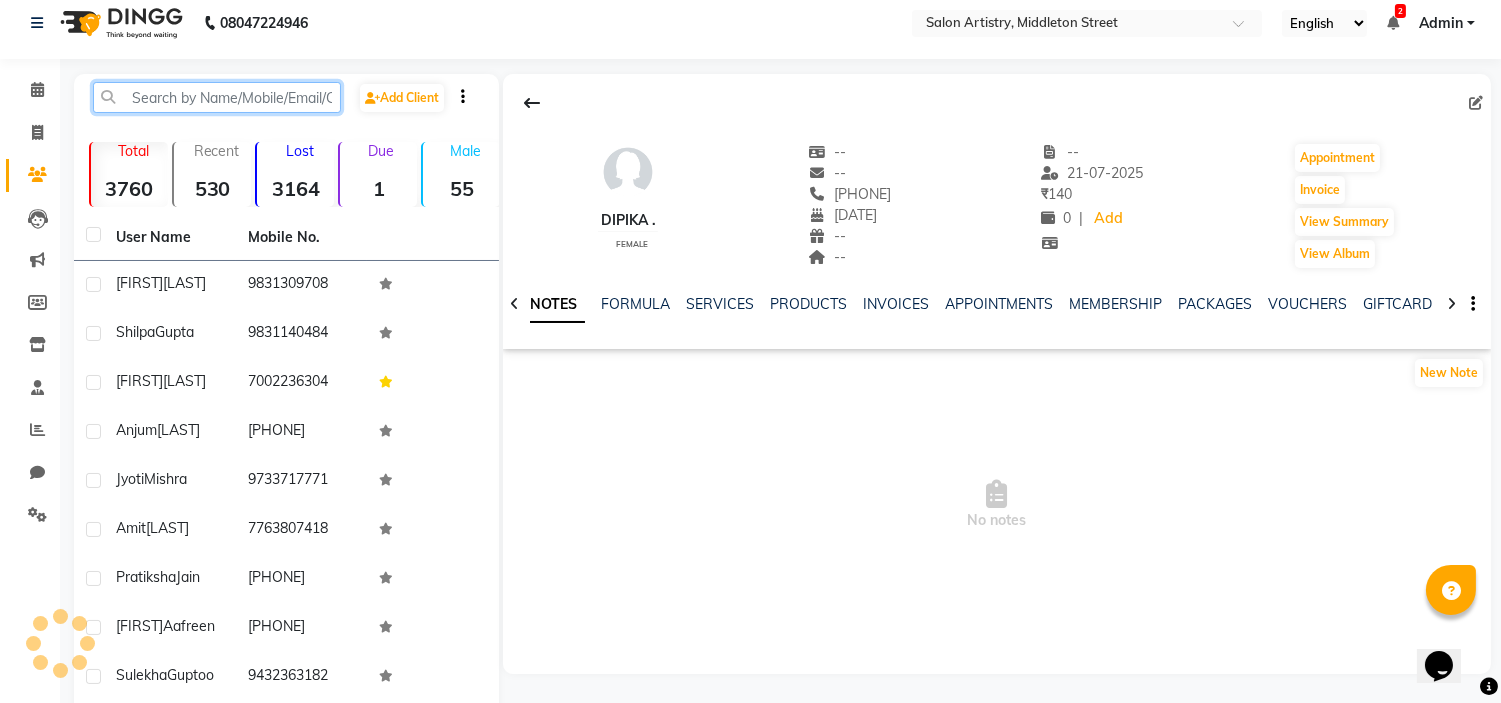 paste on "[PHONE]" 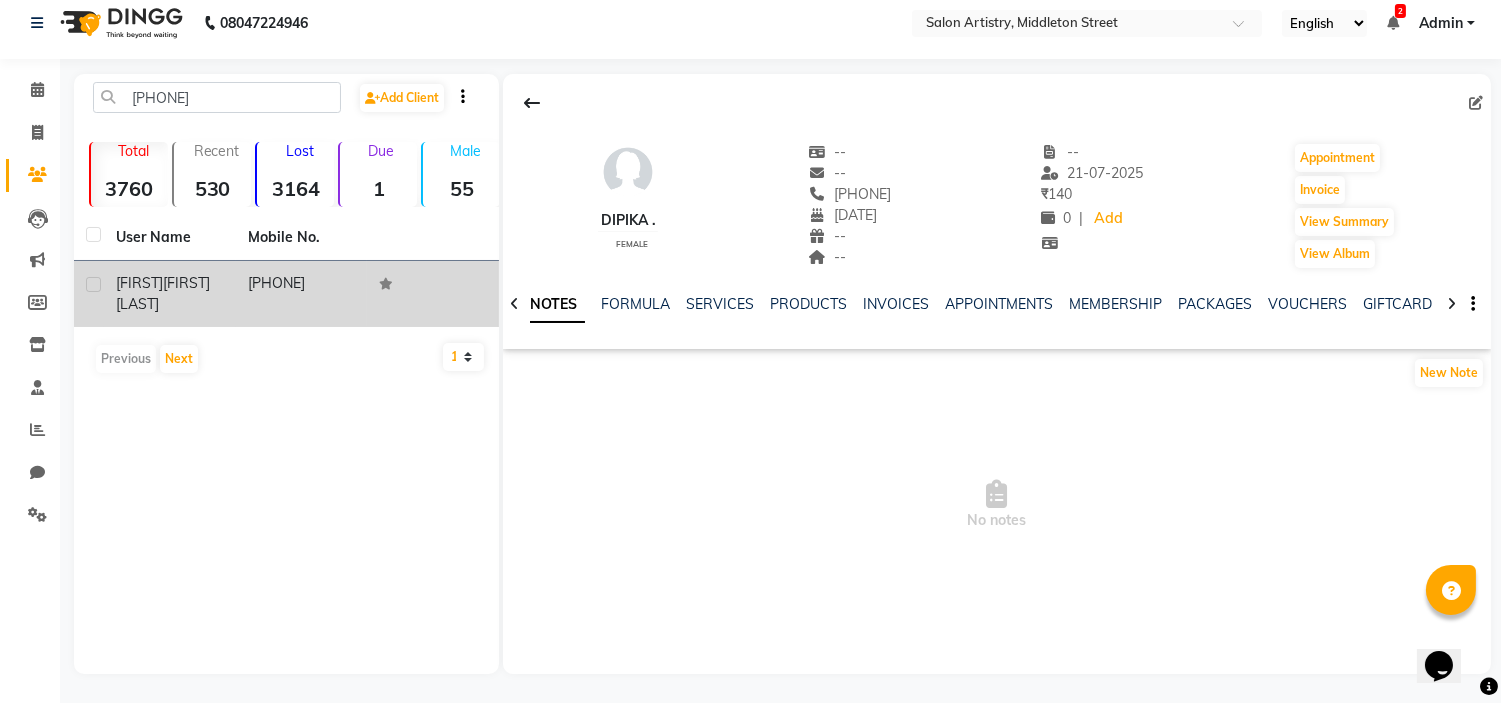 click on "[FIRST] [LAST]" 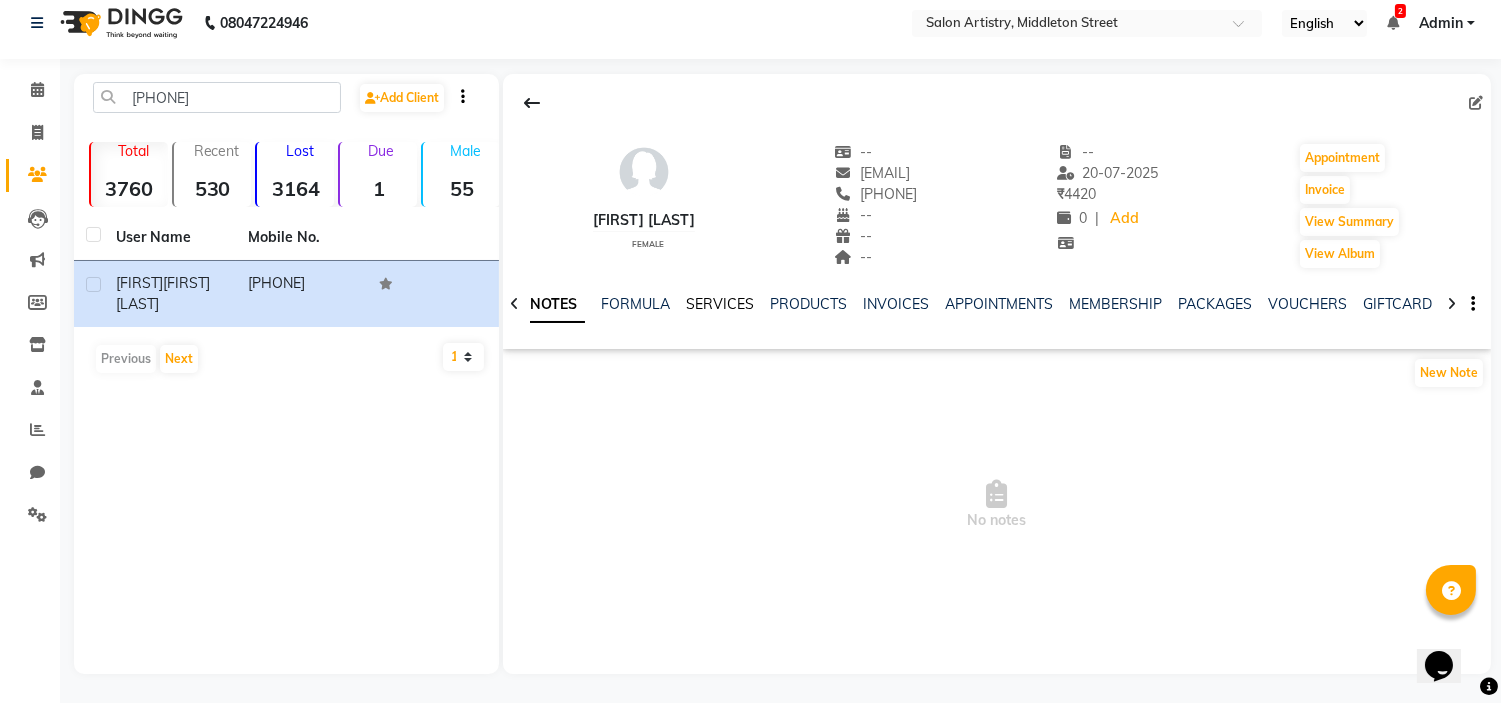 click on "SERVICES" 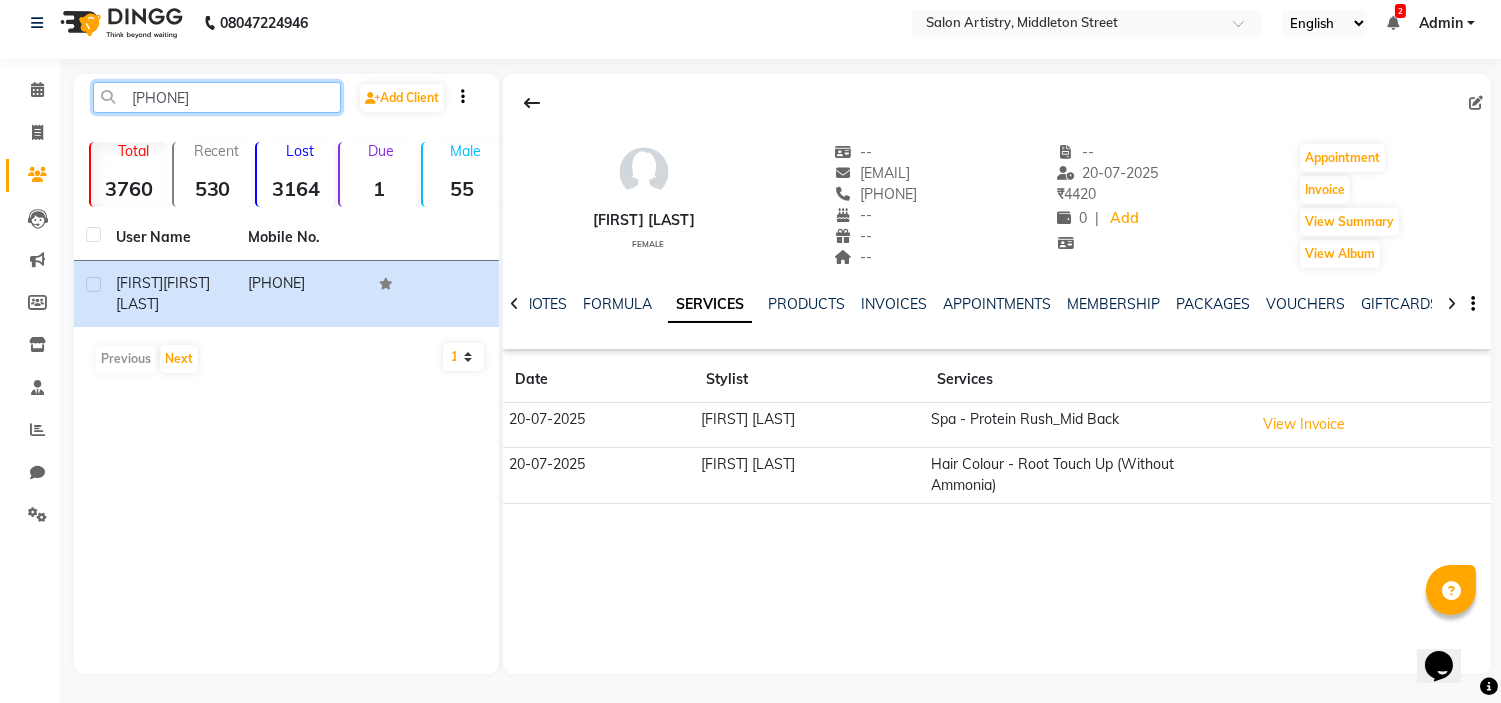 click on "[PHONE]" 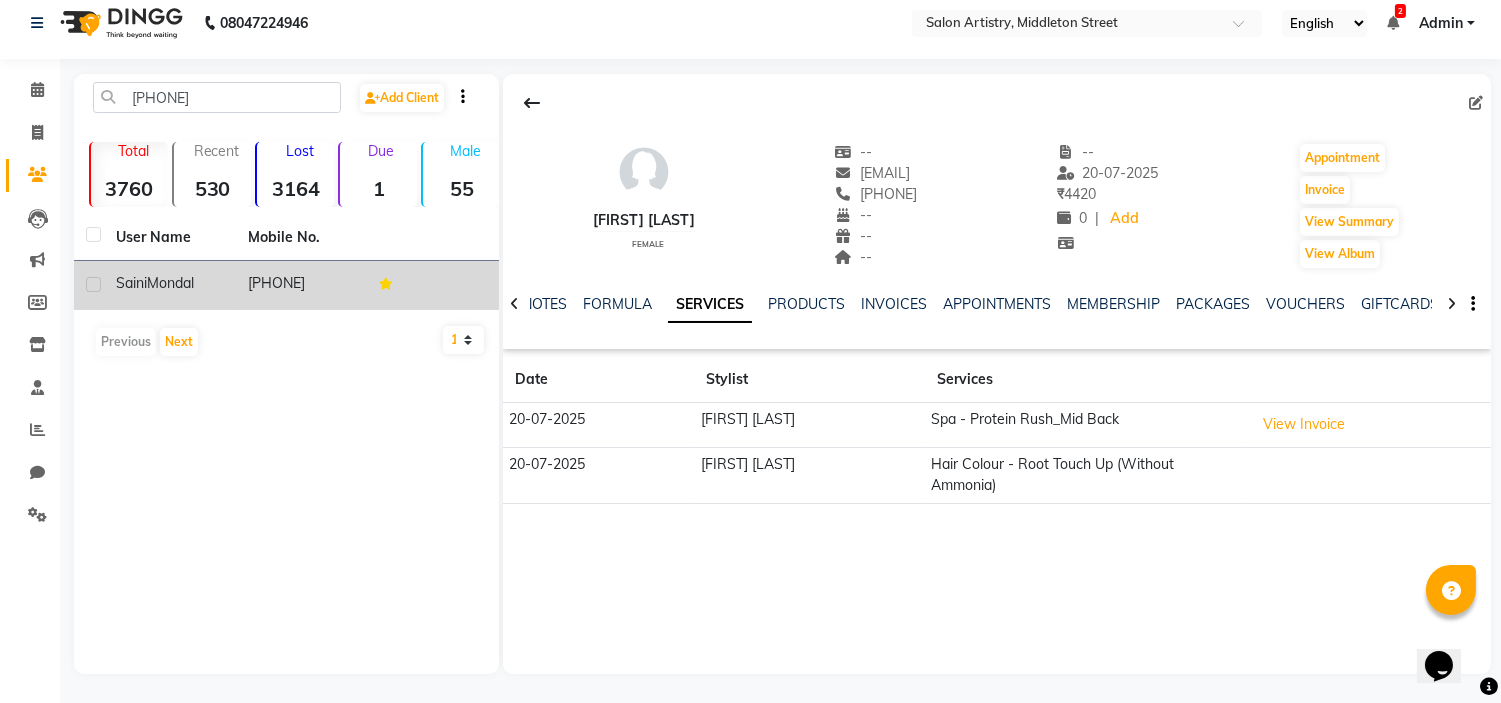 click on "Mondal" 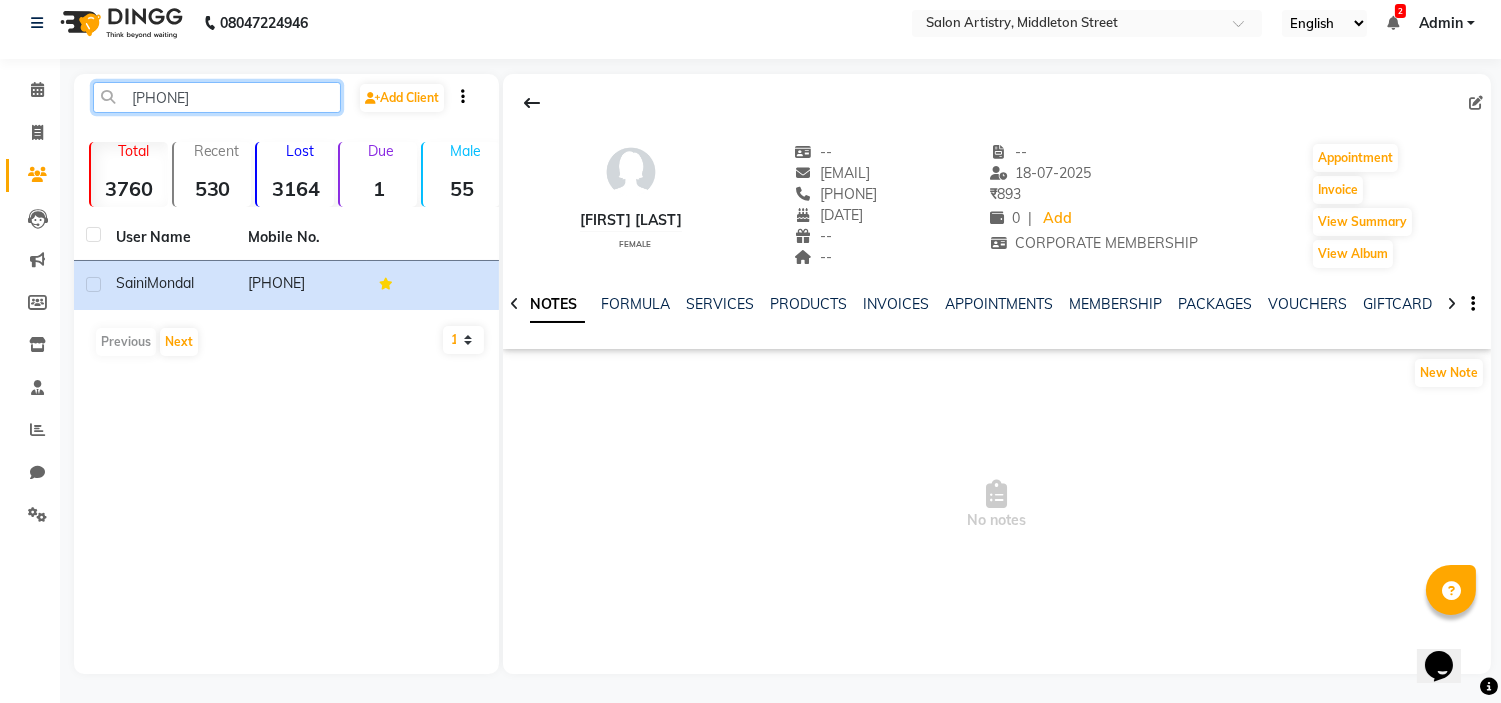click on "[PHONE]" 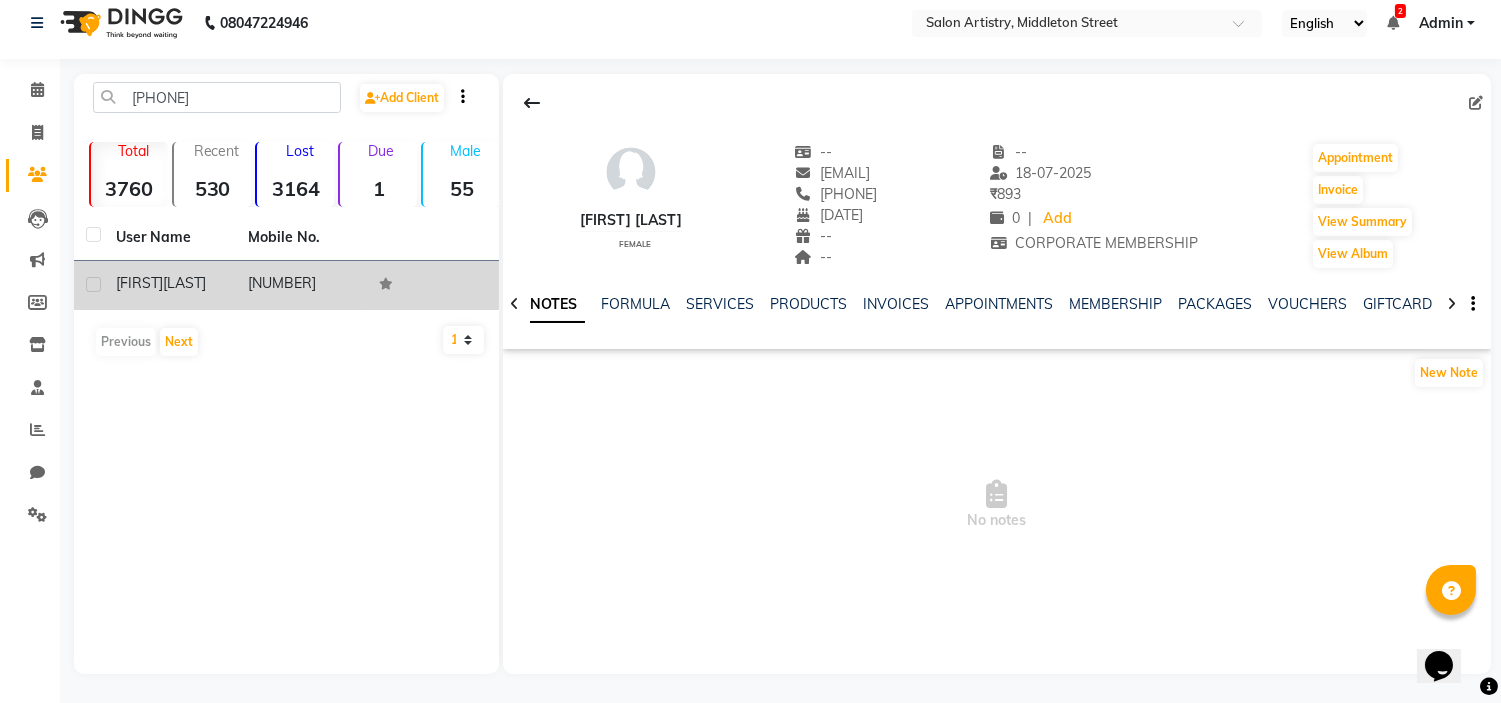 click on "[FIRST]" 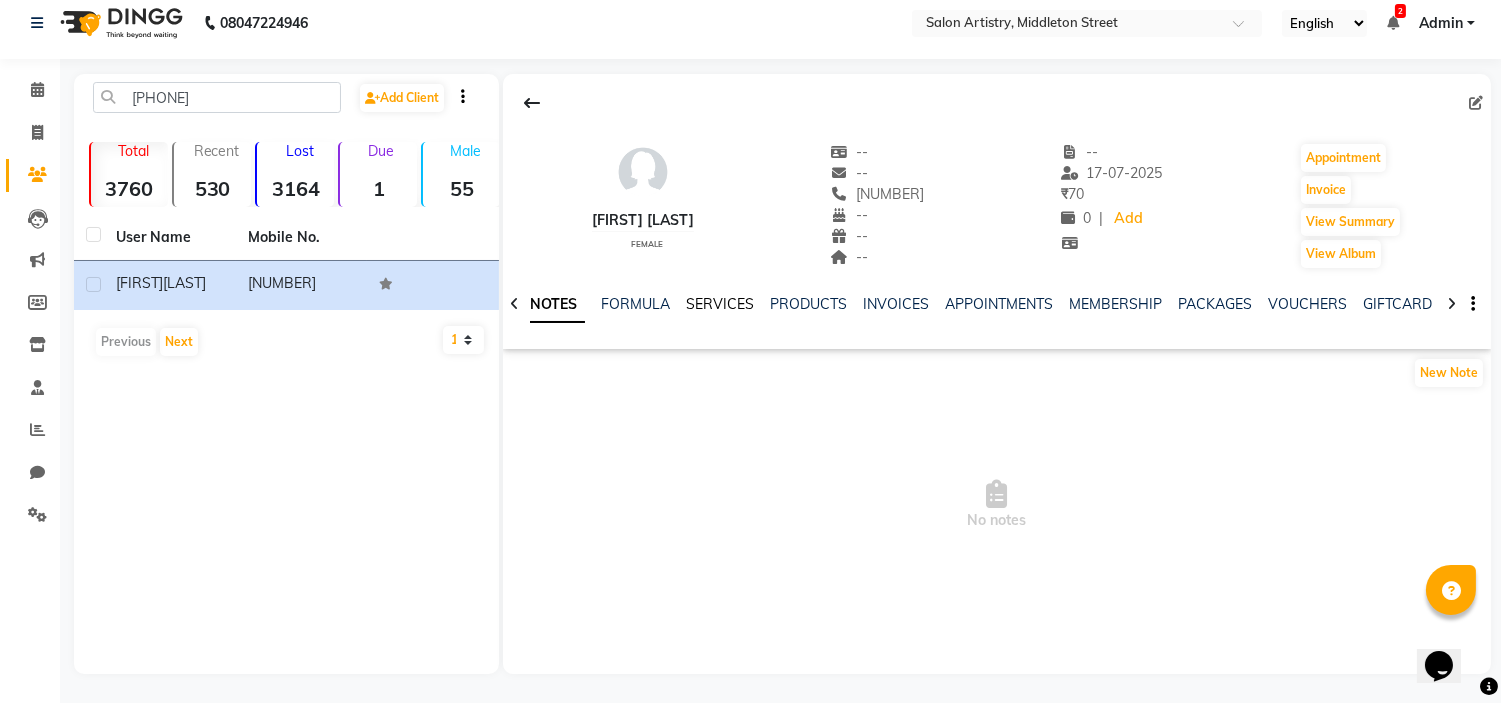 click on "SERVICES" 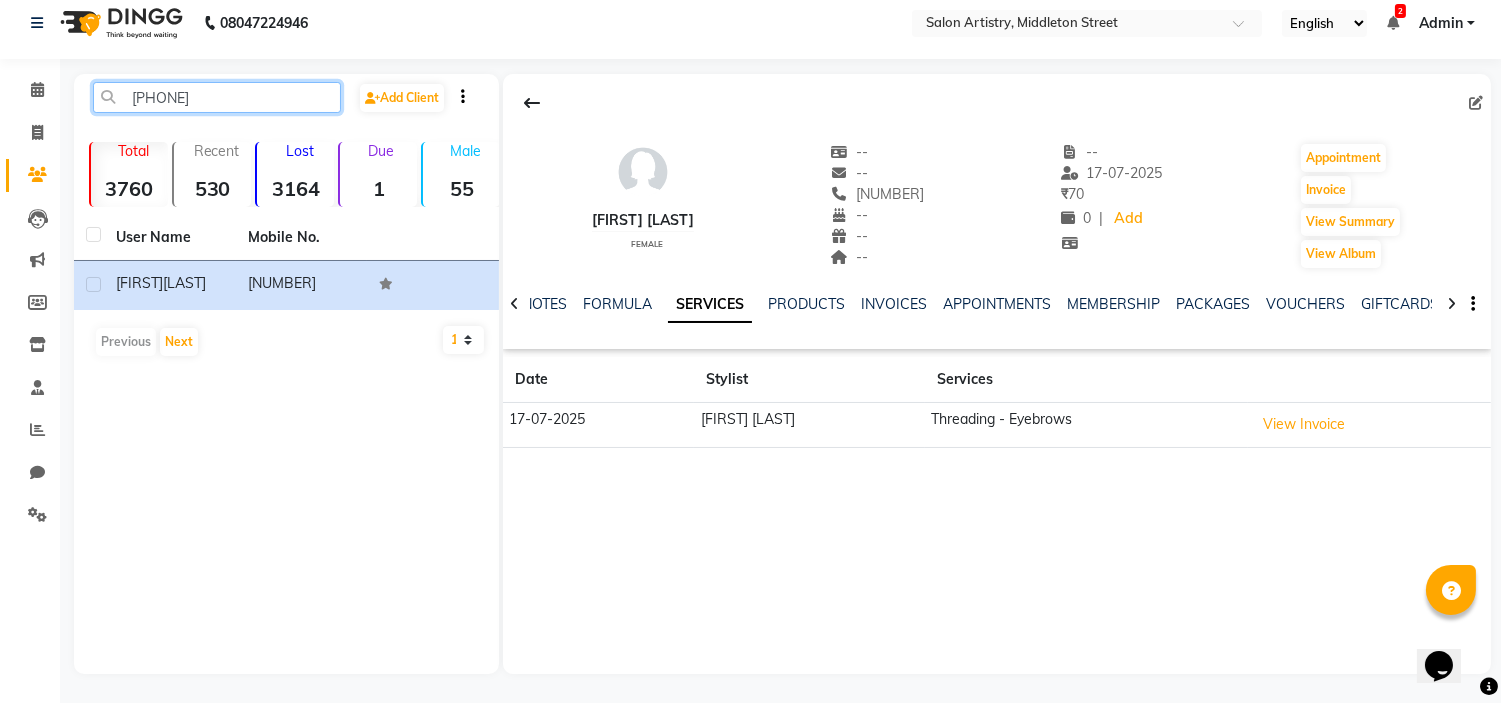 click on "[PHONE]" 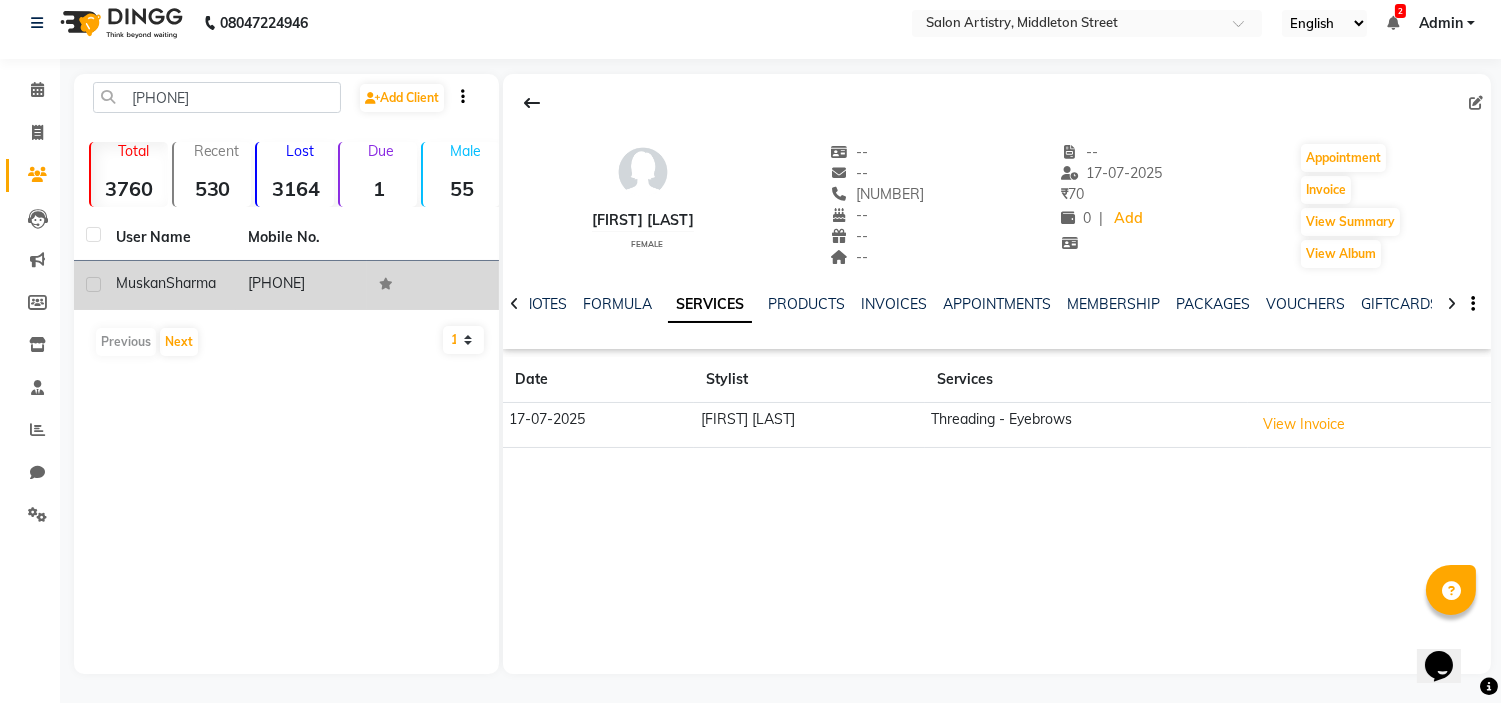 click on "Sharma" 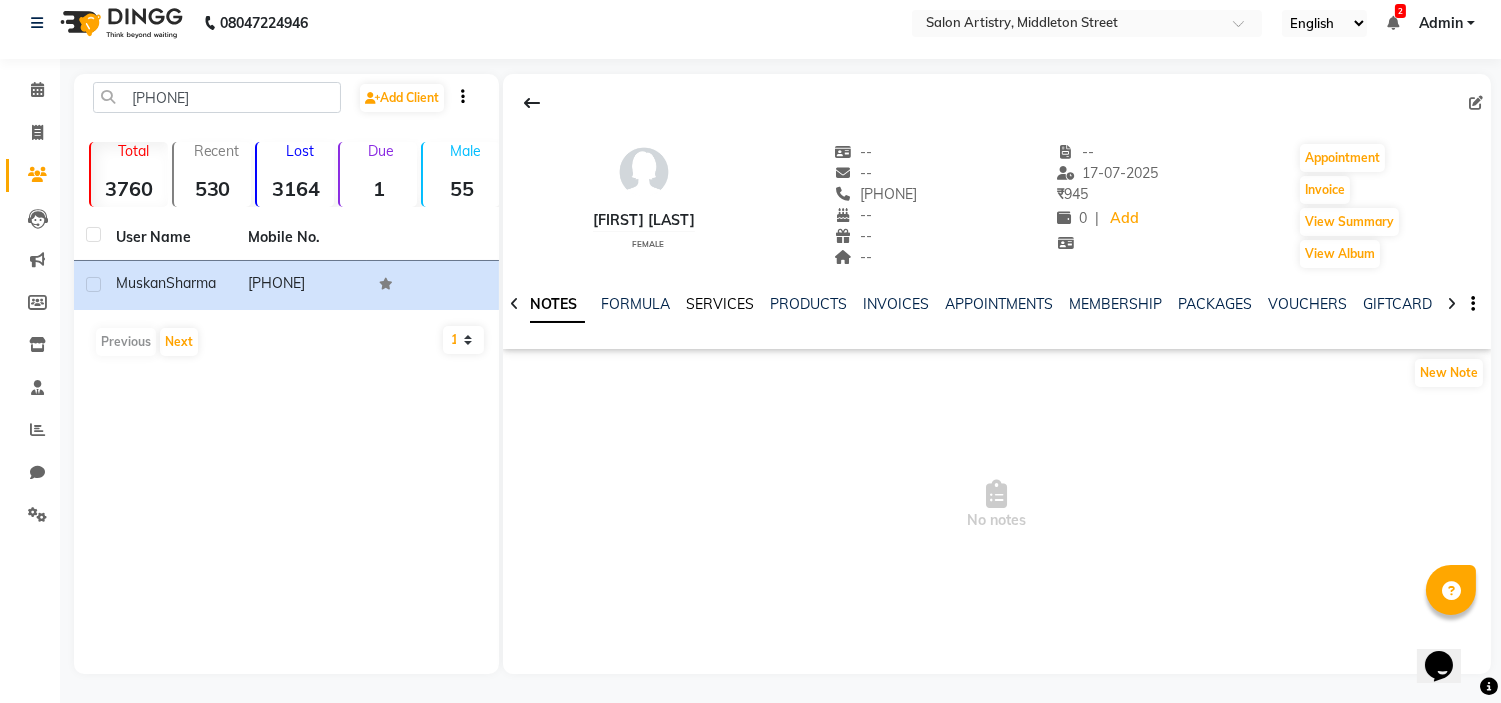 click on "SERVICES" 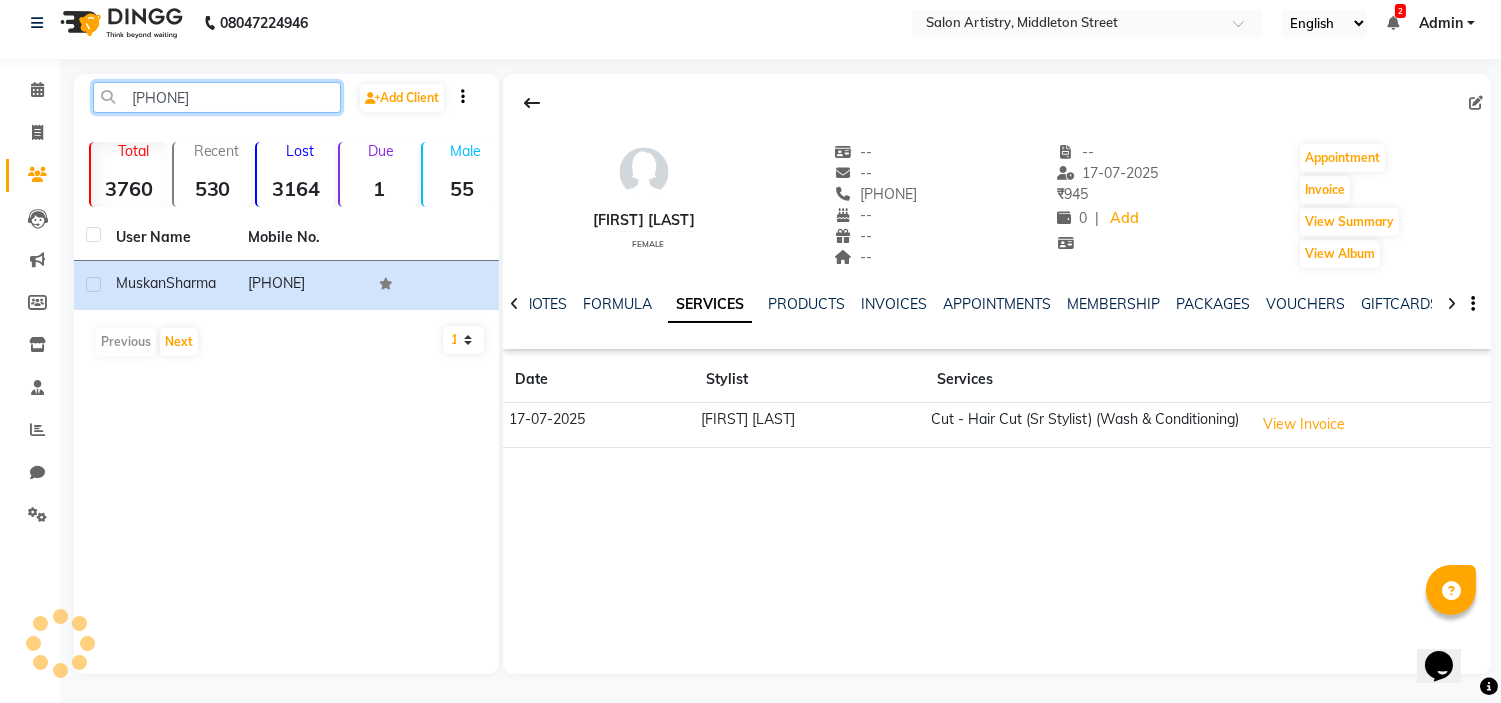 click on "[PHONE]" 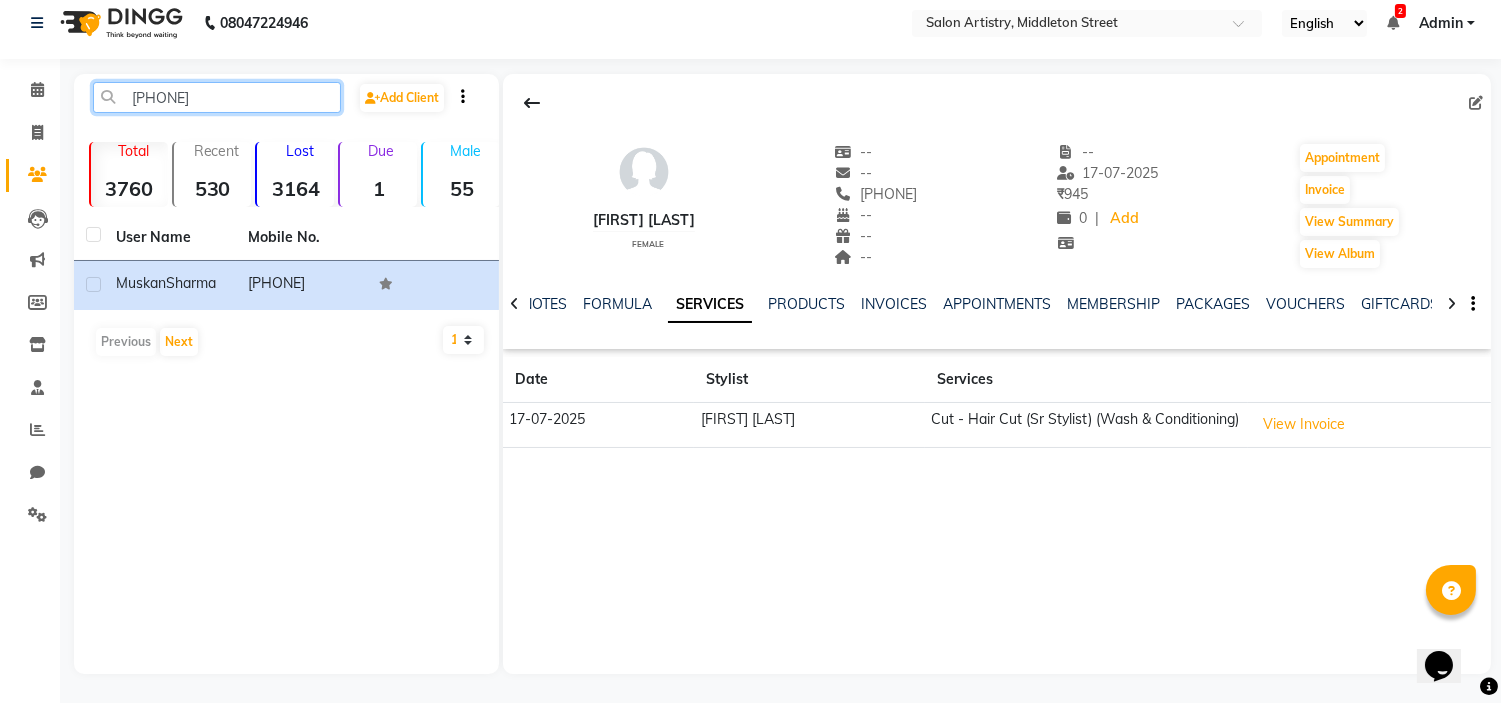 click on "[PHONE]" 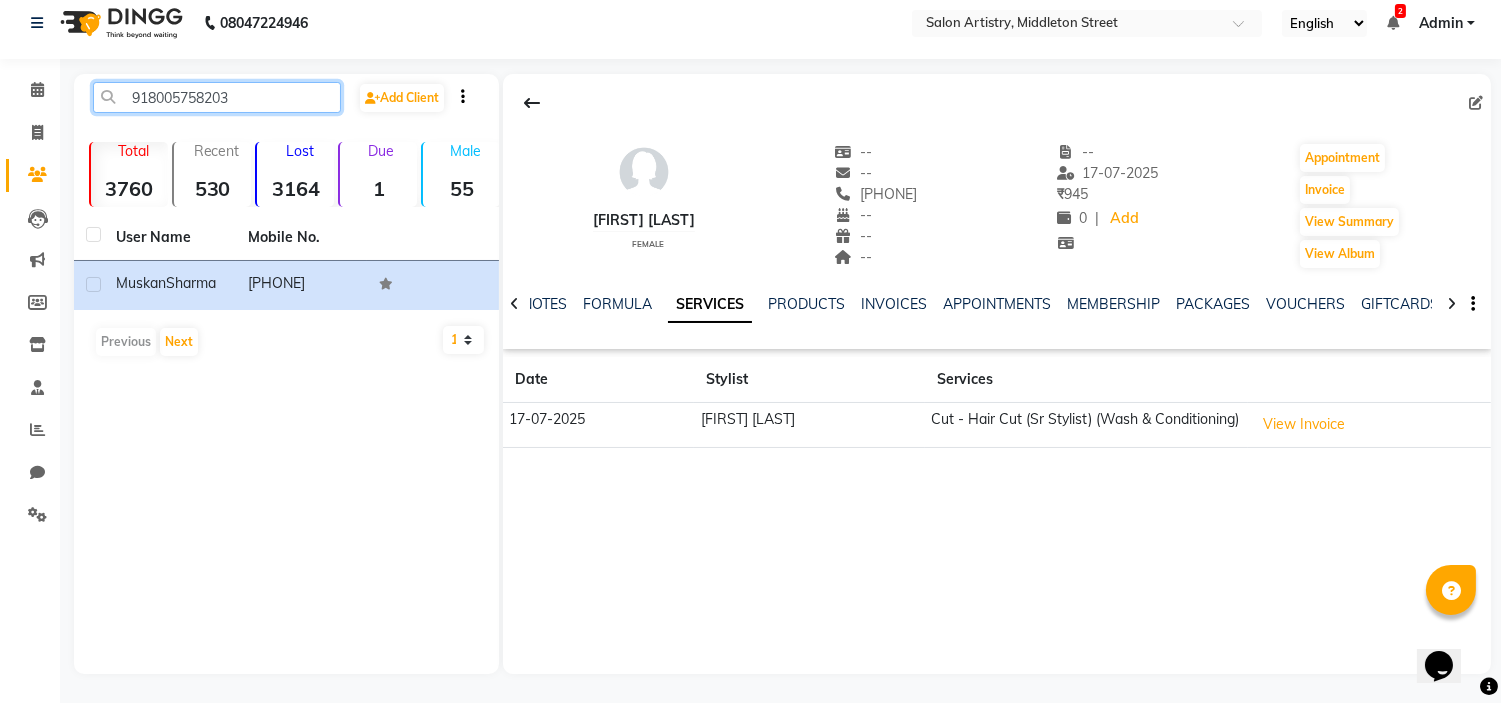 click on "918005758203" 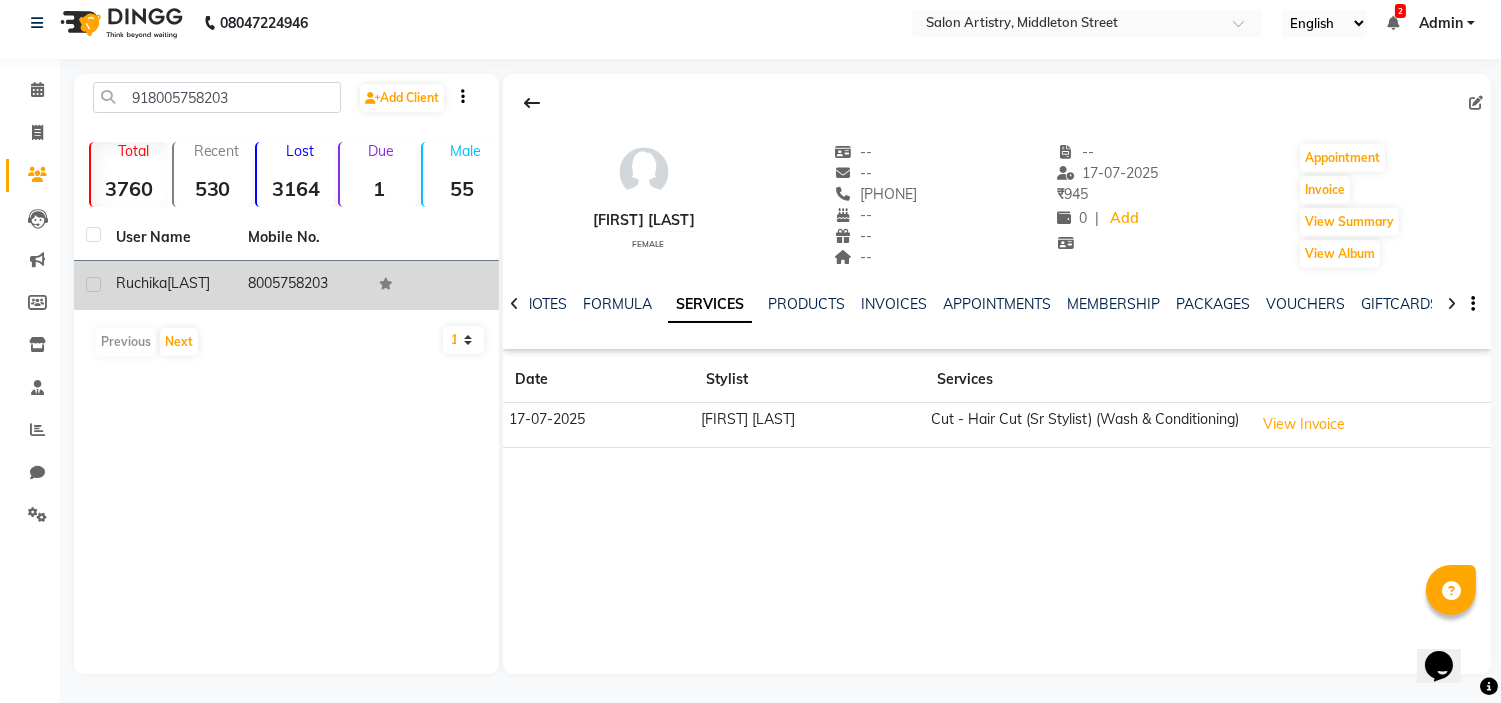 click on "[LAST]" 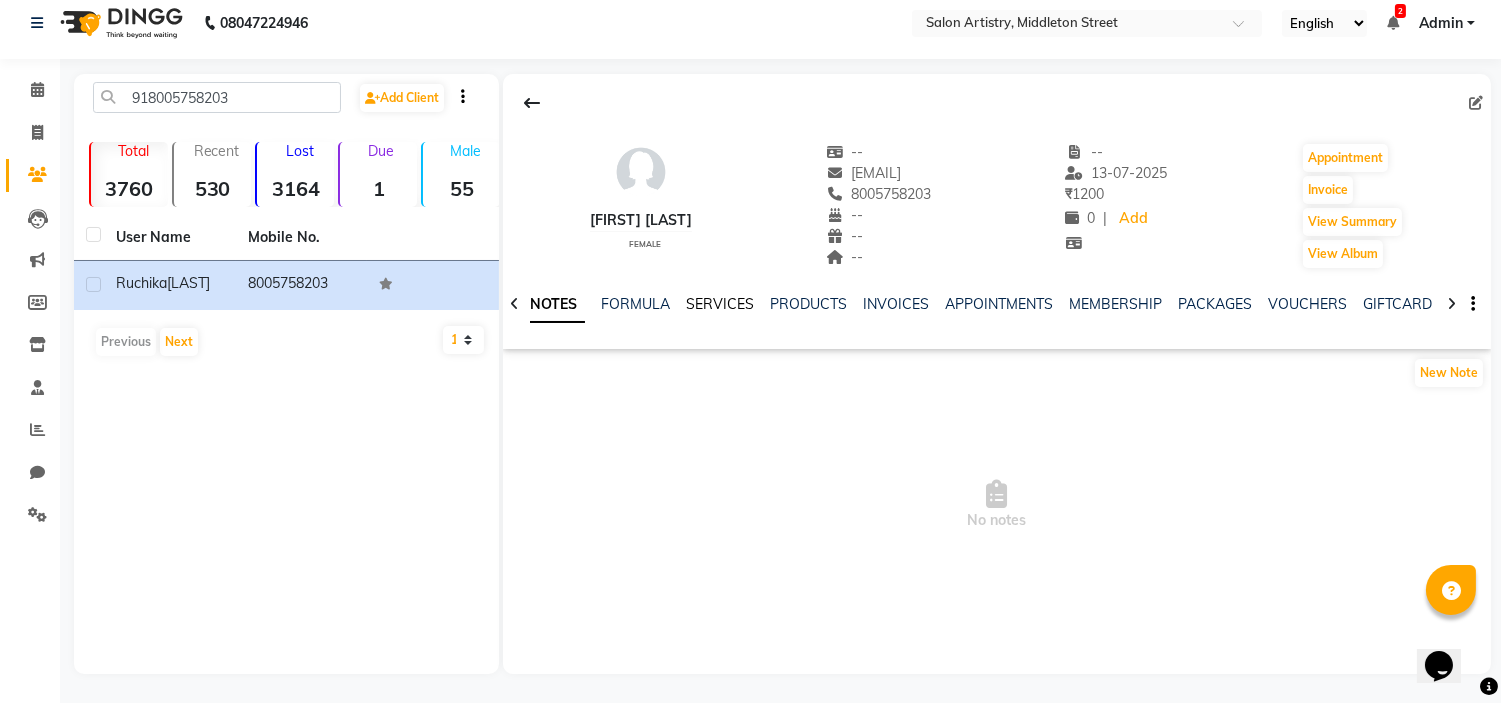 click on "SERVICES" 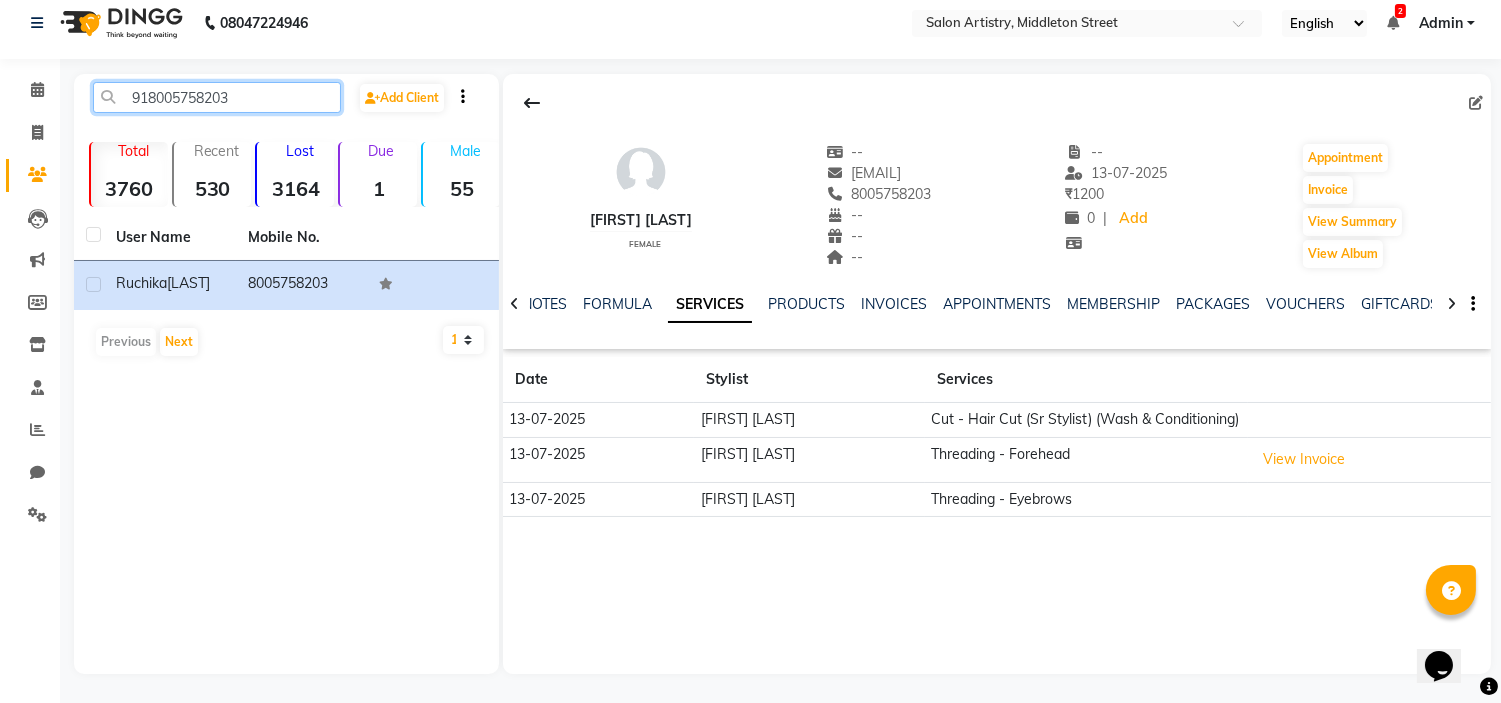 click on "918005758203" 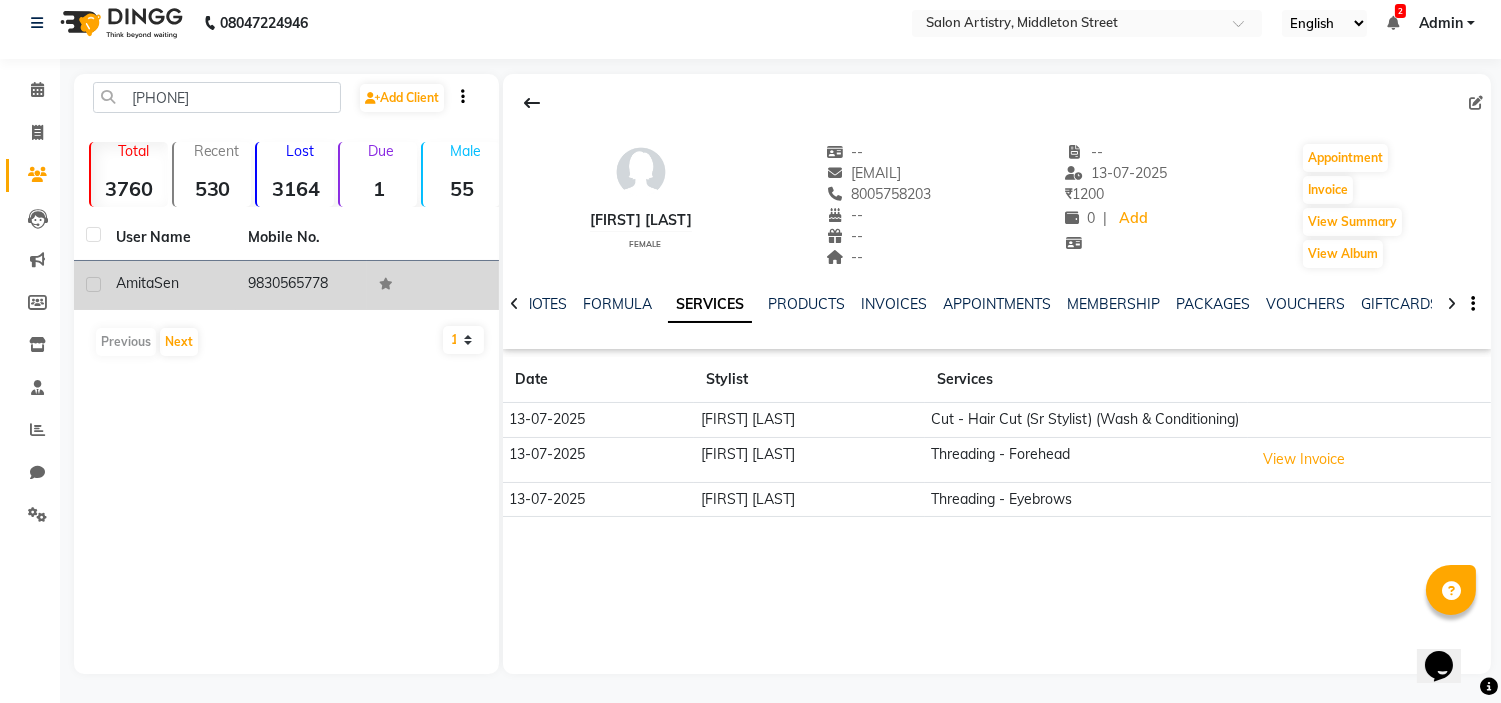 click on "Sen" 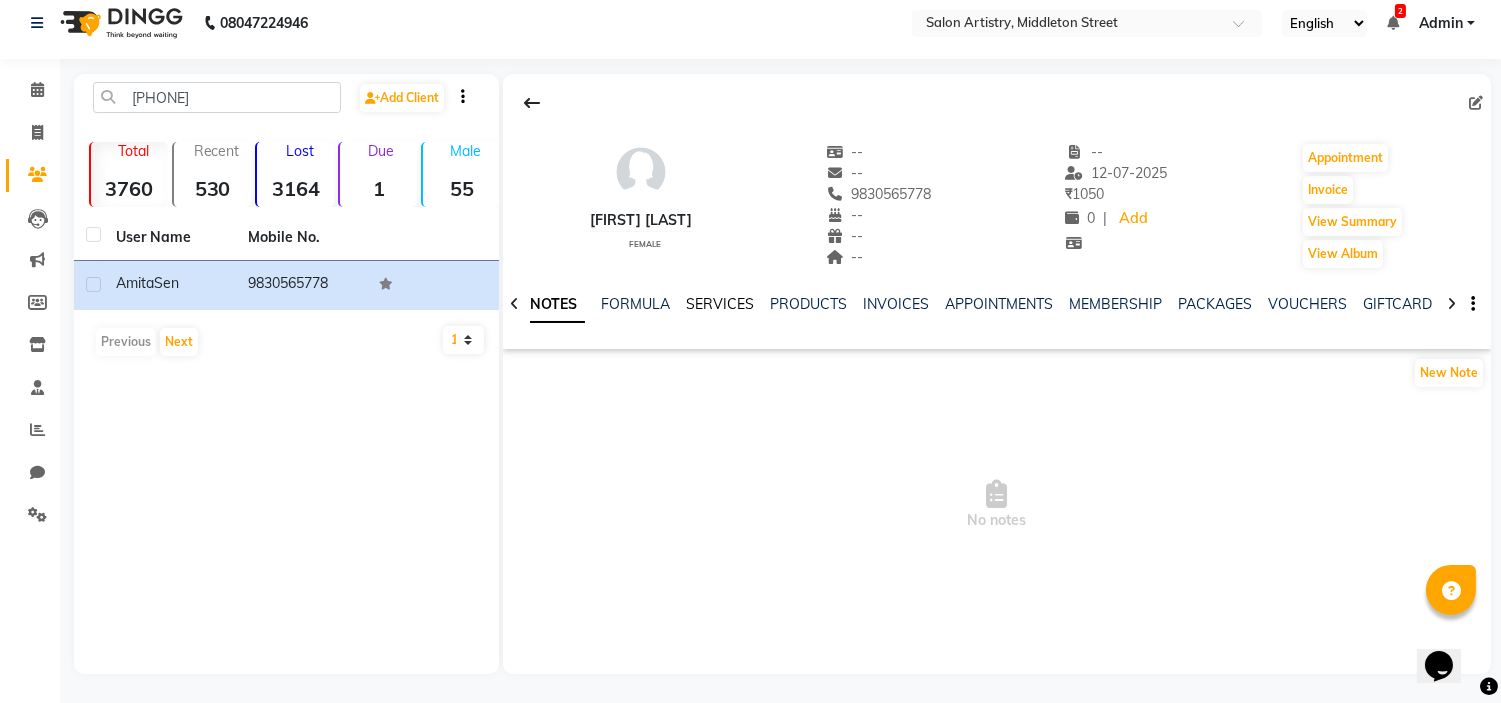 click on "SERVICES" 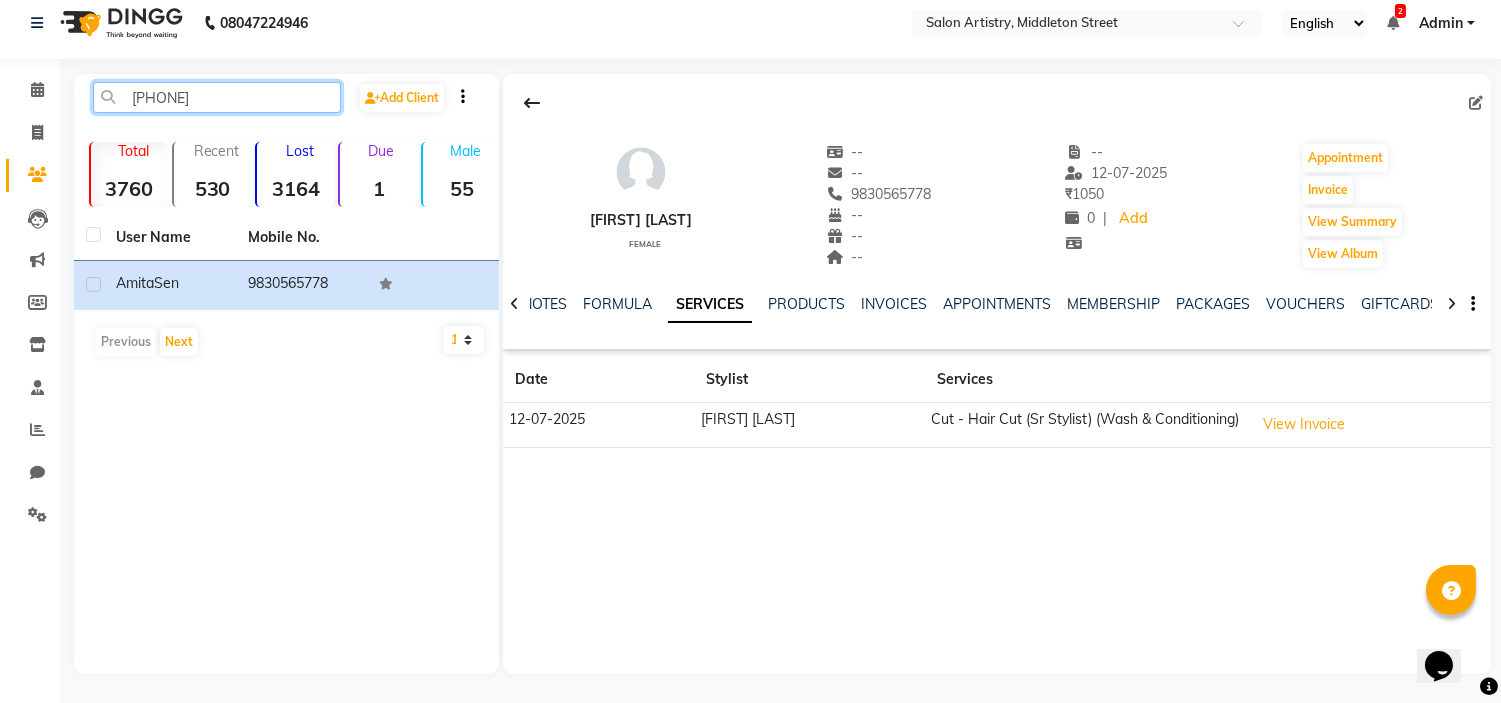click on "[PHONE]" 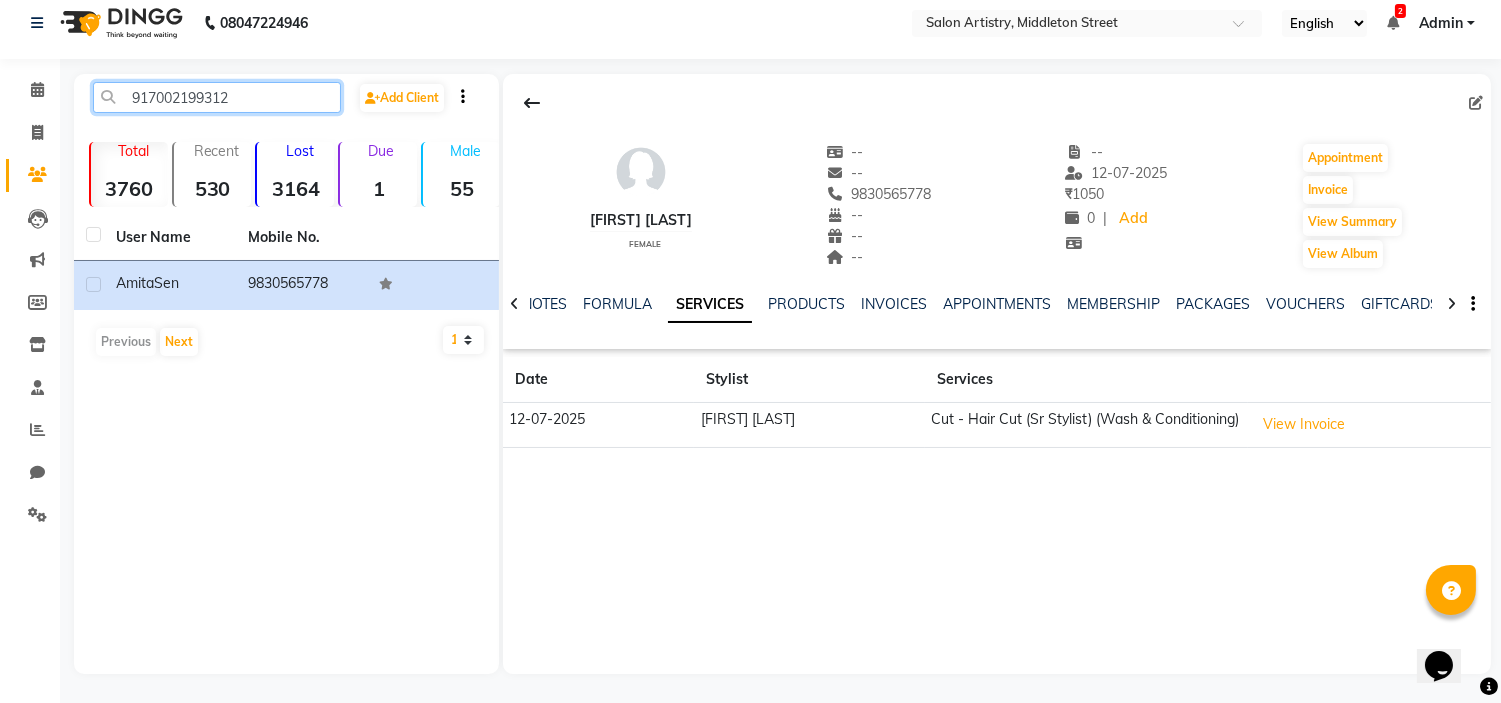 click on "917002199312" 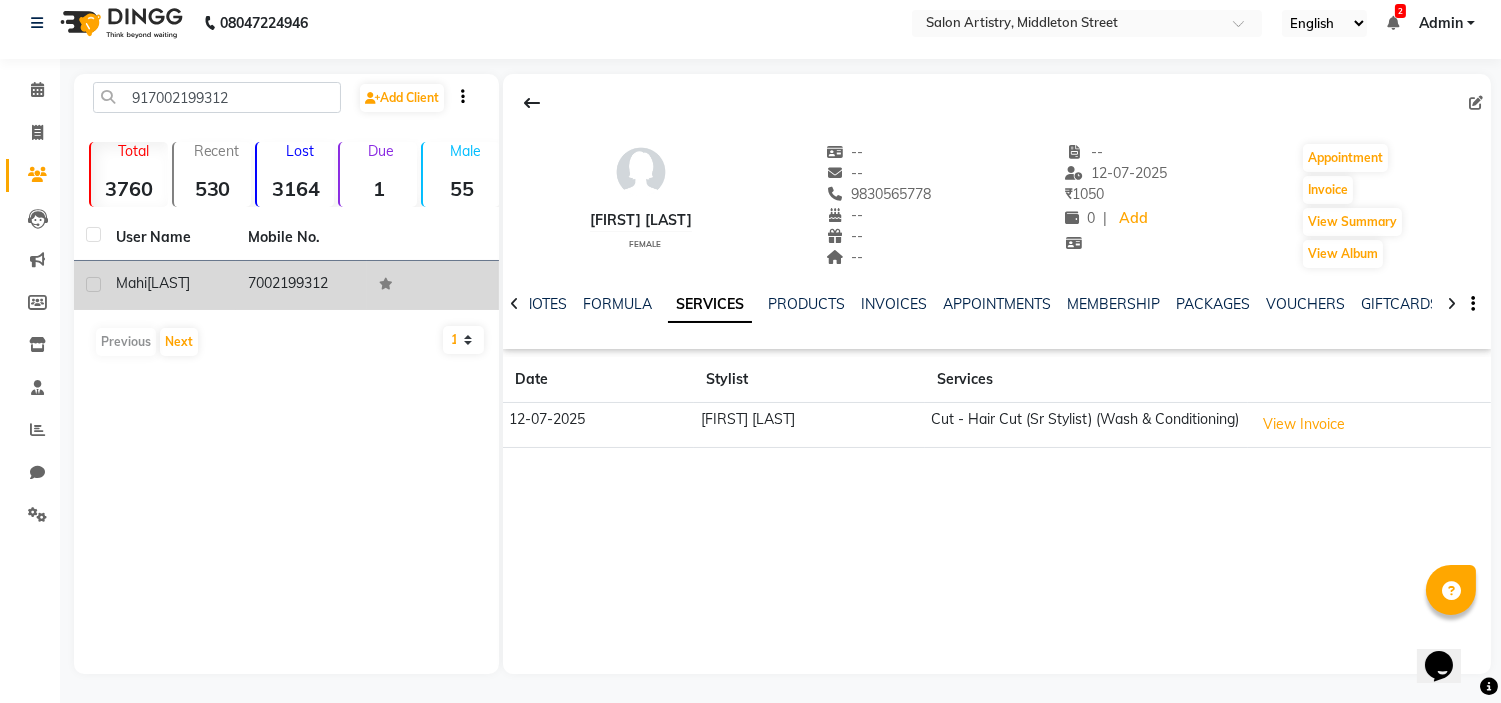 click on "[FIRST] [LAST]" 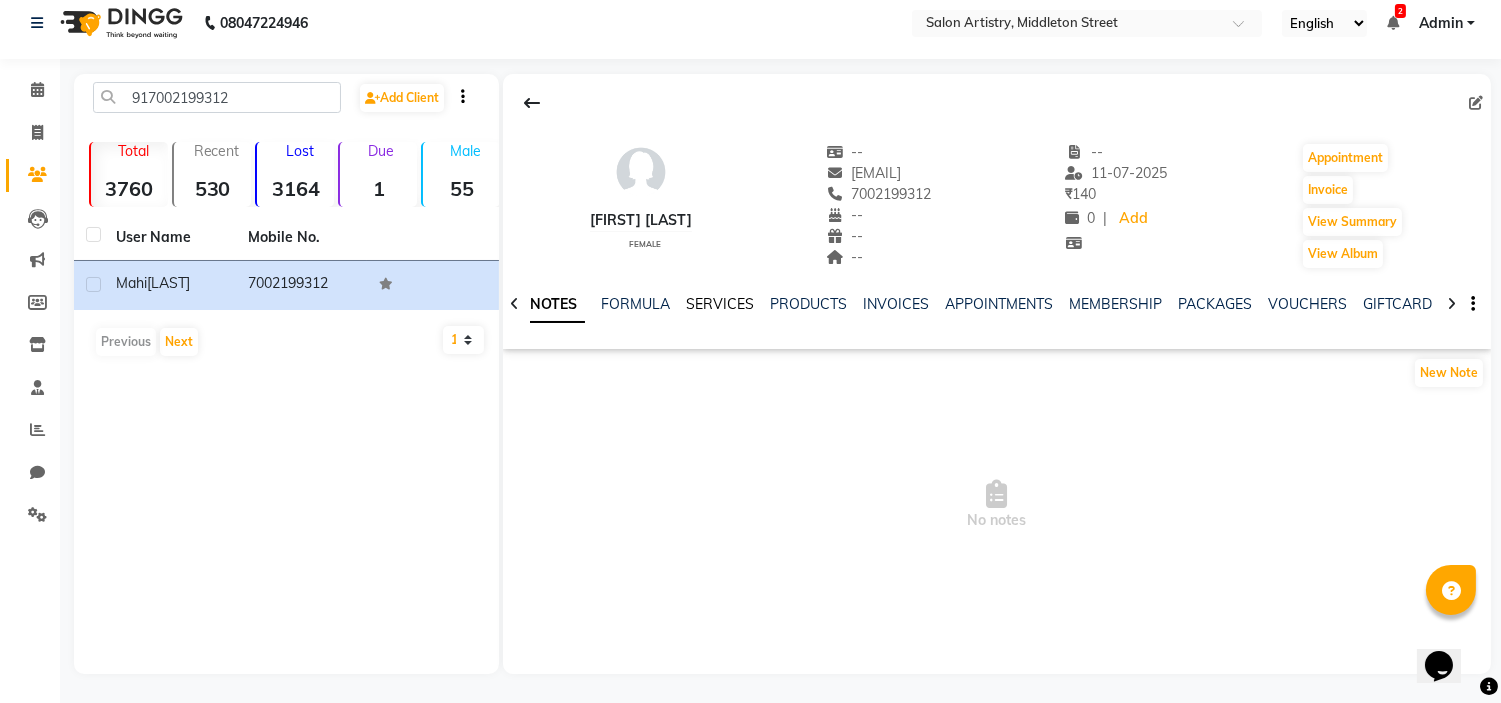 click on "SERVICES" 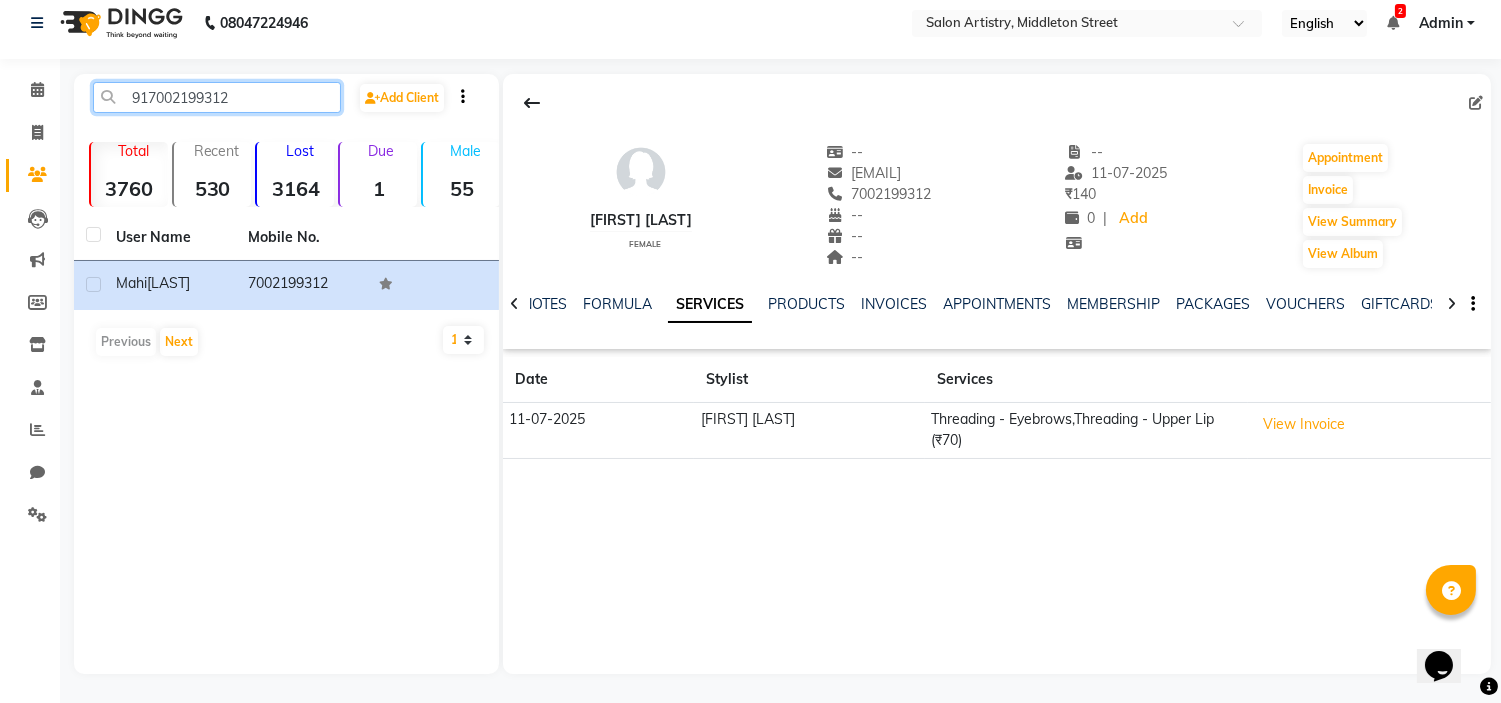 click on "917002199312" 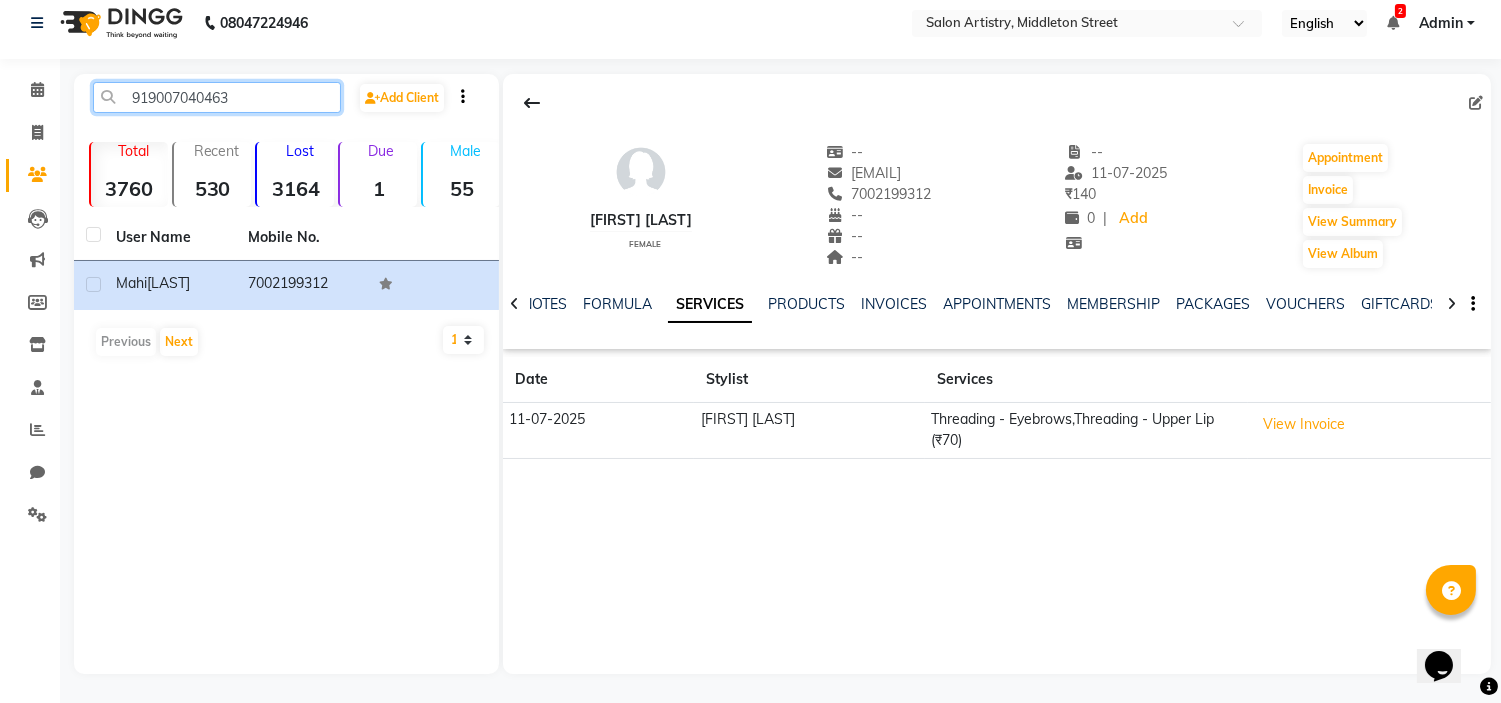 click on "919007040463" 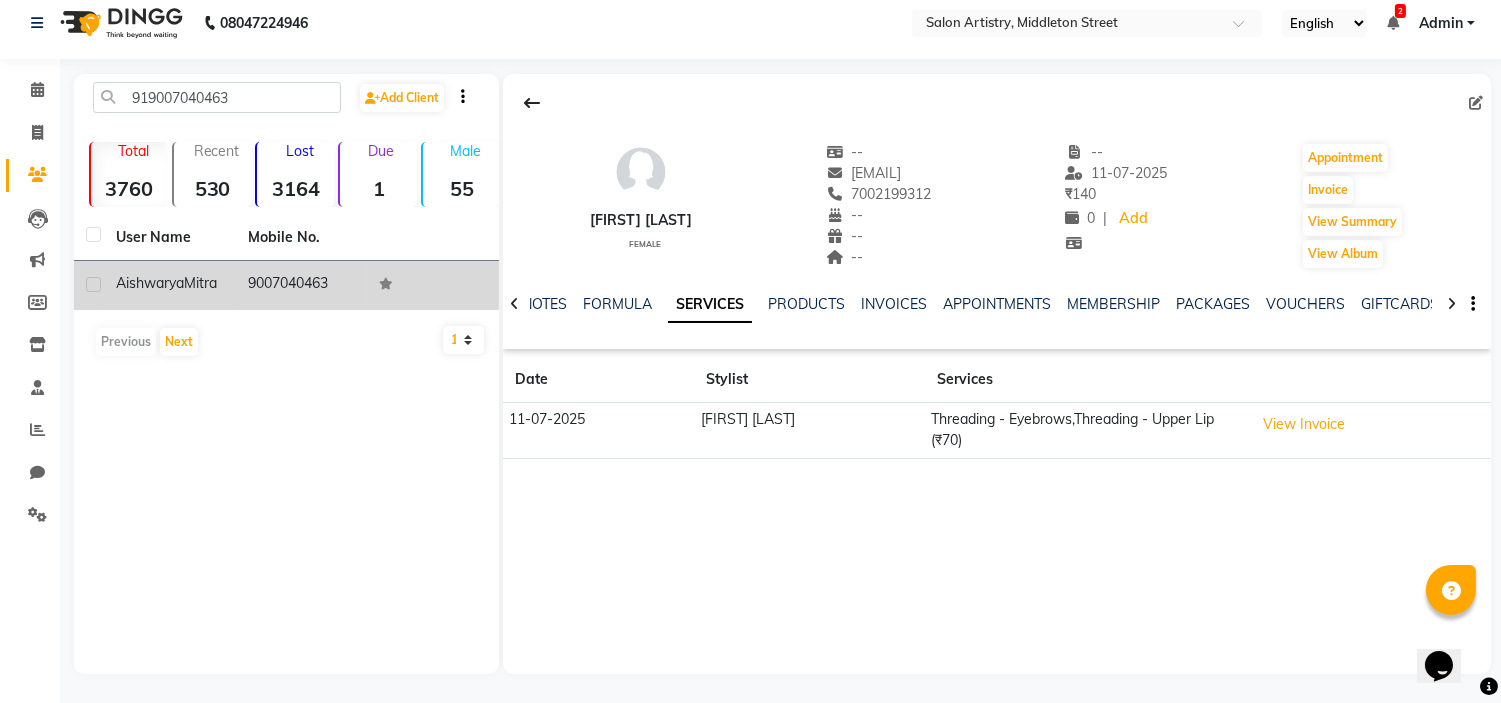 click on "Aishwarya" 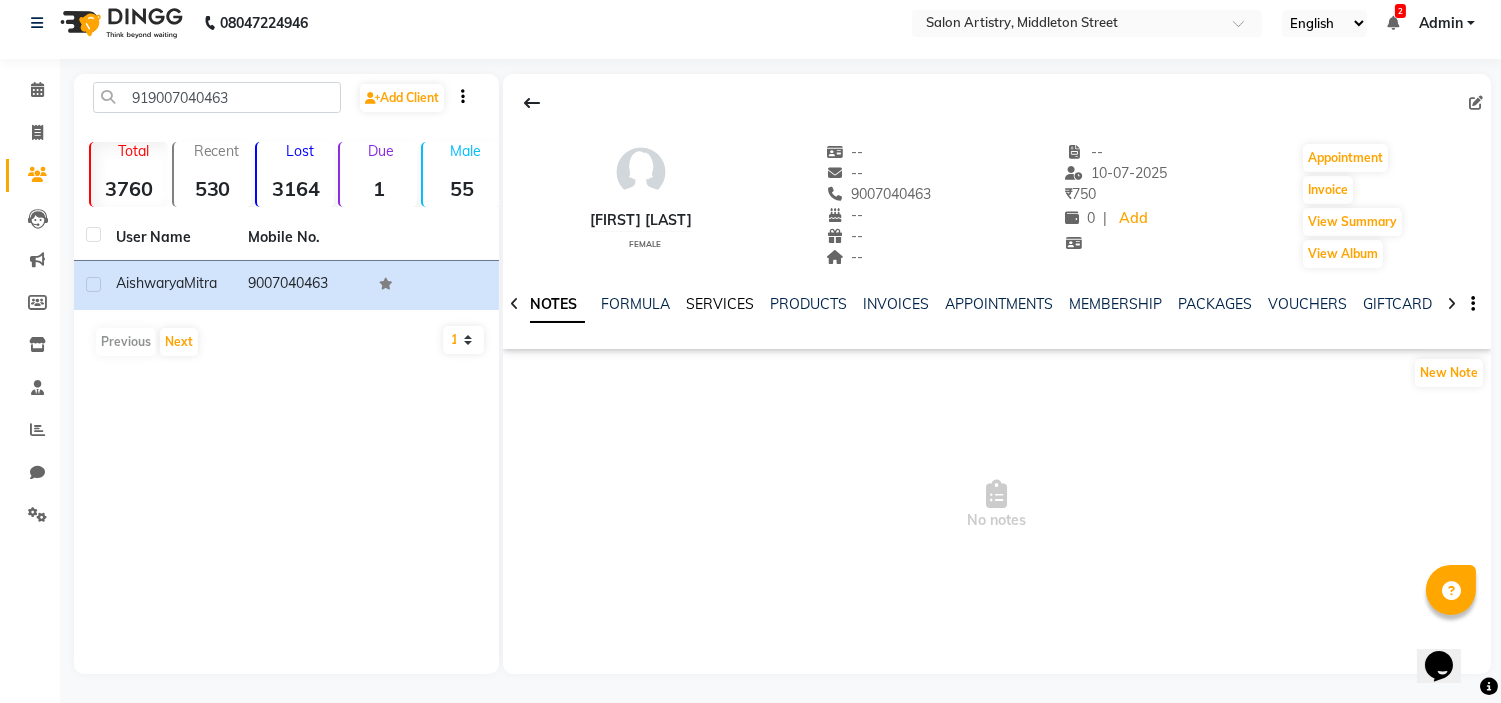 click on "SERVICES" 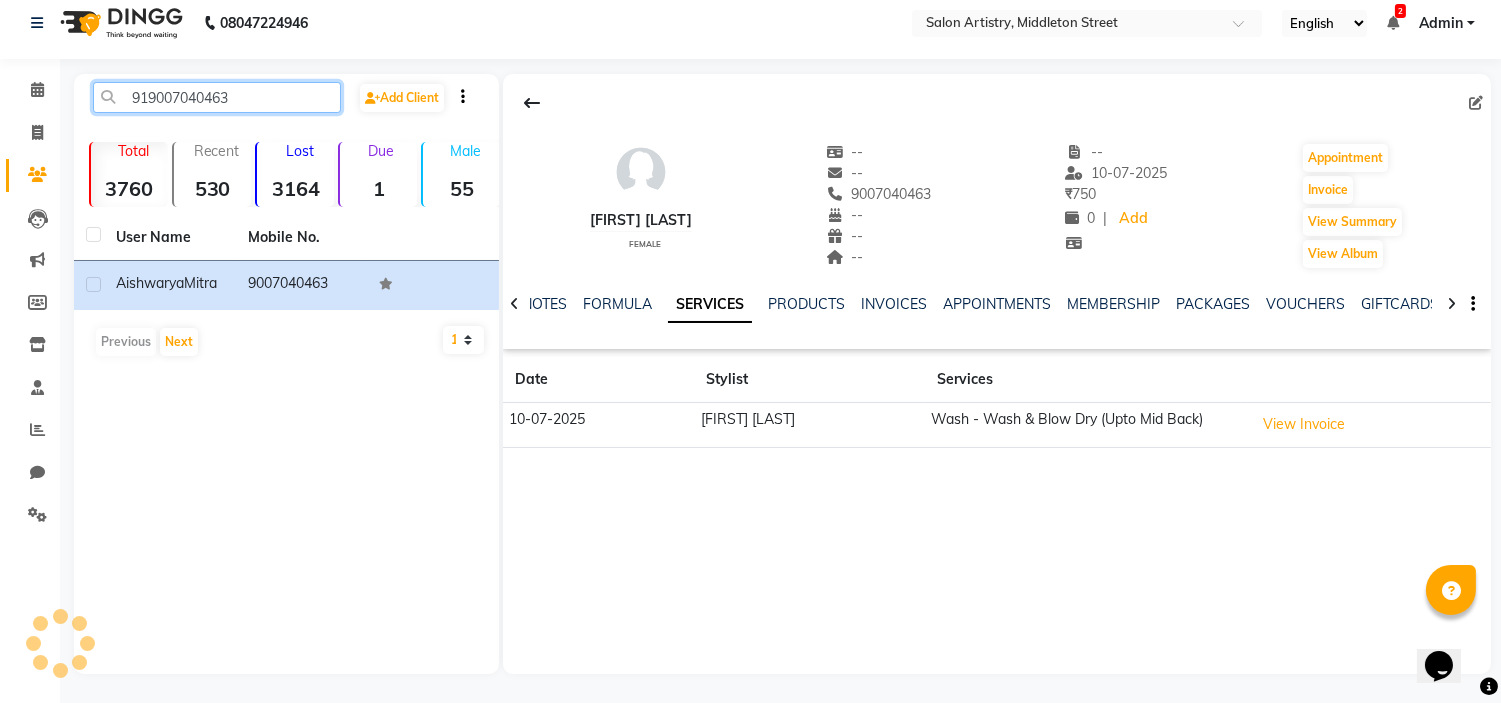 click on "919007040463" 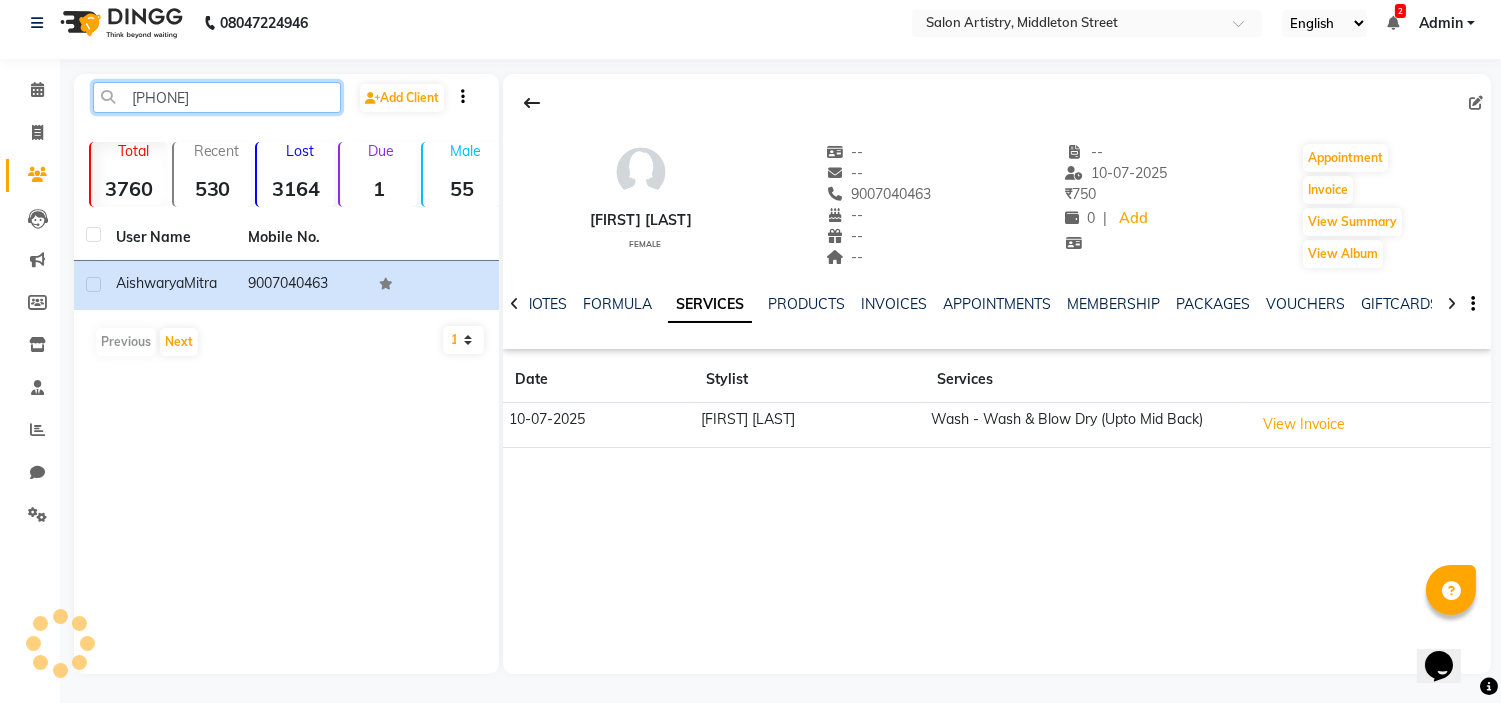 click on "[PHONE]" 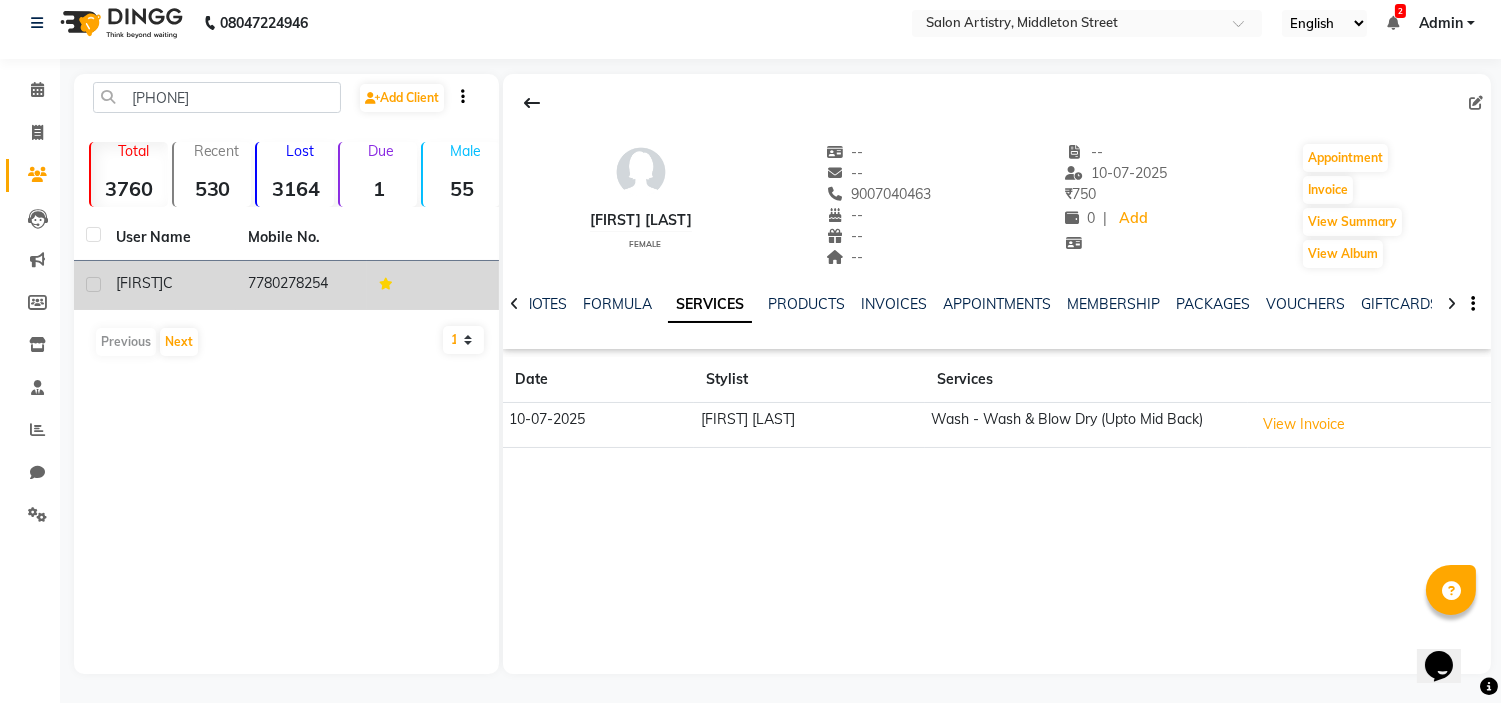 click on "[FIRST]" 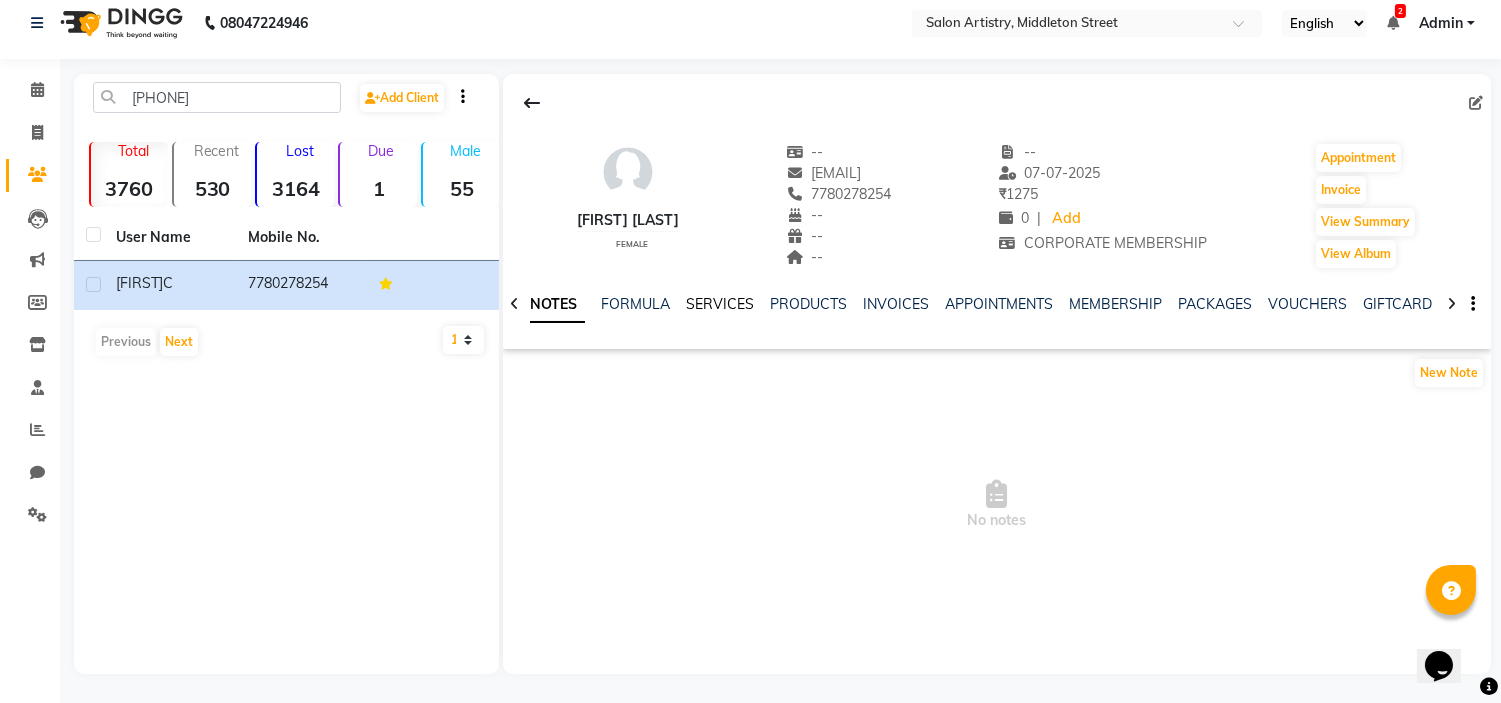 click on "SERVICES" 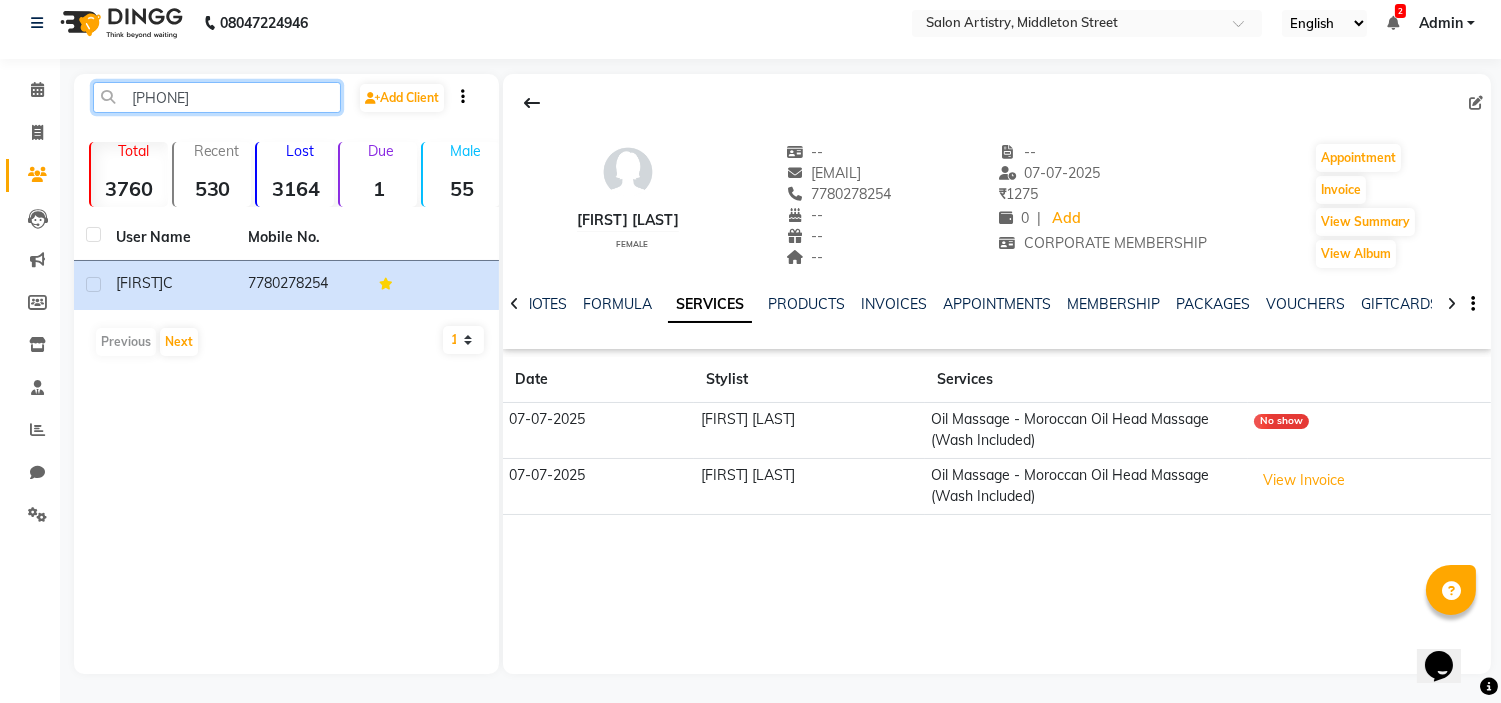 click on "[PHONE]" 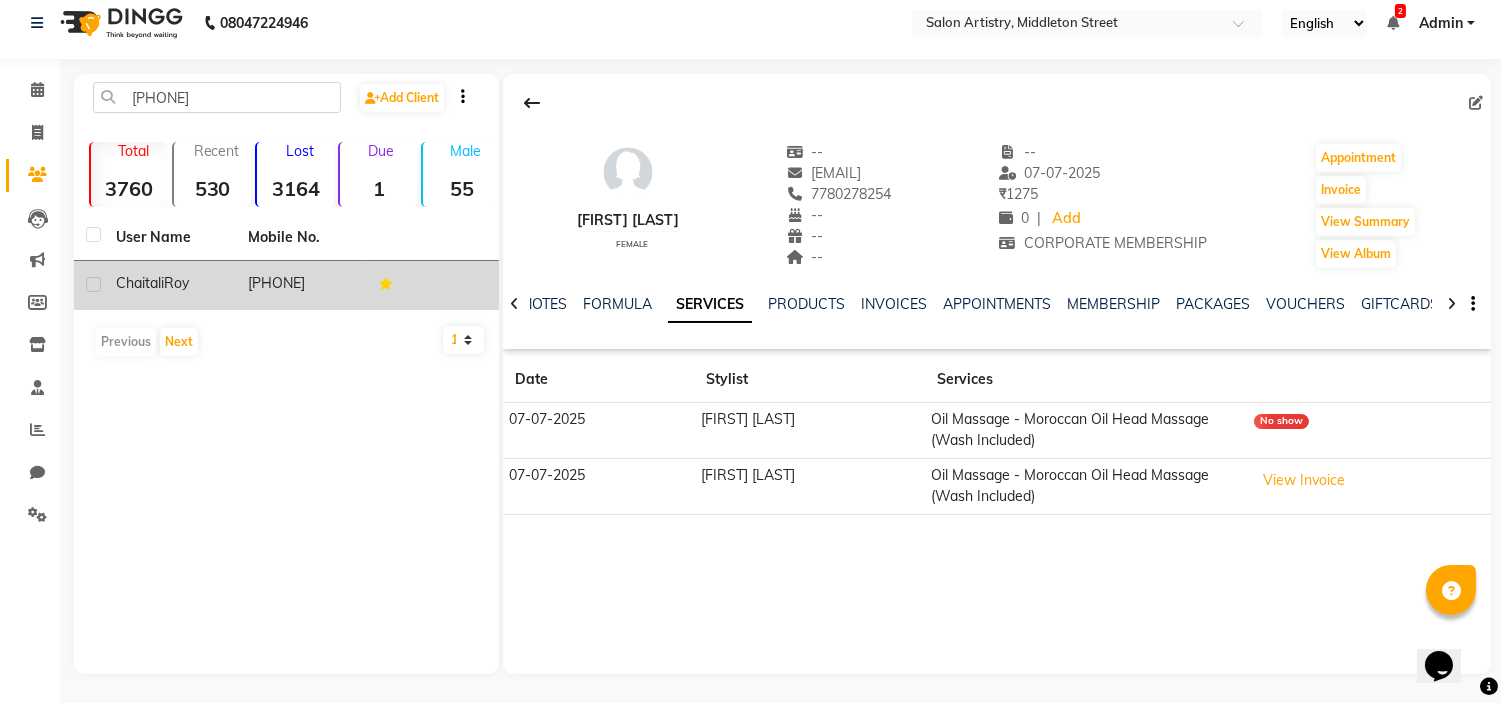 click on "Chaitali" 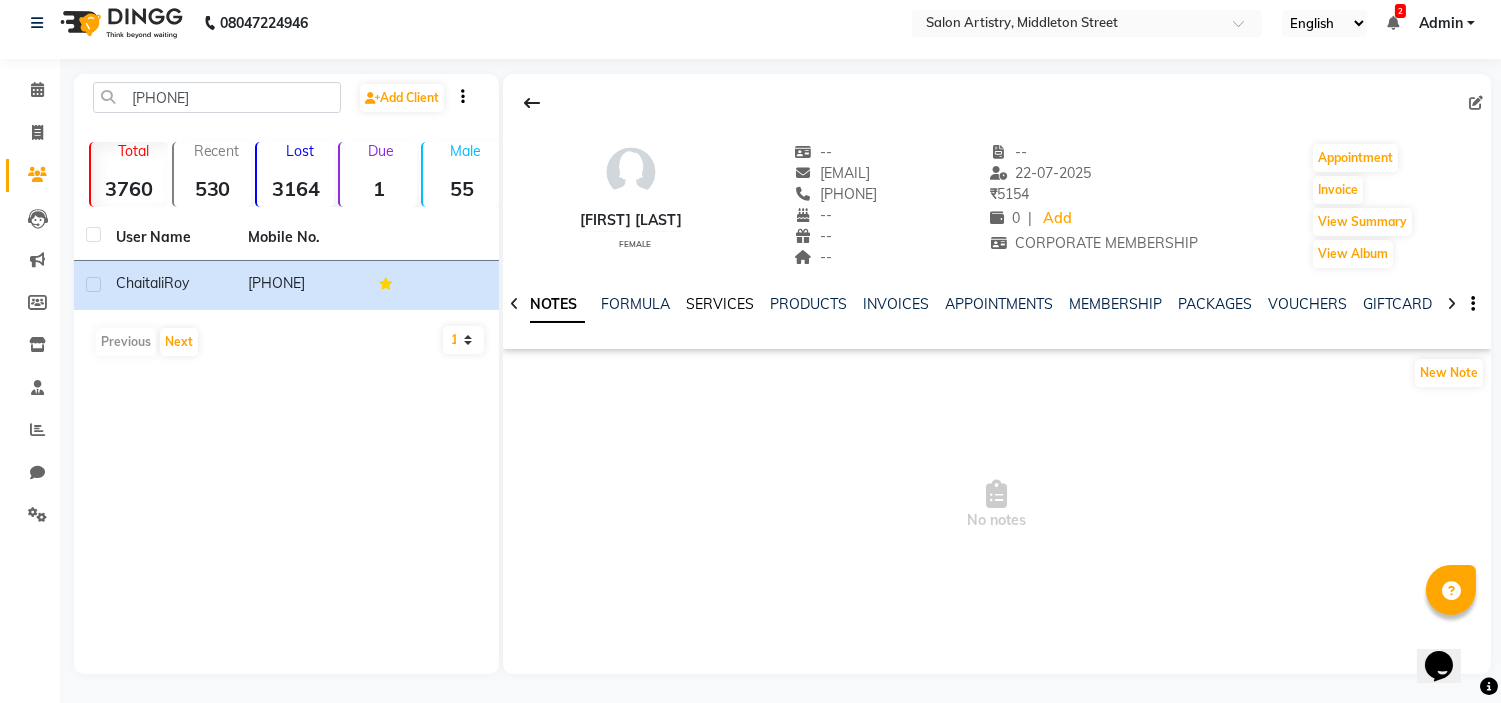 click on "SERVICES" 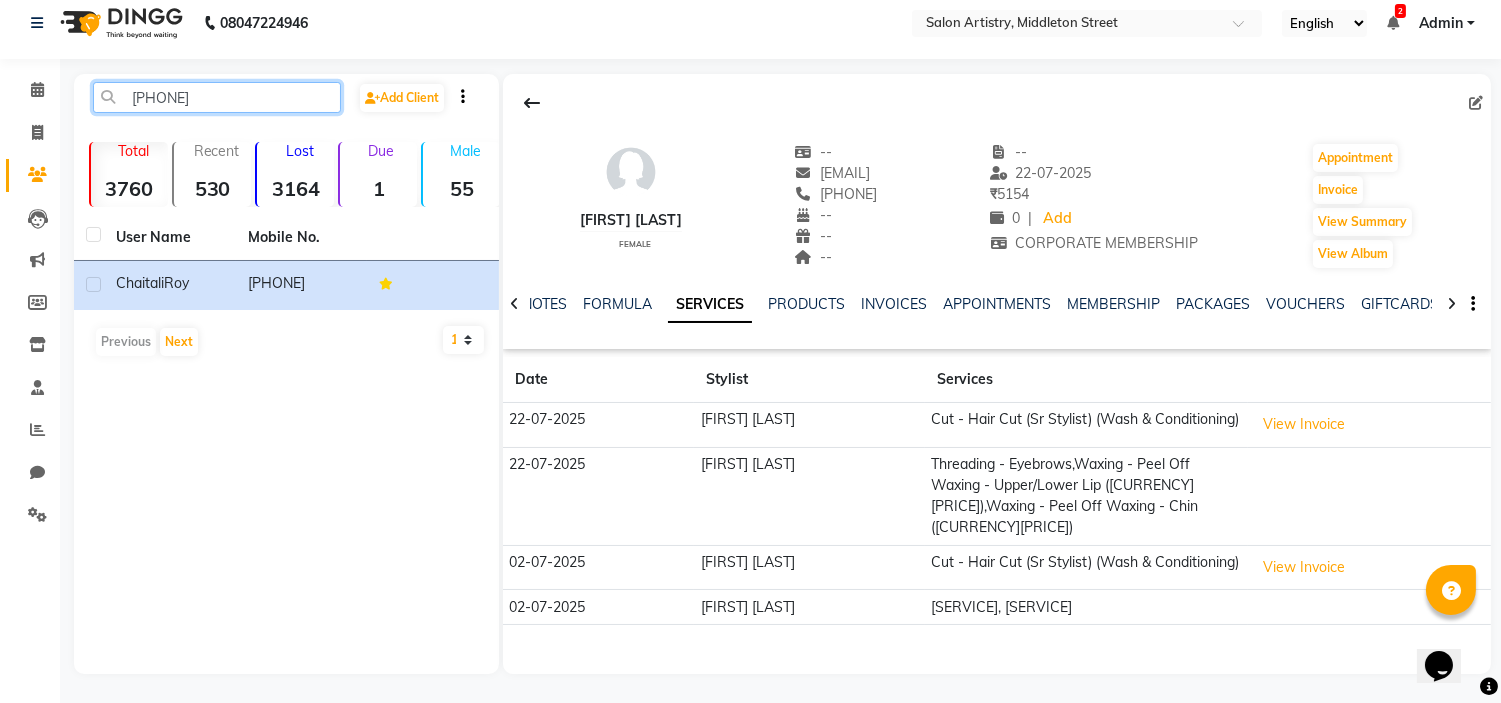 click on "[PHONE]" 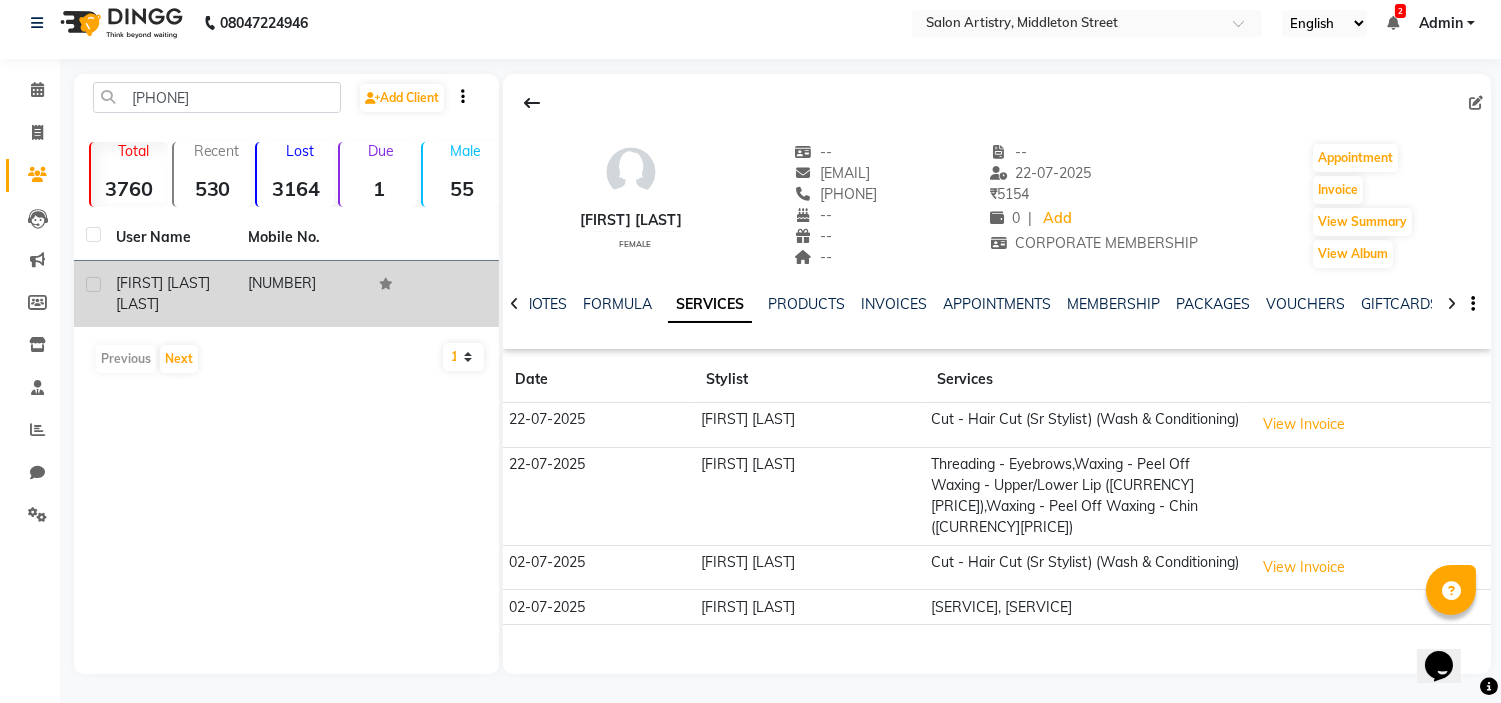 click on "[FIRST] [LAST]" 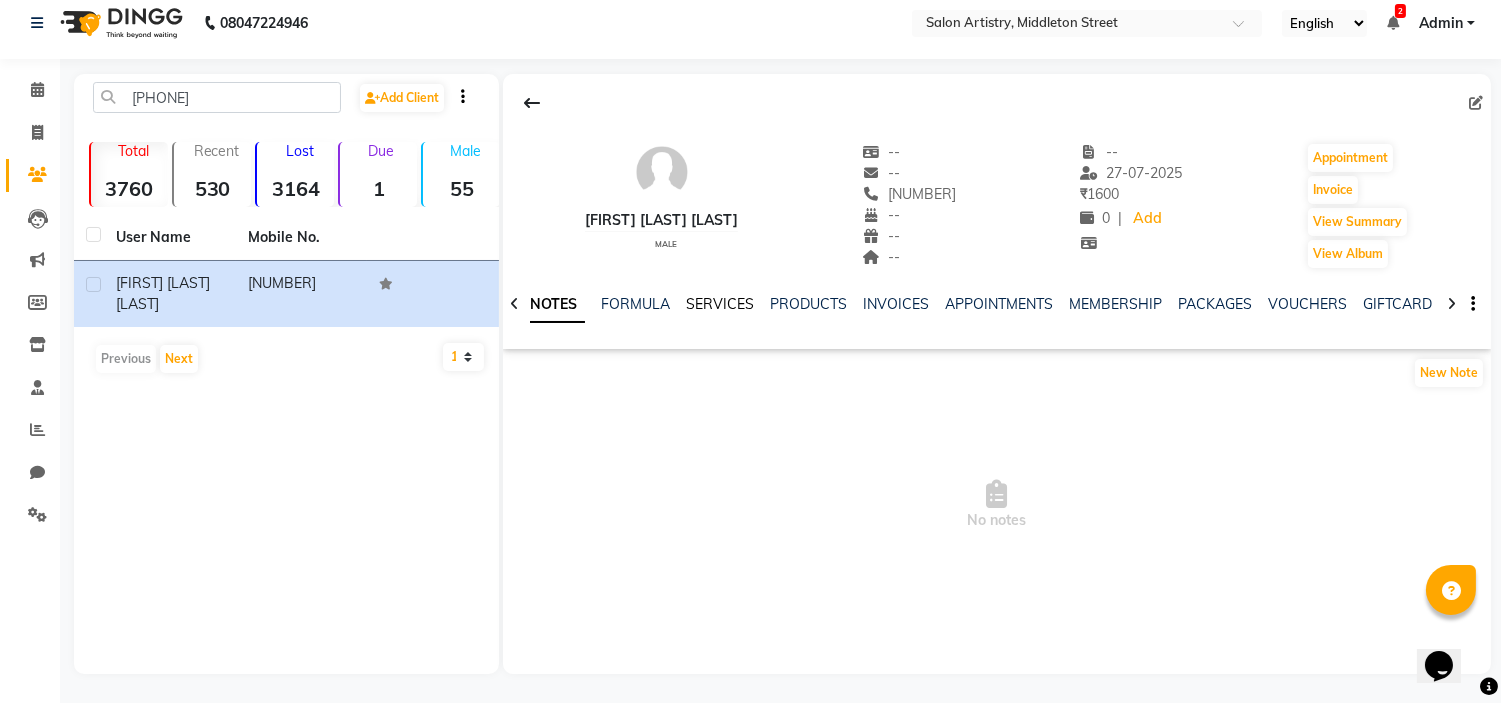 click on "SERVICES" 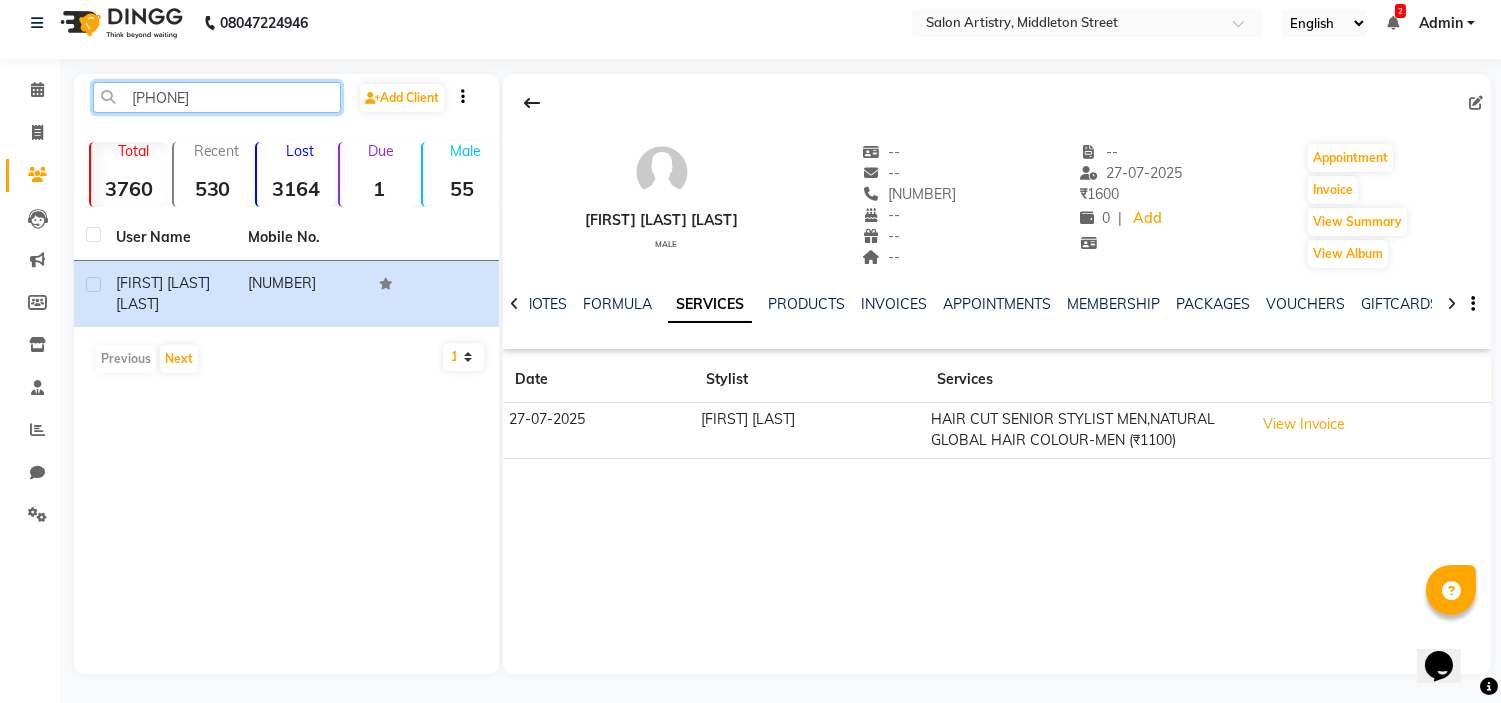 click on "[PHONE]" 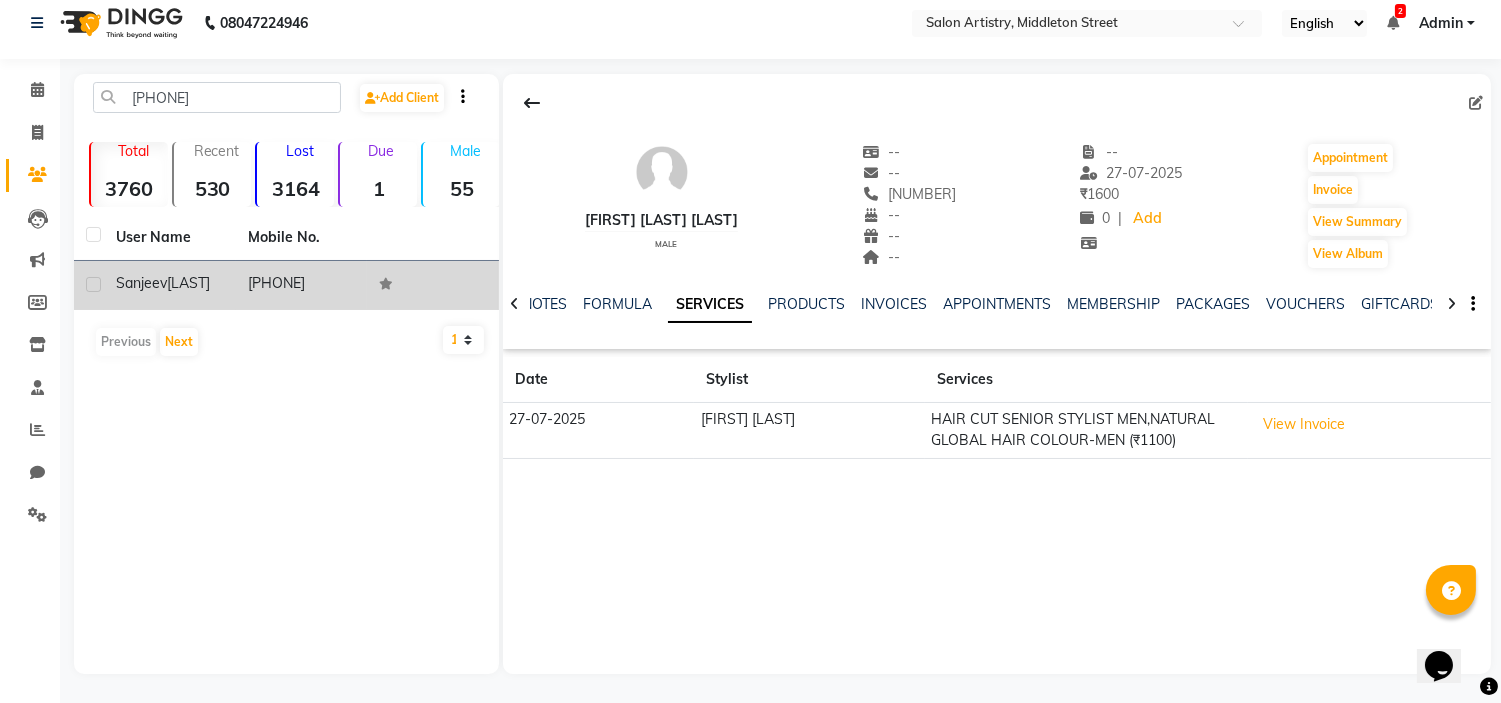 click on "[FIRST] [LAST]" 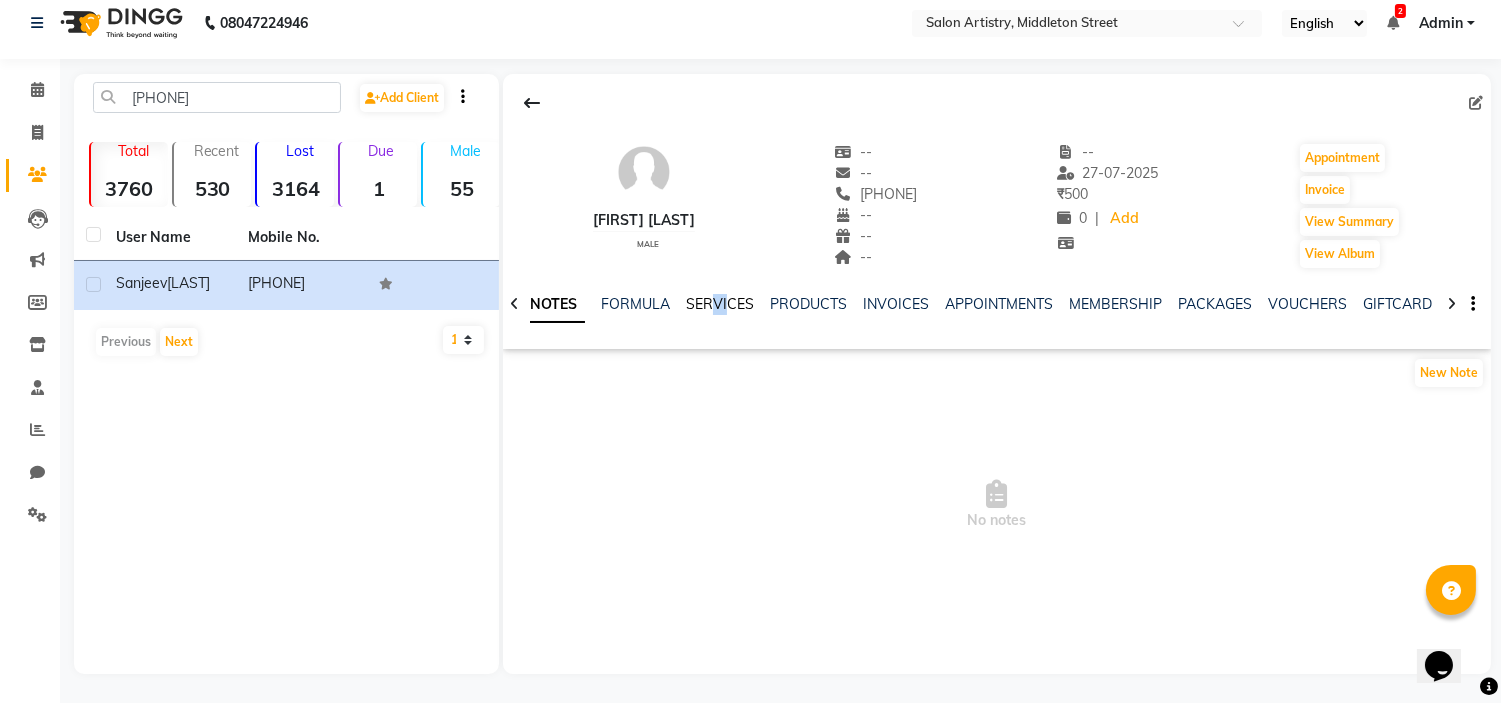 drag, startPoint x: 726, startPoint y: 291, endPoint x: 730, endPoint y: 302, distance: 11.7046995 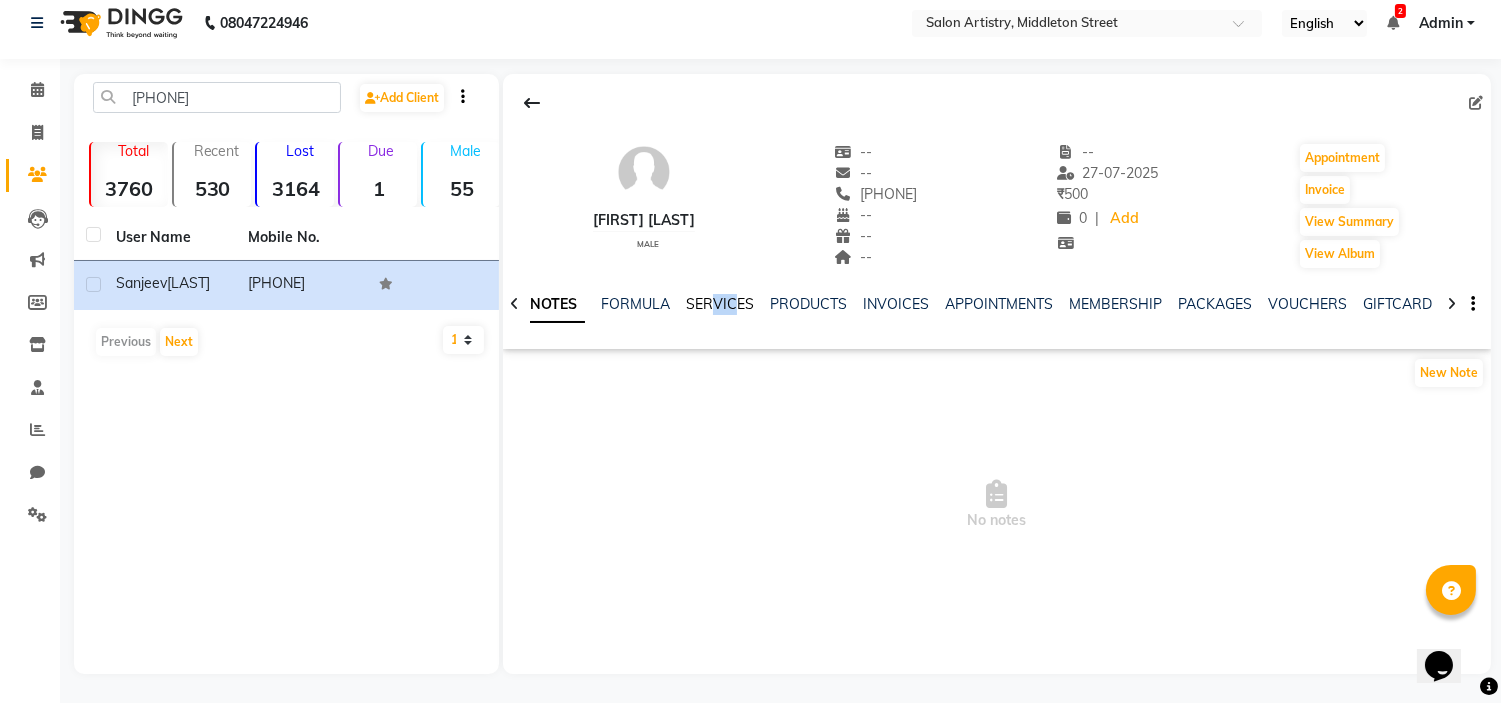 click on "SERVICES" 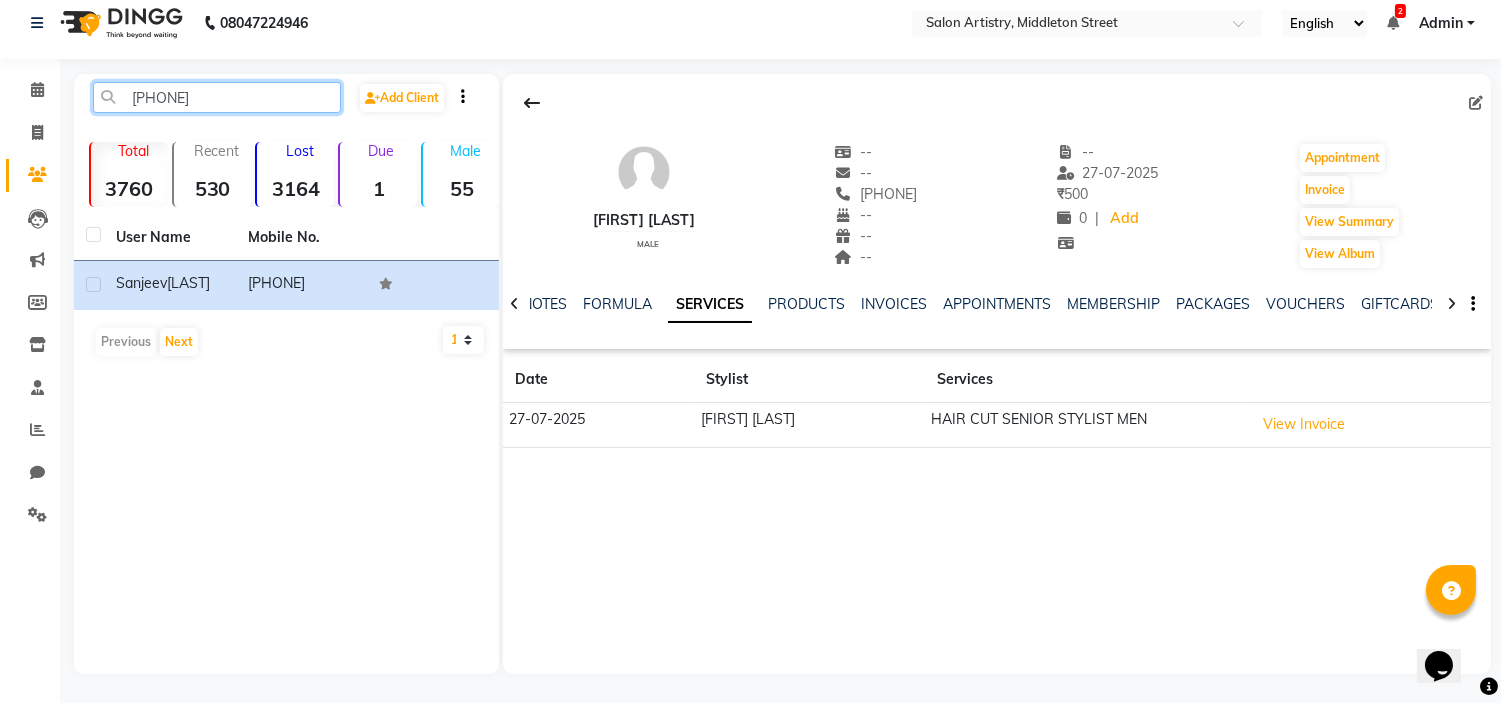click on "[PHONE]" 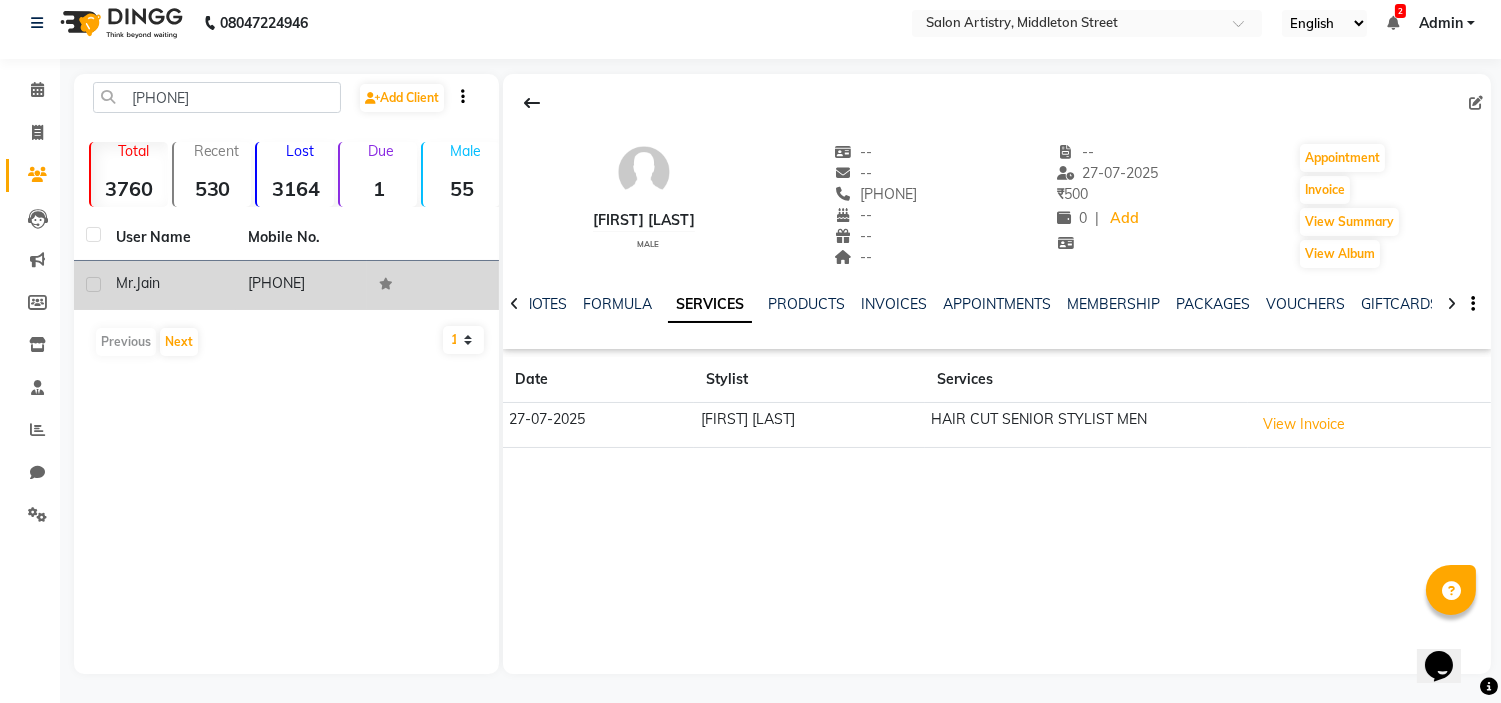click on "Mr. [LAST]" 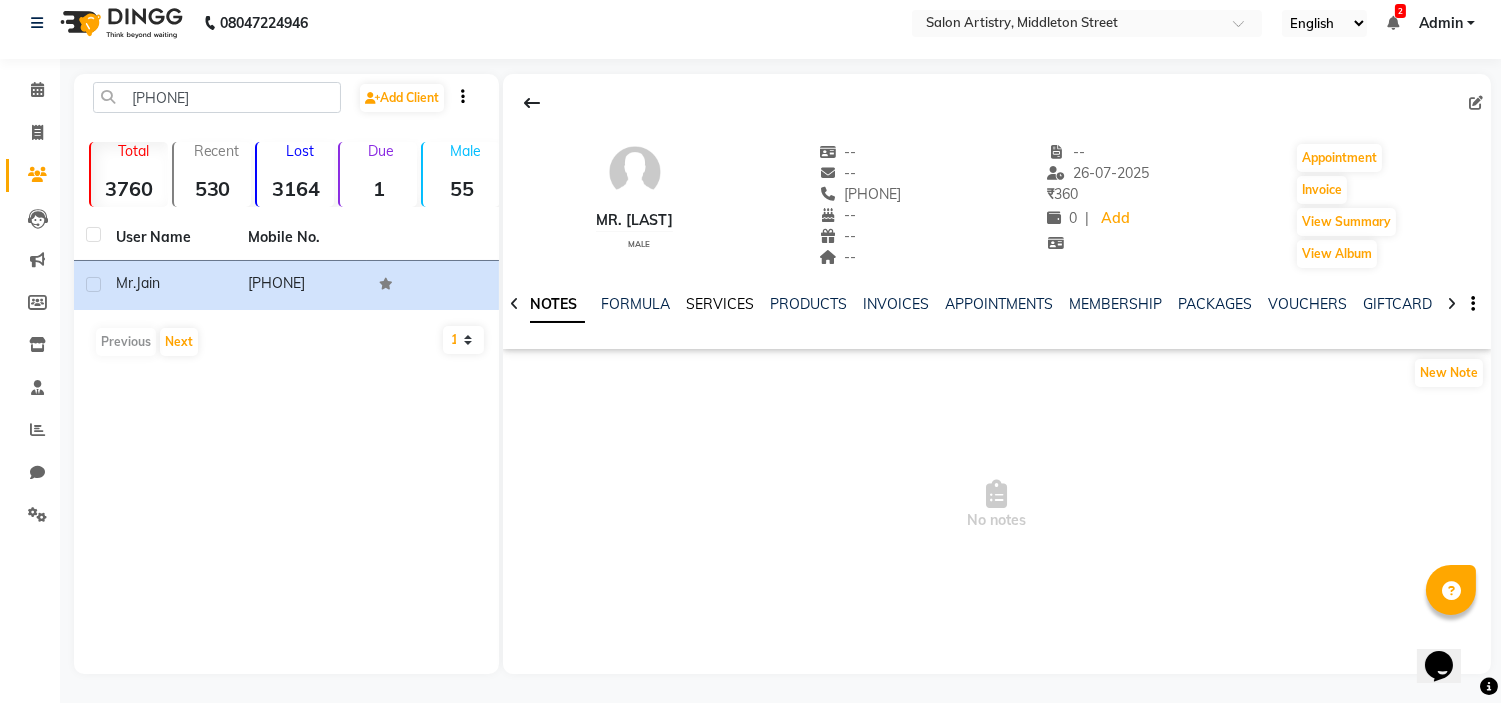 click on "SERVICES" 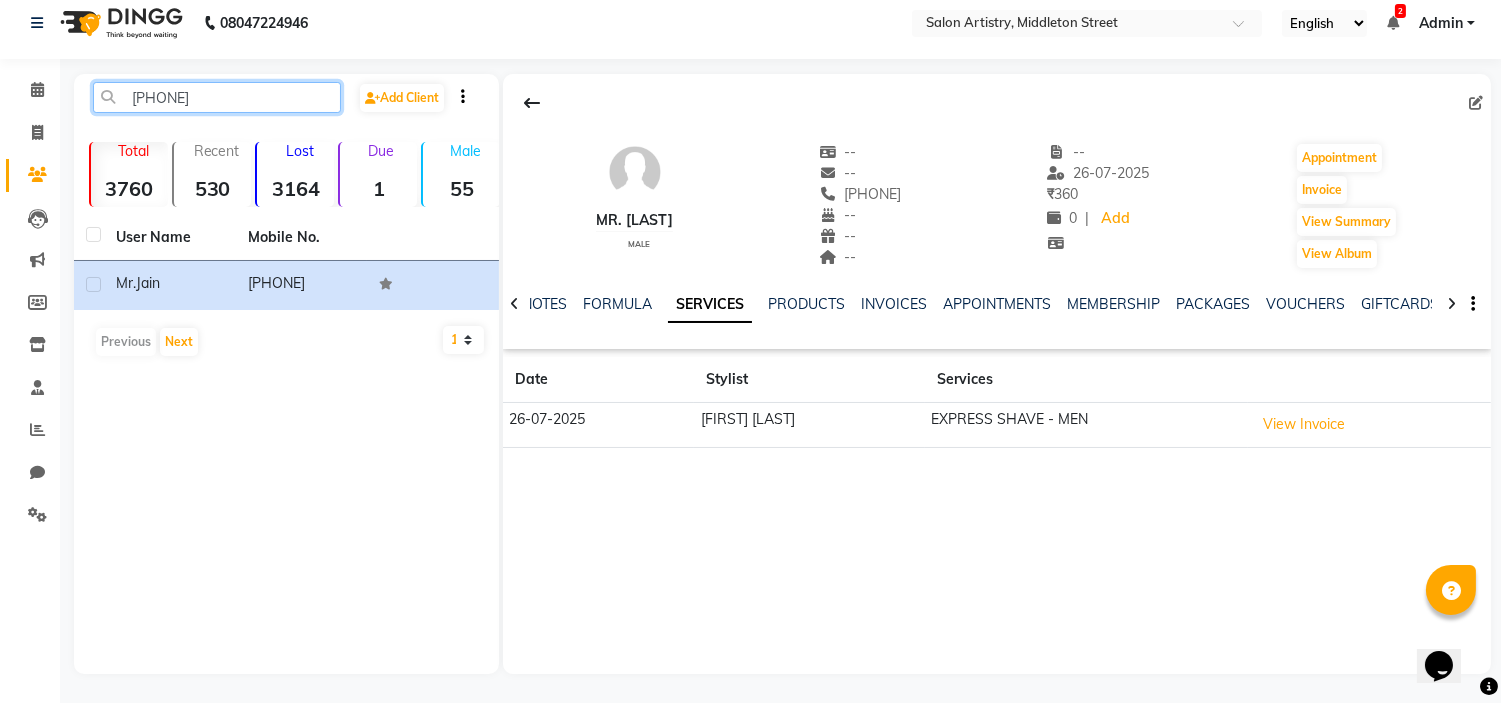 click on "[PHONE]" 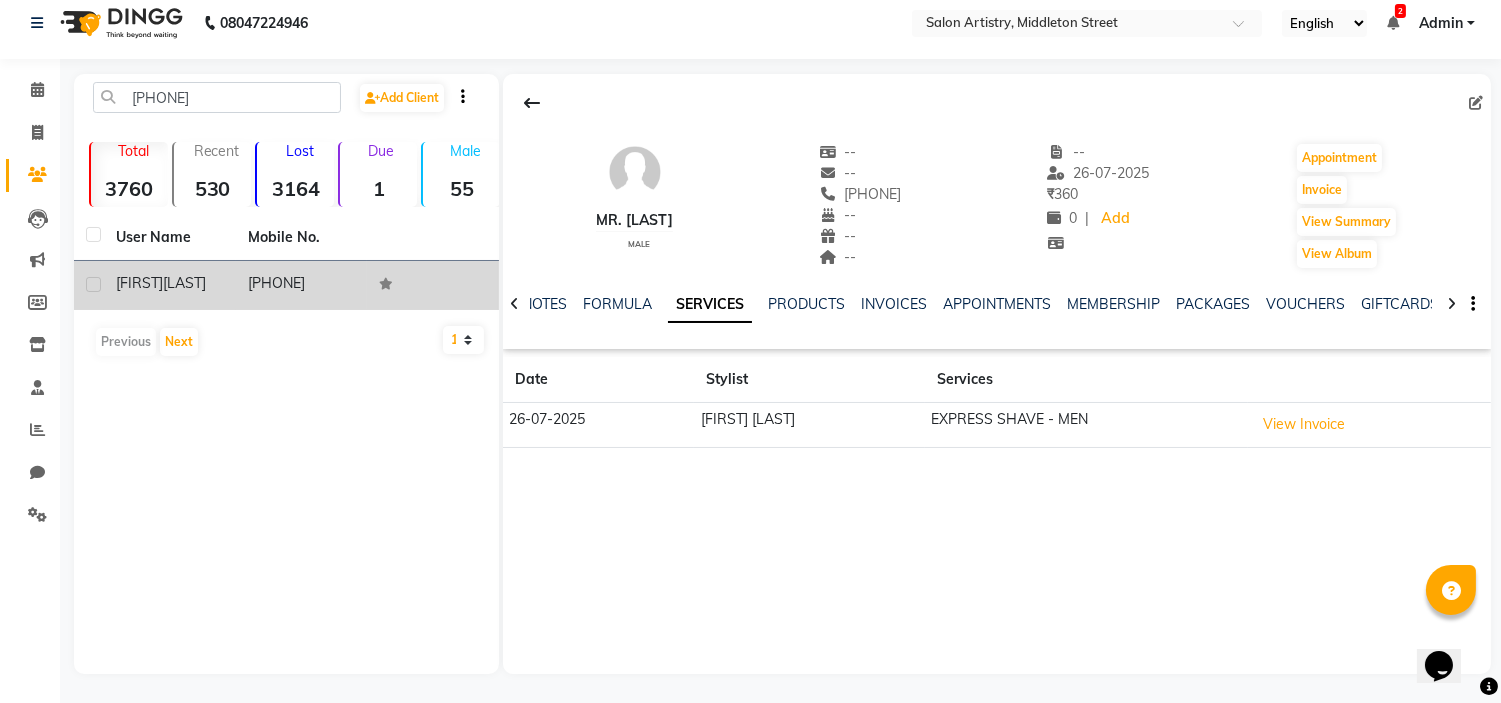 click on "[FIRST]" 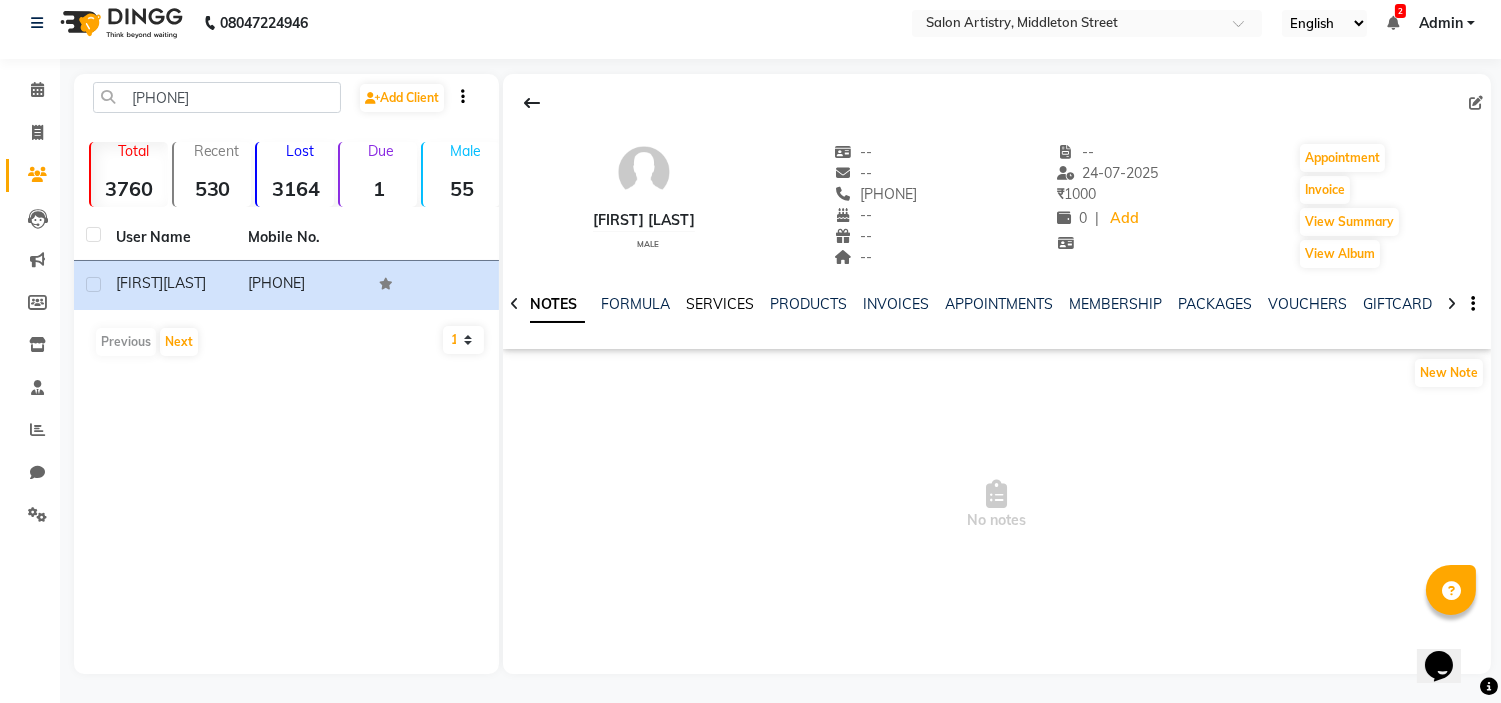 click on "SERVICES" 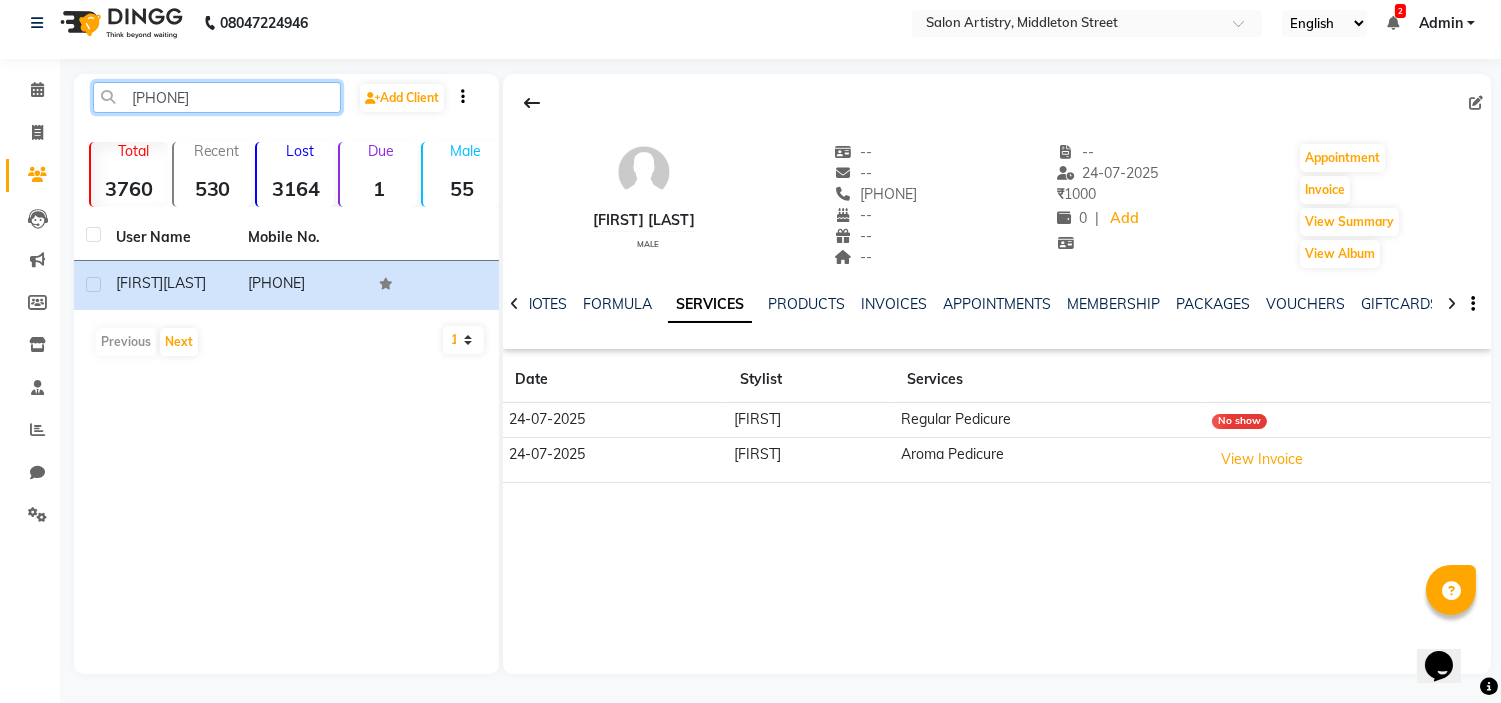 click on "[PHONE]" 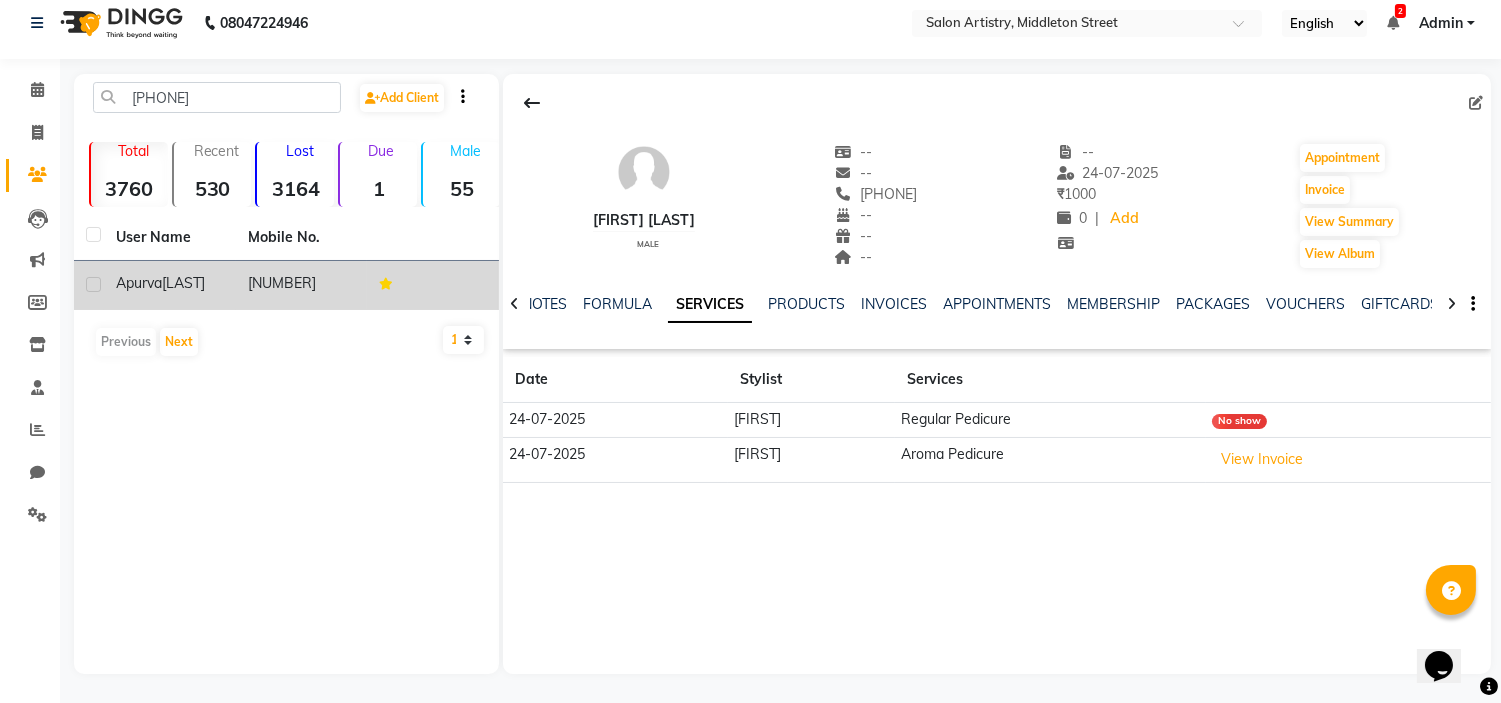 click on "[LAST]" 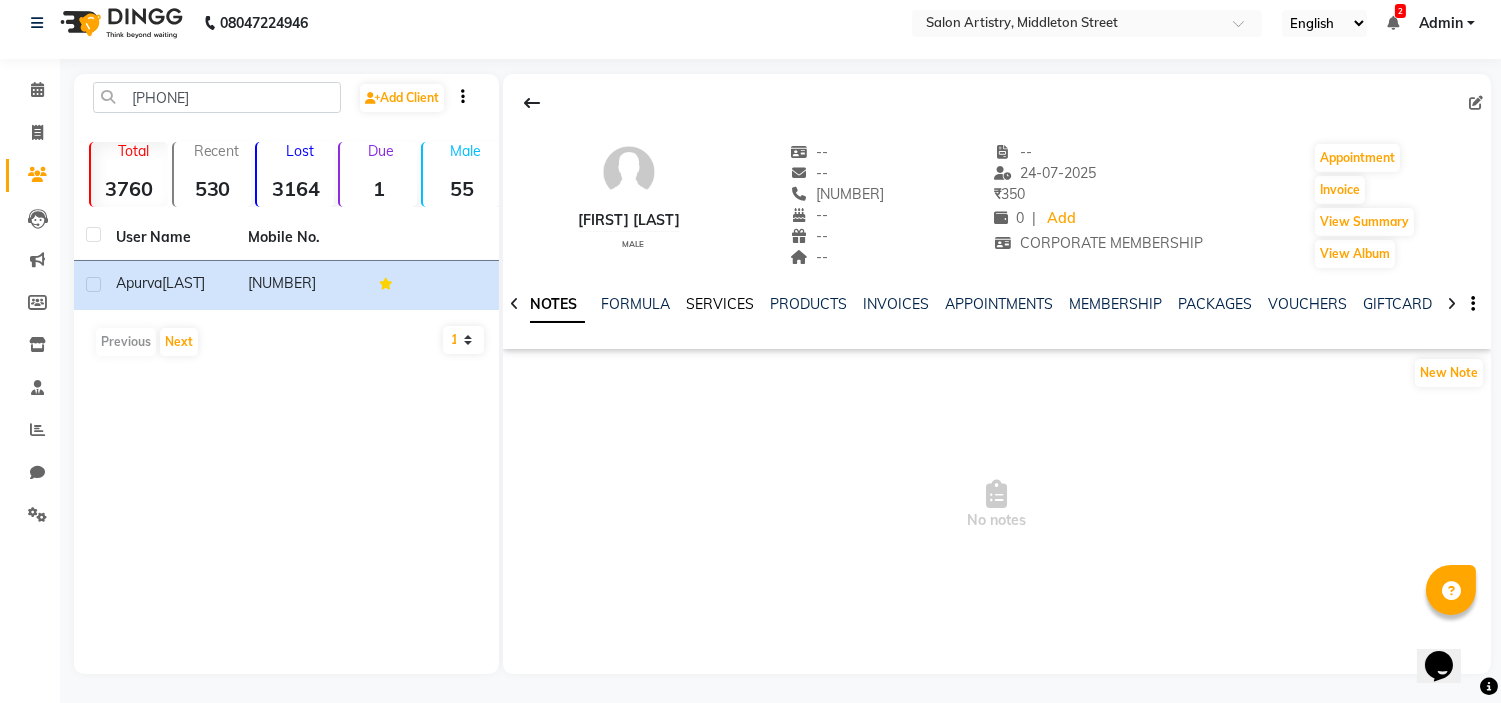 click on "SERVICES" 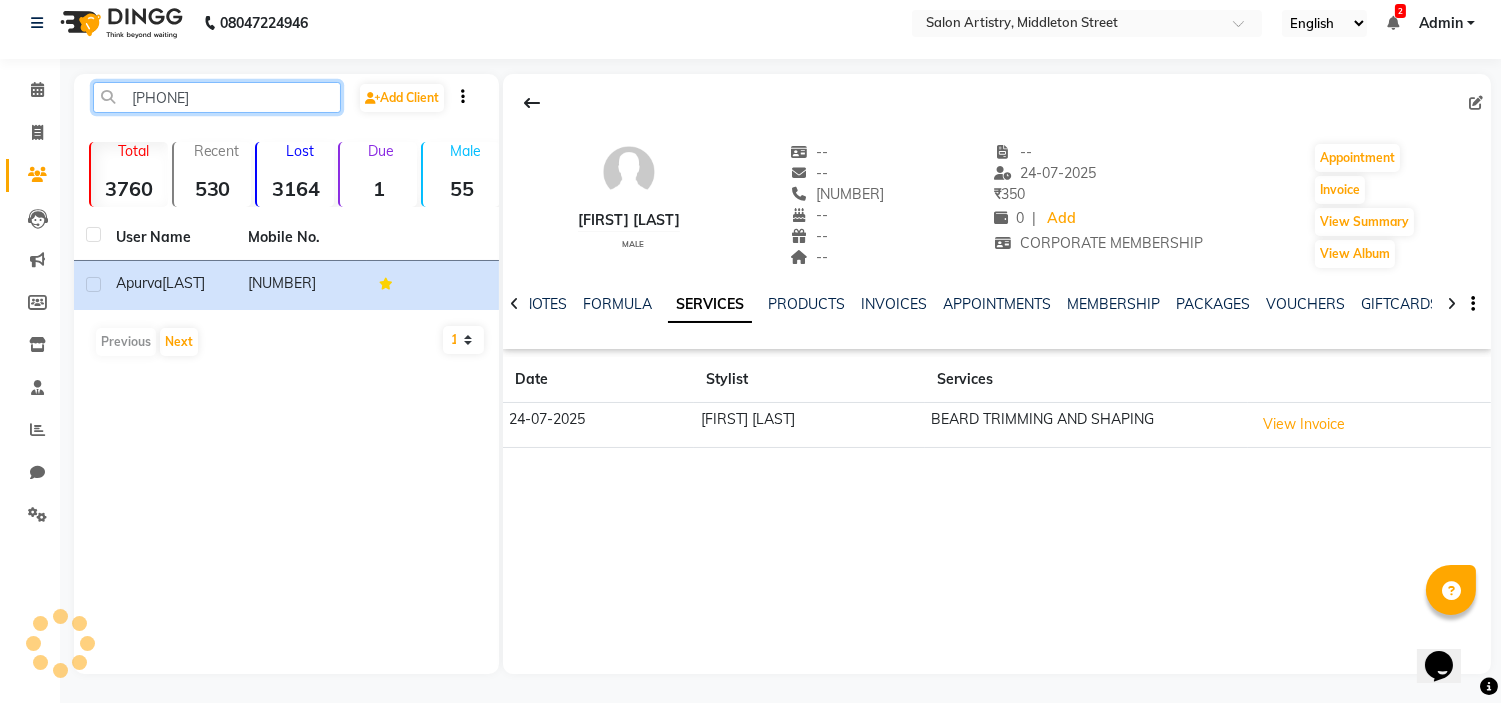click on "[PHONE]" 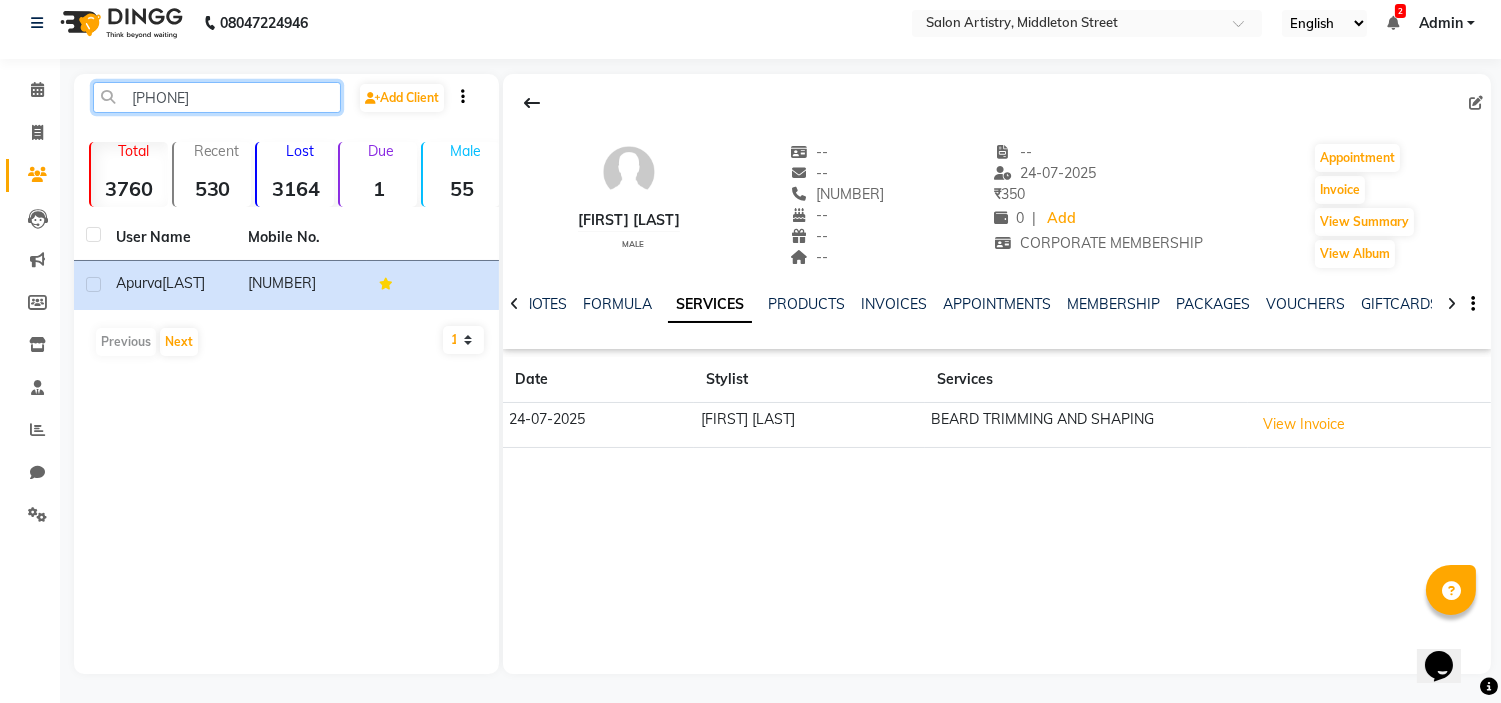 click on "[PHONE]" 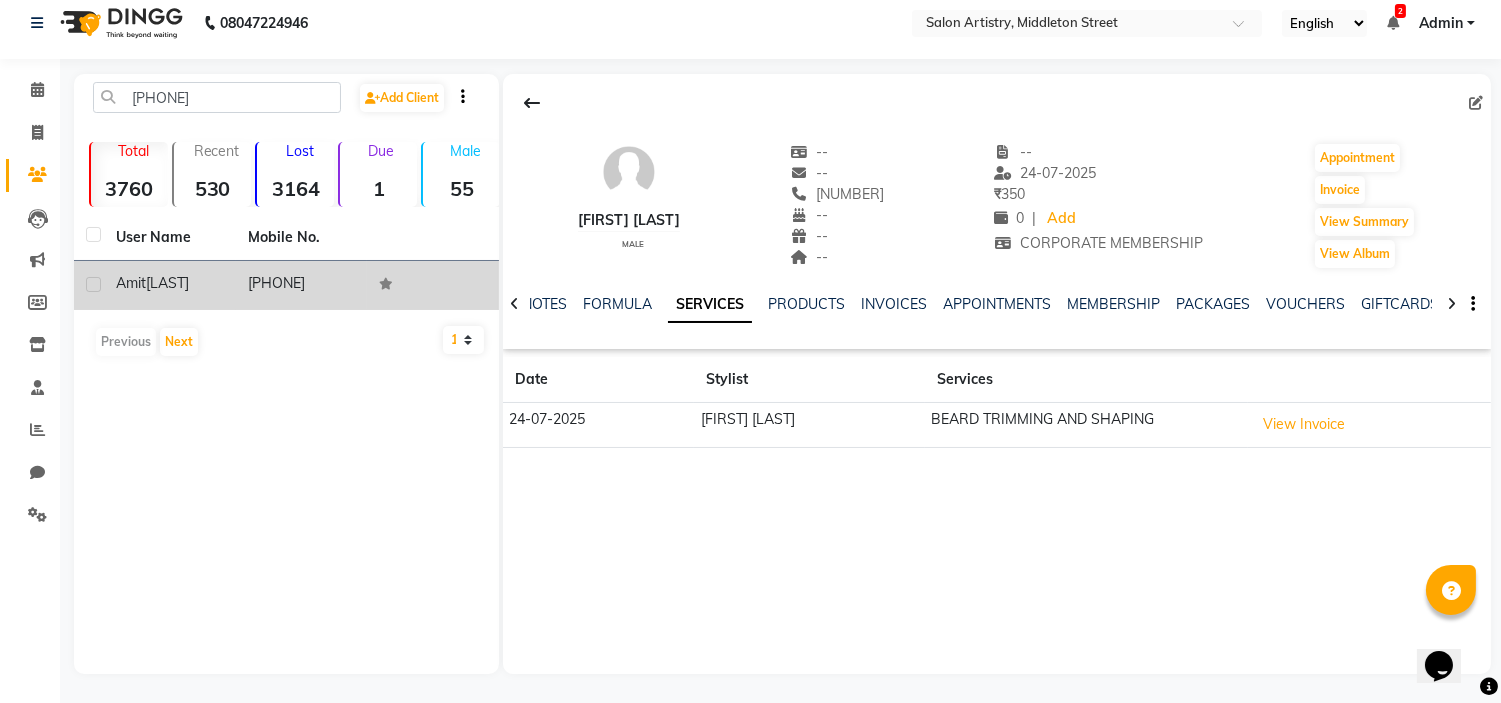 click on "[LAST]" 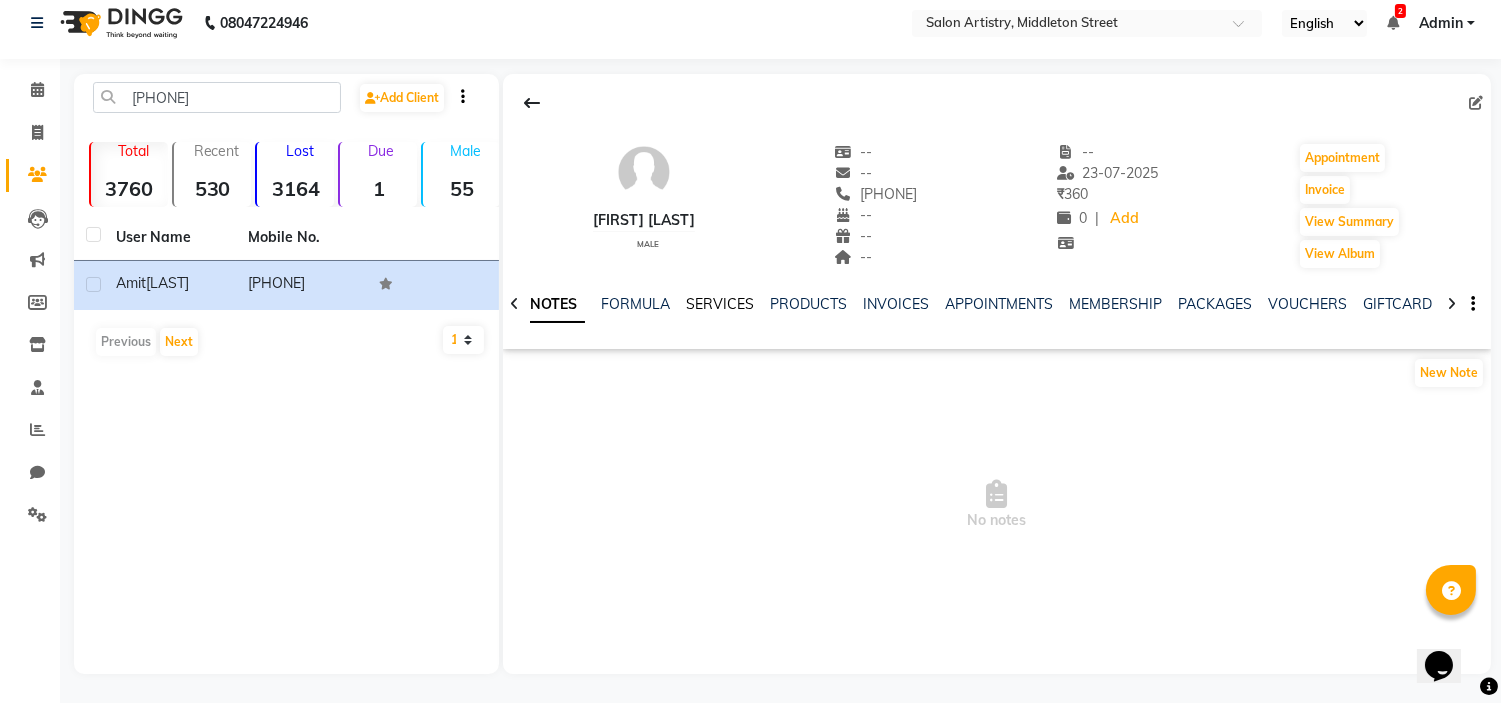 click on "SERVICES" 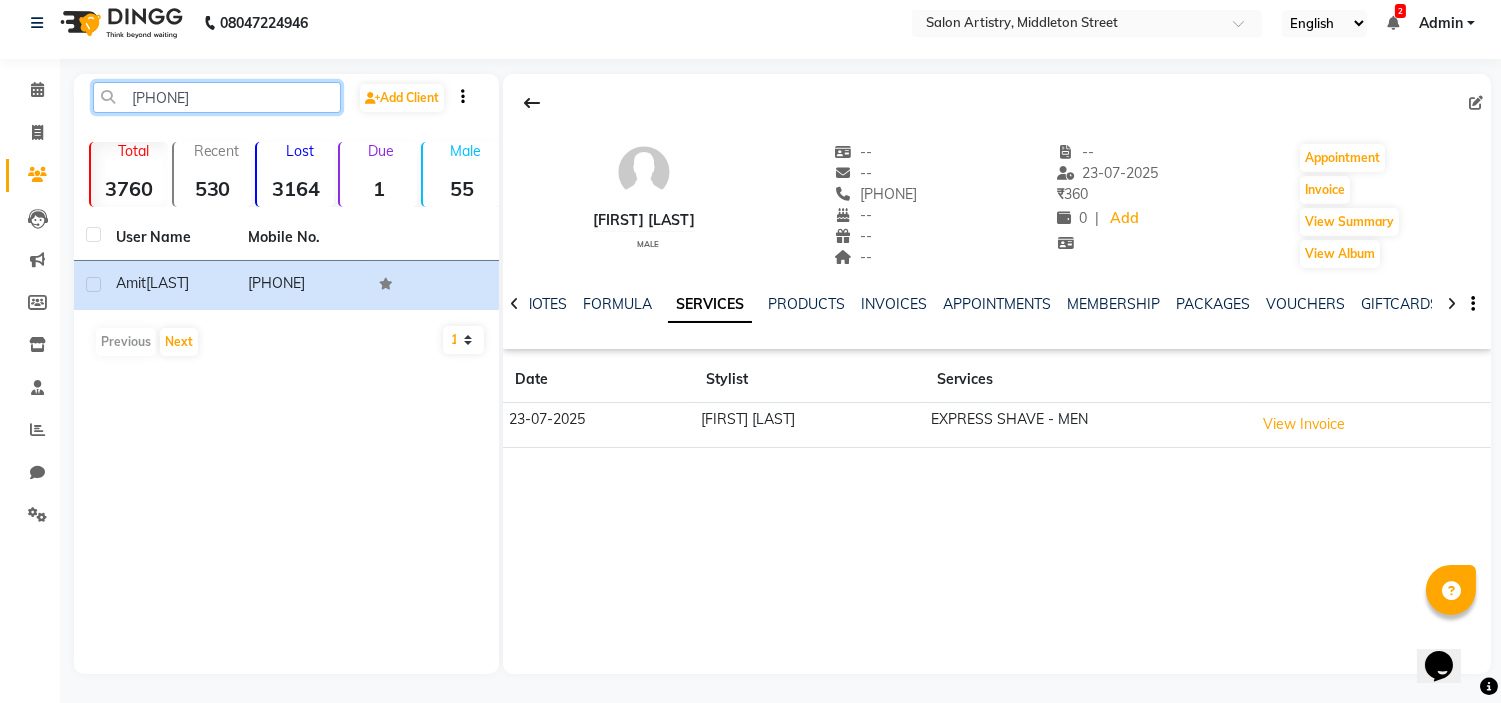 click on "[PHONE]" 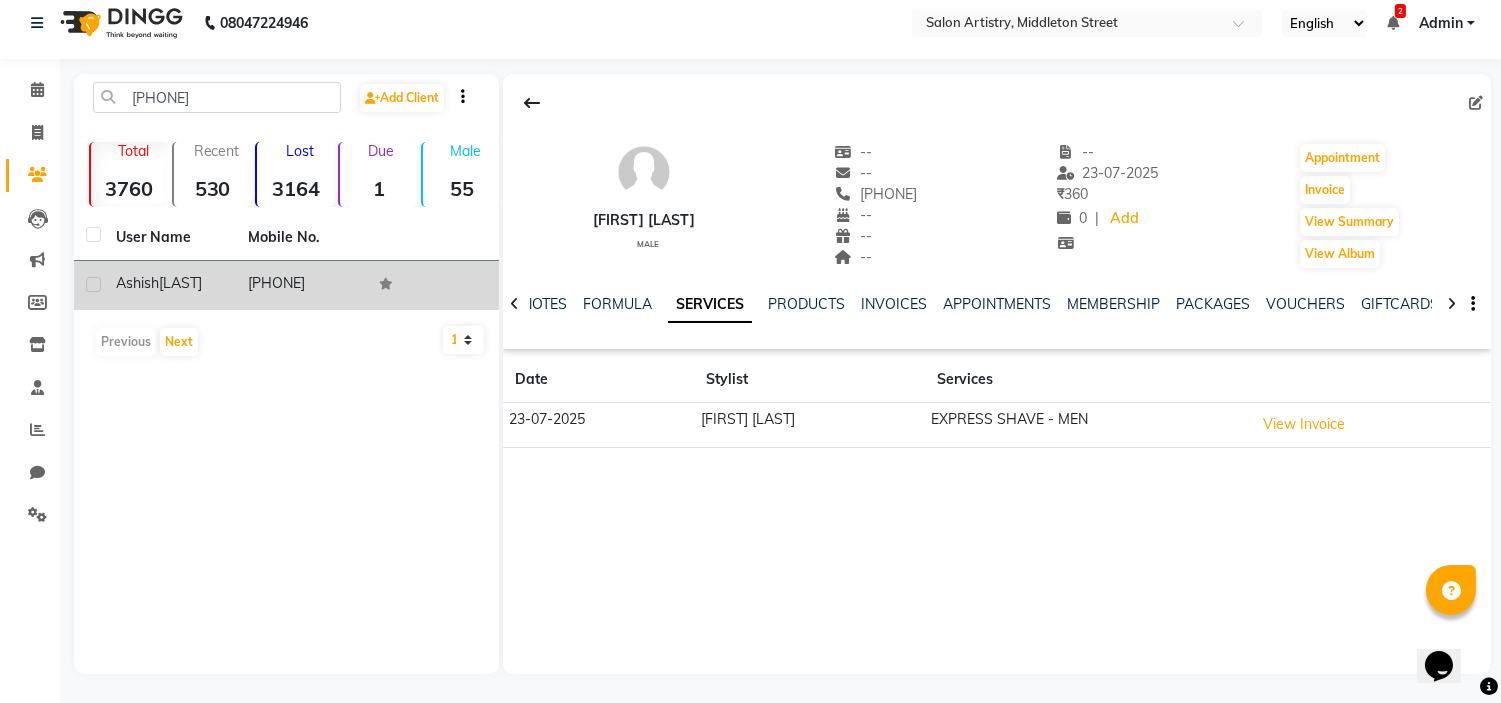 click on "[FIRST] [LAST]" 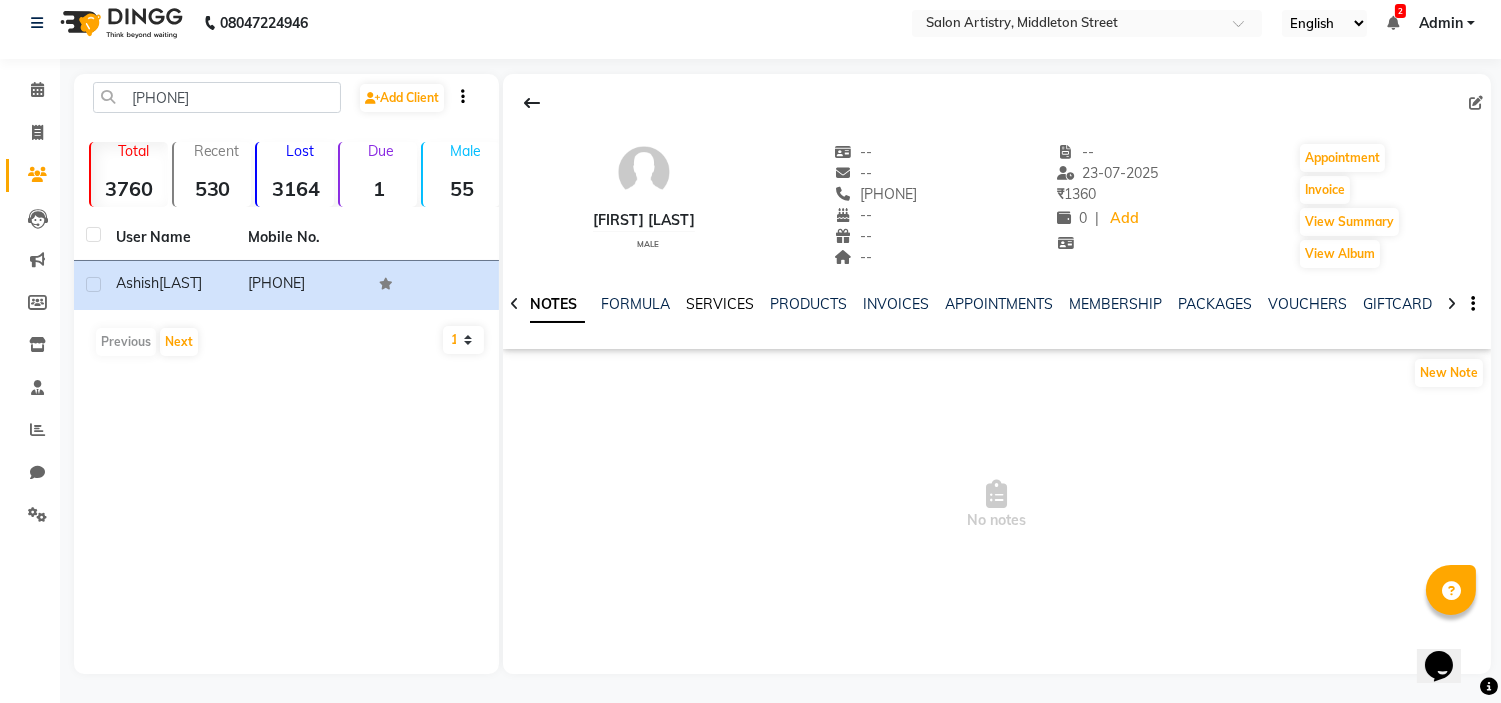 click on "SERVICES" 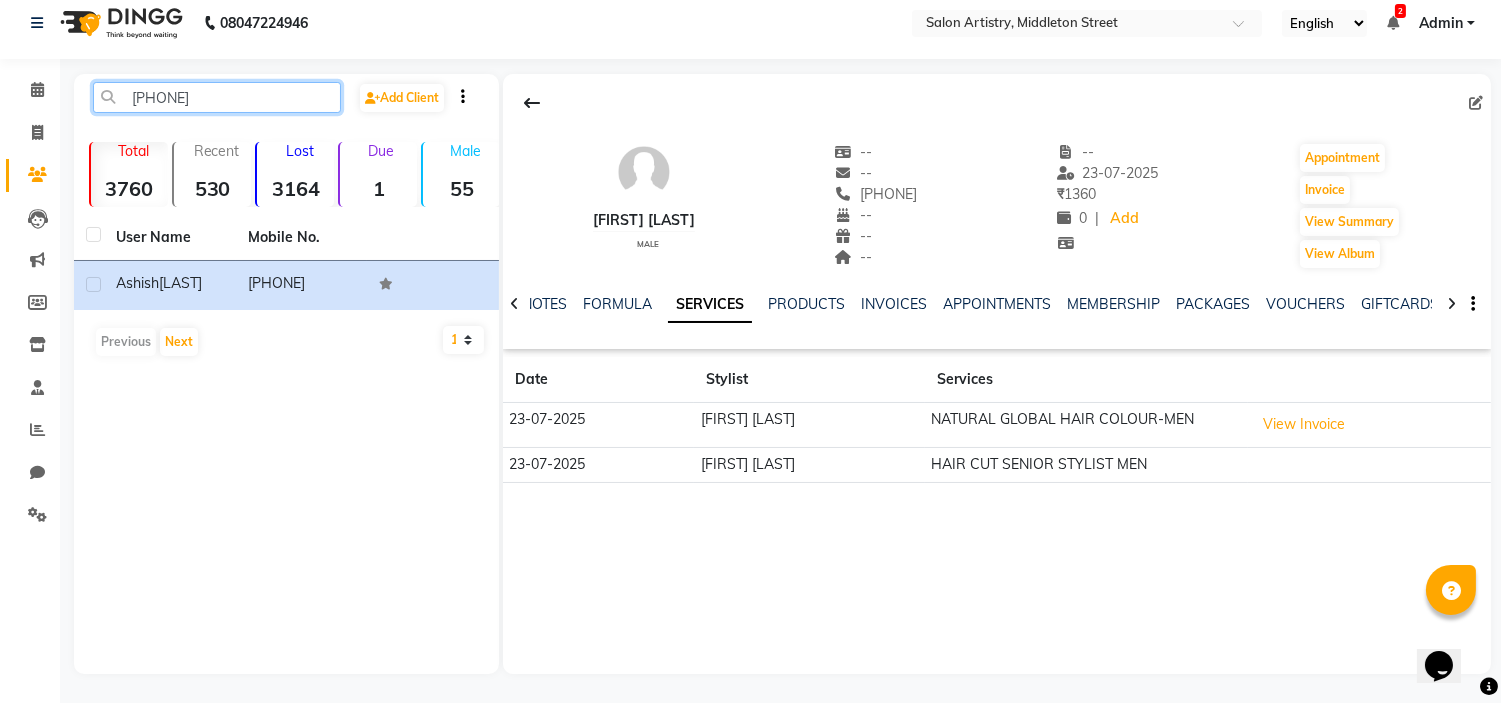 click on "[PHONE]" 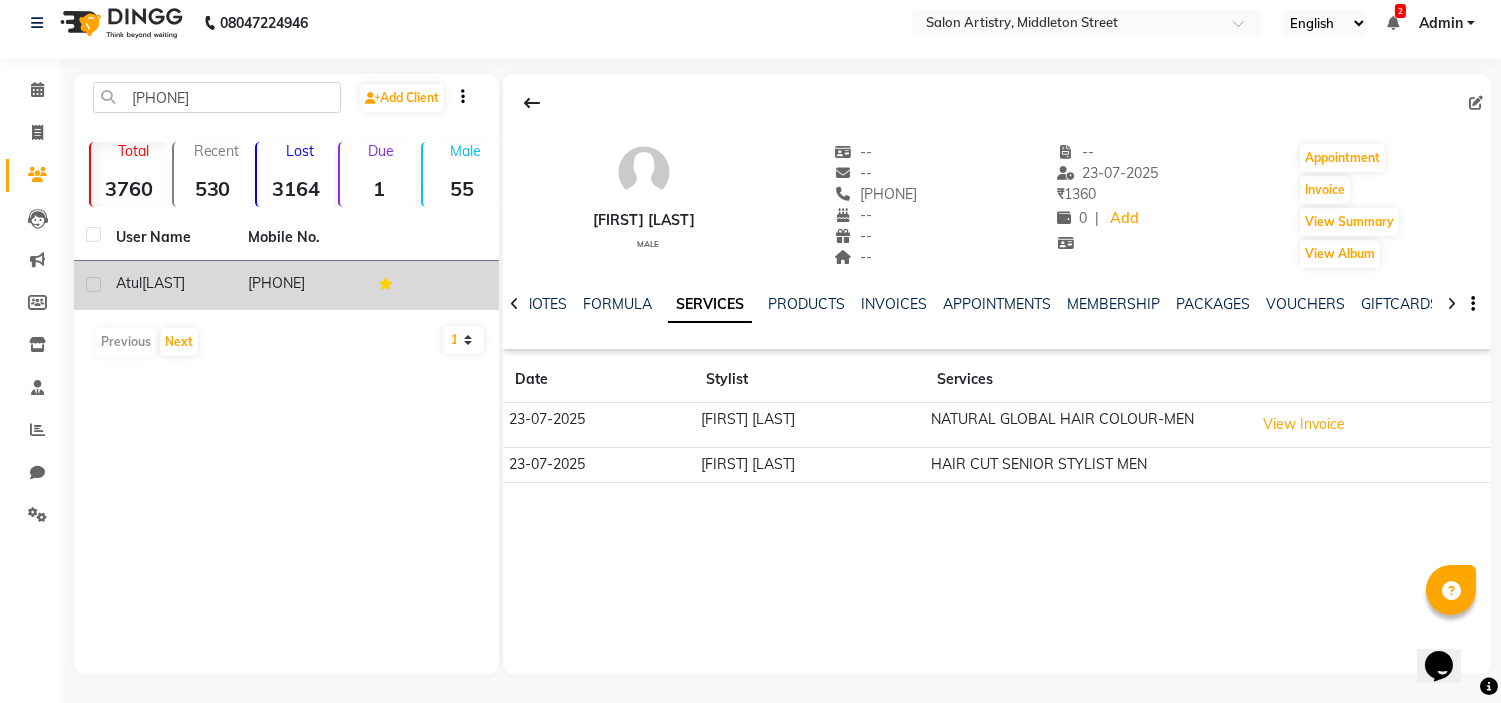 click on "[LAST]" 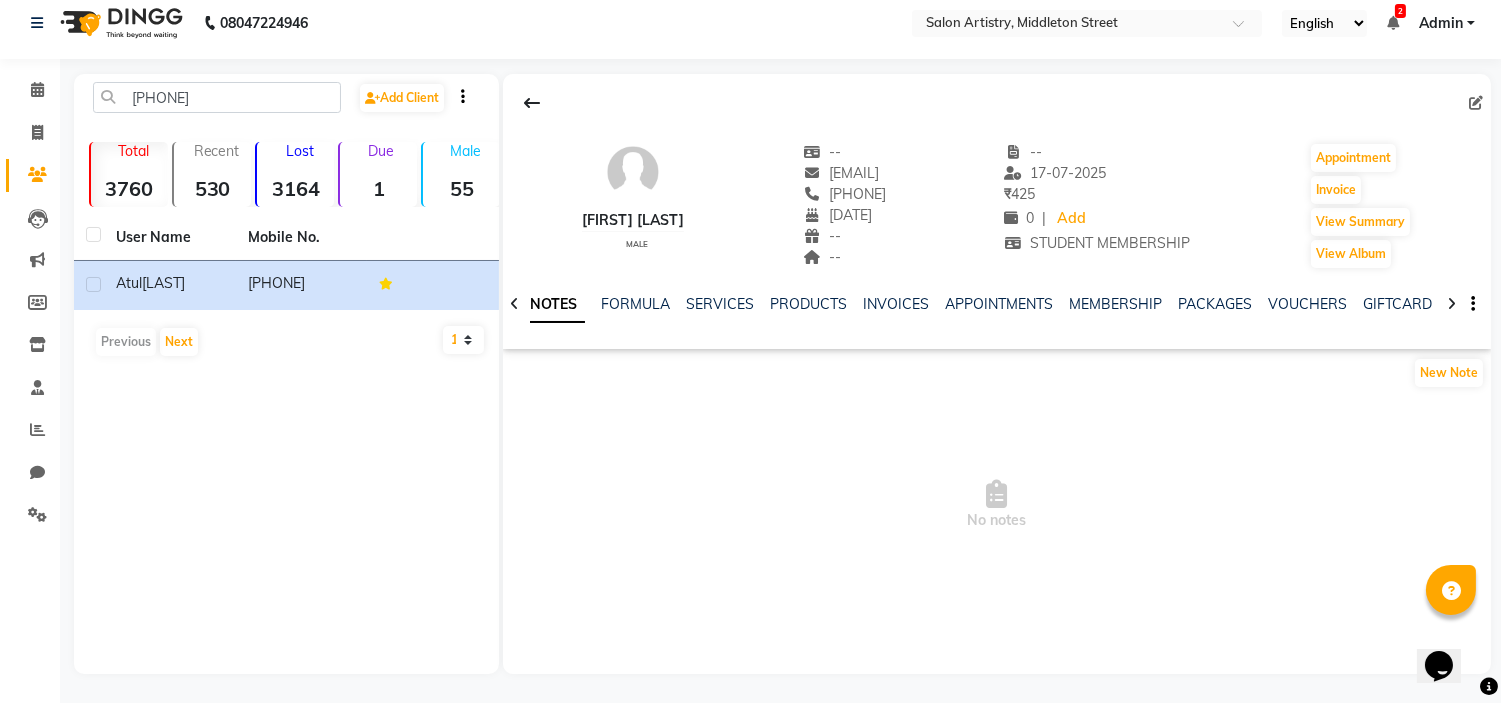 click on "SERVICES" 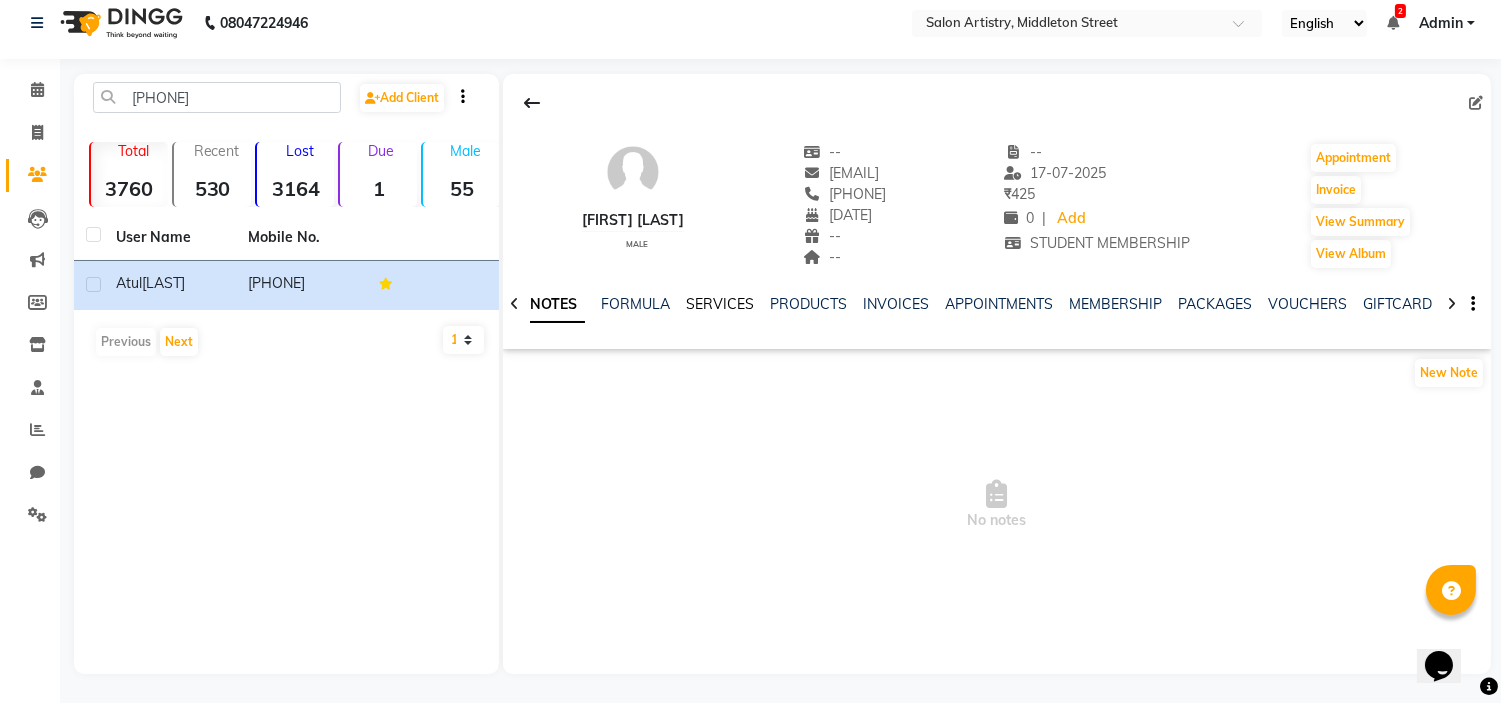 click on "SERVICES" 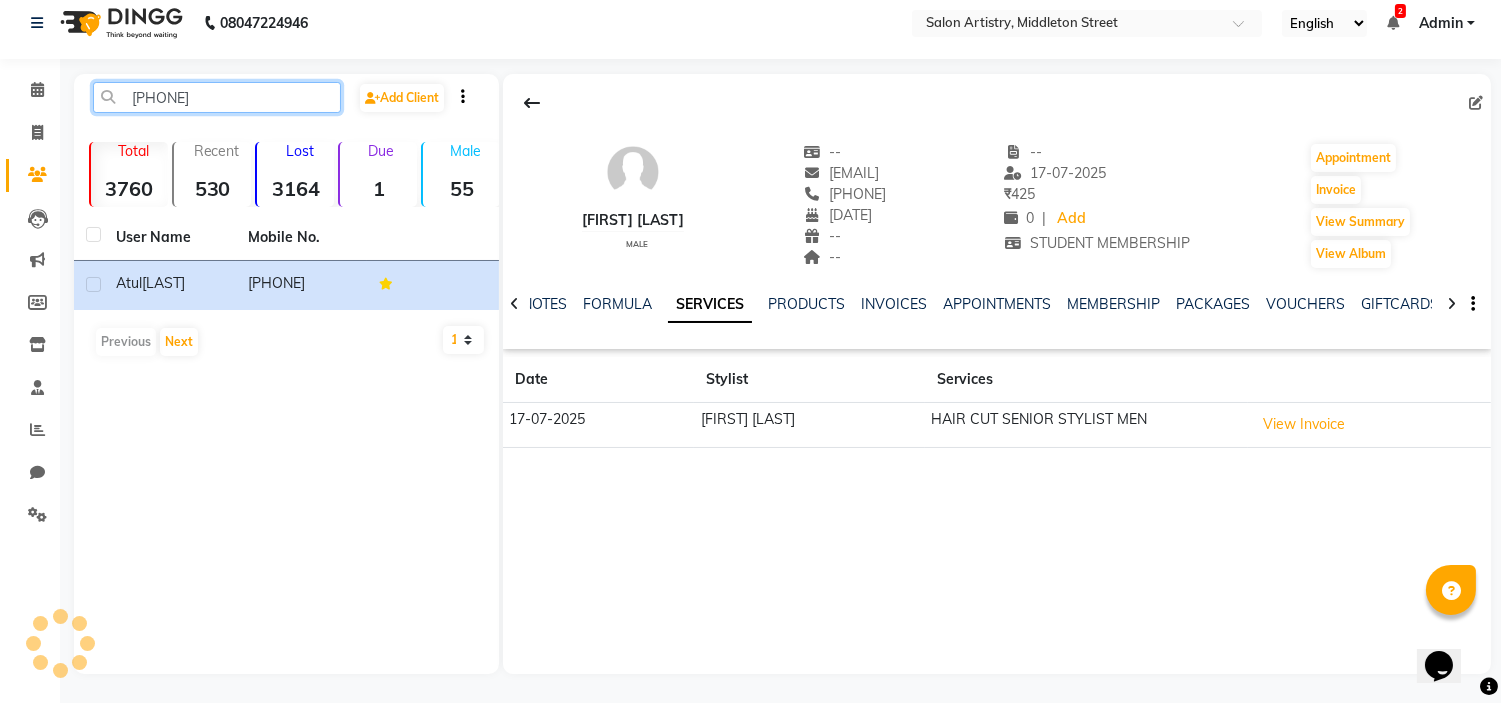 click on "[PHONE]" 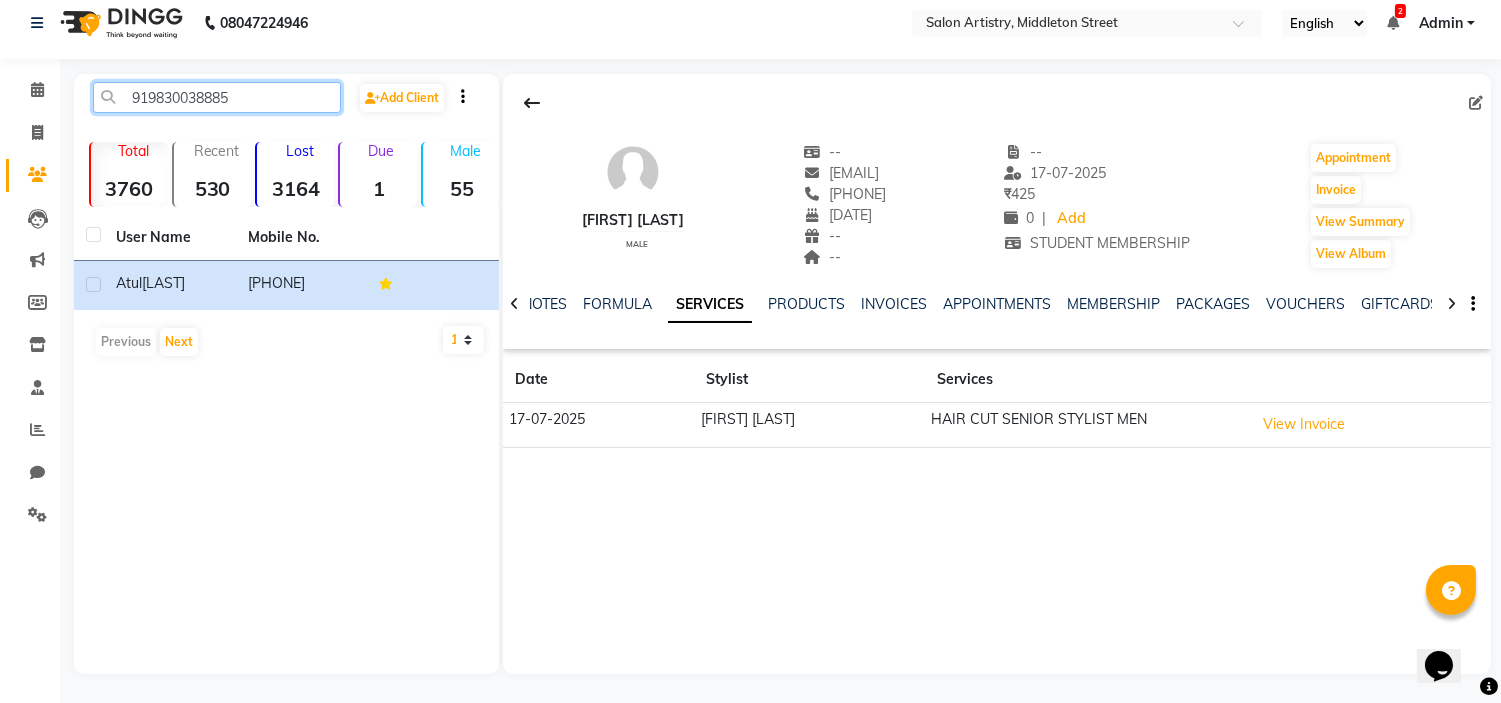click on "919830038885" 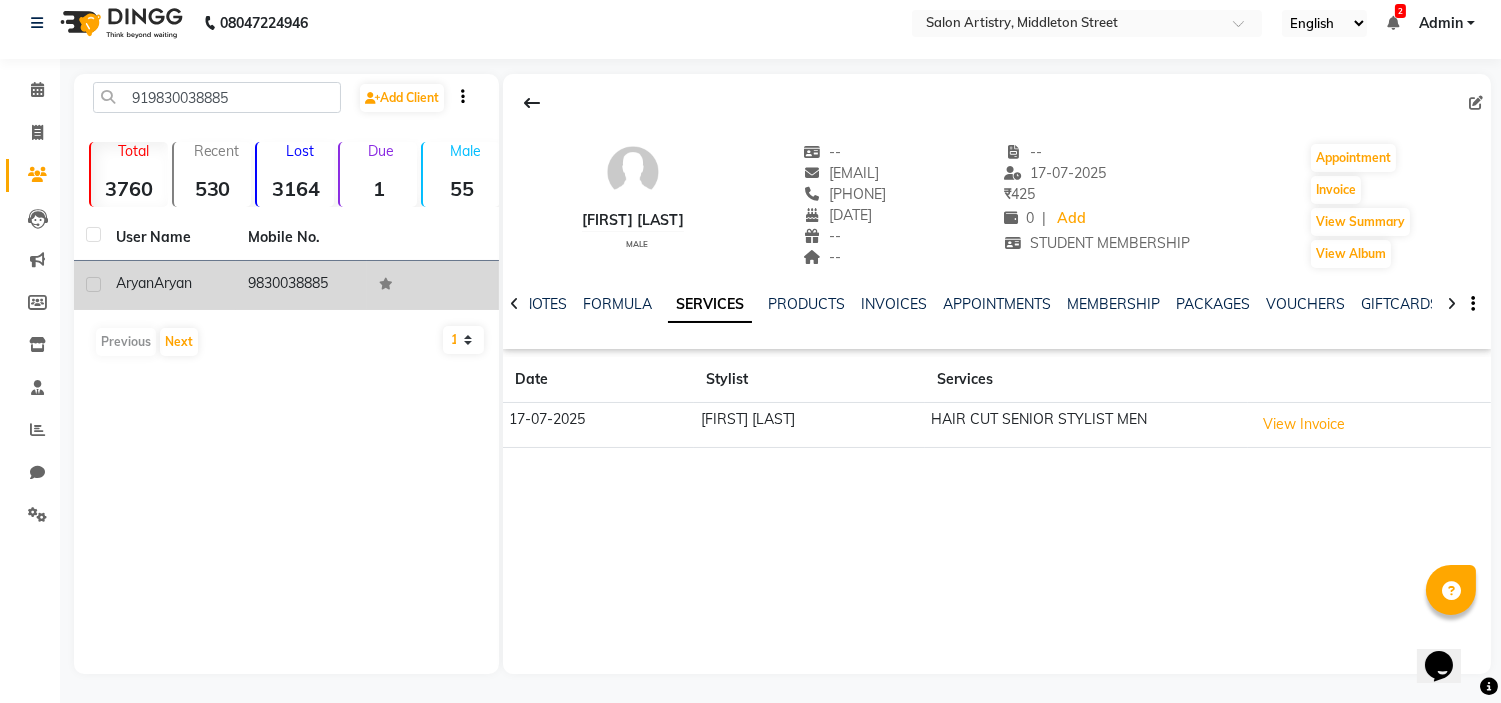 click on "[FIRST] [LAST]" 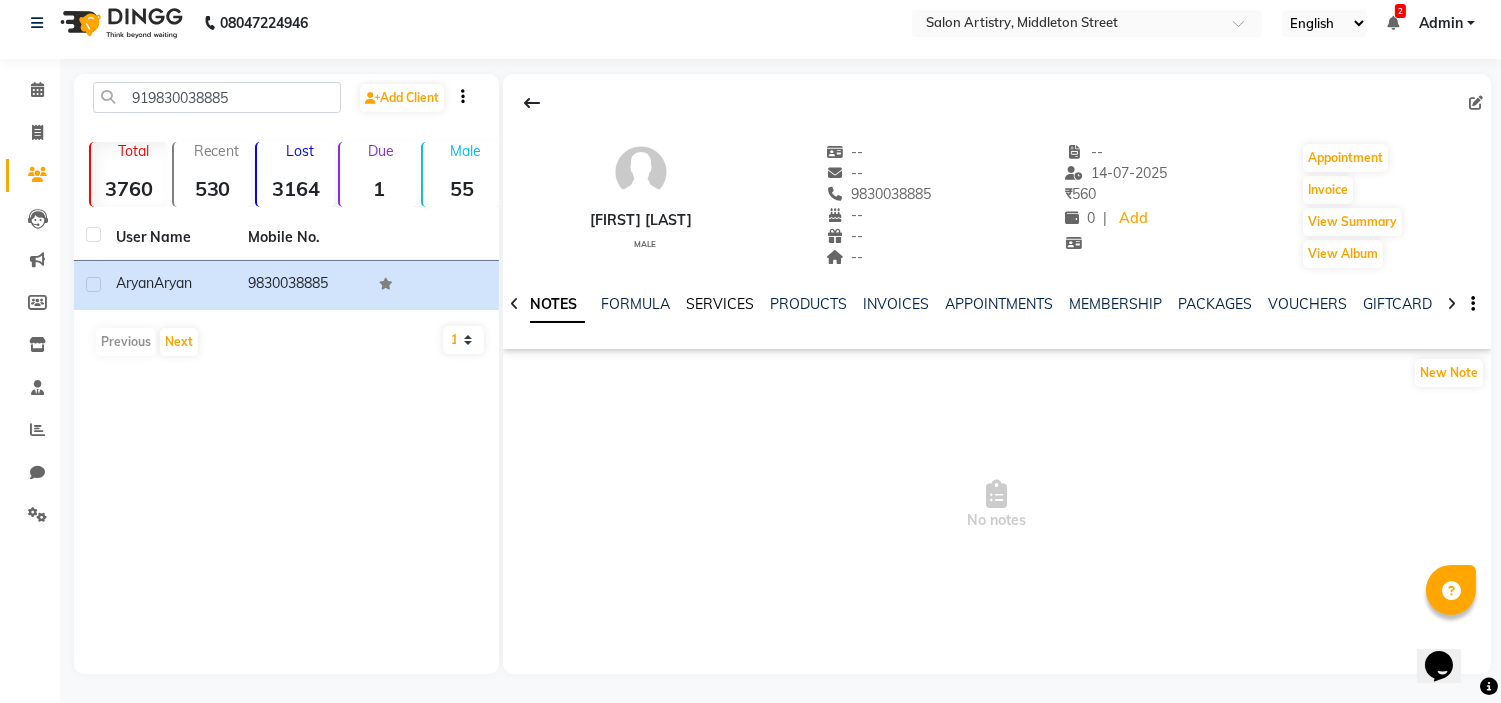 click on "SERVICES" 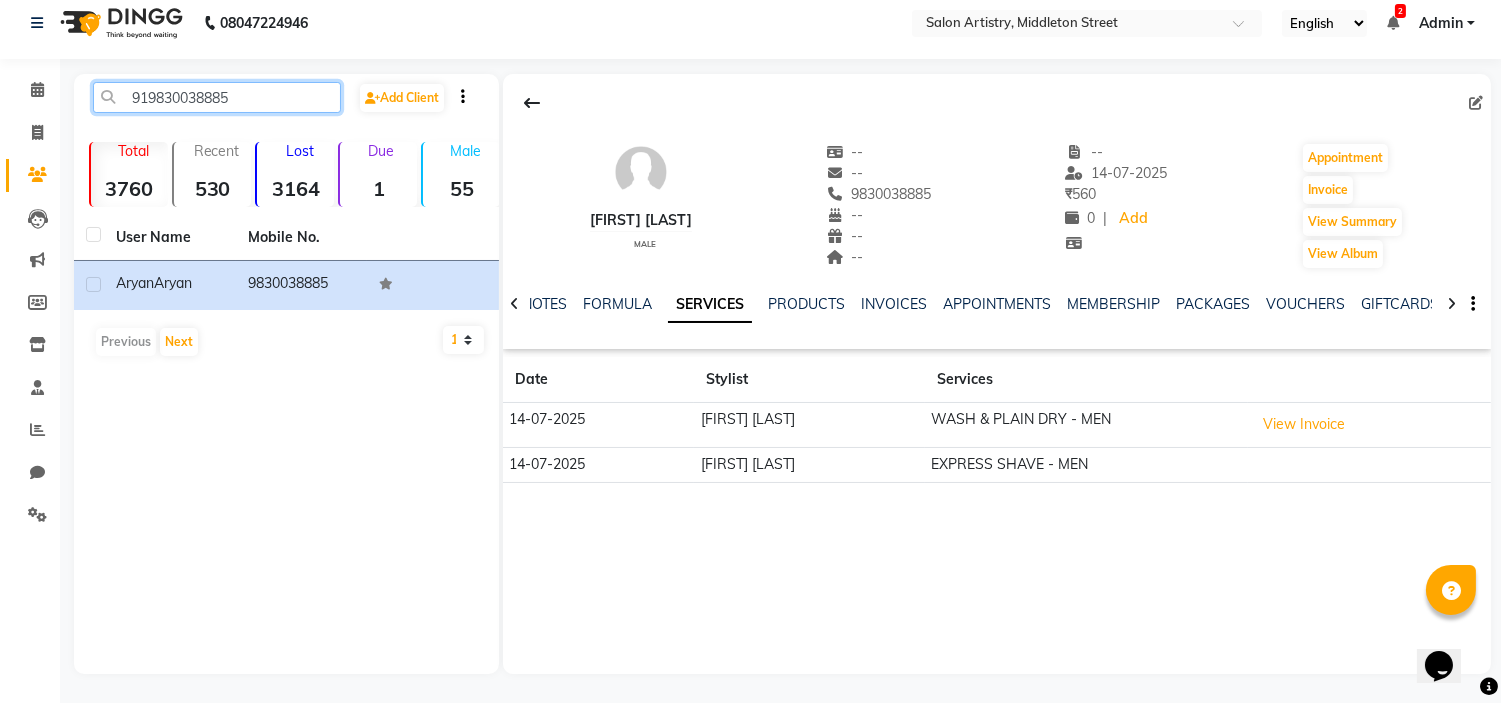 click on "919830038885" 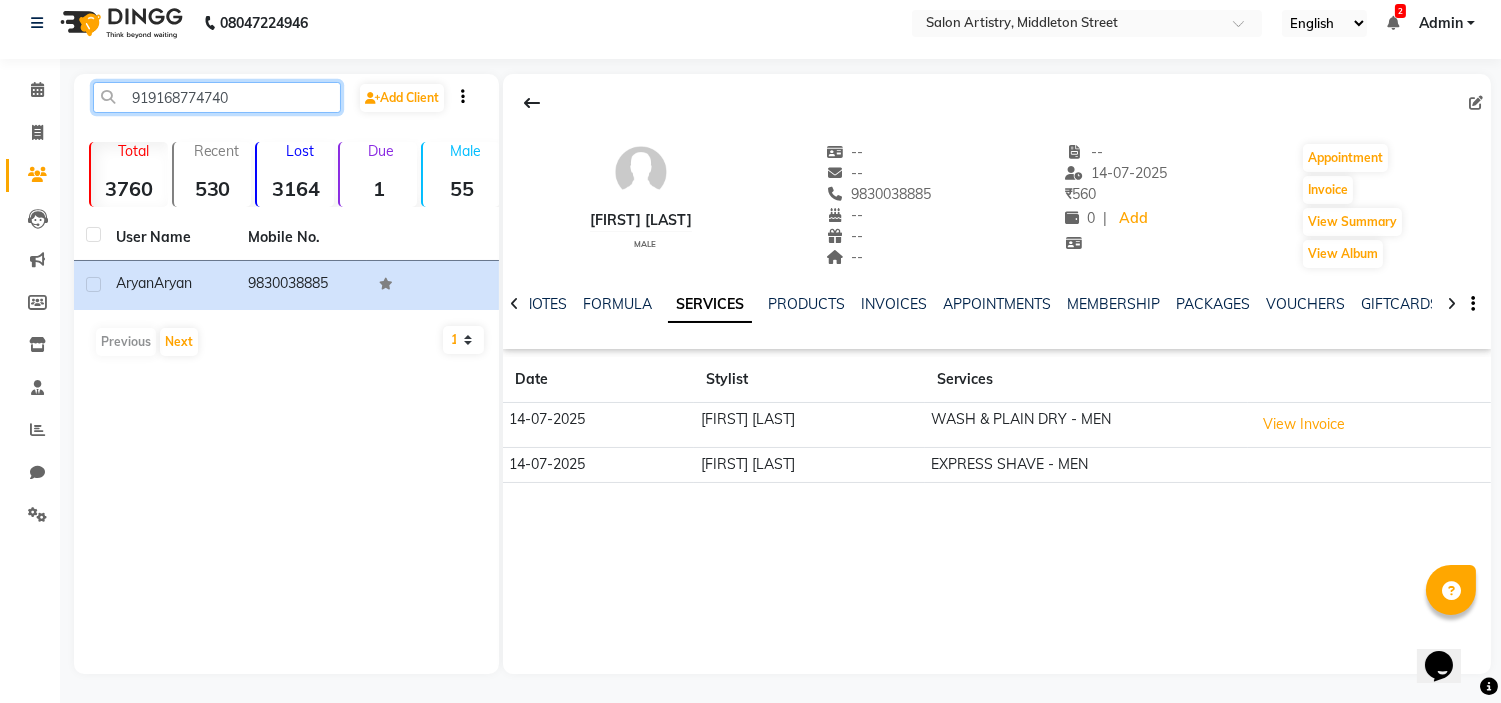 click on "919168774740" 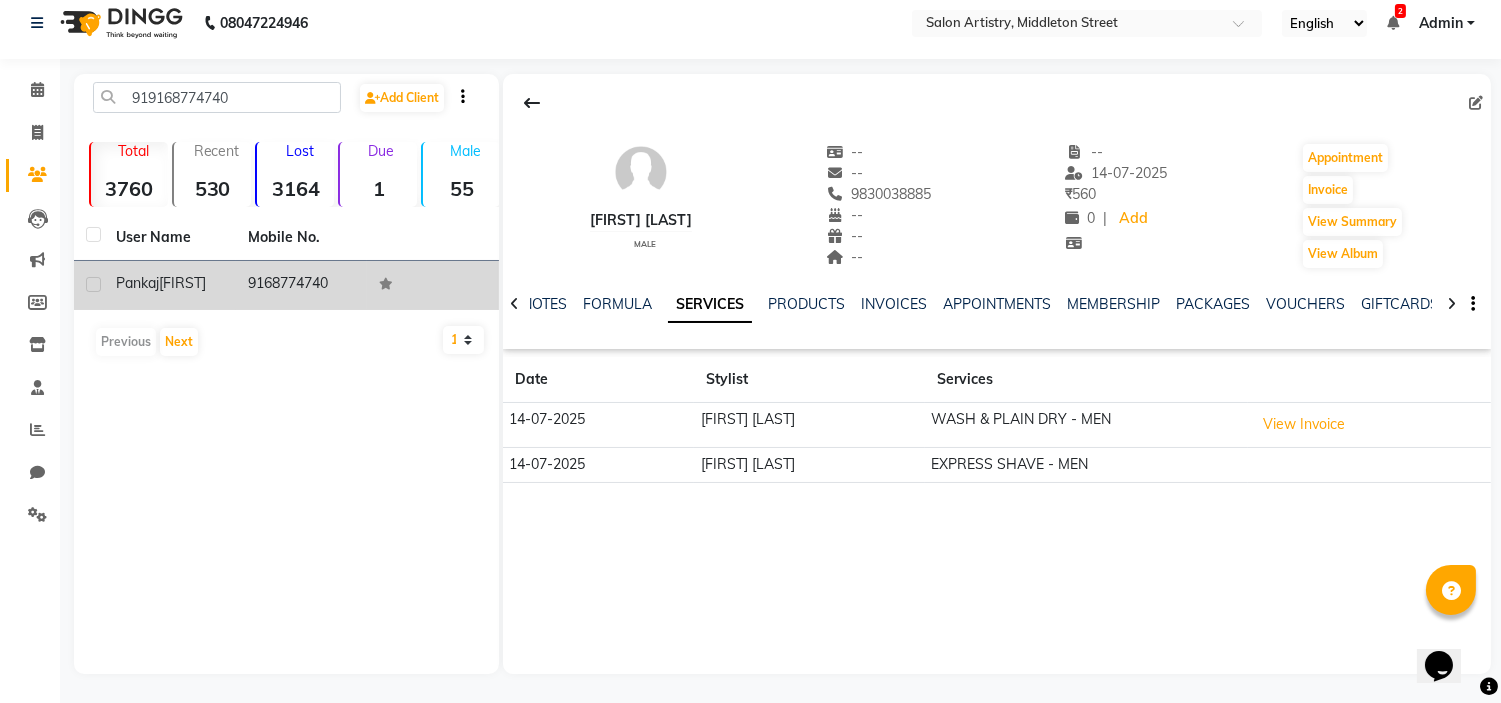 click on "9168774740" 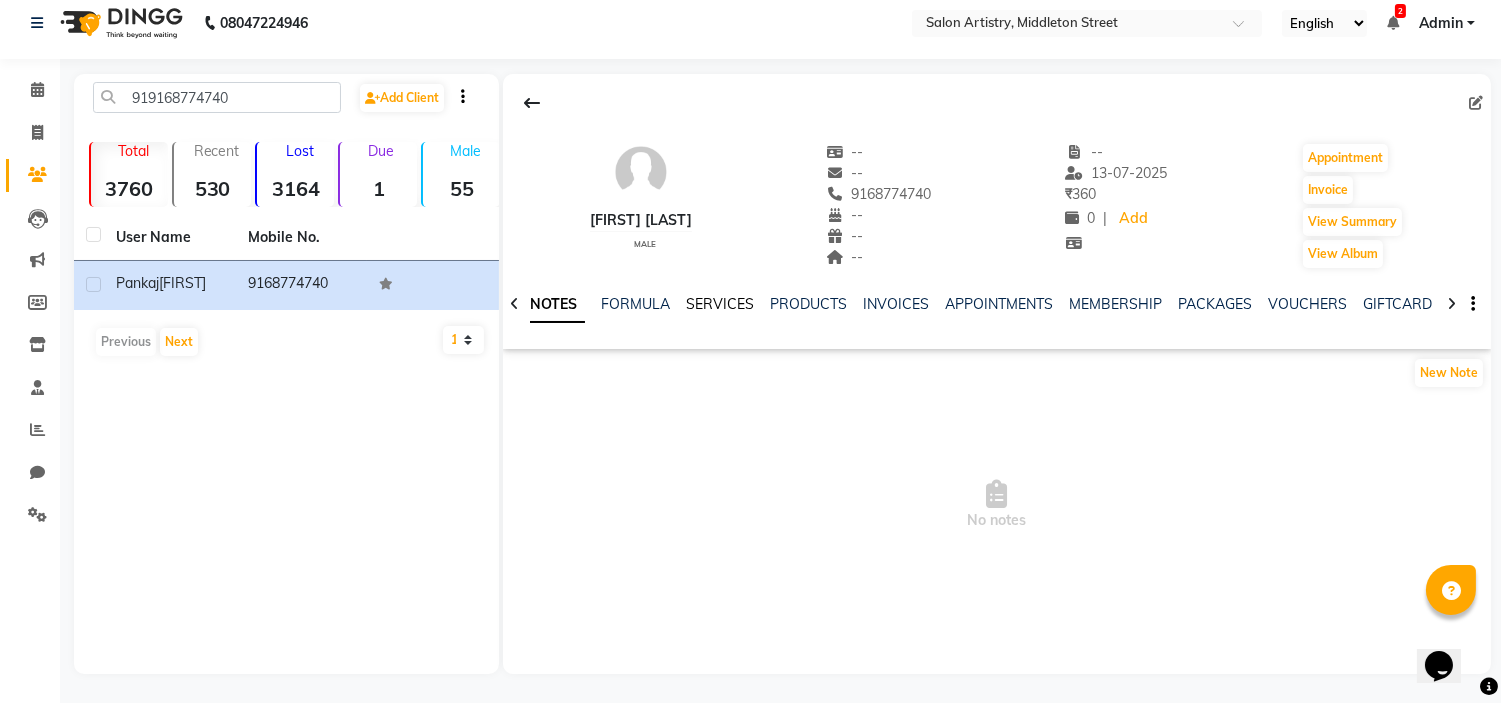 click on "SERVICES" 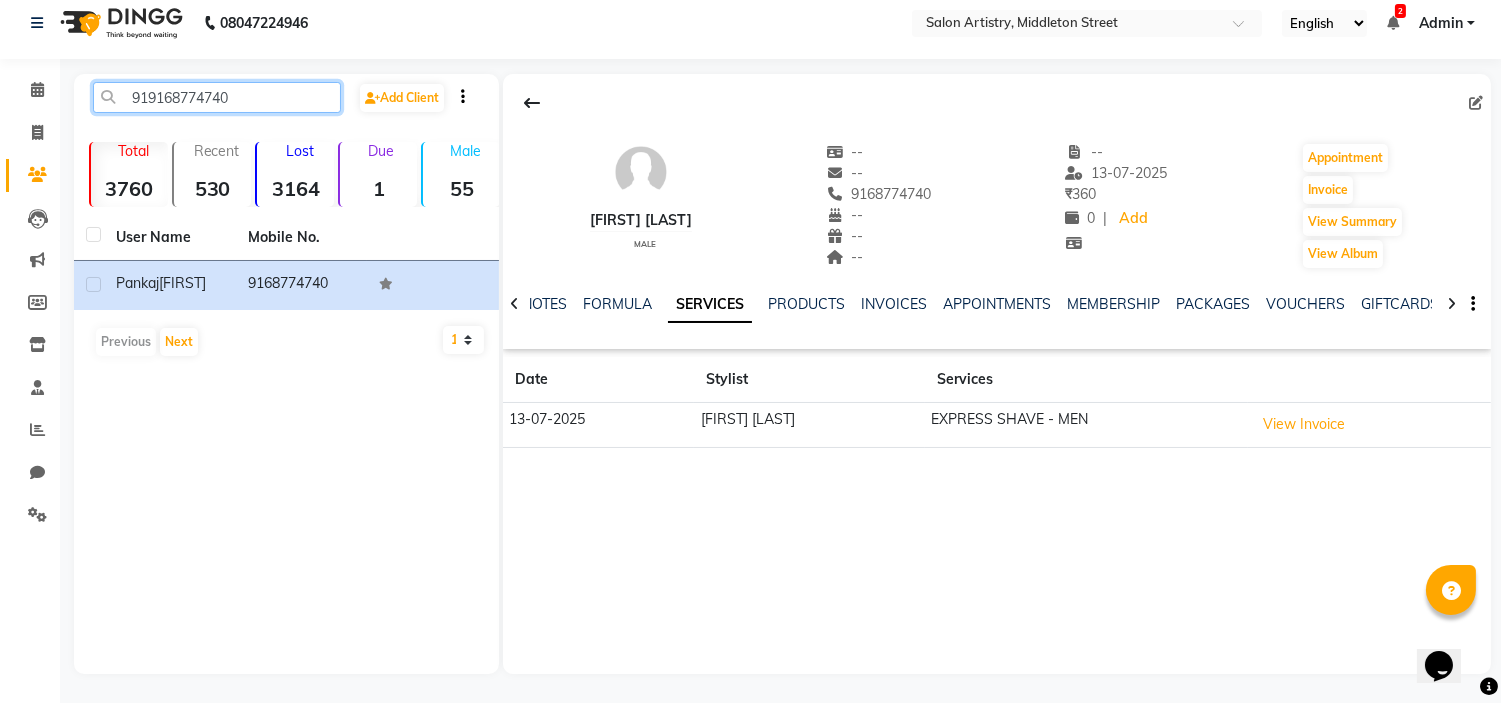 click on "919168774740" 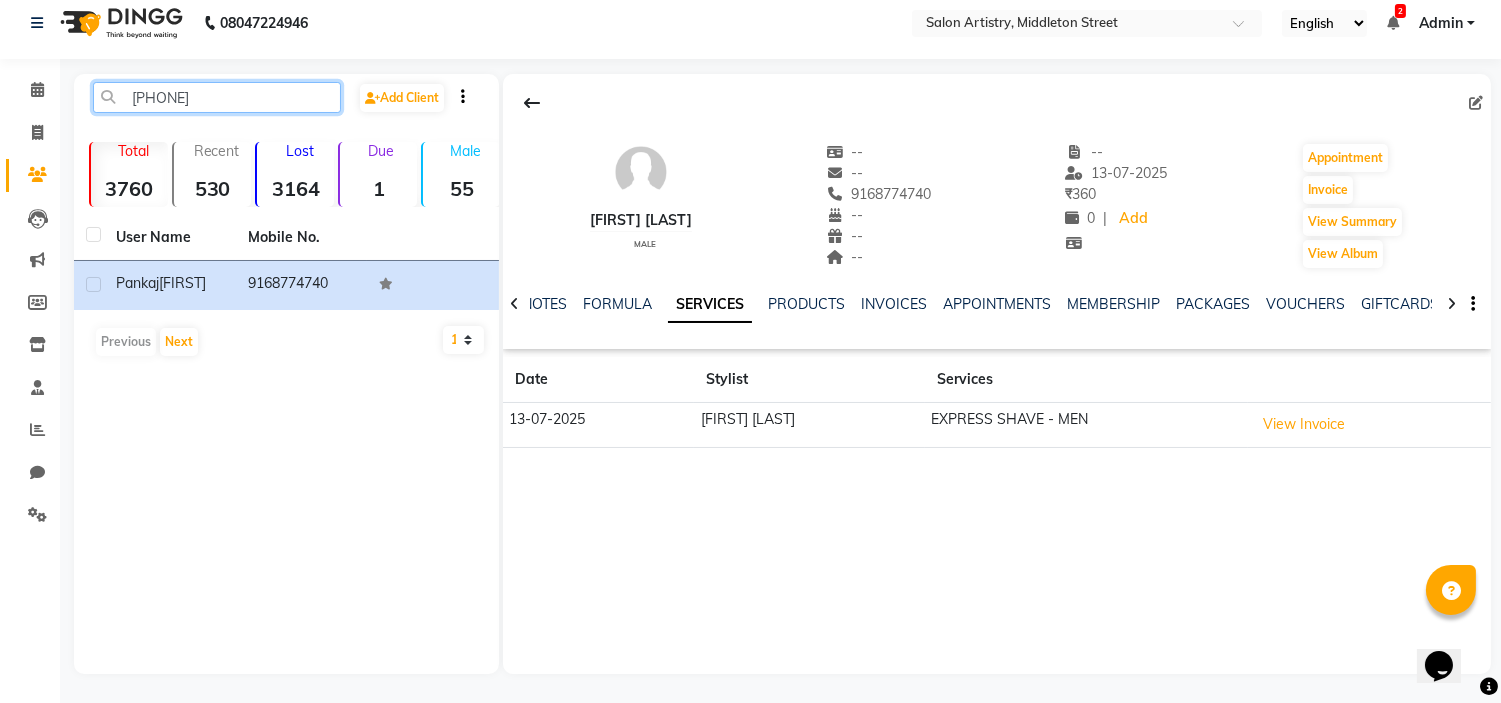 click on "[PHONE]" 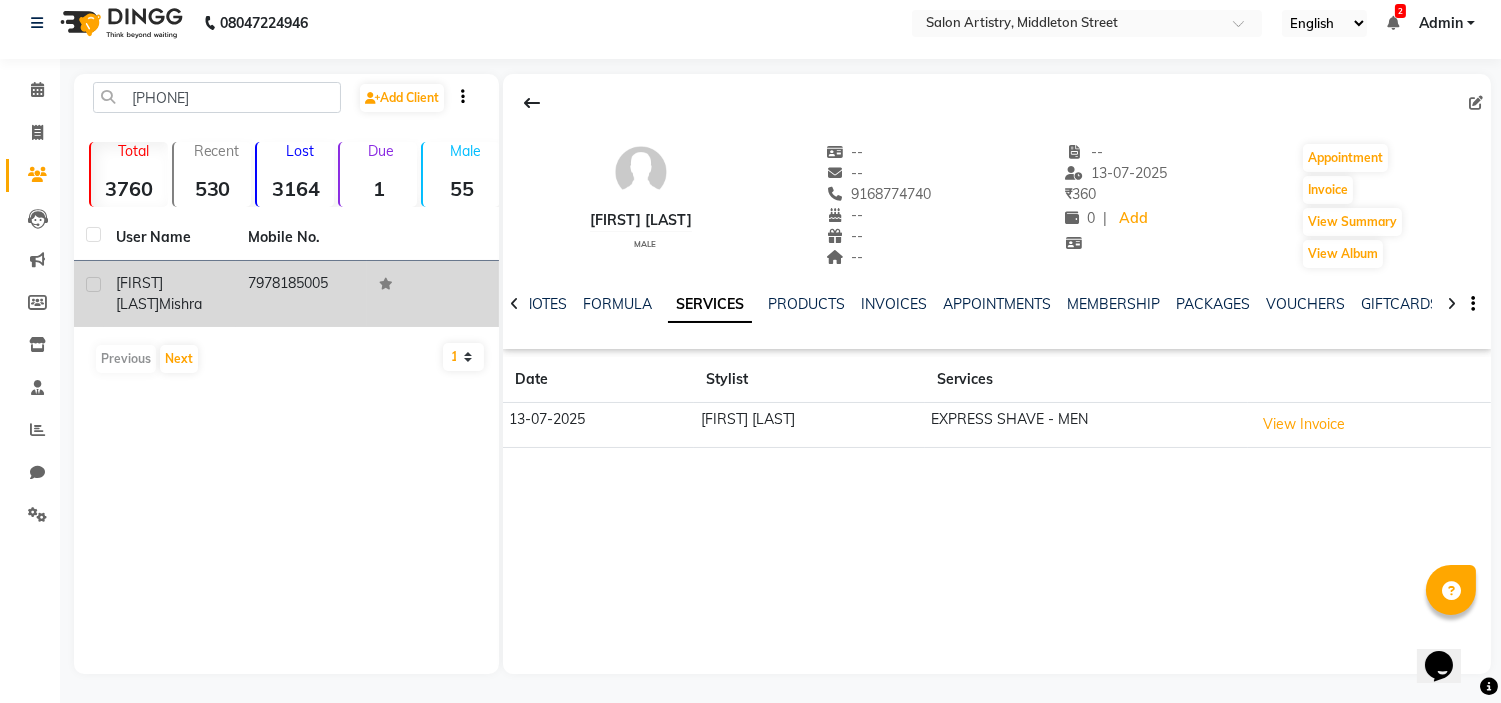 click on "[FIRST] [LAST]" 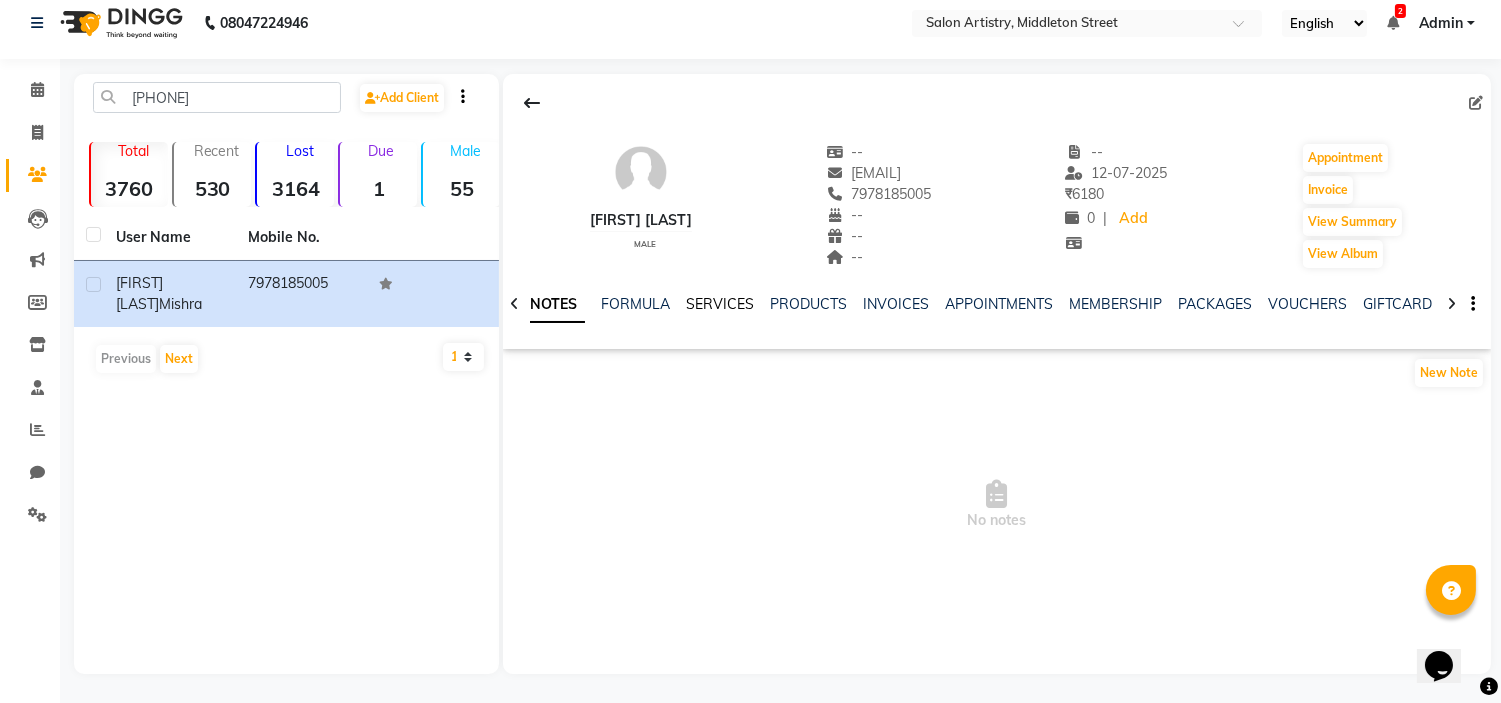 click on "SERVICES" 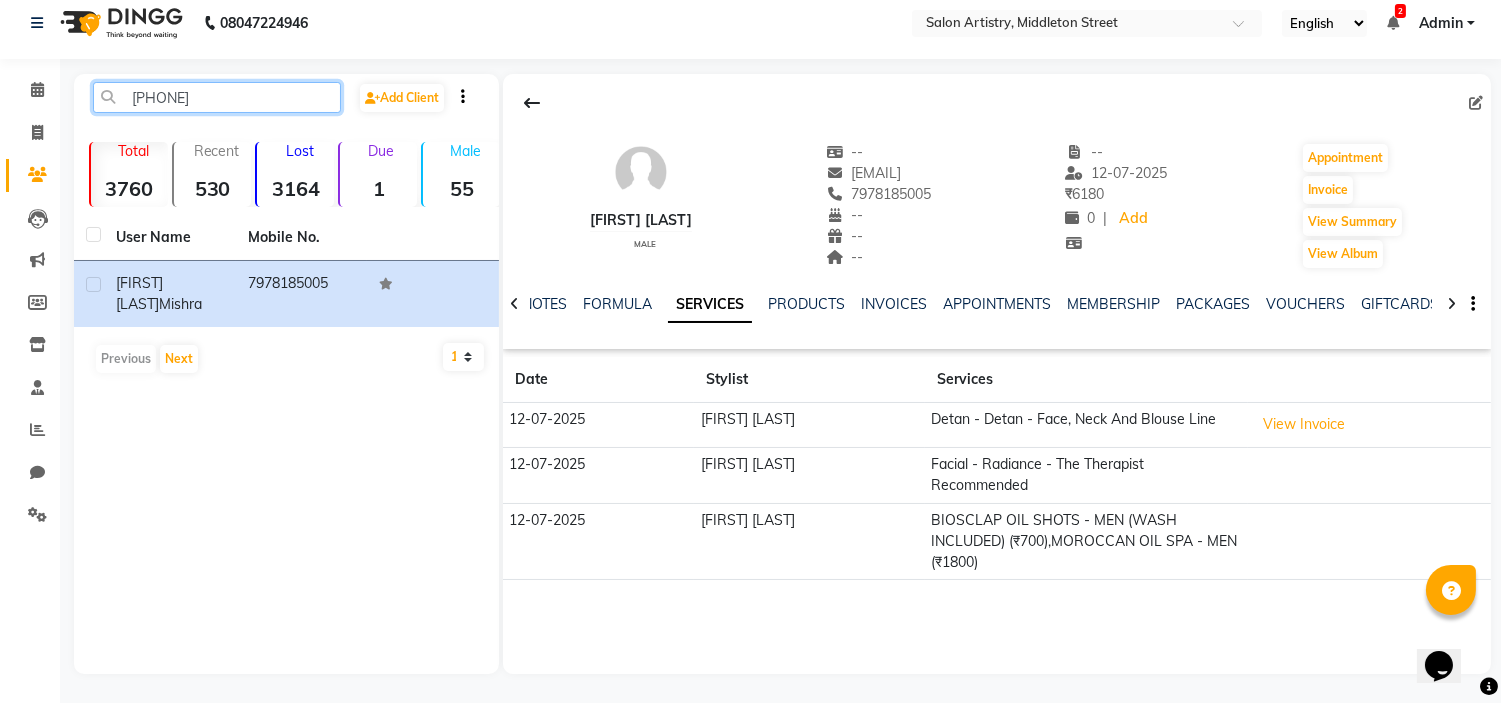 click on "[PHONE]" 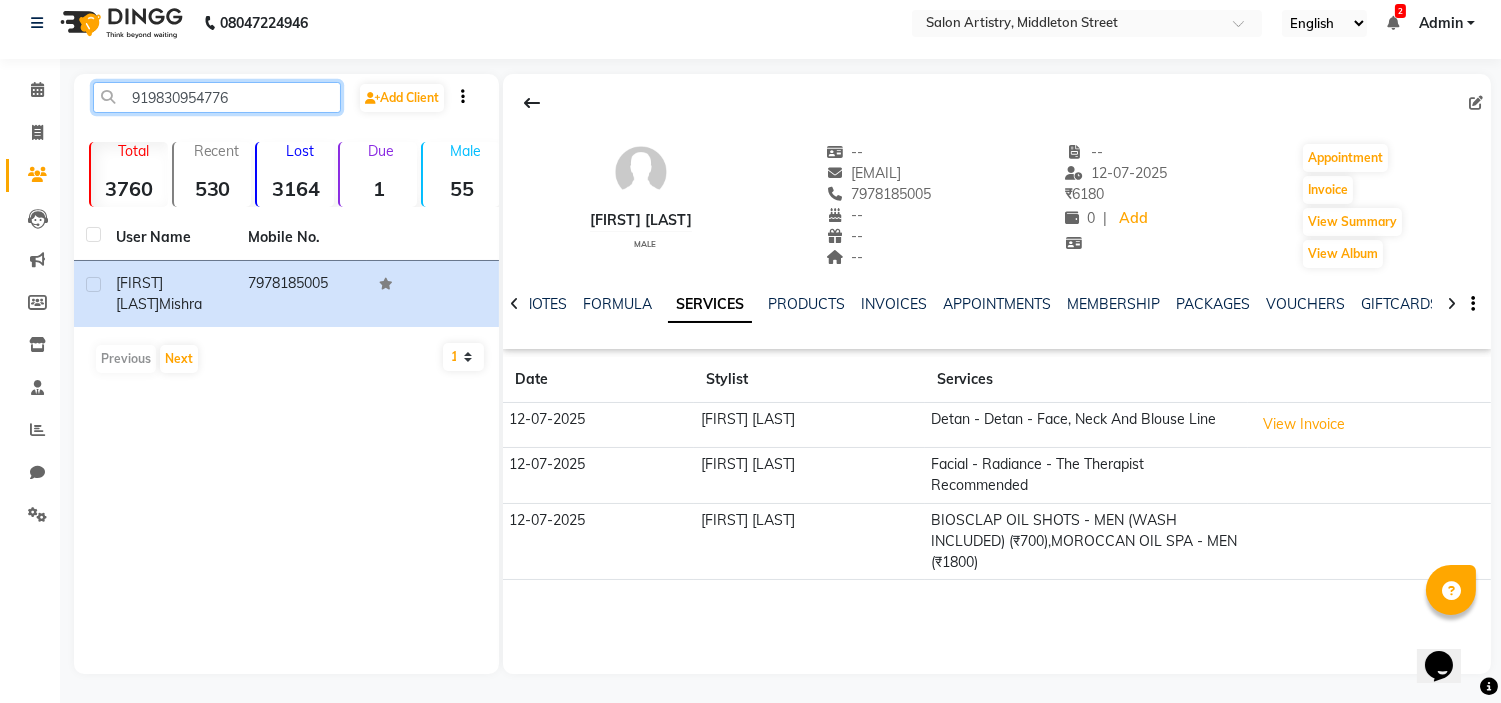click on "919830954776" 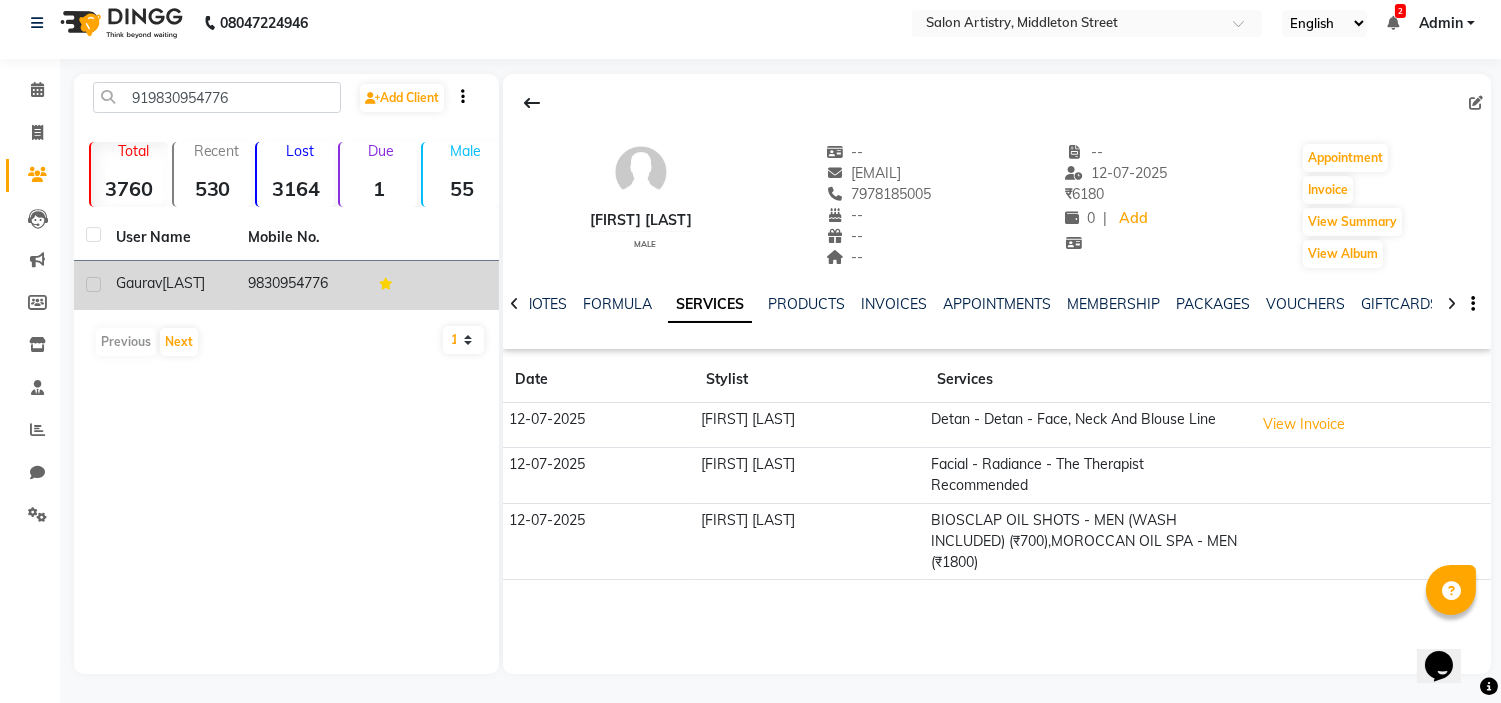 click on "[LAST]" 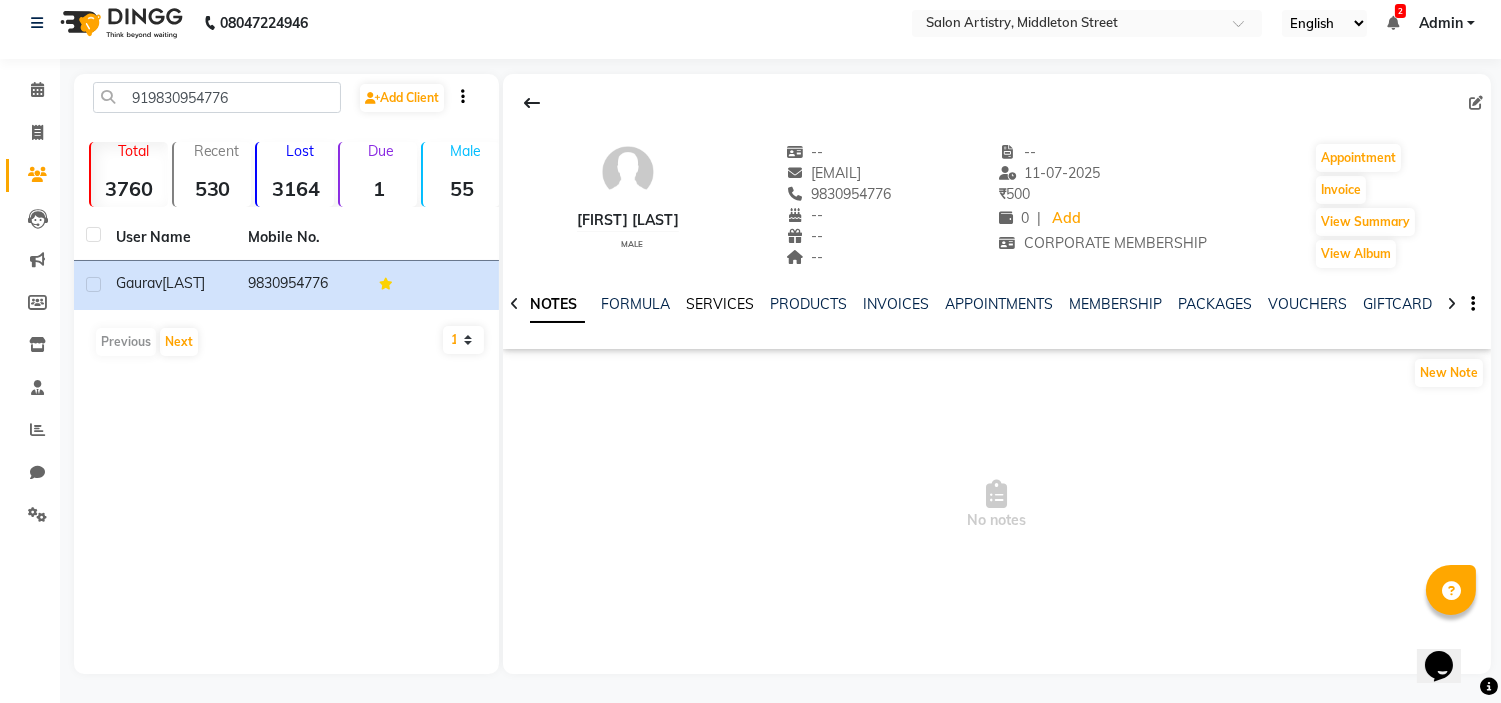 click on "SERVICES" 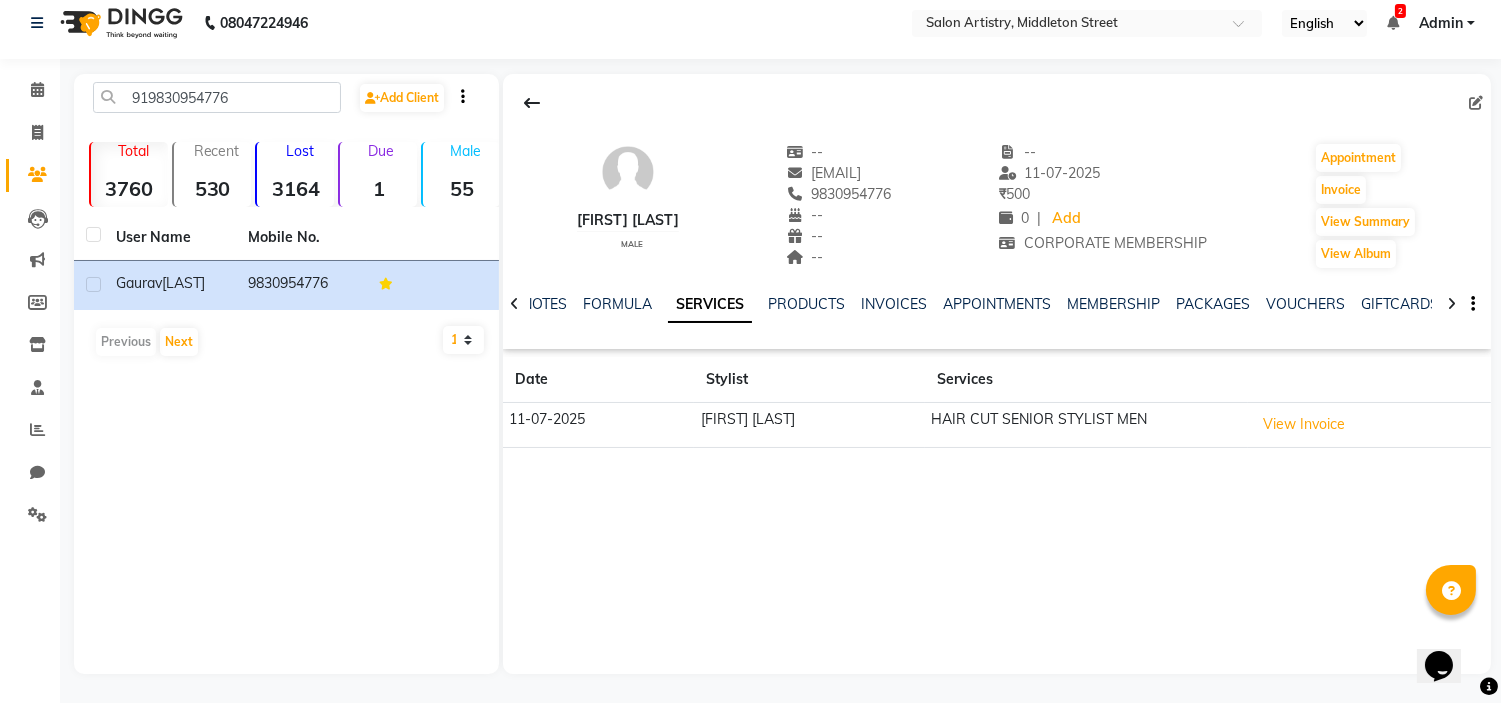 drag, startPoint x: 258, startPoint y: 78, endPoint x: 258, endPoint y: 91, distance: 13 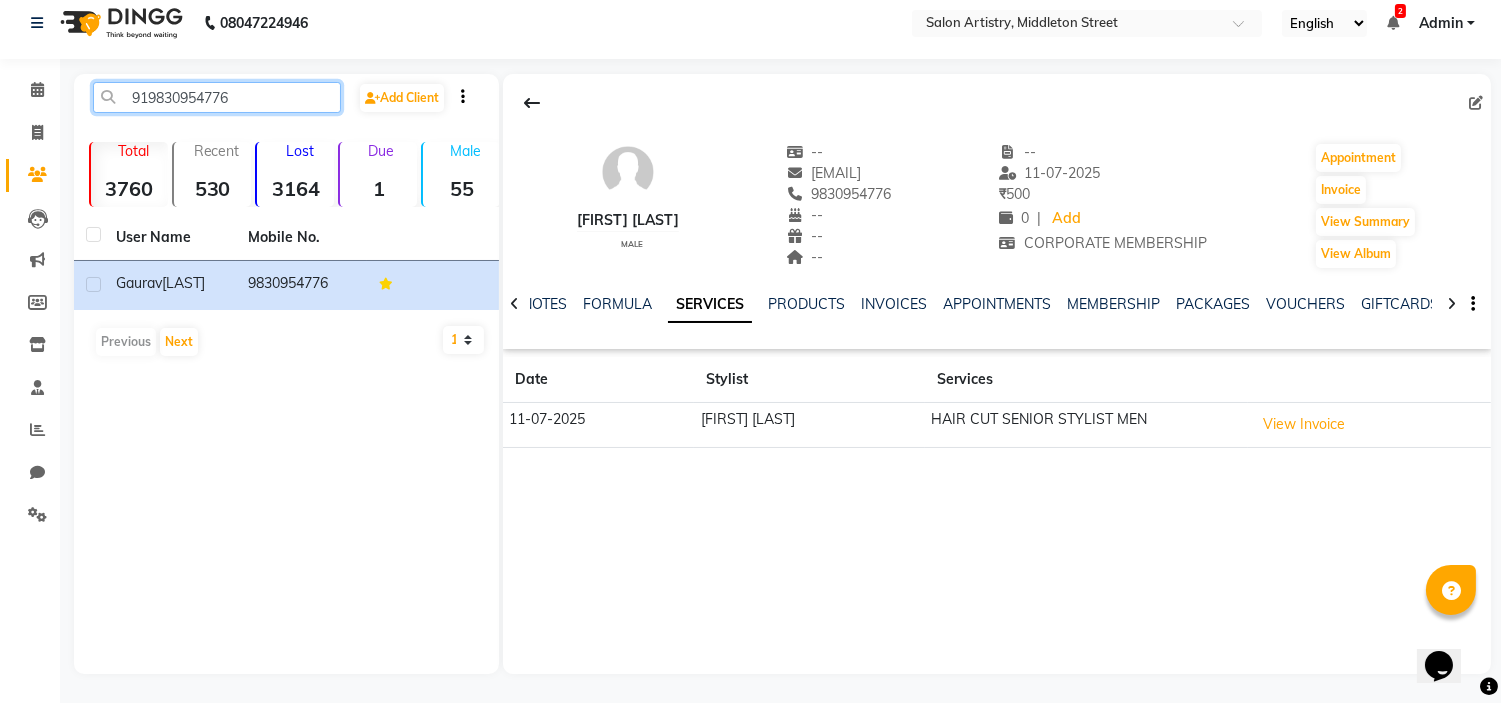 click on "919830954776" 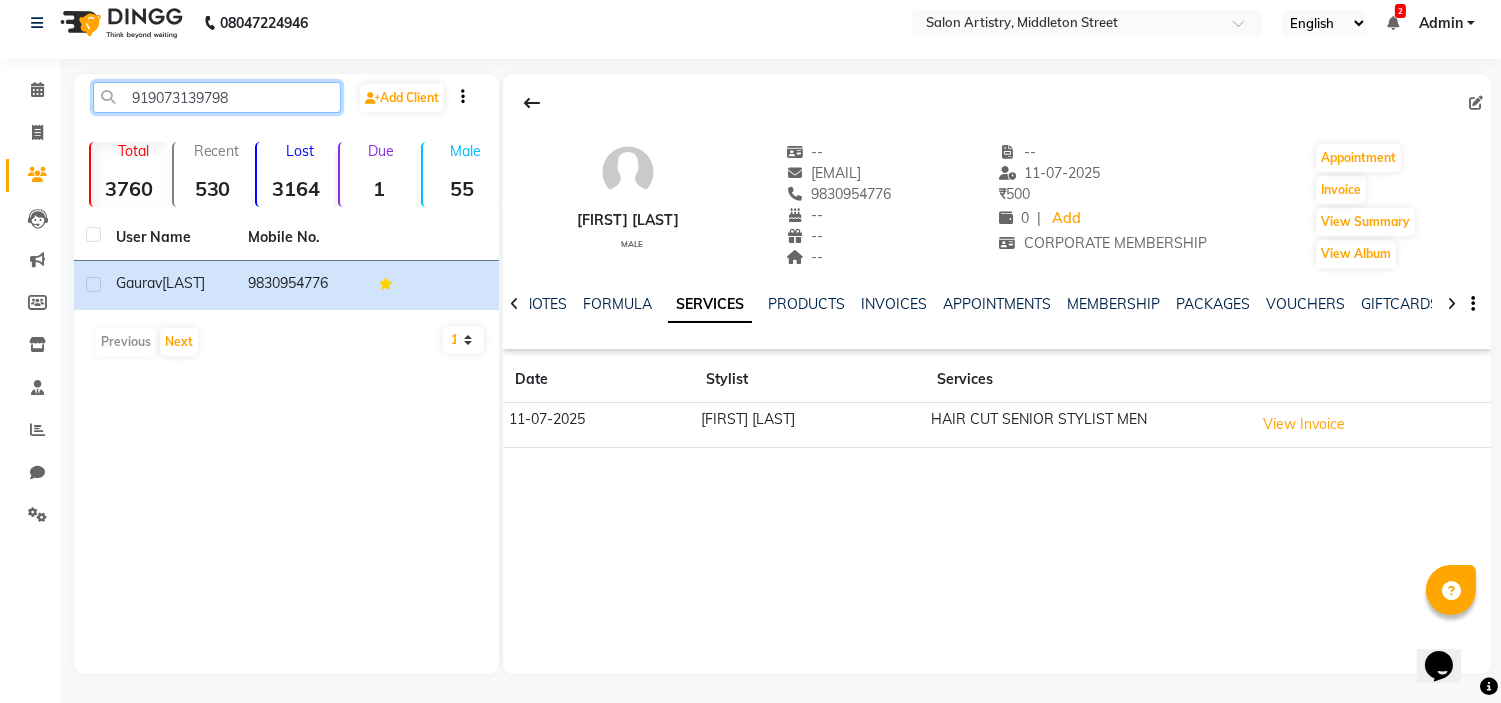 click on "919073139798" 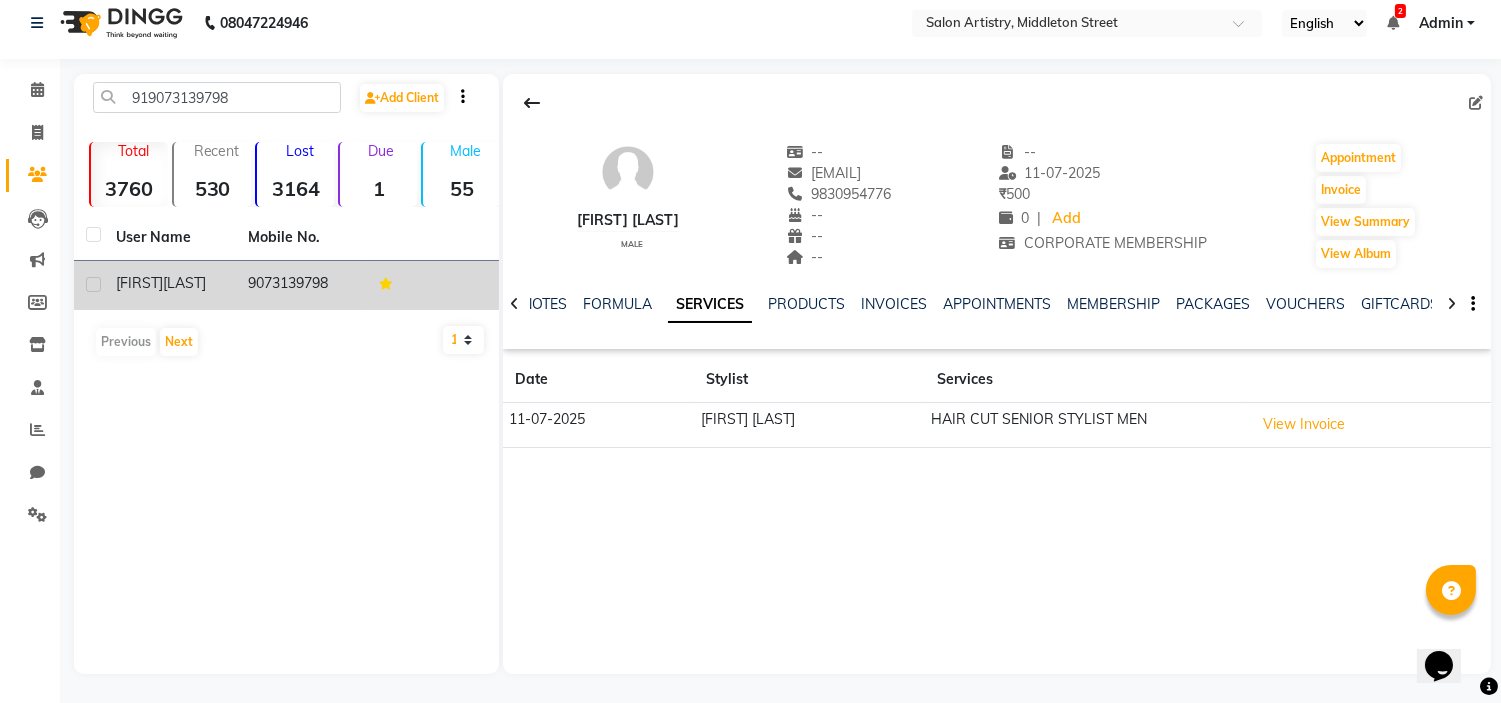 click on "[FIRST] [LAST]" 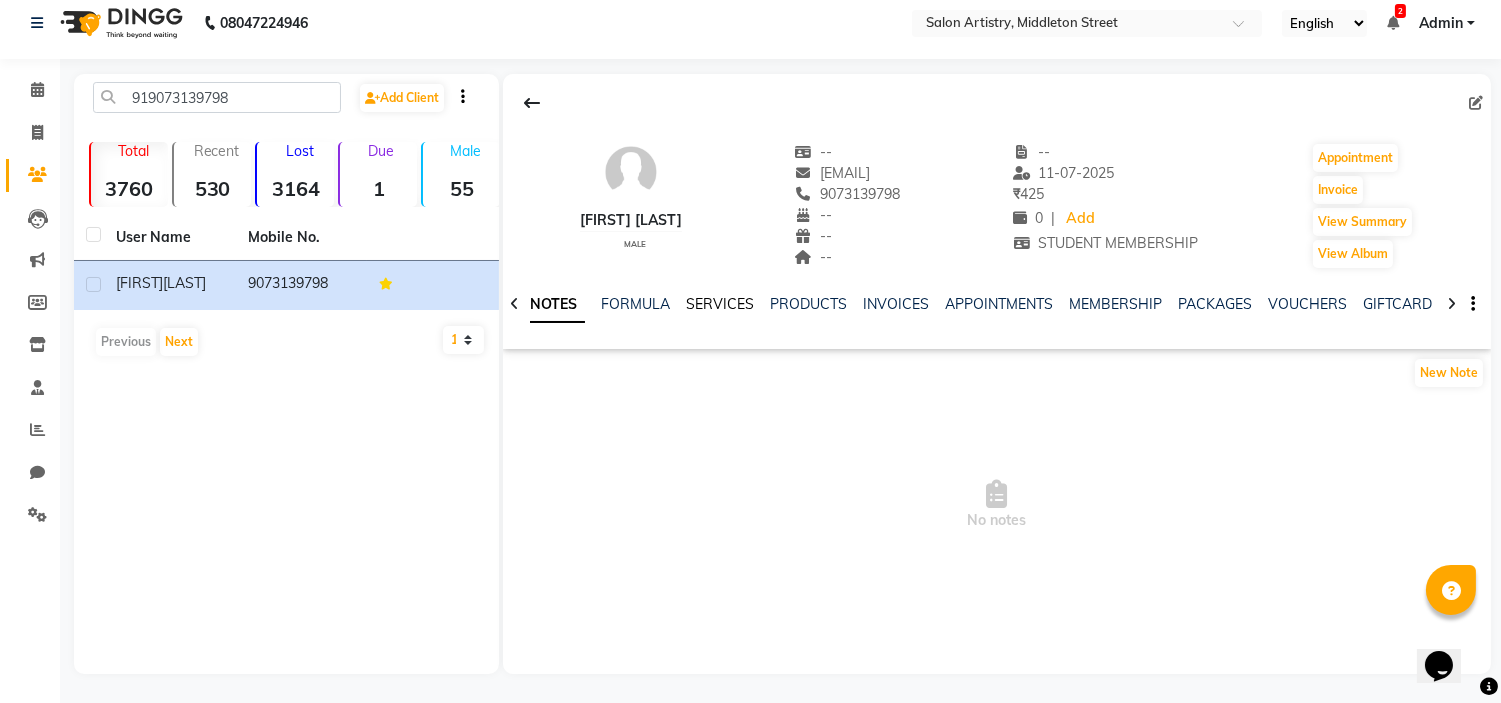 click on "SERVICES" 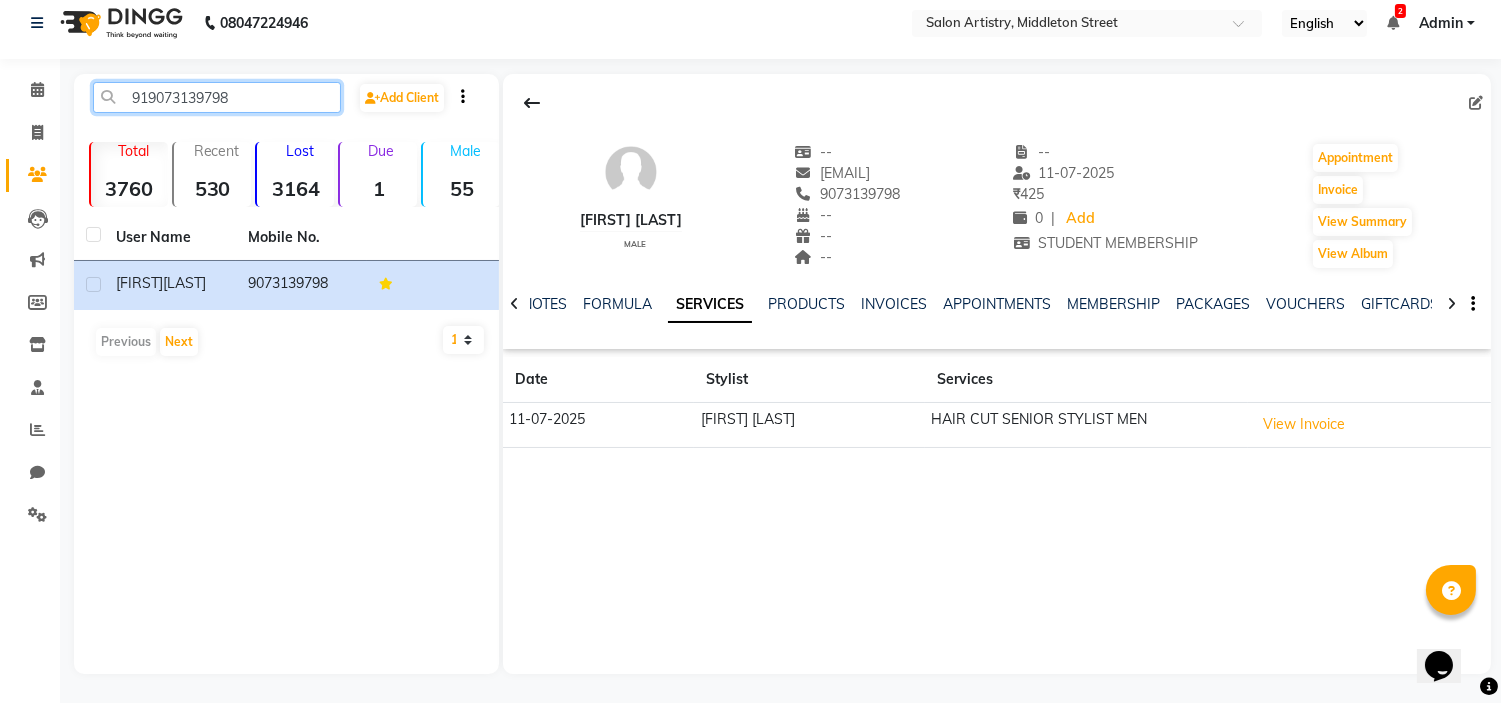 click on "919073139798" 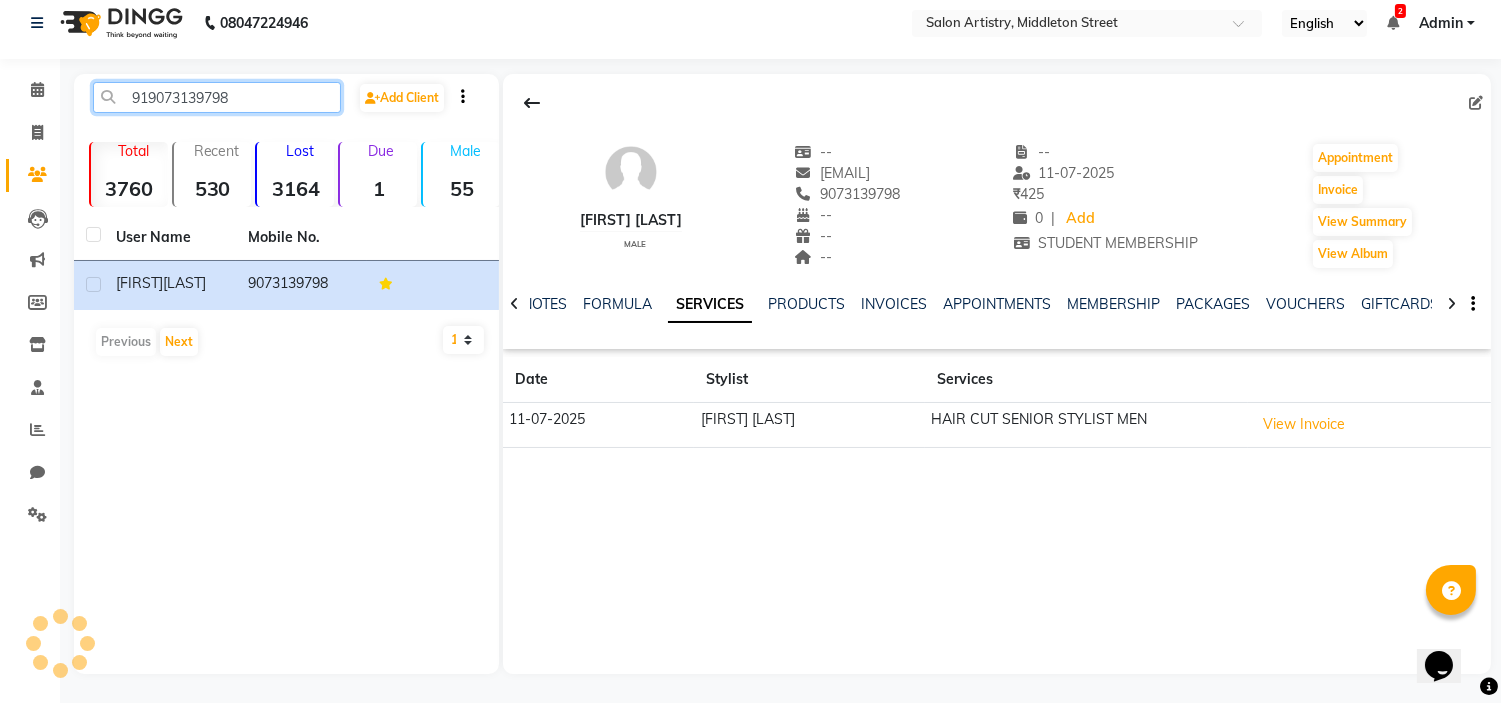 paste on "8825194296" 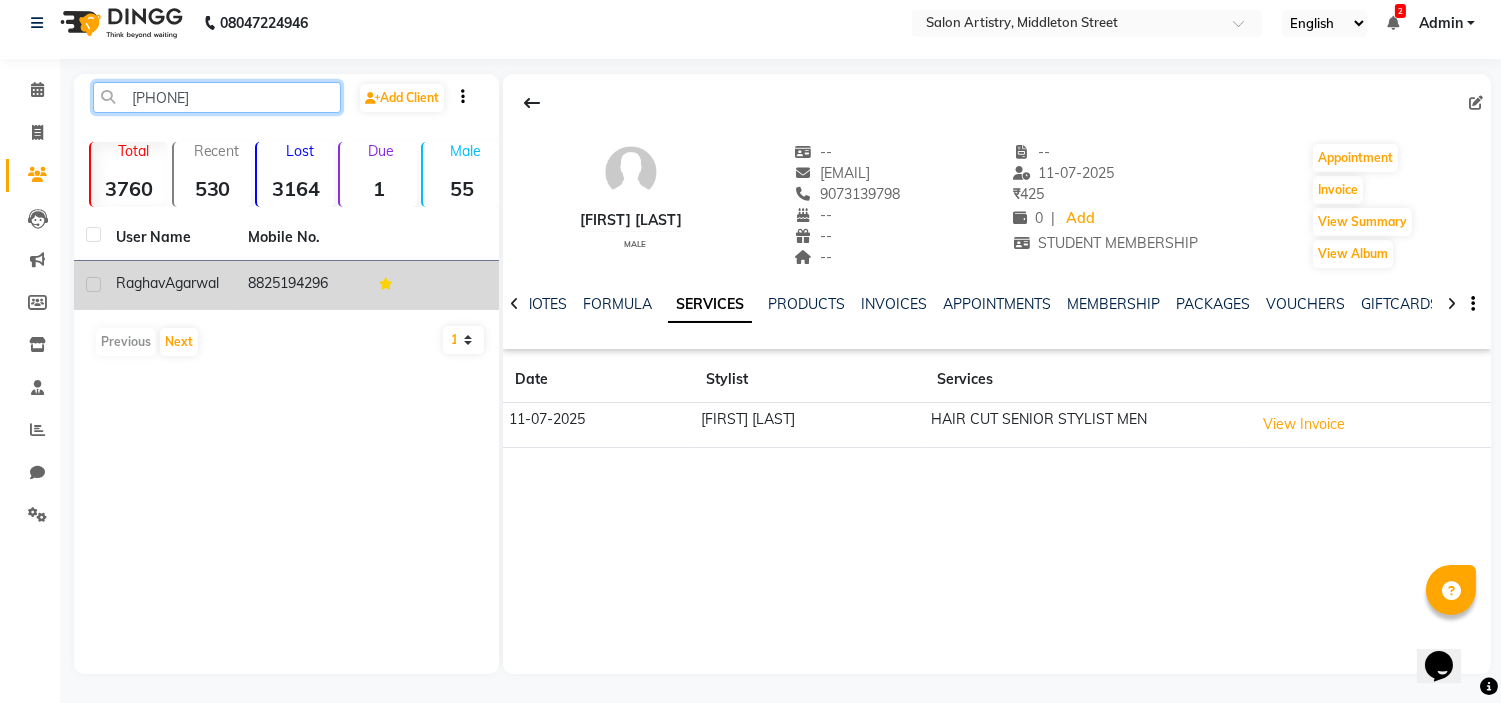 drag, startPoint x: 246, startPoint y: 93, endPoint x: 138, endPoint y: 282, distance: 217.68095 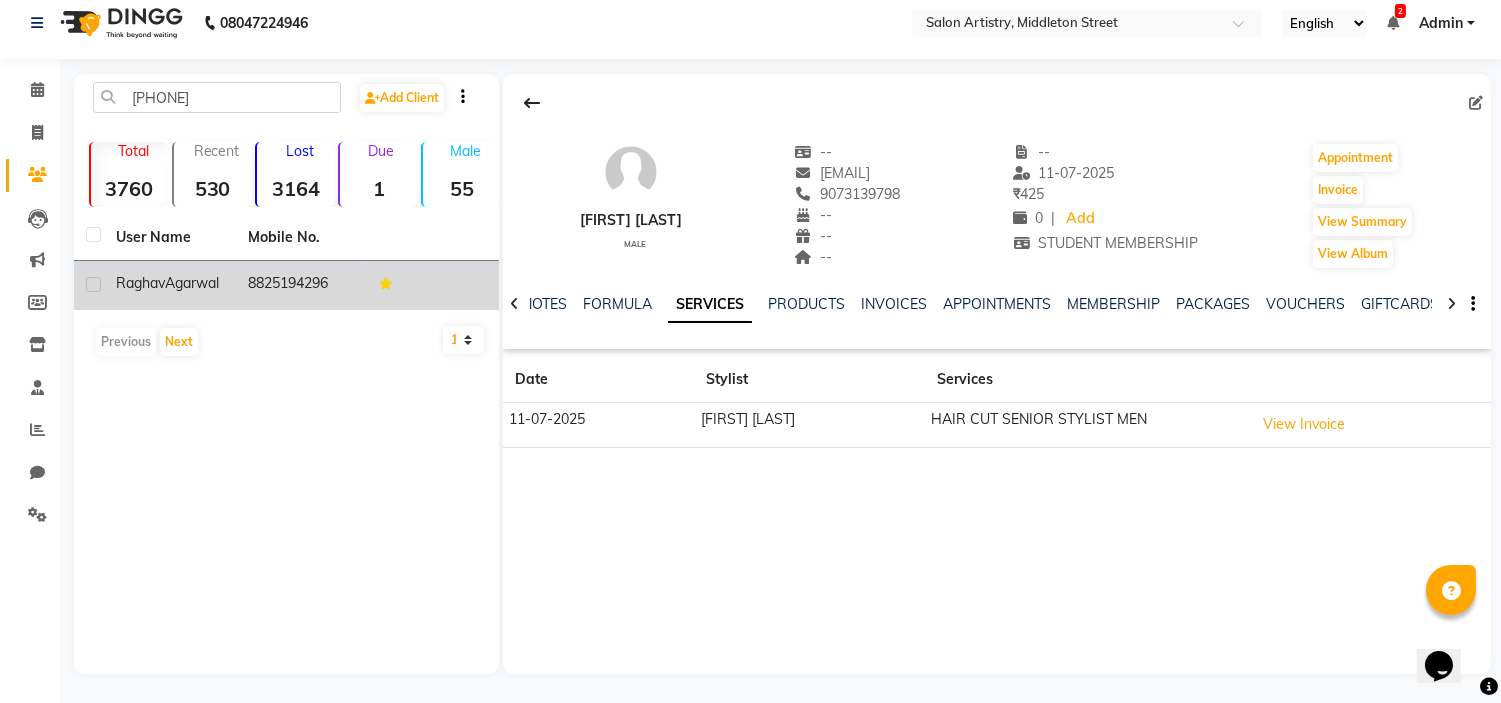 click on "Raghav" 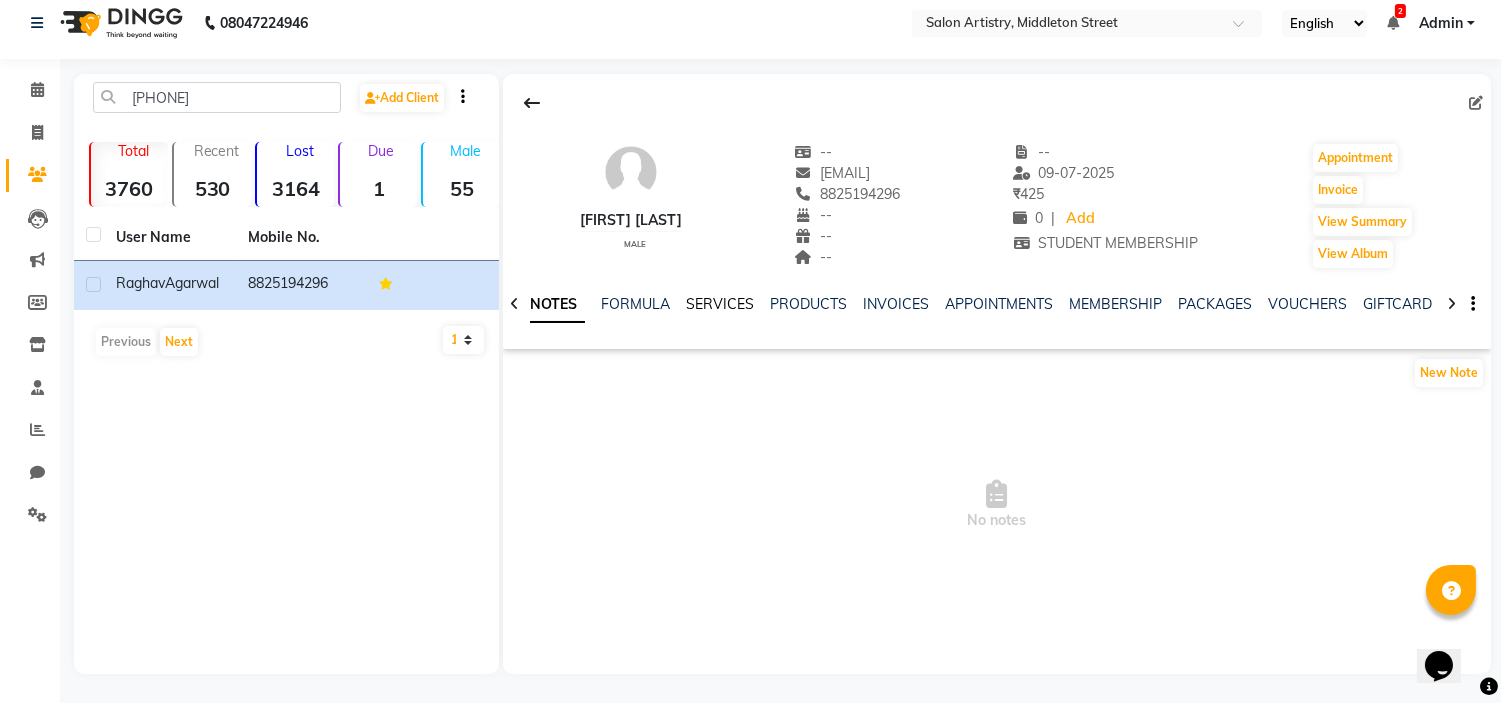 click on "SERVICES" 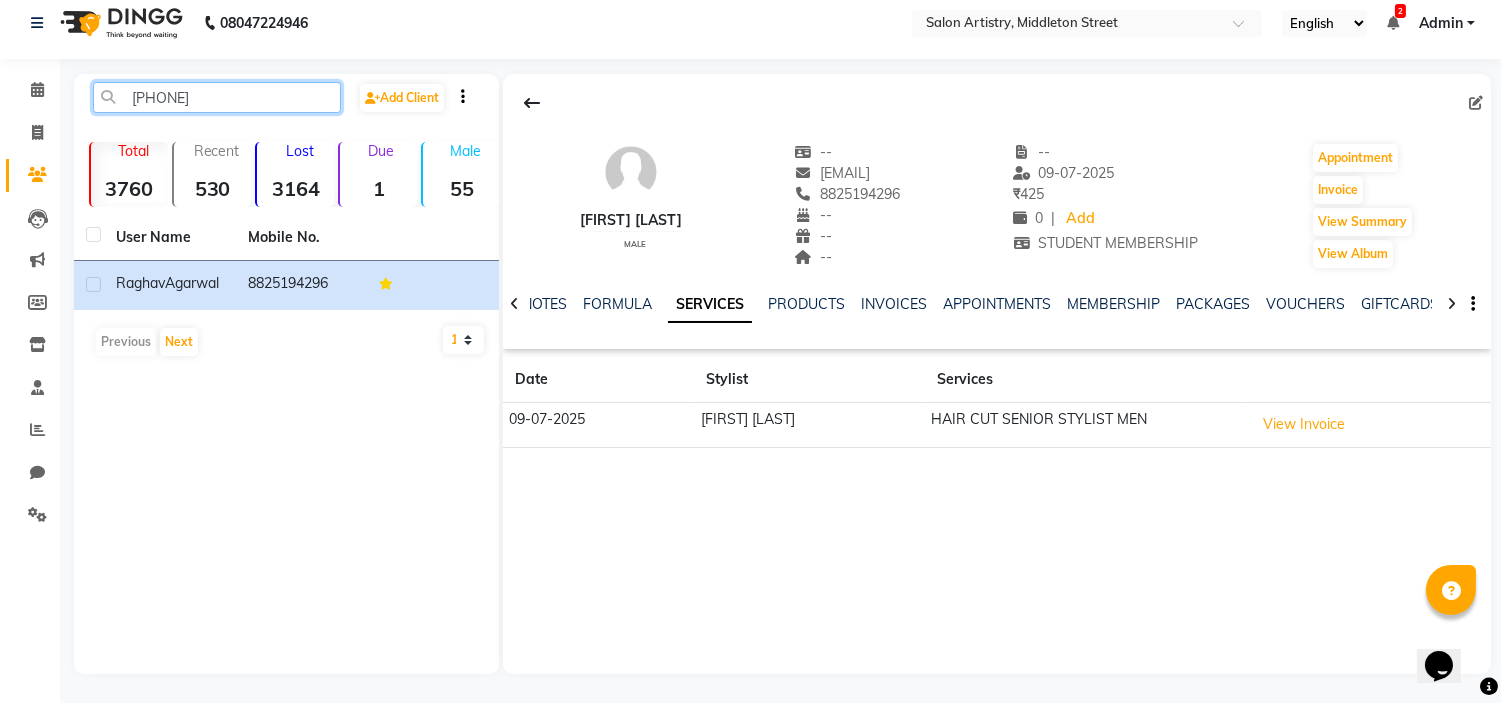 click on "[PHONE]" 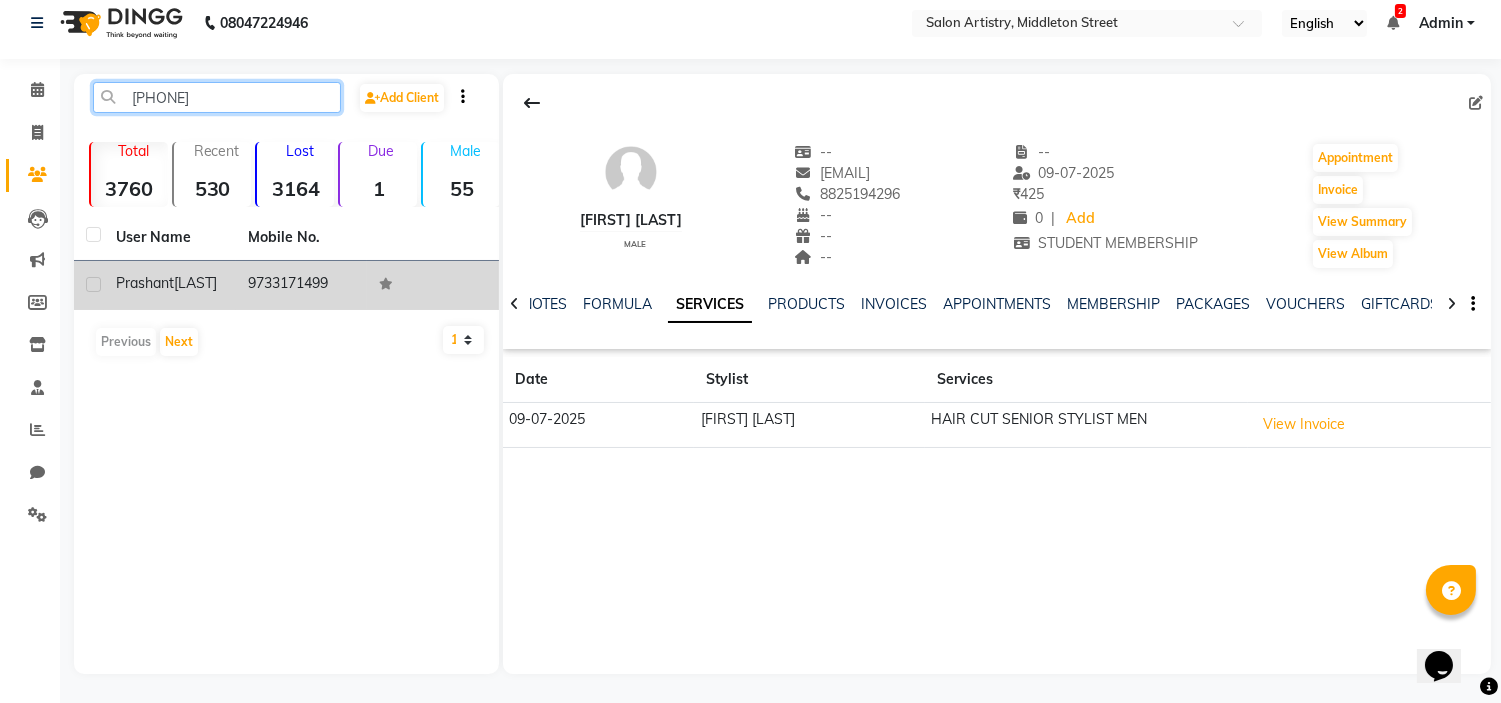 type on "[PHONE]" 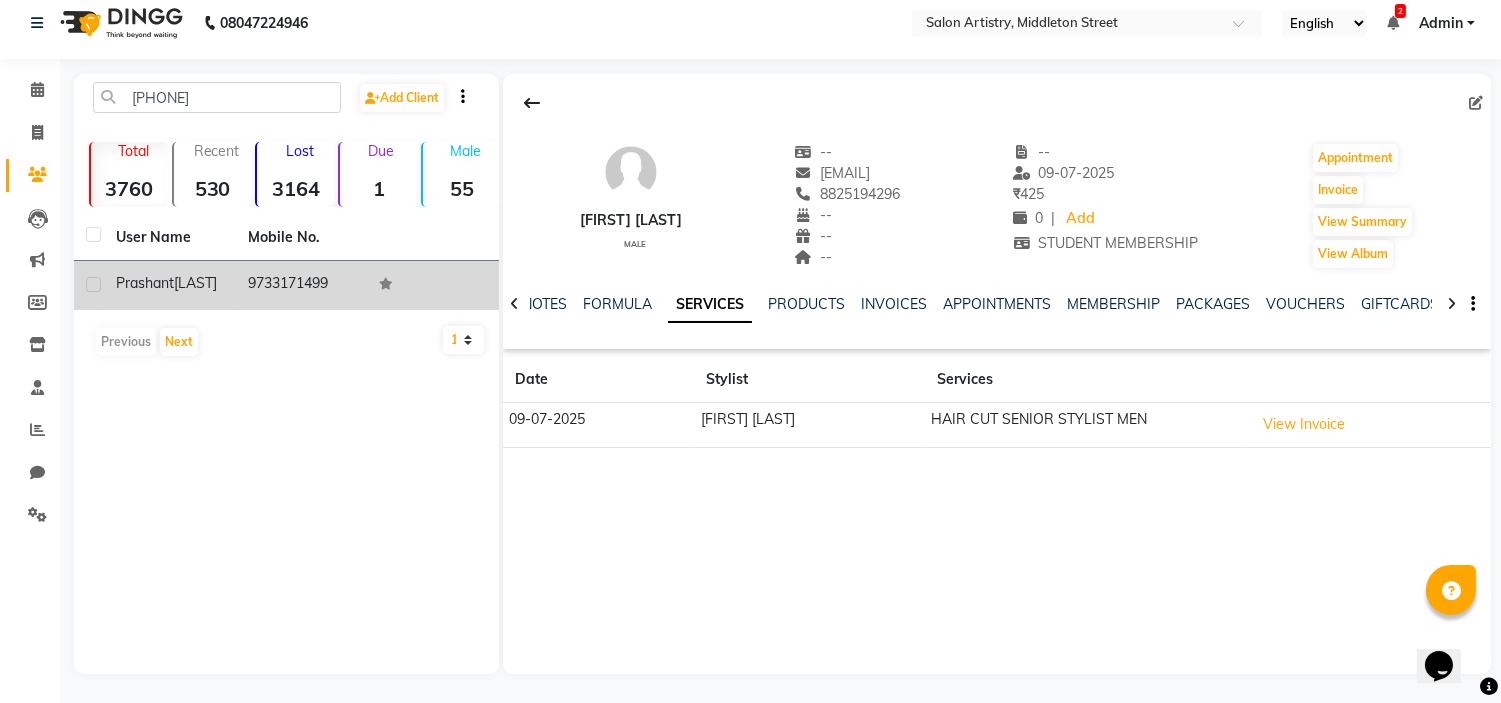 click on "Prashant" 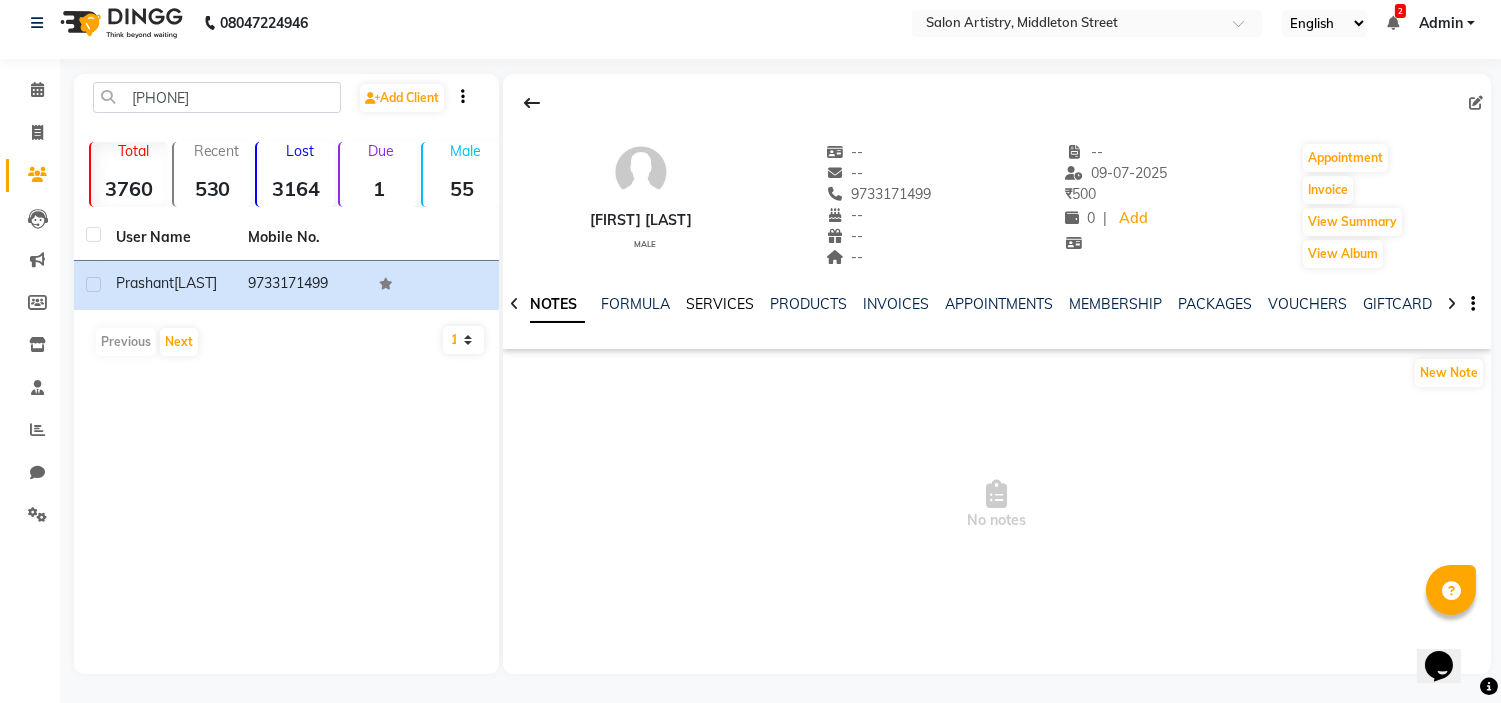 click on "SERVICES" 